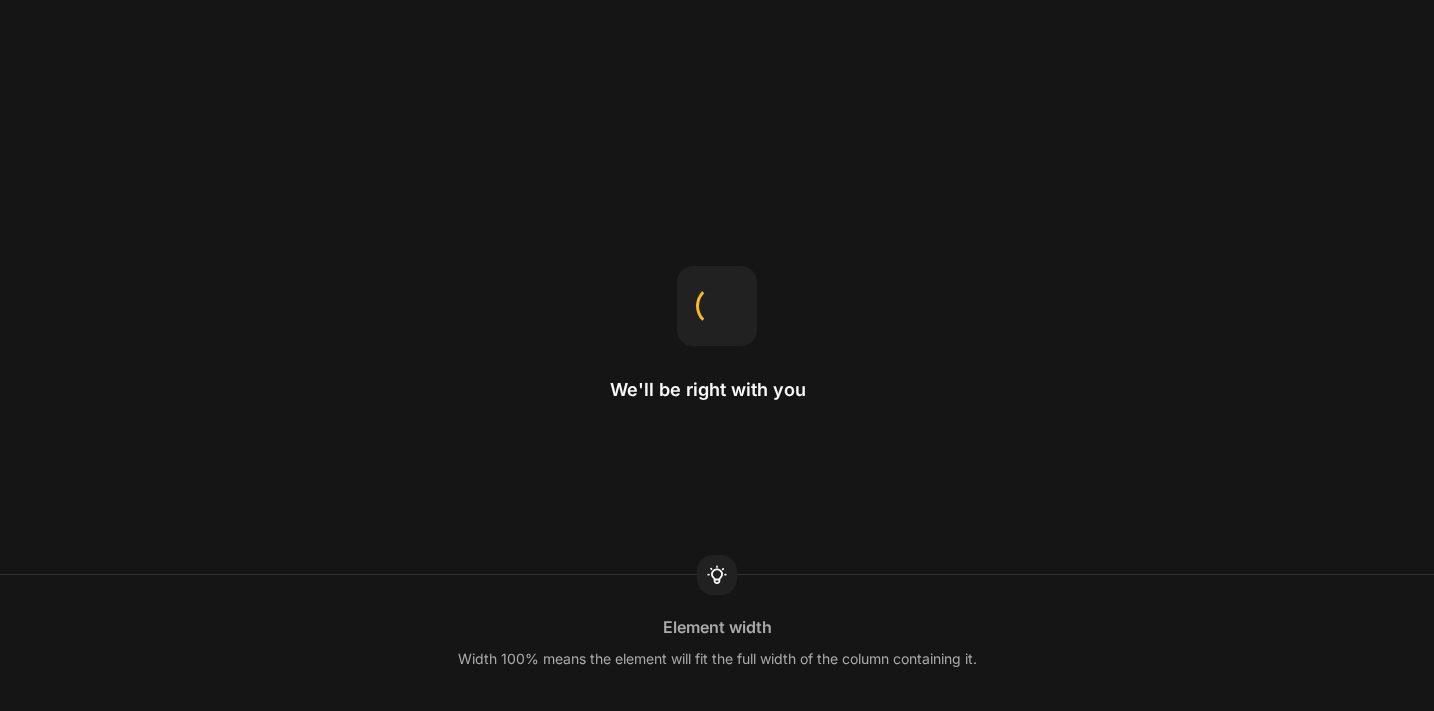 scroll, scrollTop: 0, scrollLeft: 0, axis: both 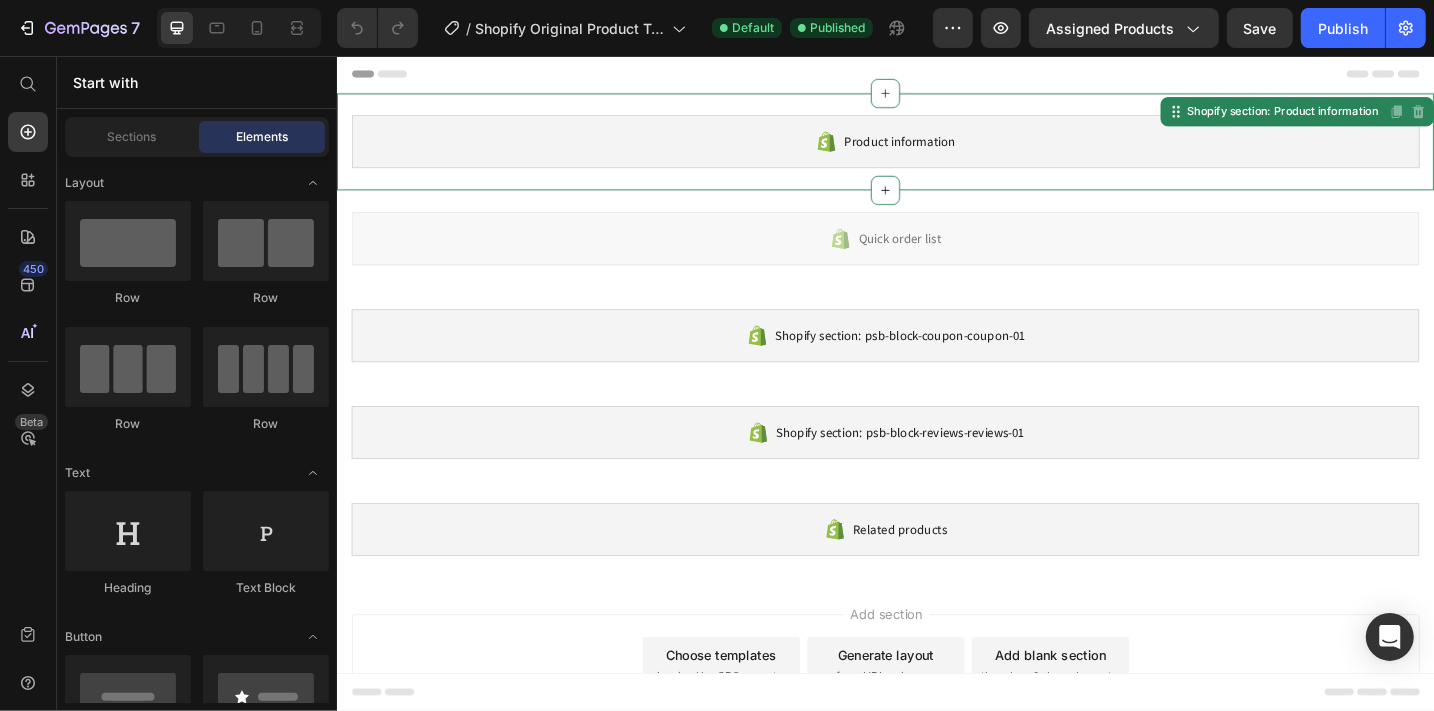 click on "Product information" at bounding box center (936, 150) 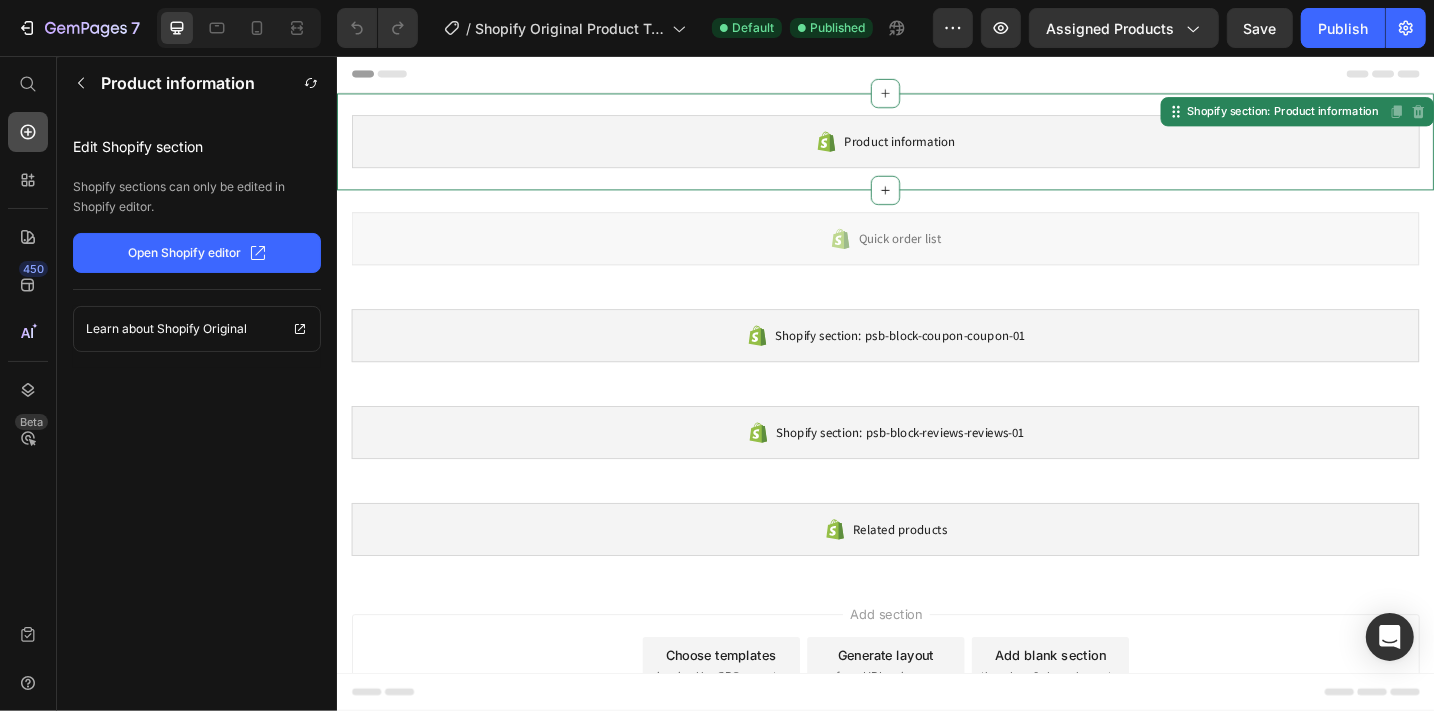 click 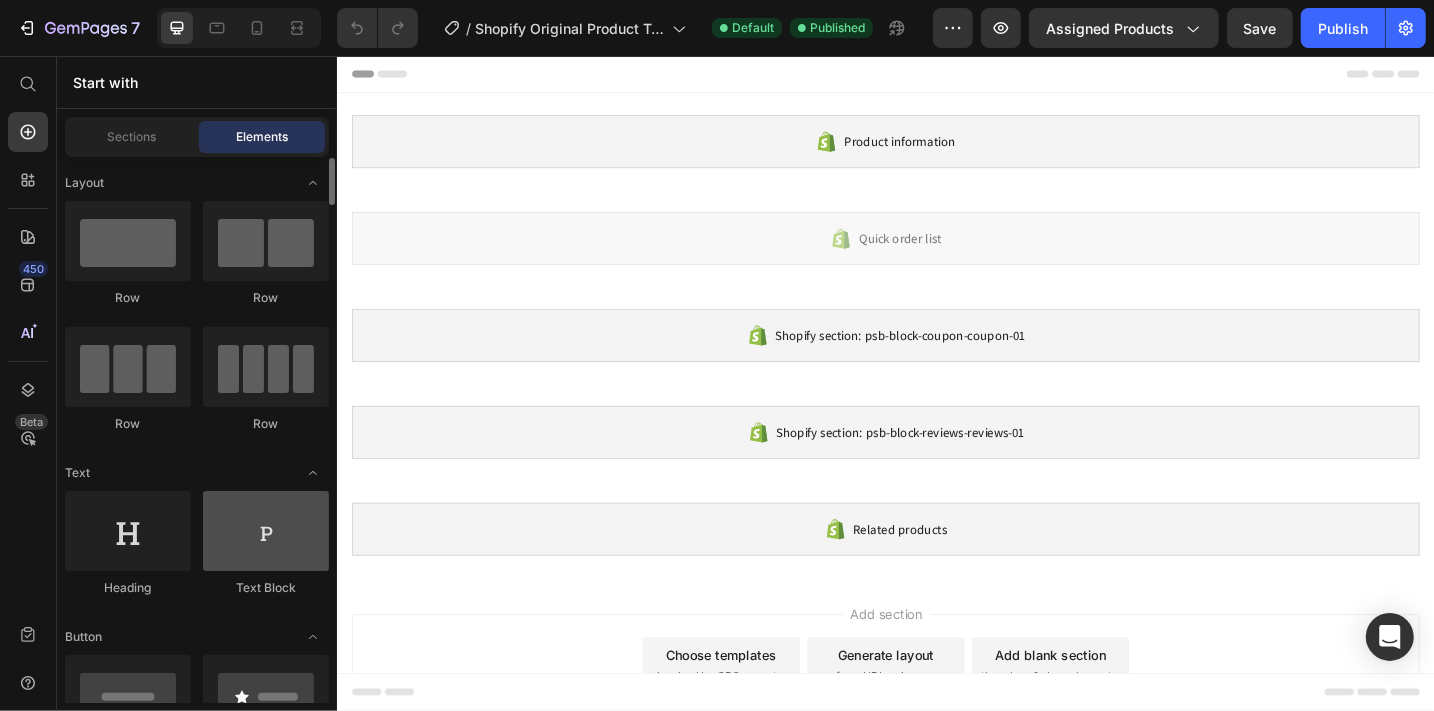 scroll, scrollTop: 1, scrollLeft: 0, axis: vertical 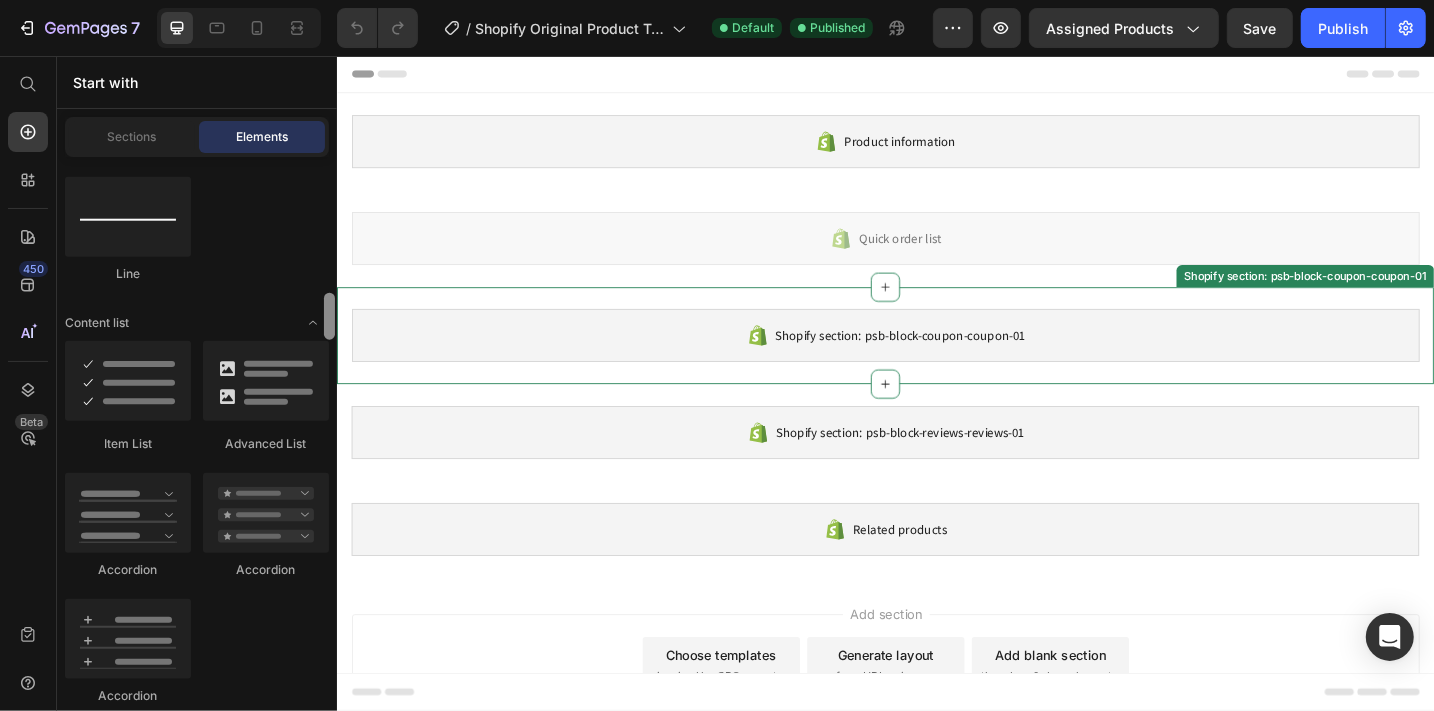 drag, startPoint x: 666, startPoint y: 252, endPoint x: 340, endPoint y: 347, distance: 339.56 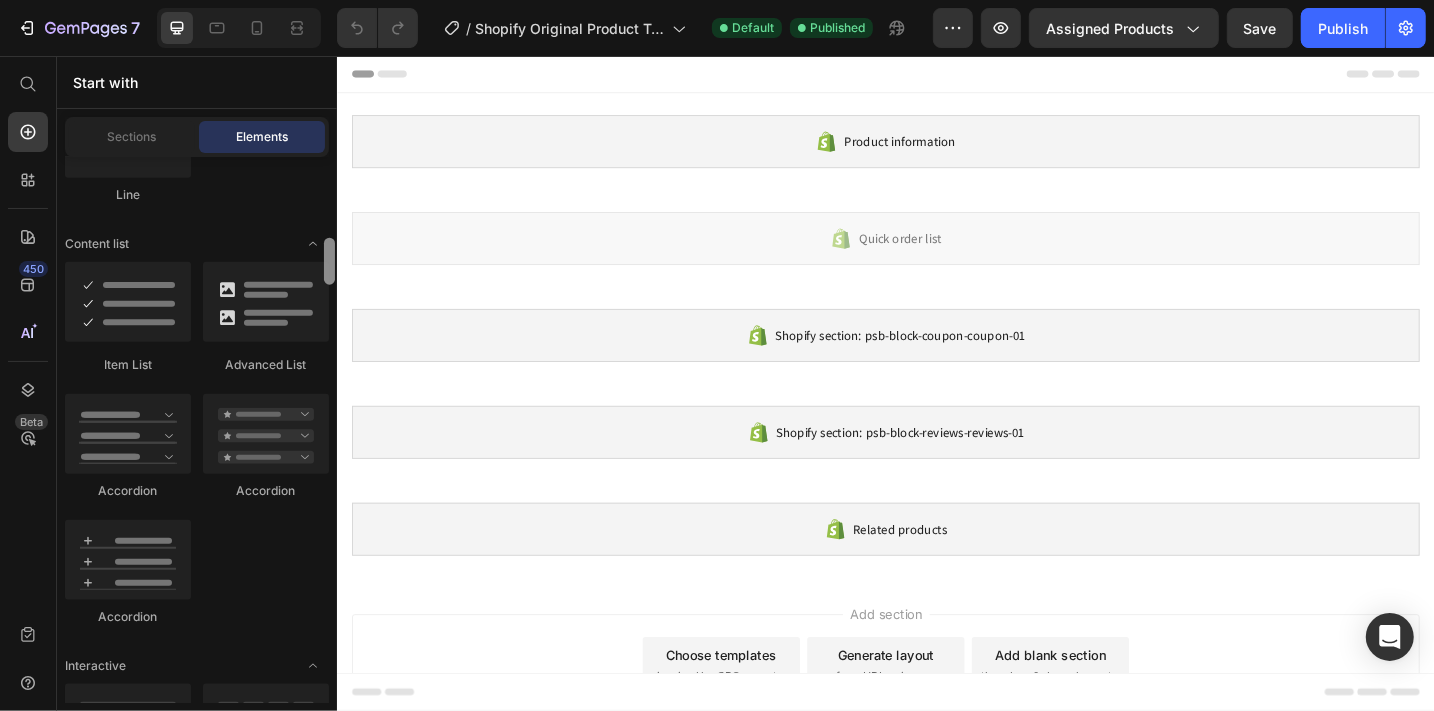 scroll, scrollTop: 1722, scrollLeft: 0, axis: vertical 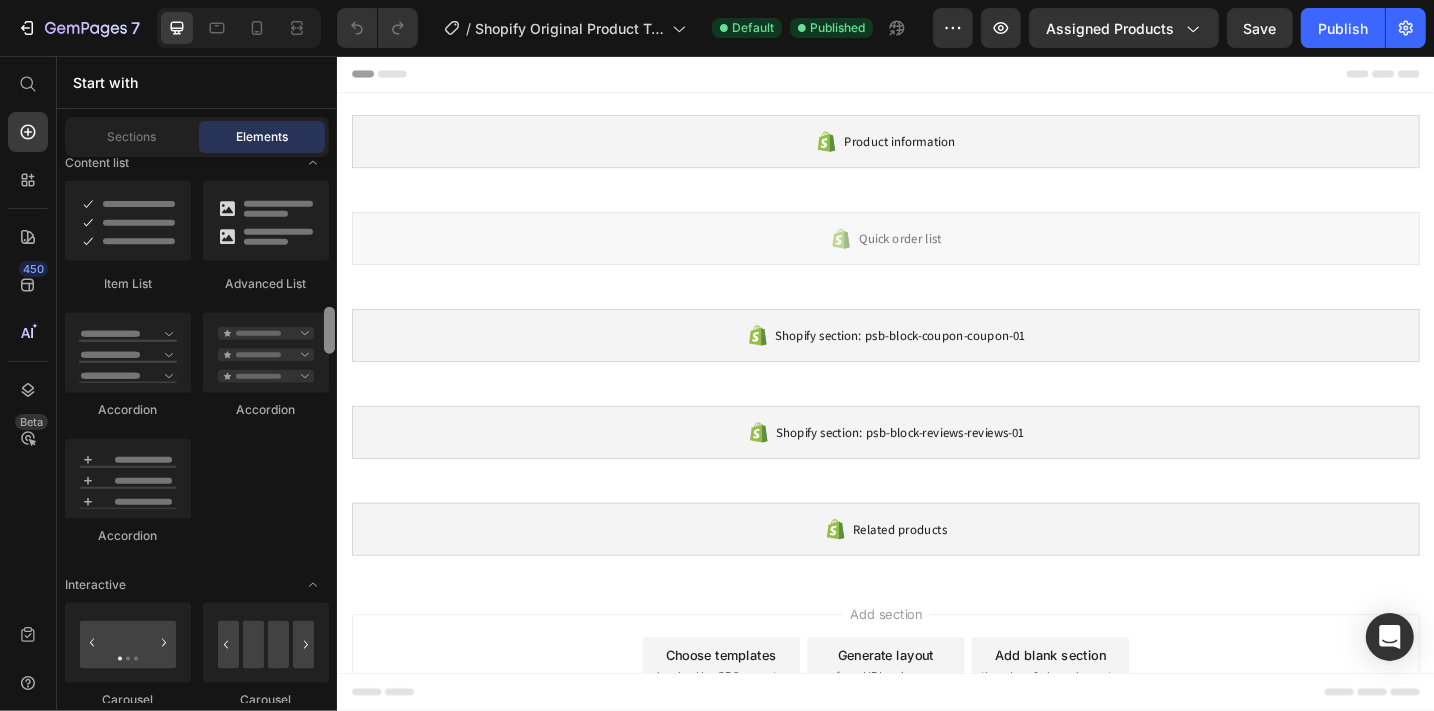 drag, startPoint x: 326, startPoint y: 325, endPoint x: 327, endPoint y: 346, distance: 21.023796 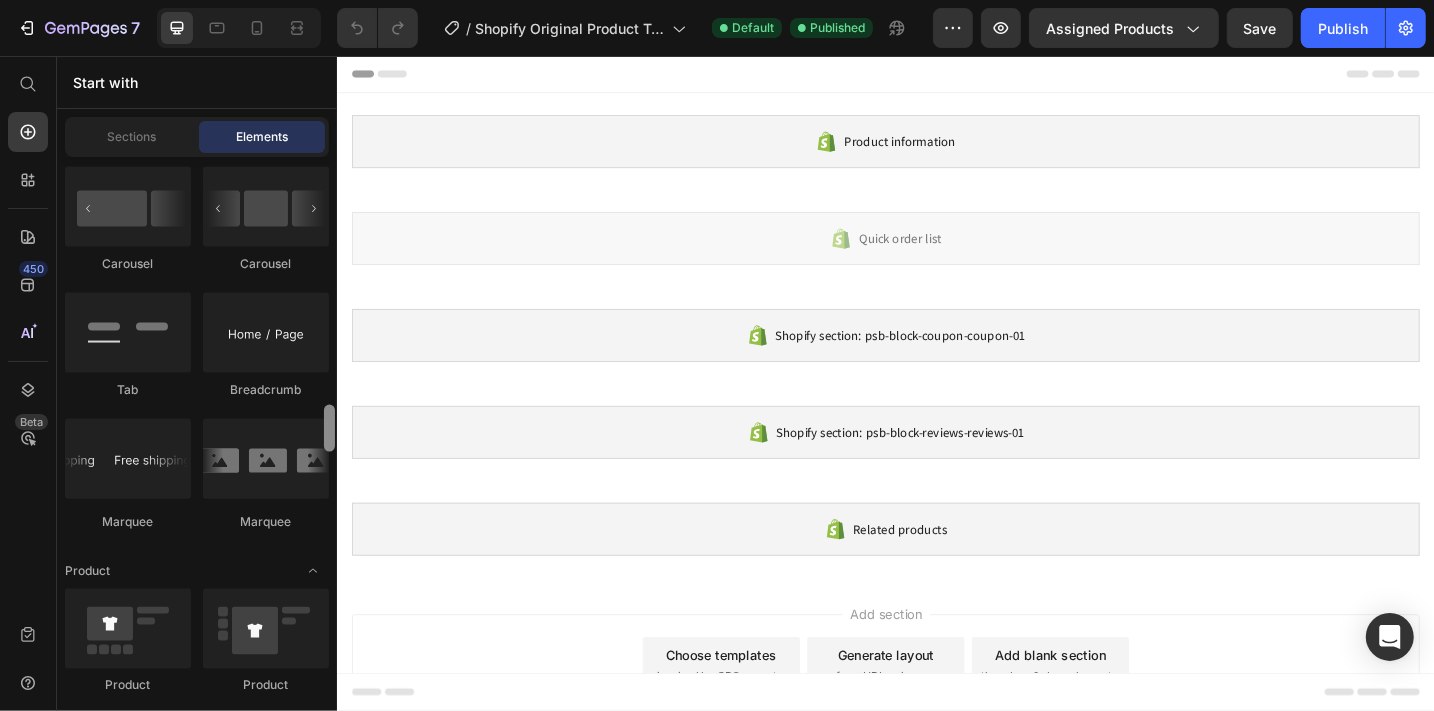 scroll, scrollTop: 2375, scrollLeft: 0, axis: vertical 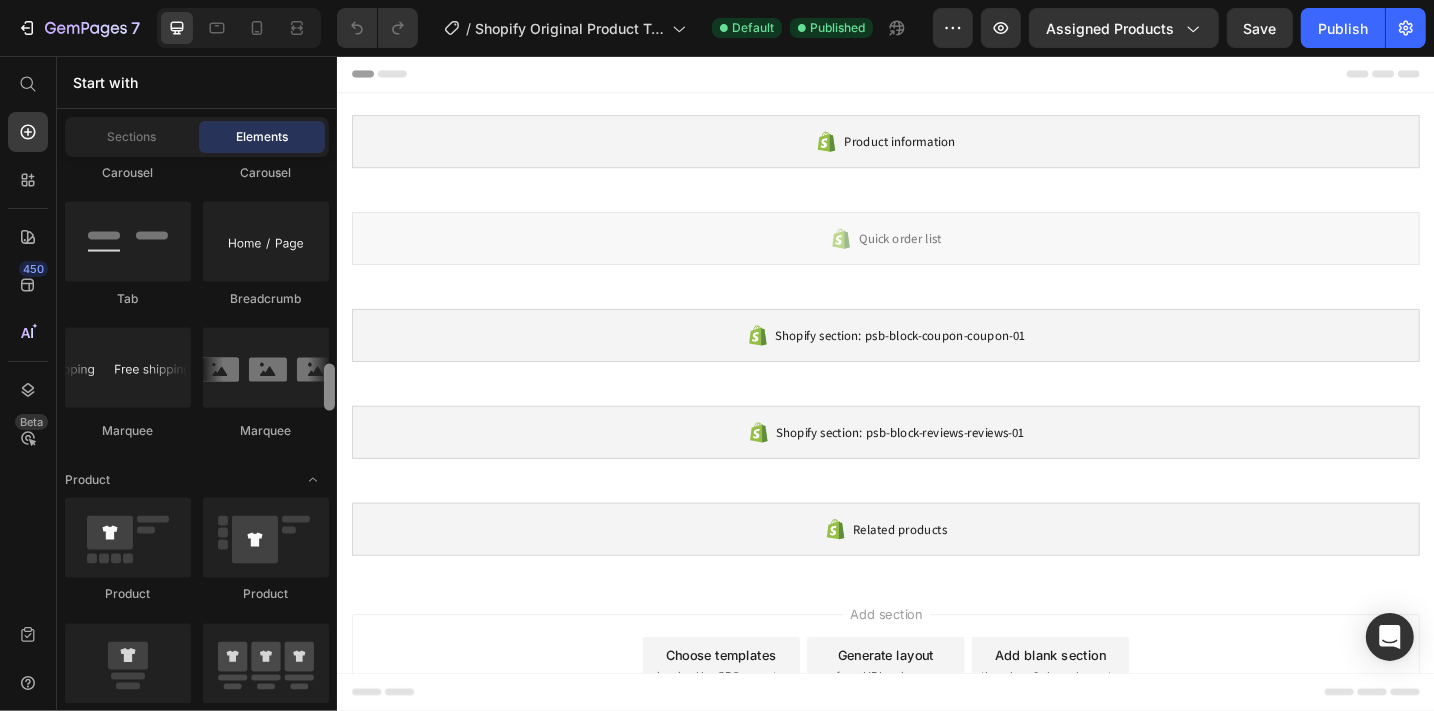 drag, startPoint x: 328, startPoint y: 328, endPoint x: 322, endPoint y: 385, distance: 57.31492 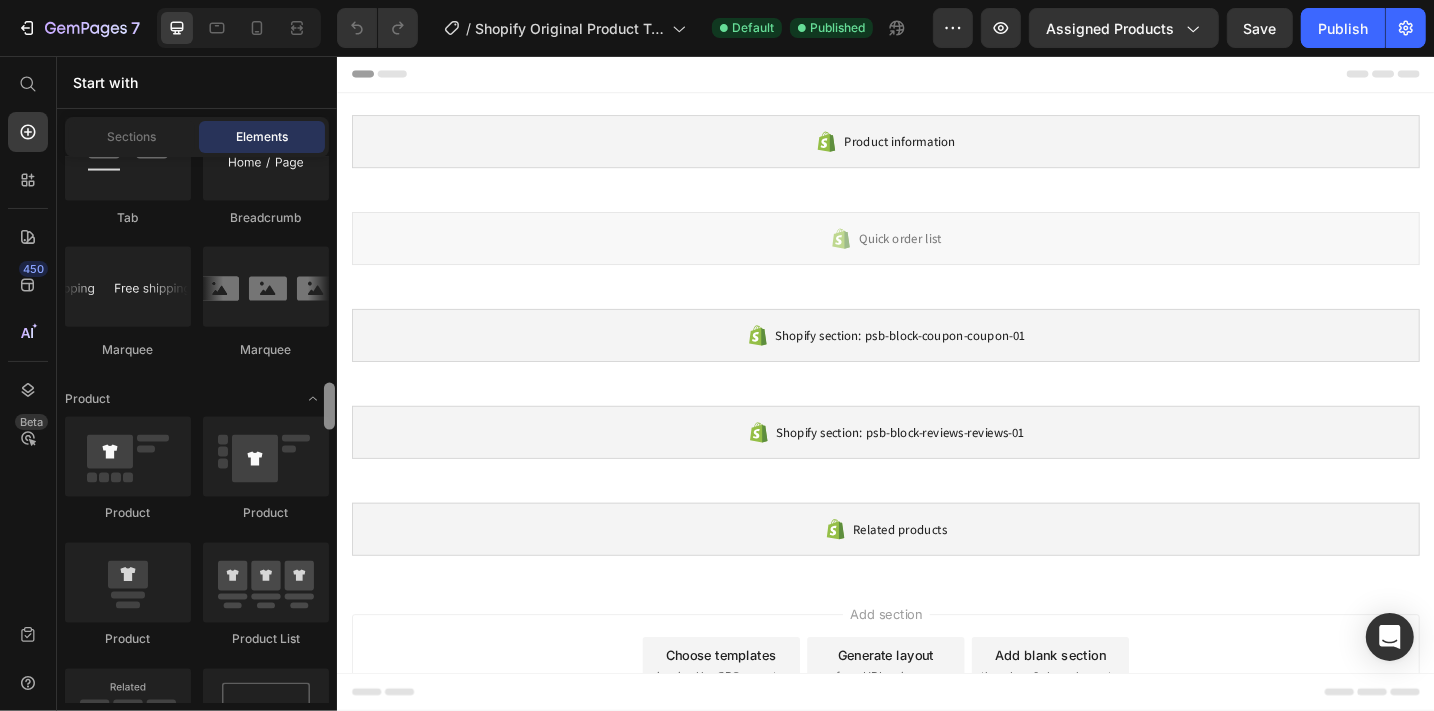 scroll, scrollTop: 2628, scrollLeft: 0, axis: vertical 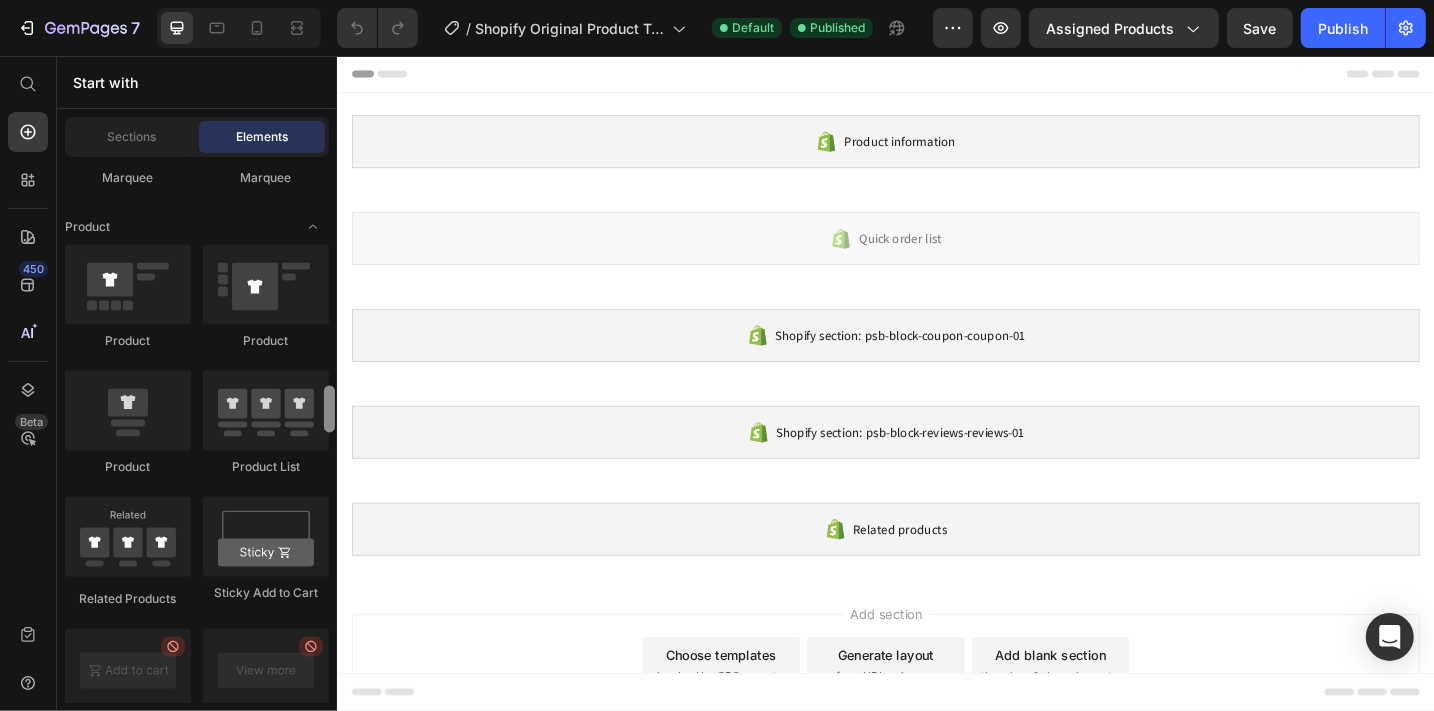 drag, startPoint x: 328, startPoint y: 384, endPoint x: 331, endPoint y: 406, distance: 22.203604 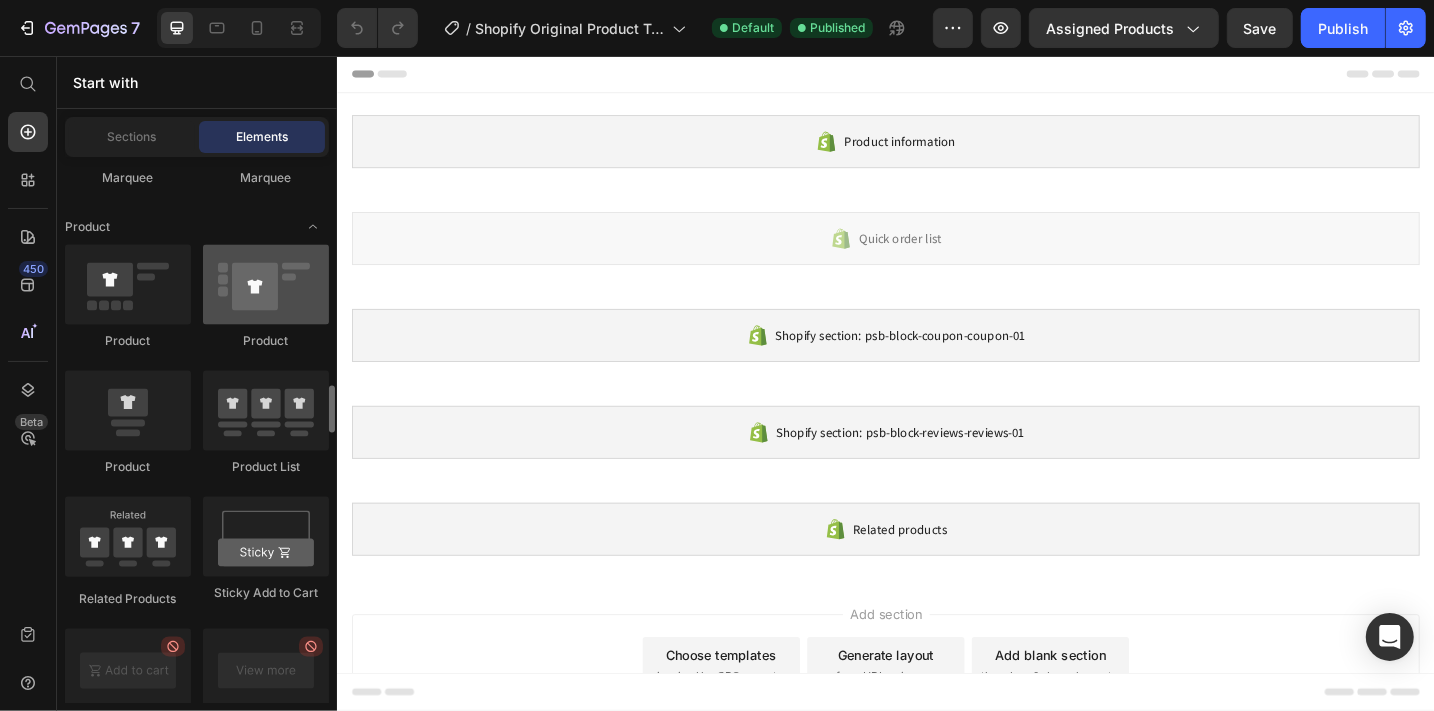 click at bounding box center (266, 285) 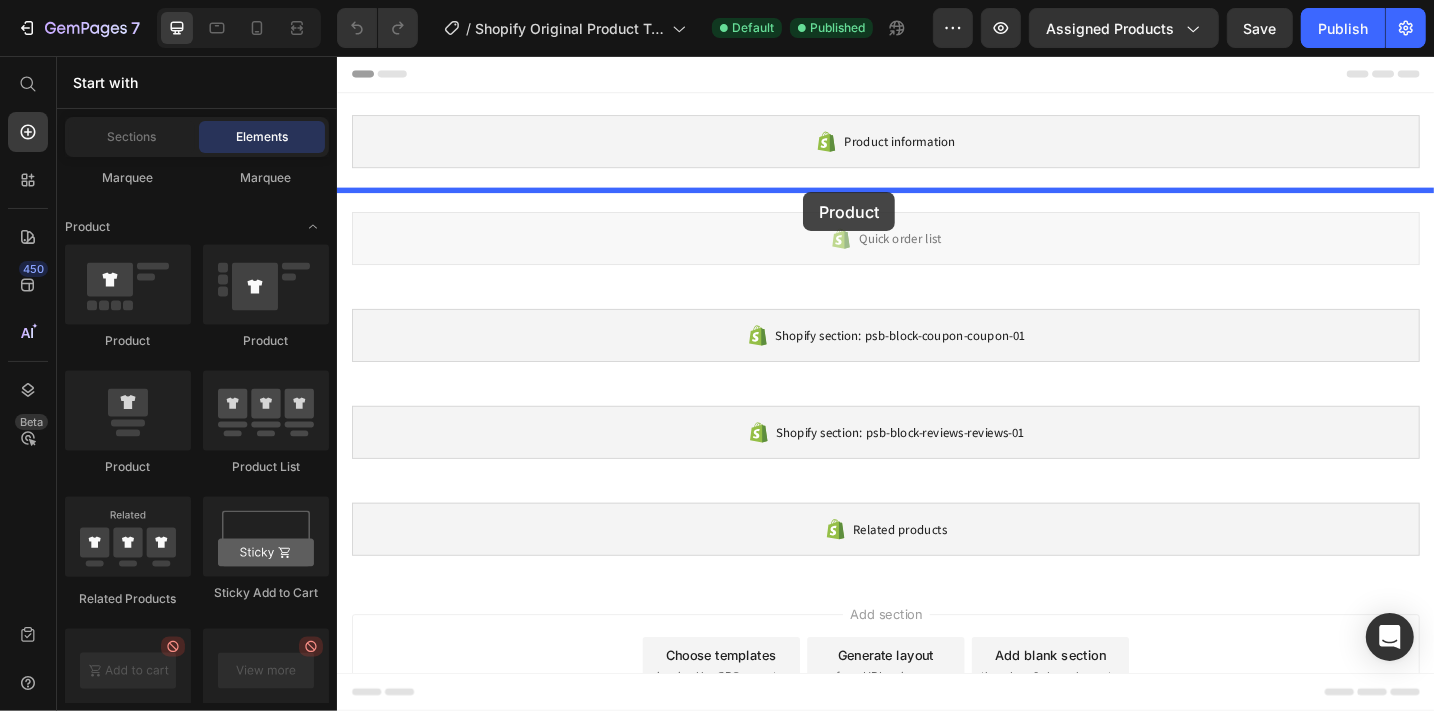 drag, startPoint x: 591, startPoint y: 400, endPoint x: 846, endPoint y: 205, distance: 321.014 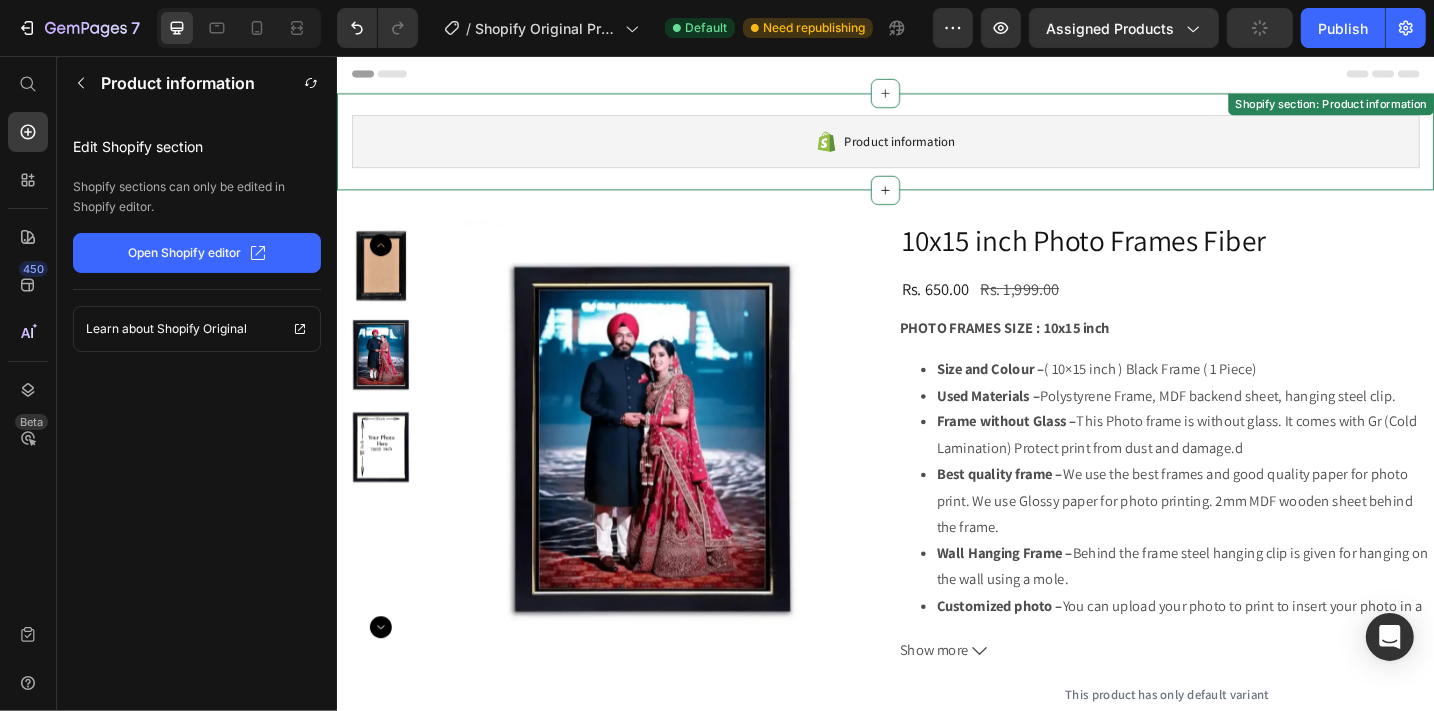 click on "Product information" at bounding box center [952, 150] 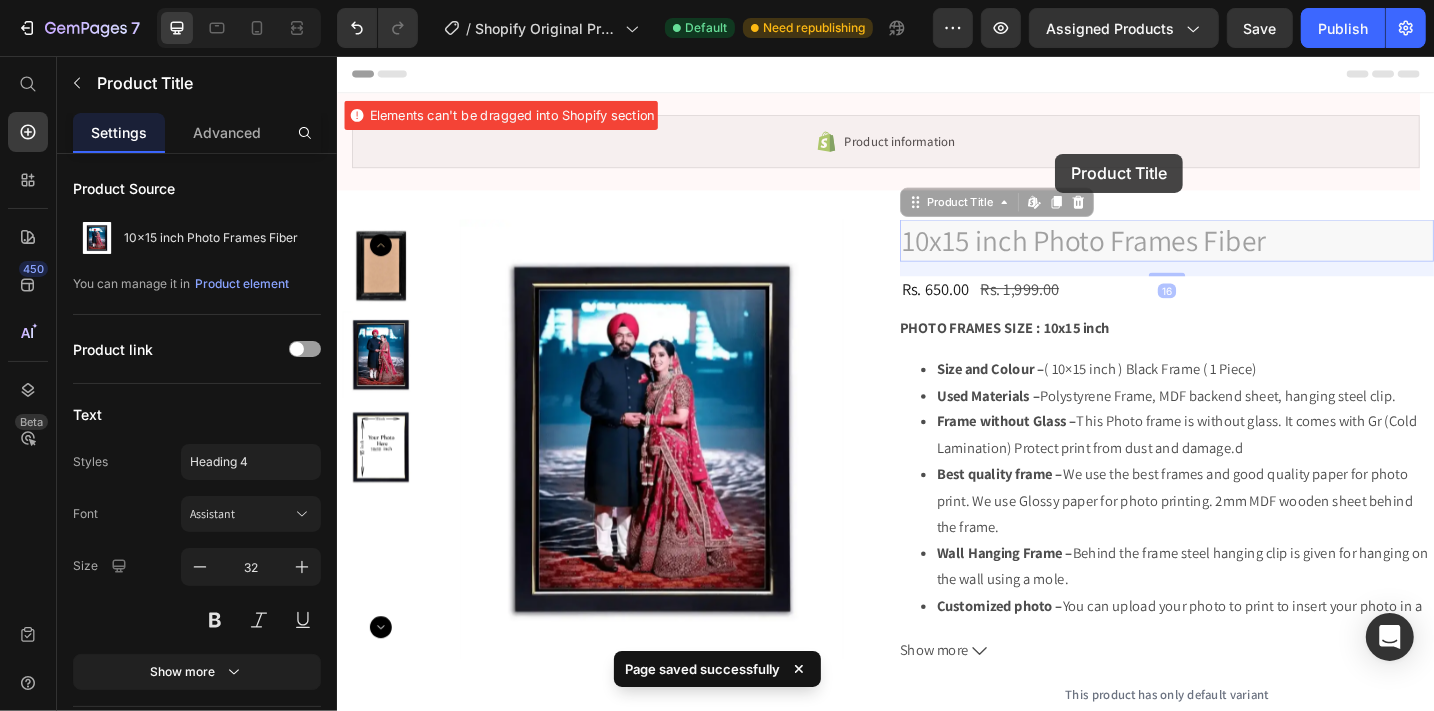 drag, startPoint x: 1164, startPoint y: 257, endPoint x: 1121, endPoint y: 163, distance: 103.36827 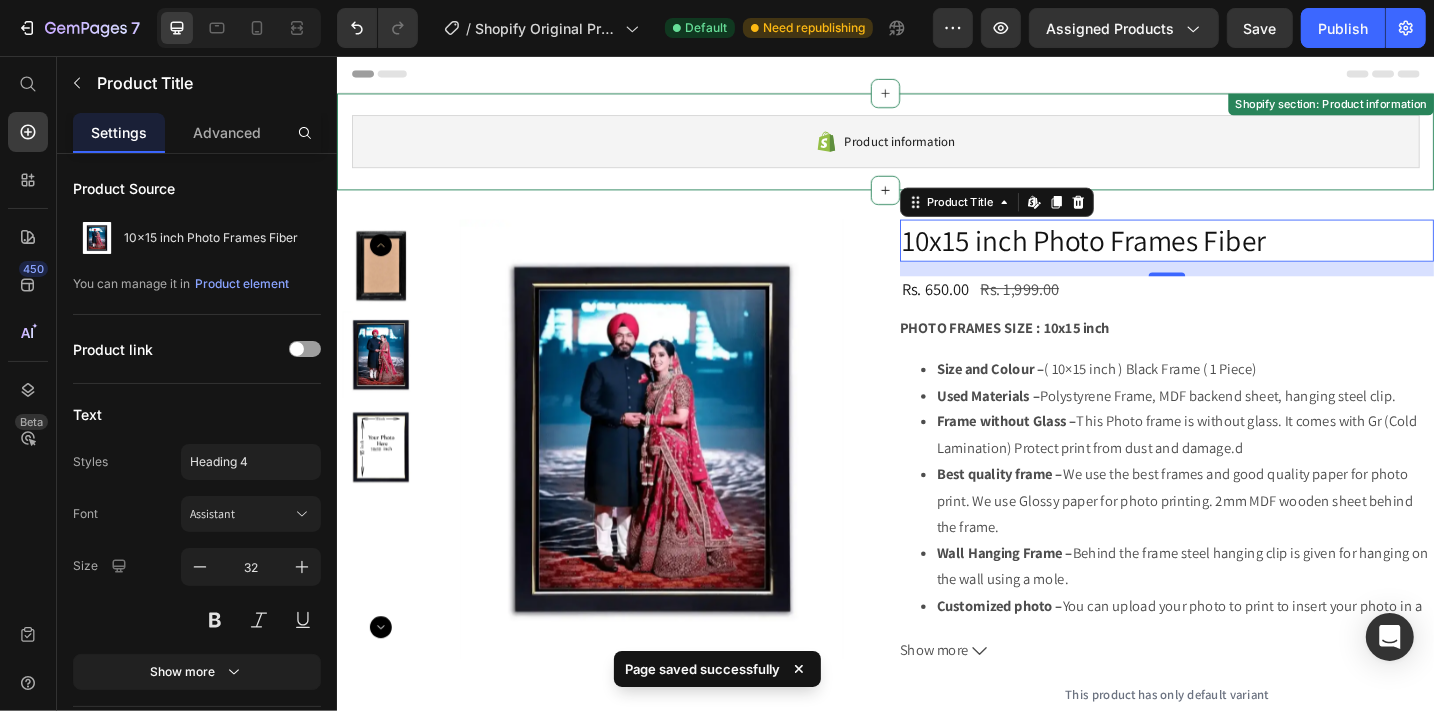 click on "Product information" at bounding box center [936, 150] 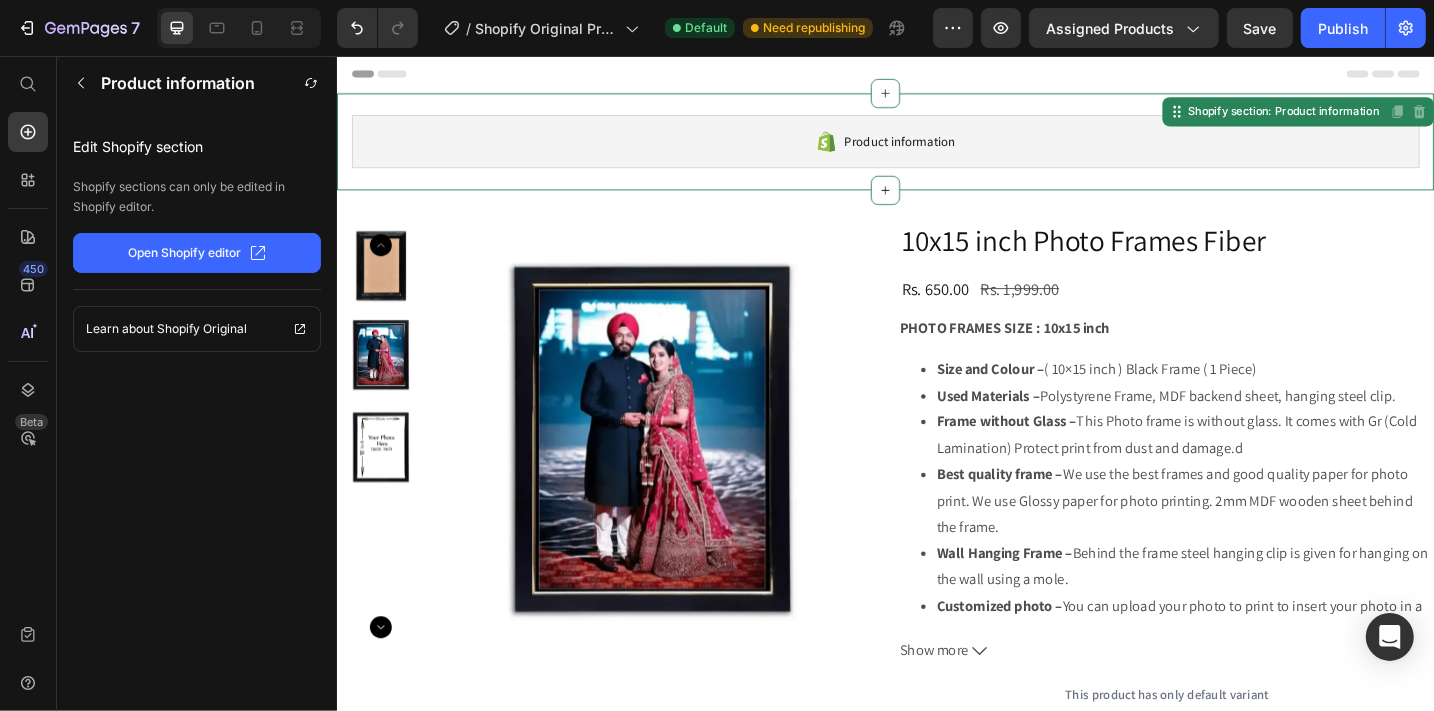 click on "Product information Shopify section: Product information   Disabled. Please edit in Shopify Editor Disabled. Please edit in Shopify Editor" at bounding box center (936, 150) 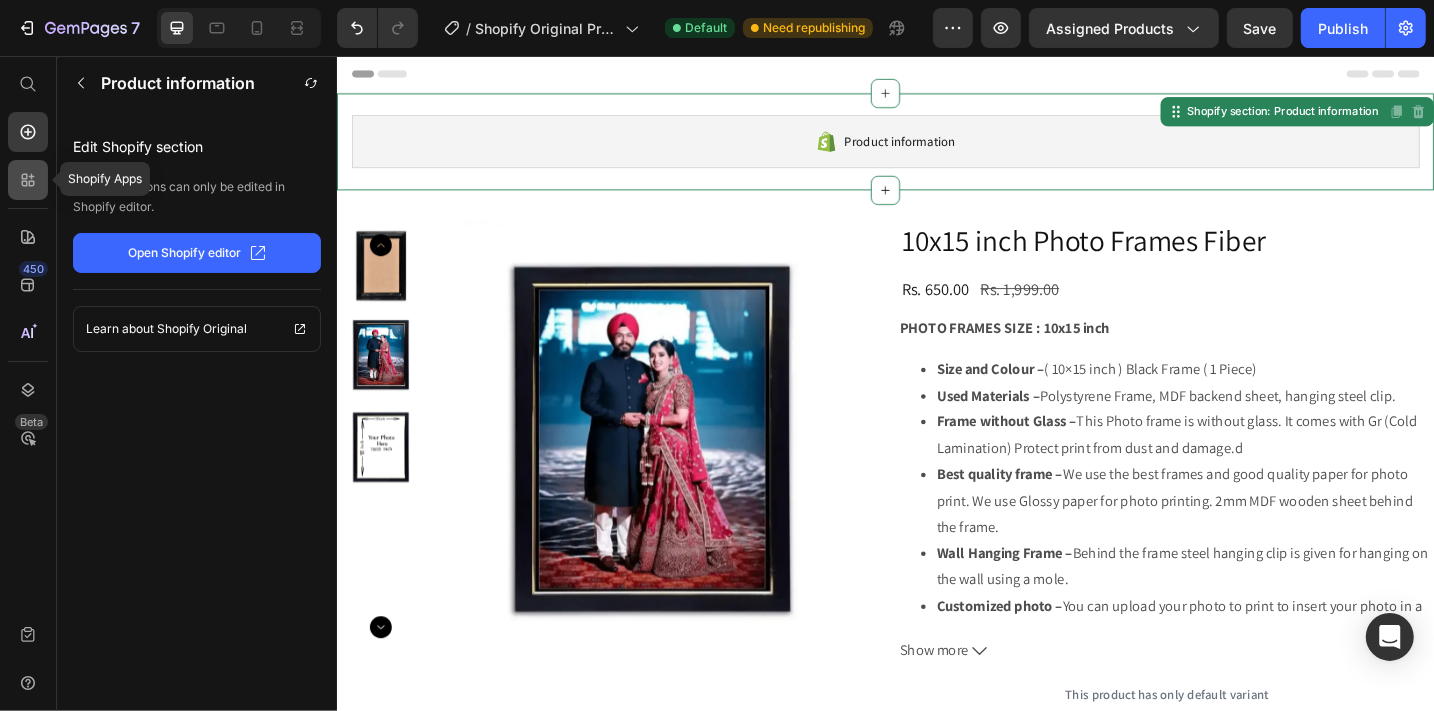 click 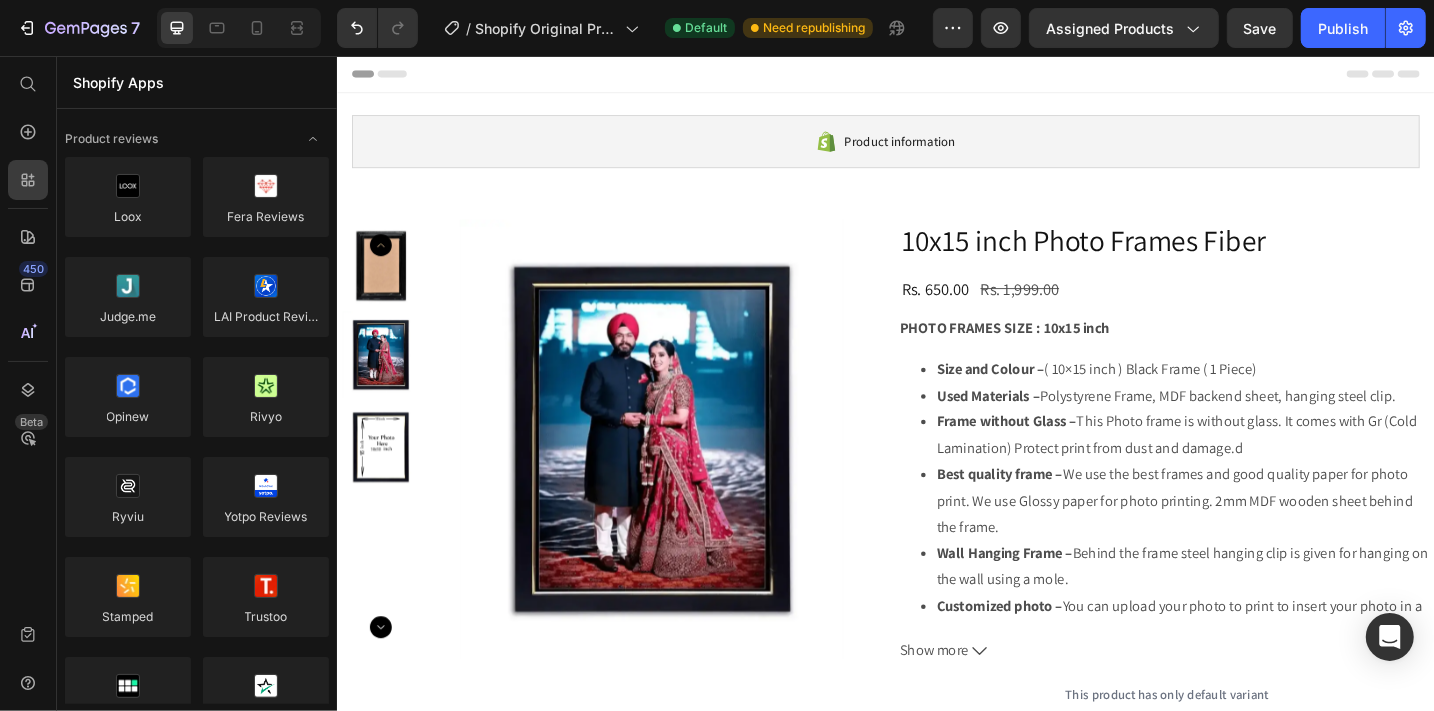 scroll, scrollTop: 2628, scrollLeft: 0, axis: vertical 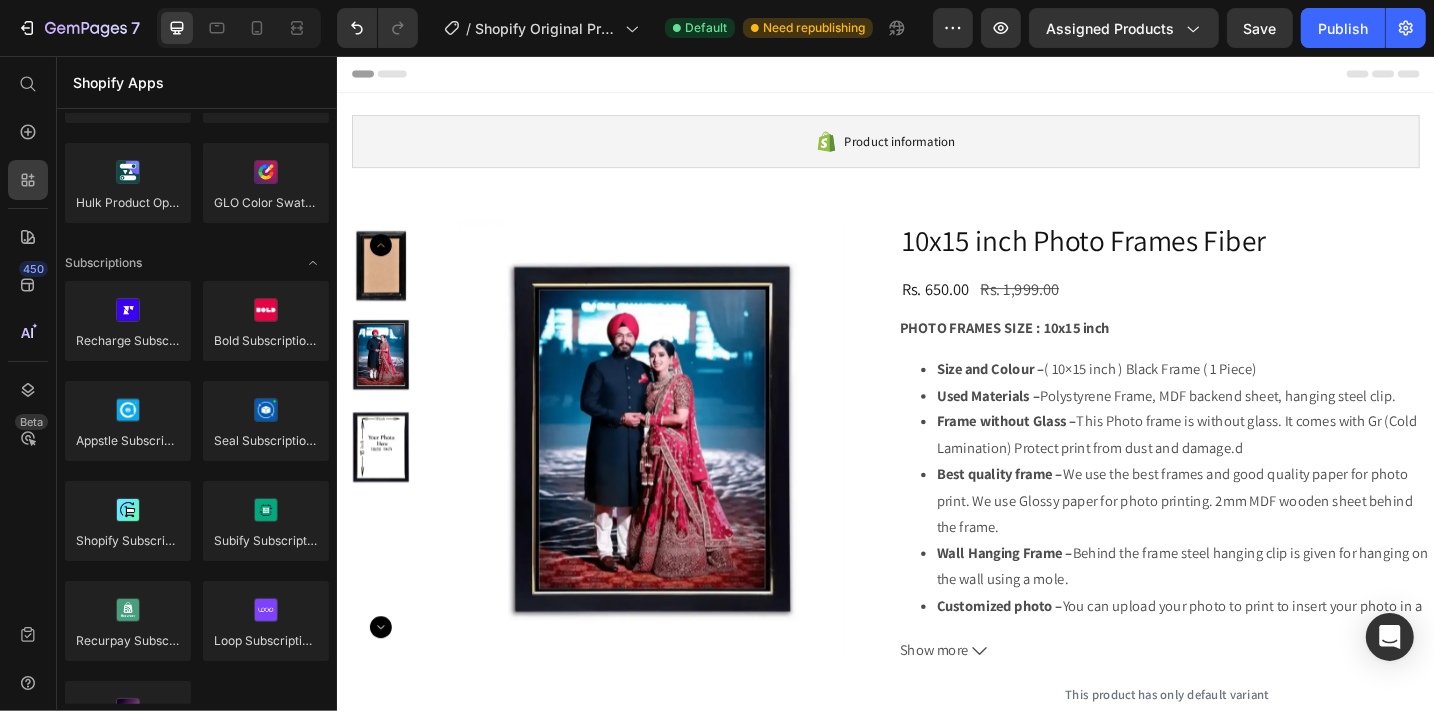 click 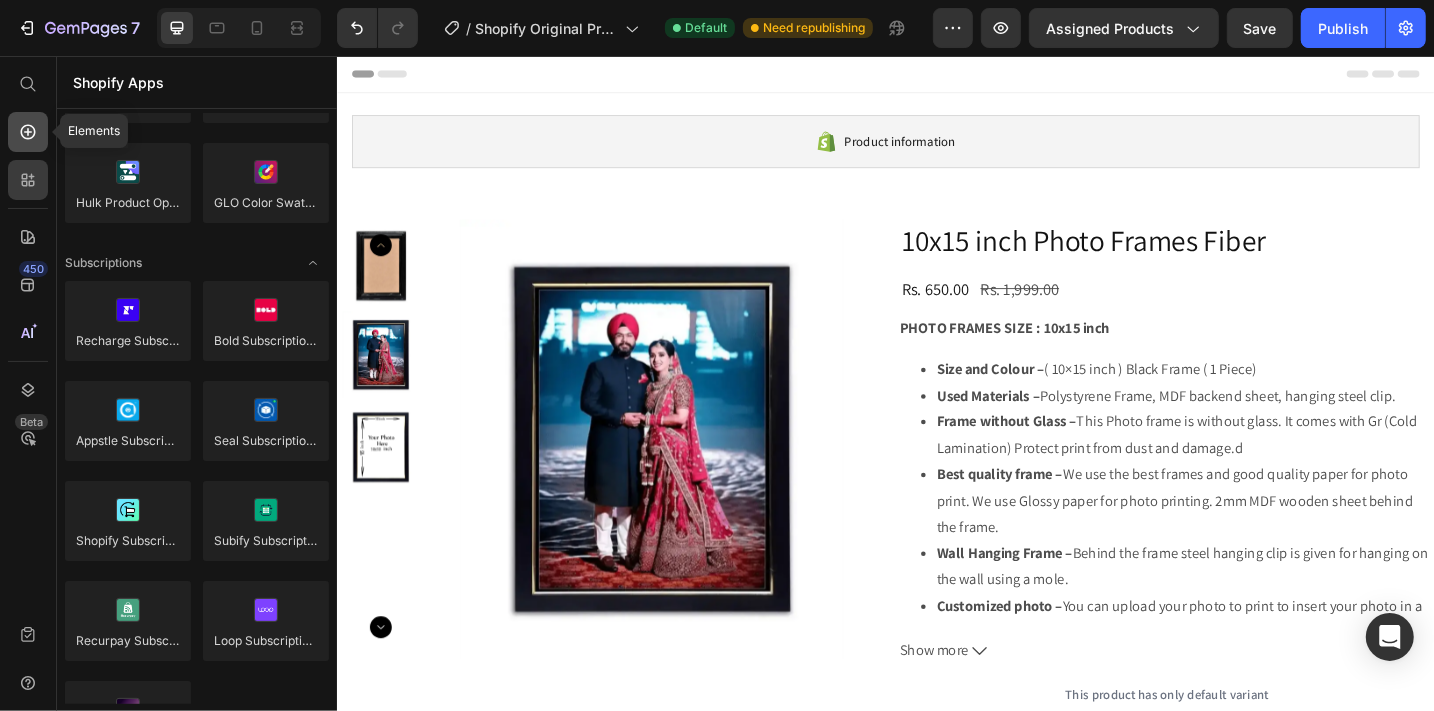 click 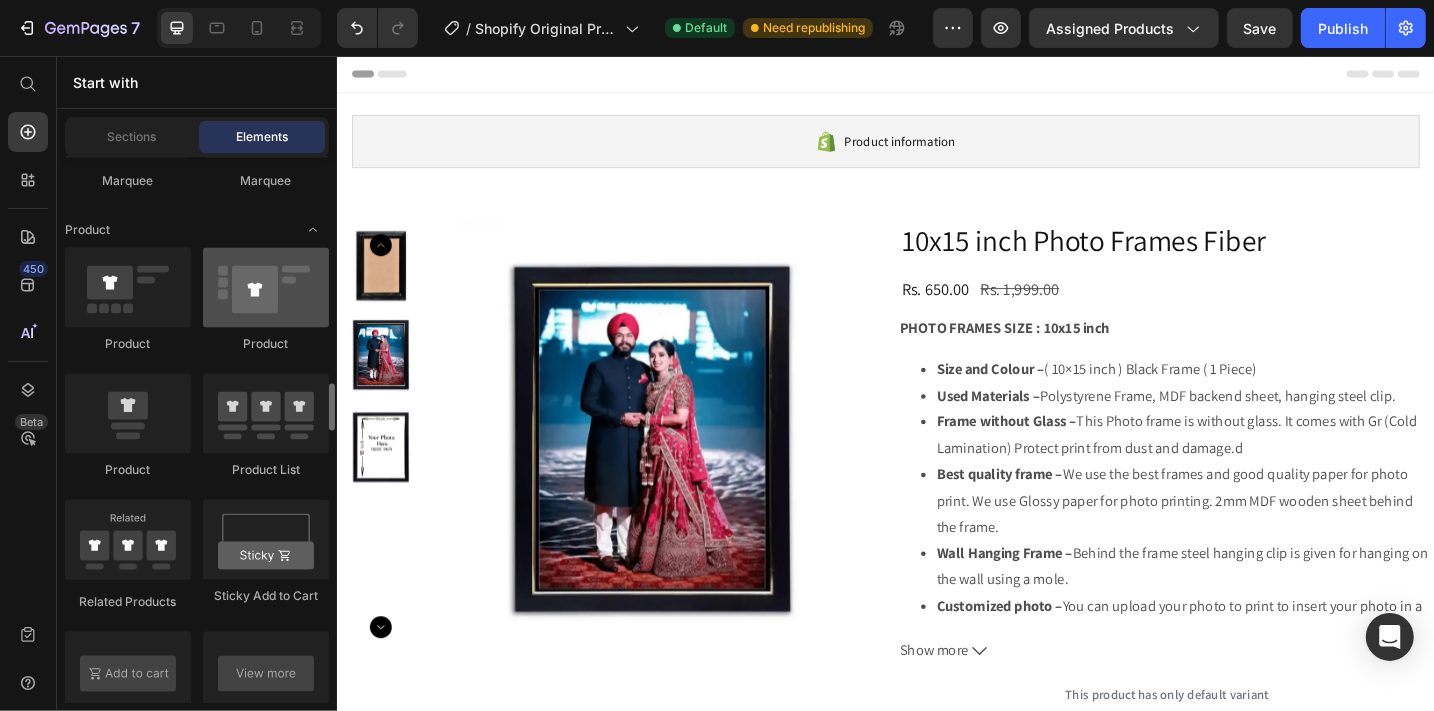 scroll, scrollTop: 2624, scrollLeft: 0, axis: vertical 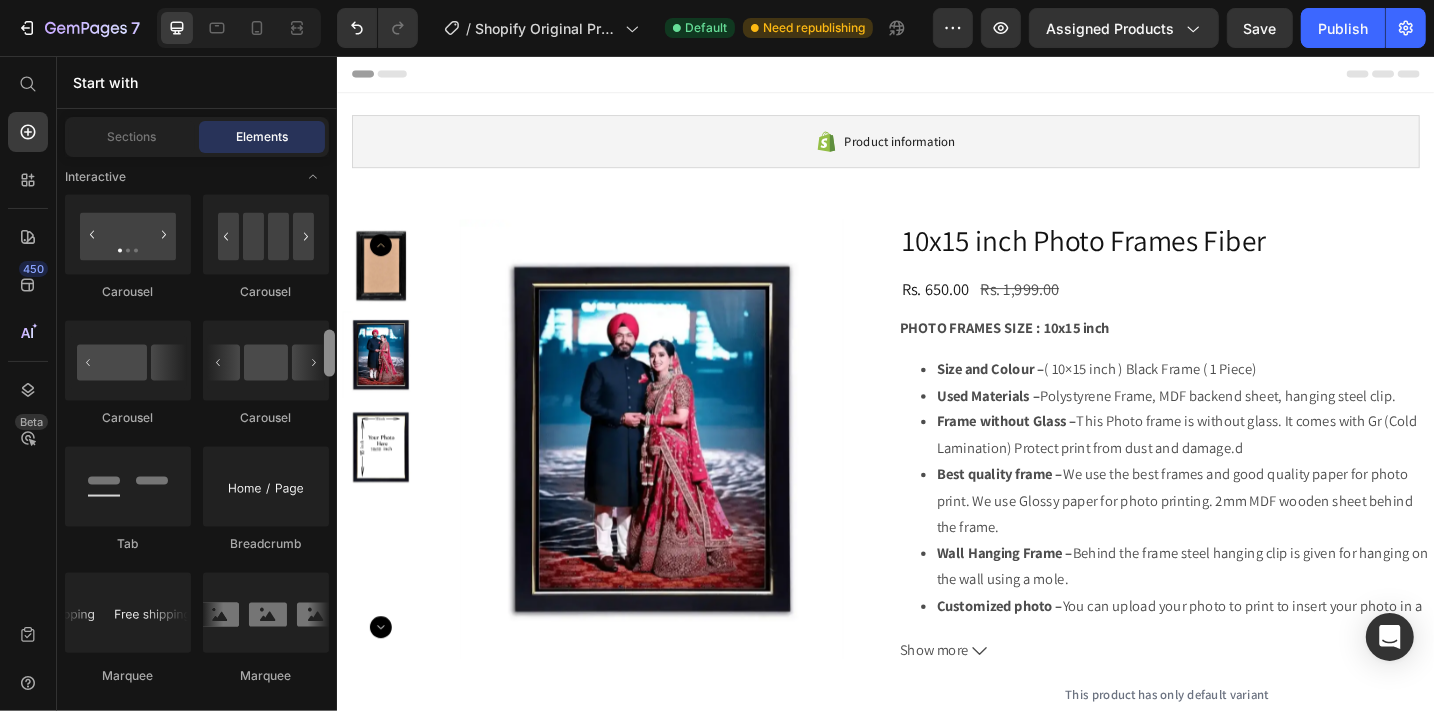 drag, startPoint x: 329, startPoint y: 406, endPoint x: 326, endPoint y: 363, distance: 43.104523 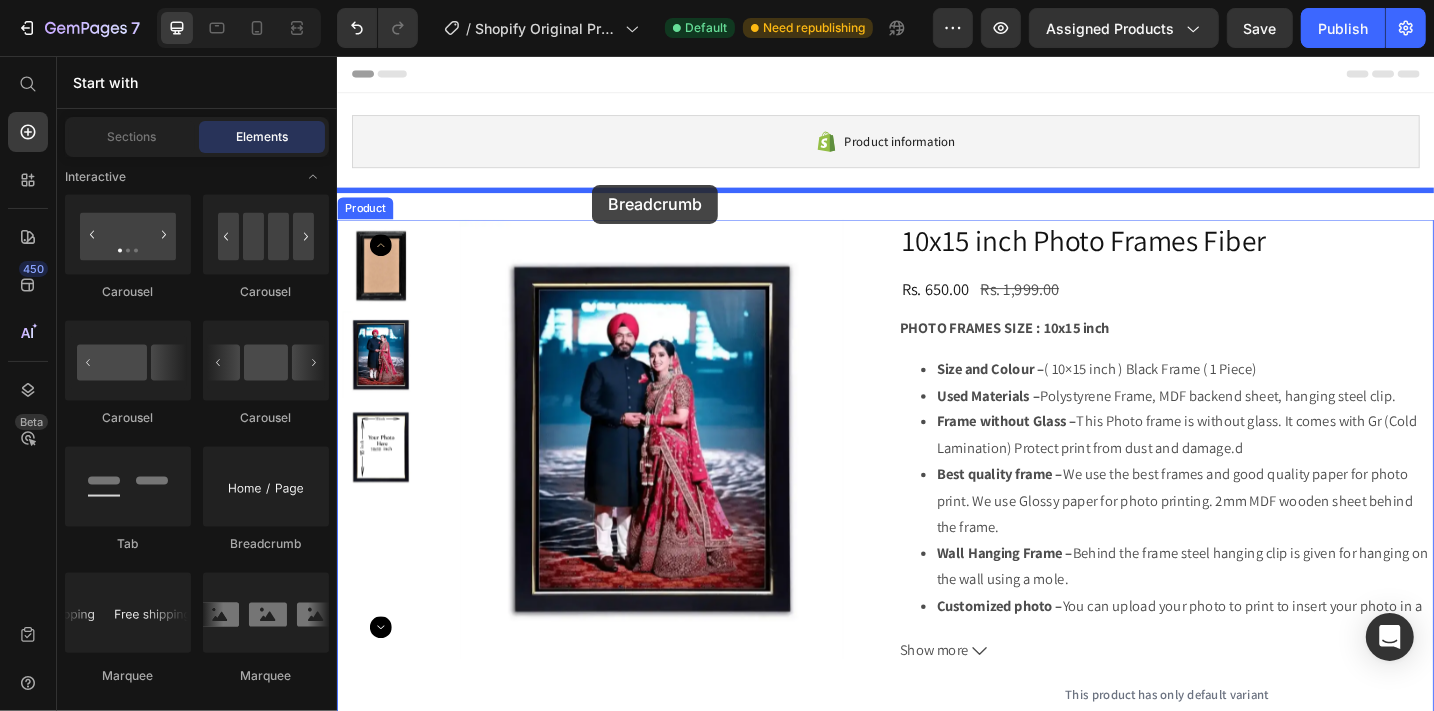 drag, startPoint x: 596, startPoint y: 605, endPoint x: 615, endPoint y: 197, distance: 408.44217 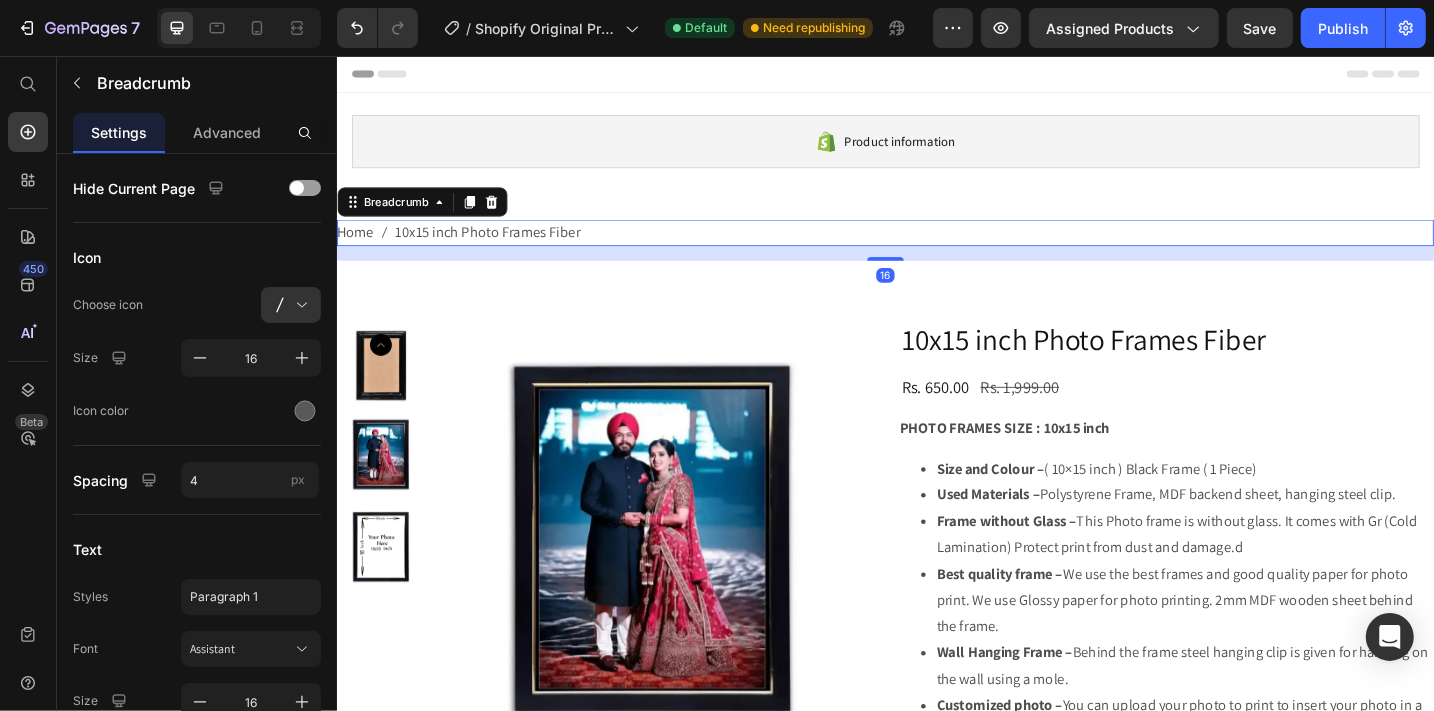 click on "Home
10x15 inch Photo Frames Fiber" at bounding box center [936, 249] 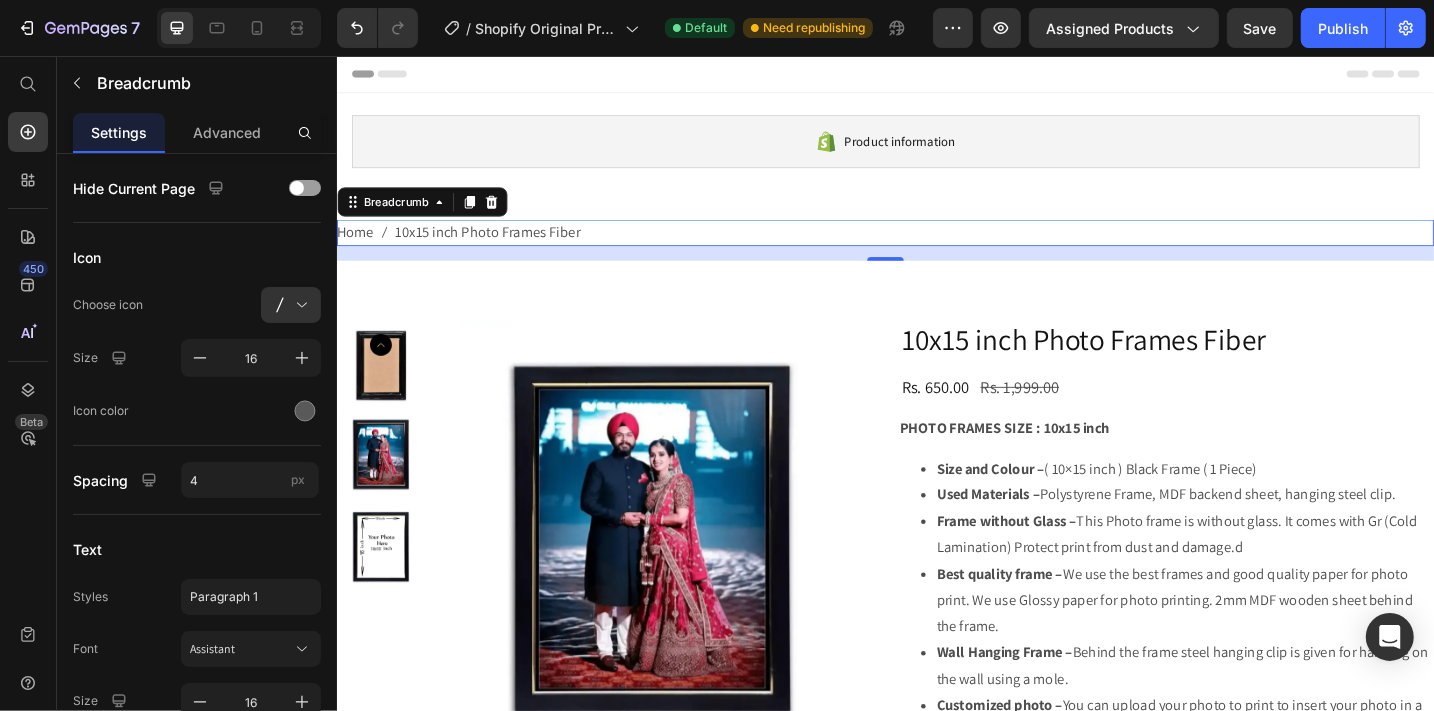 click on "Home
10x15 inch Photo Frames Fiber" at bounding box center (936, 249) 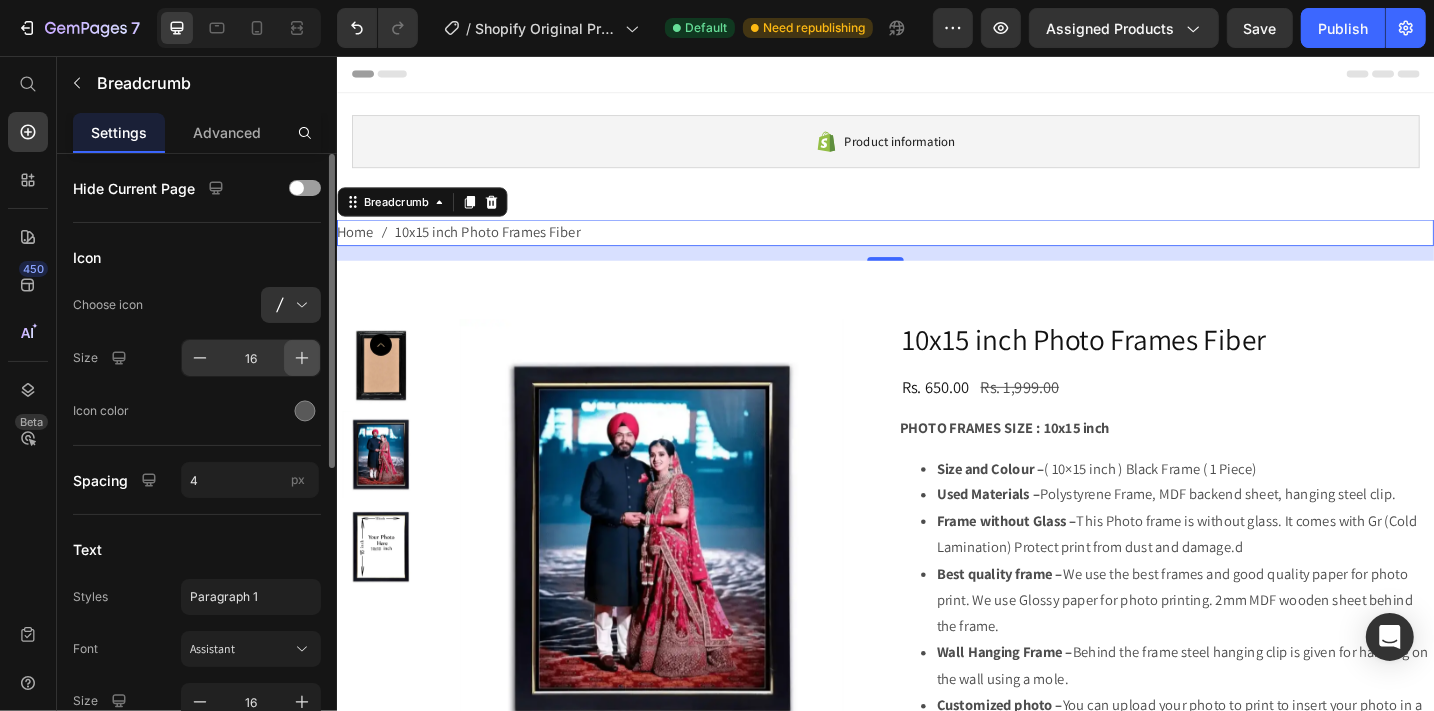 click 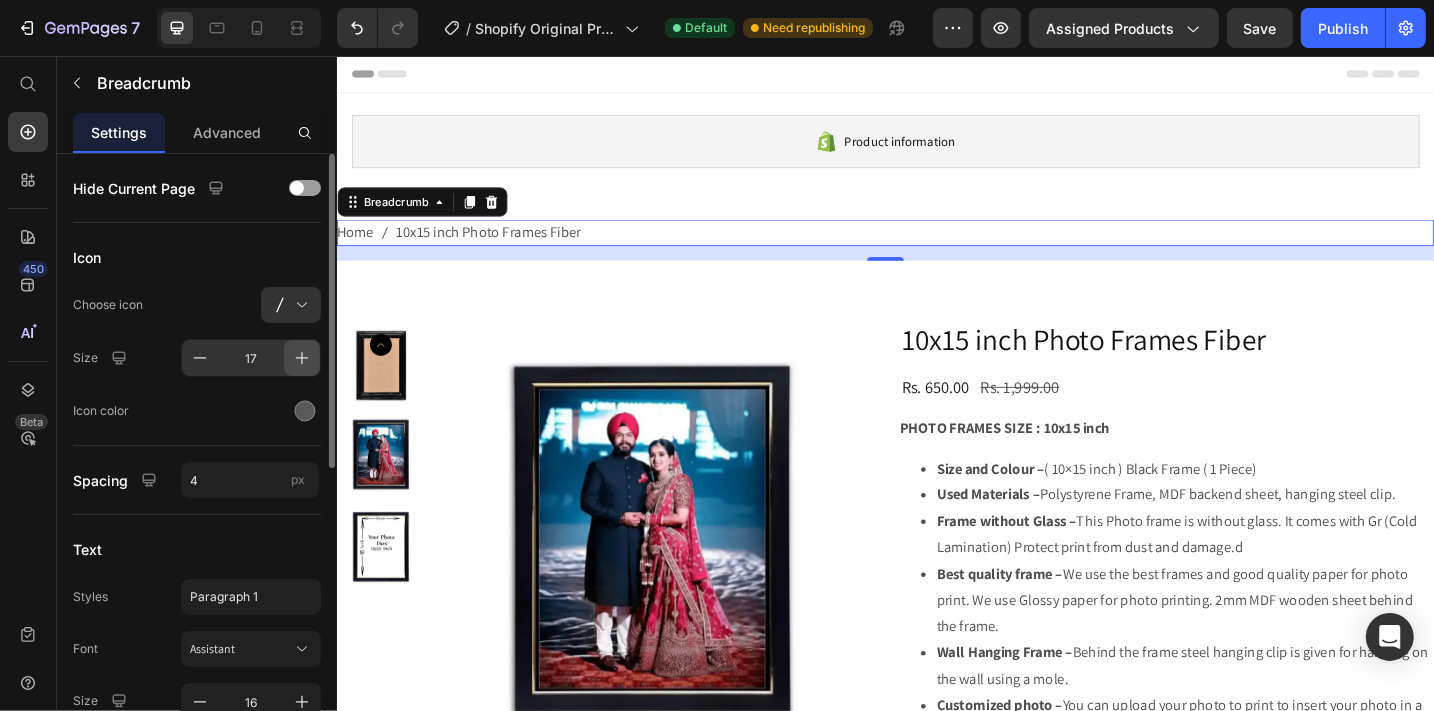 click 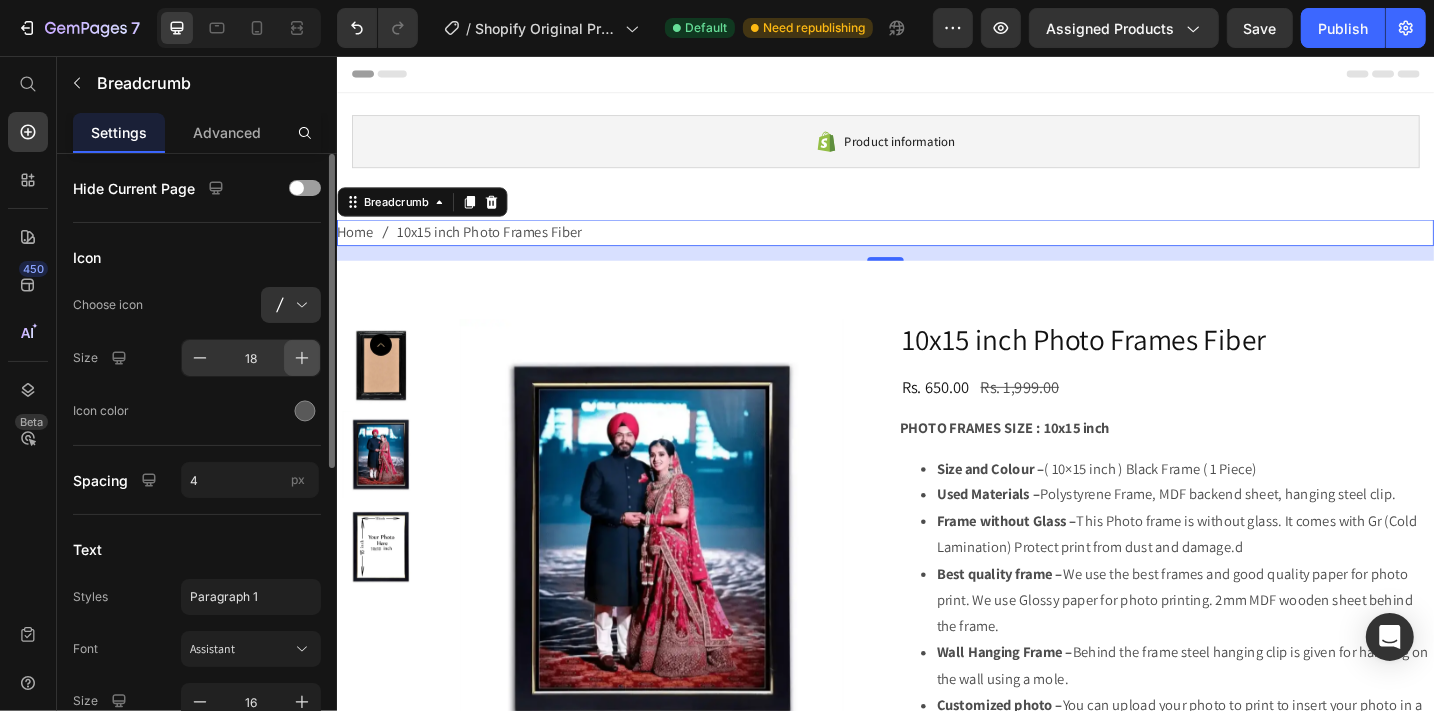 click 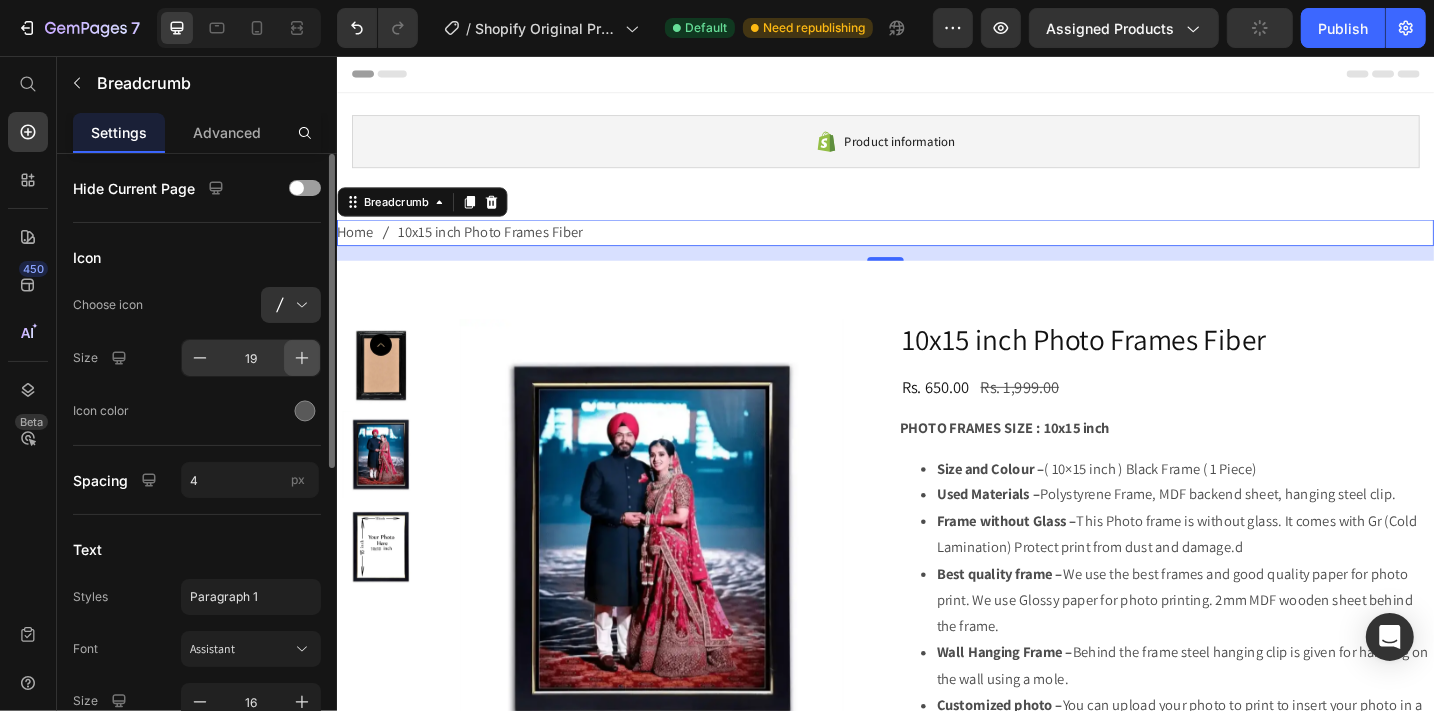 click 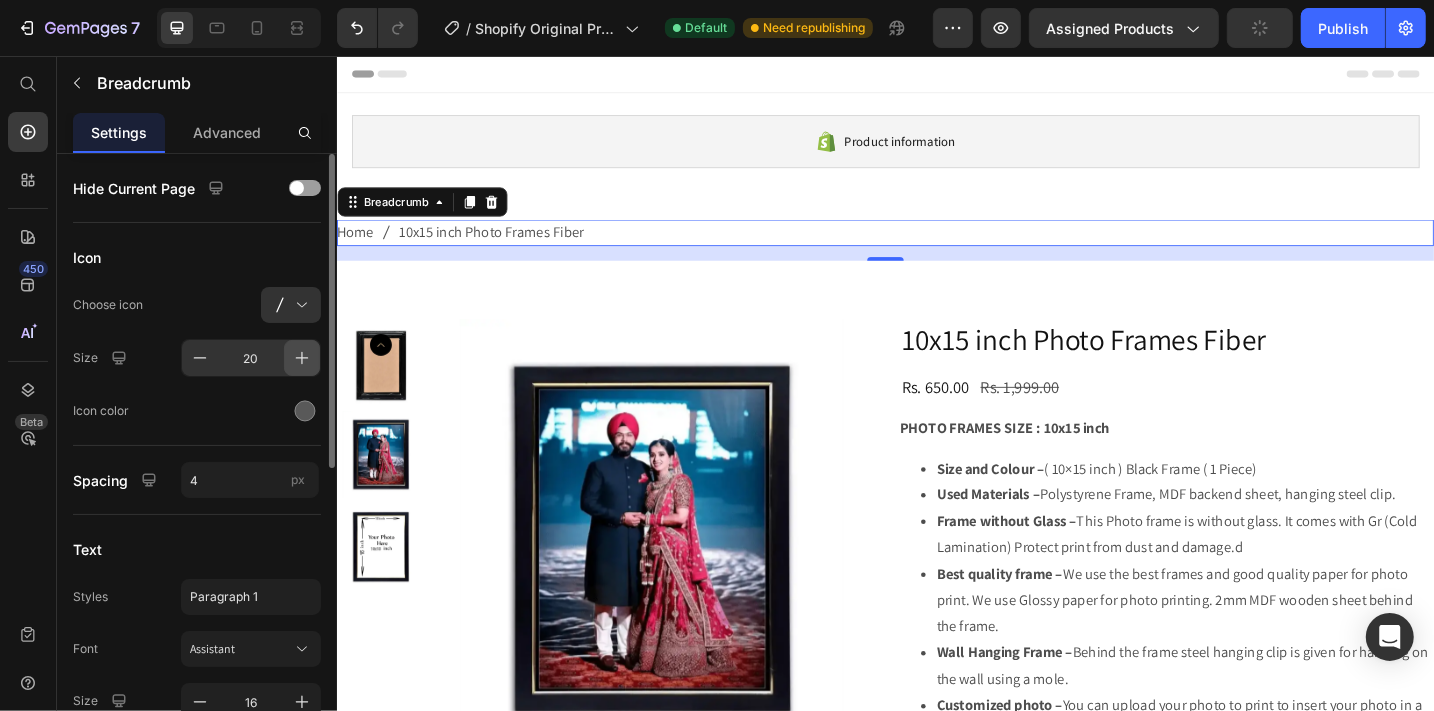click 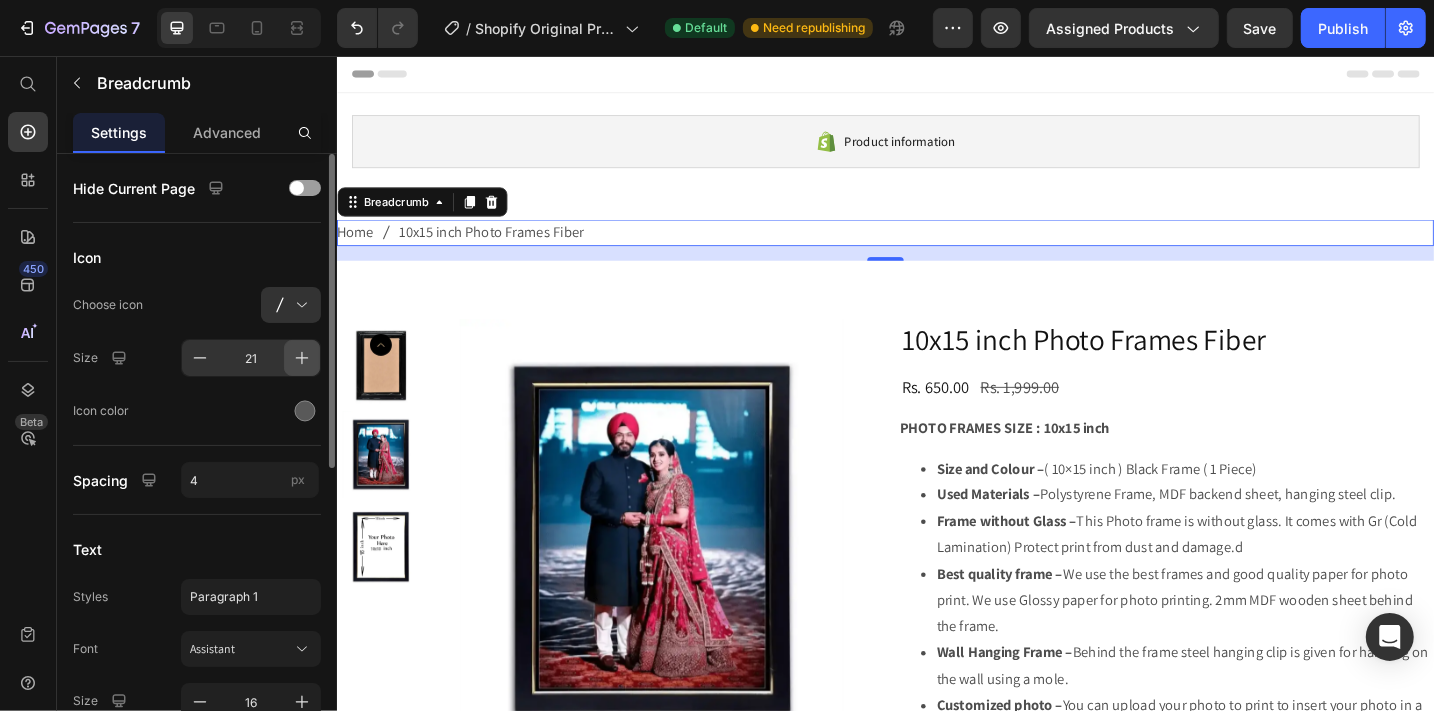 click 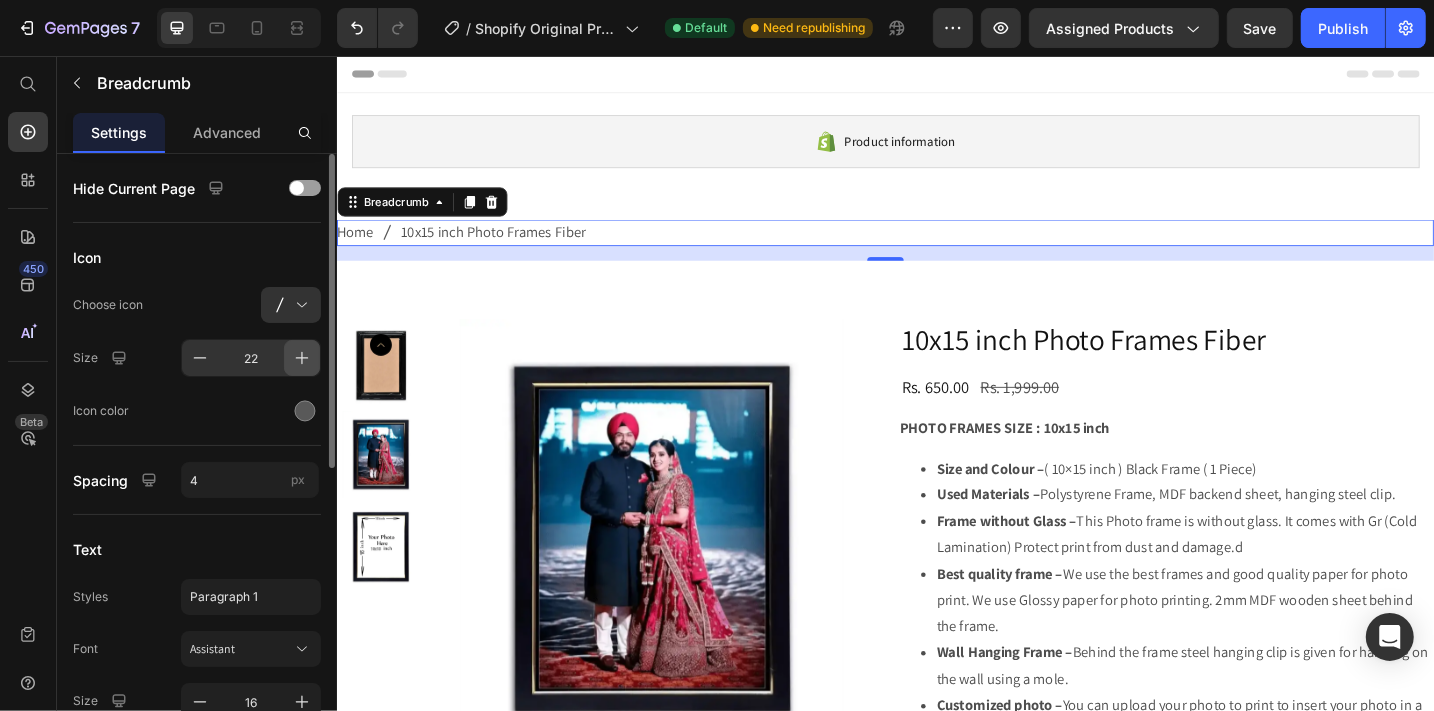 click 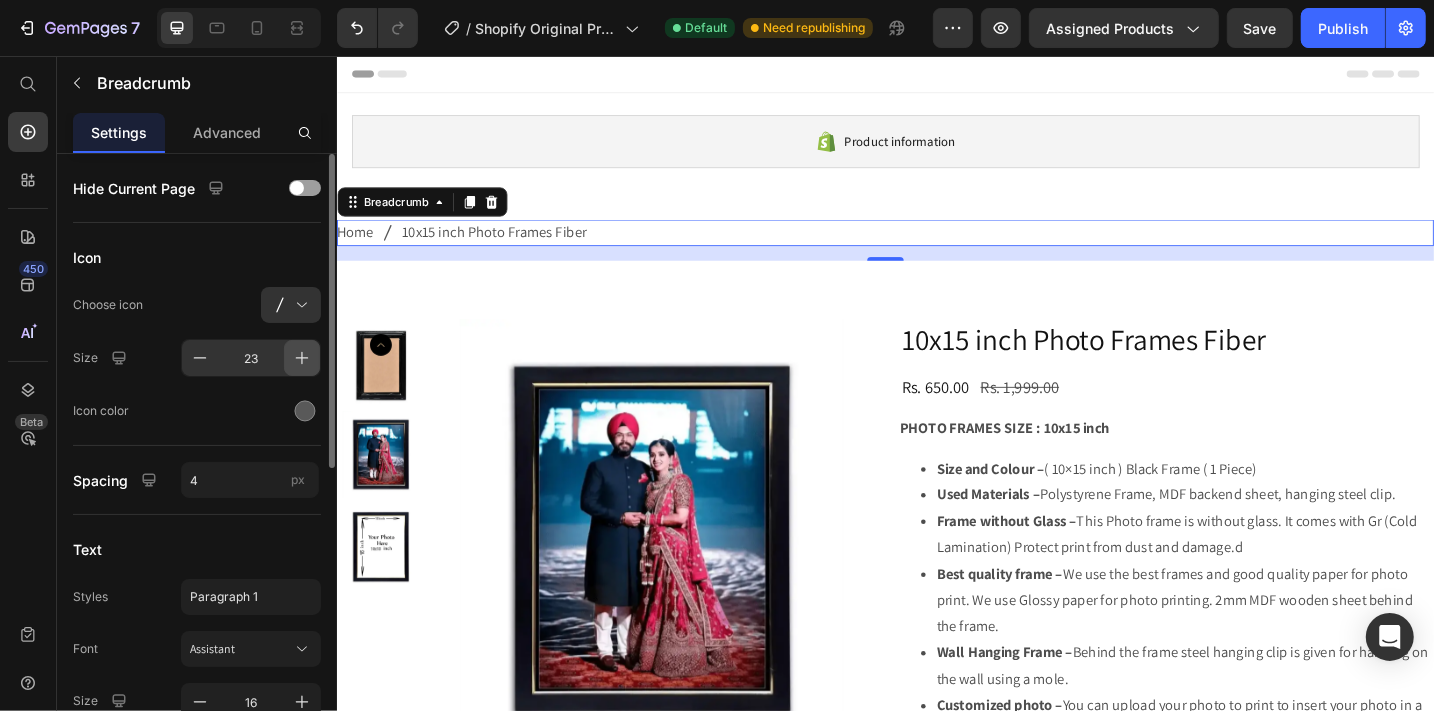 click 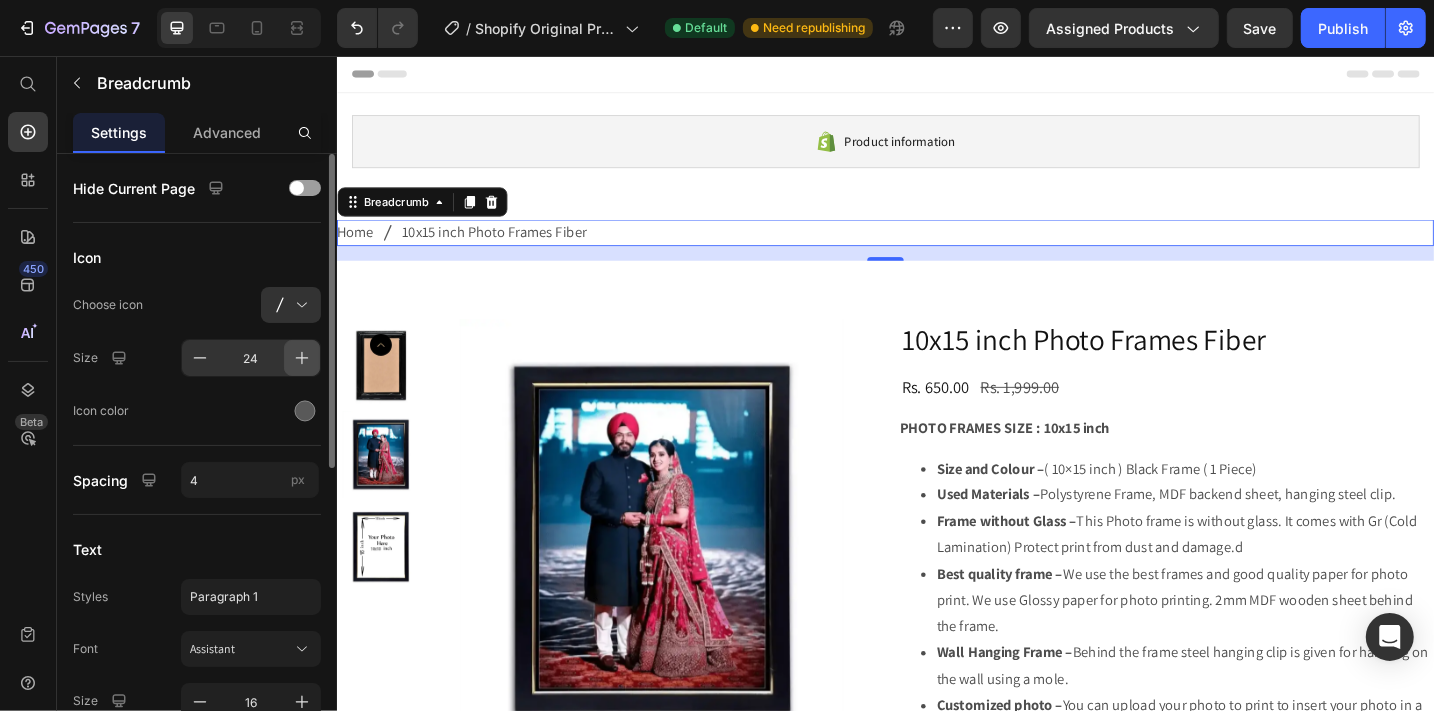 click 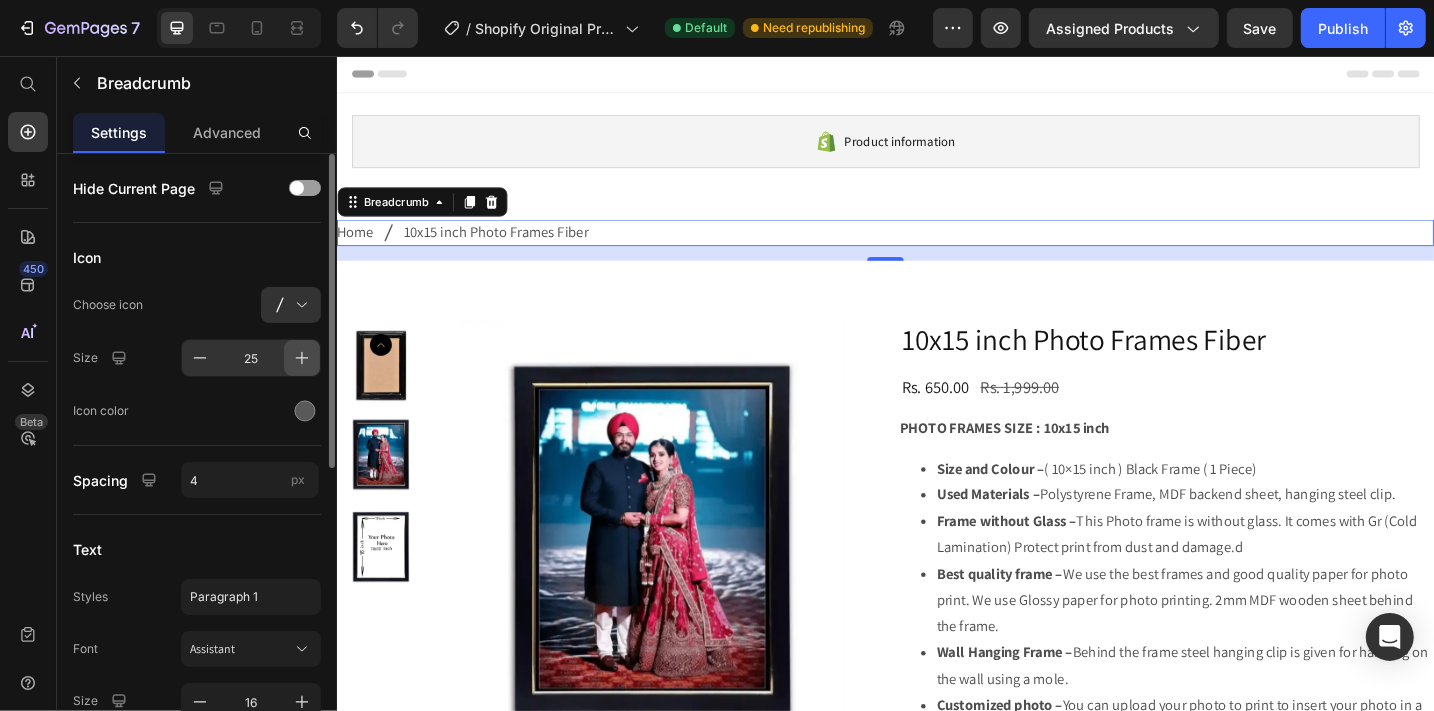 click 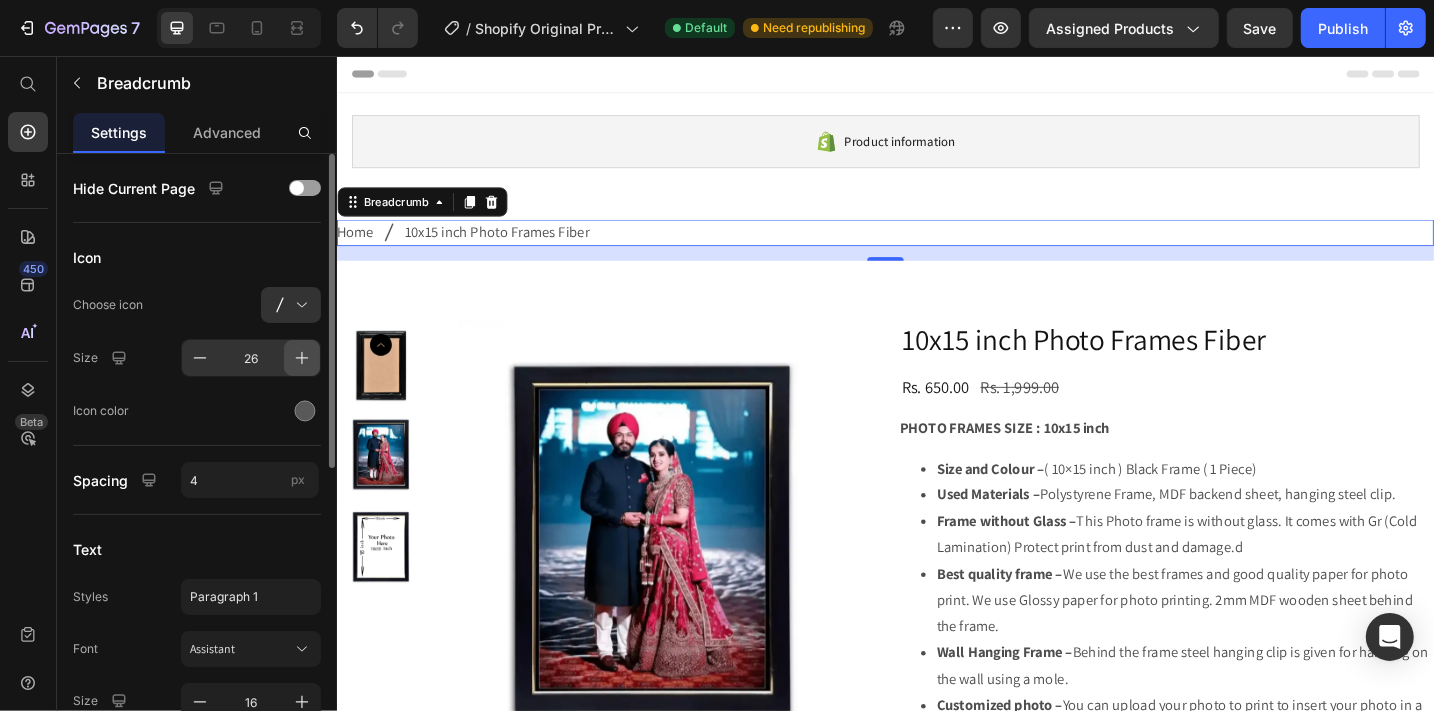 click 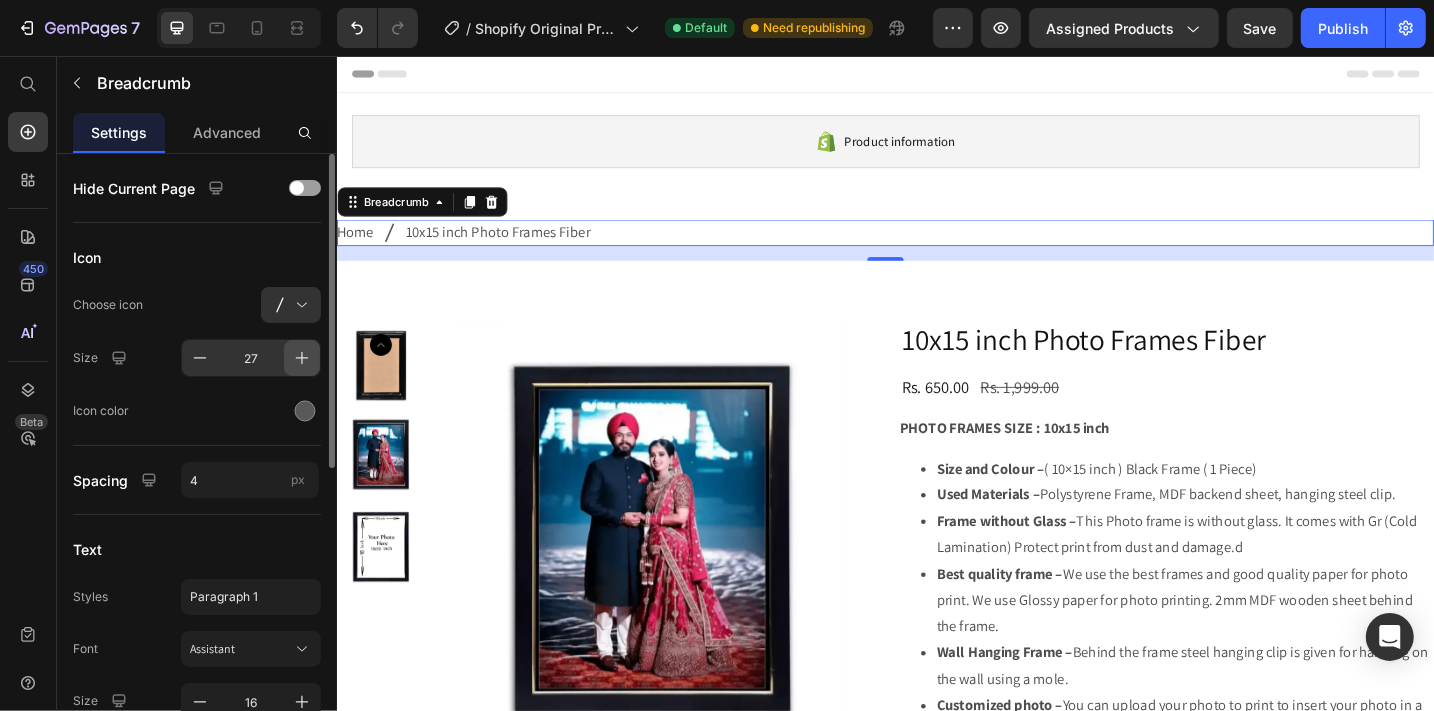 click 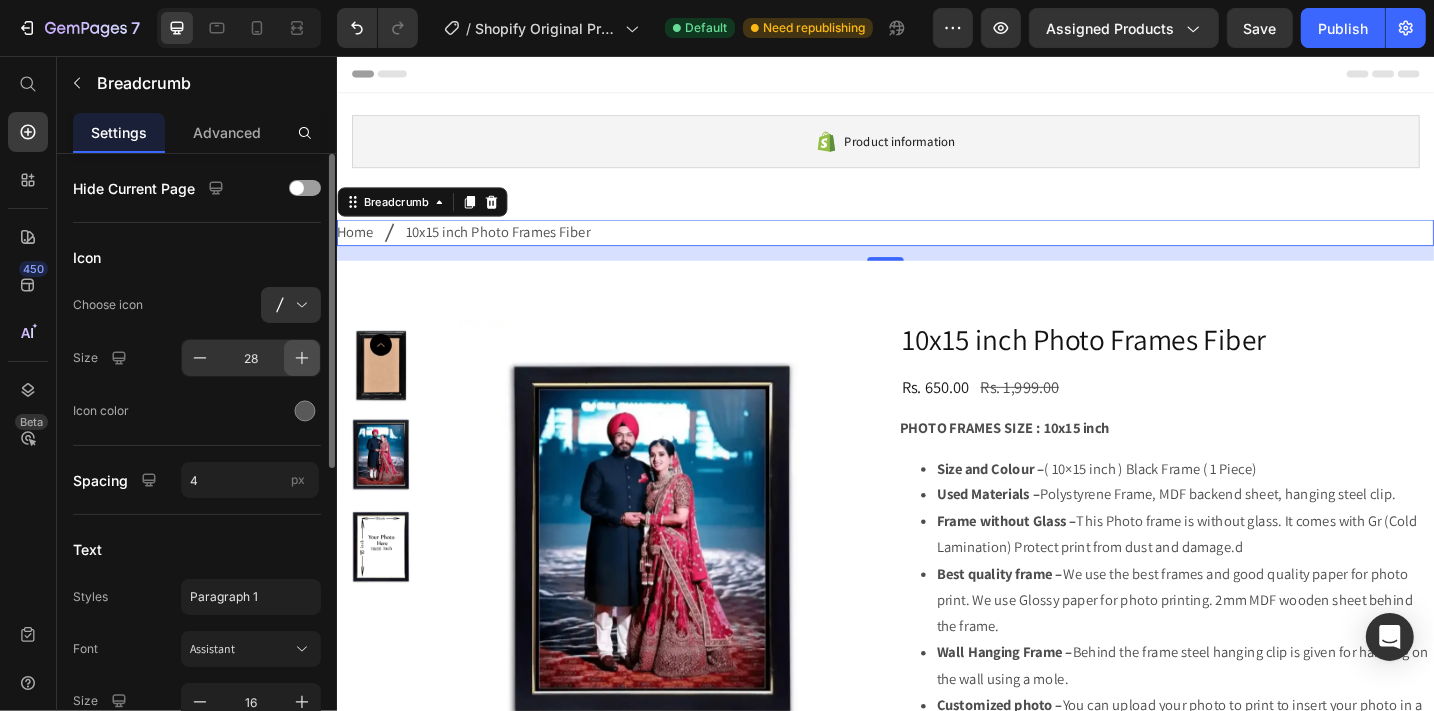 click 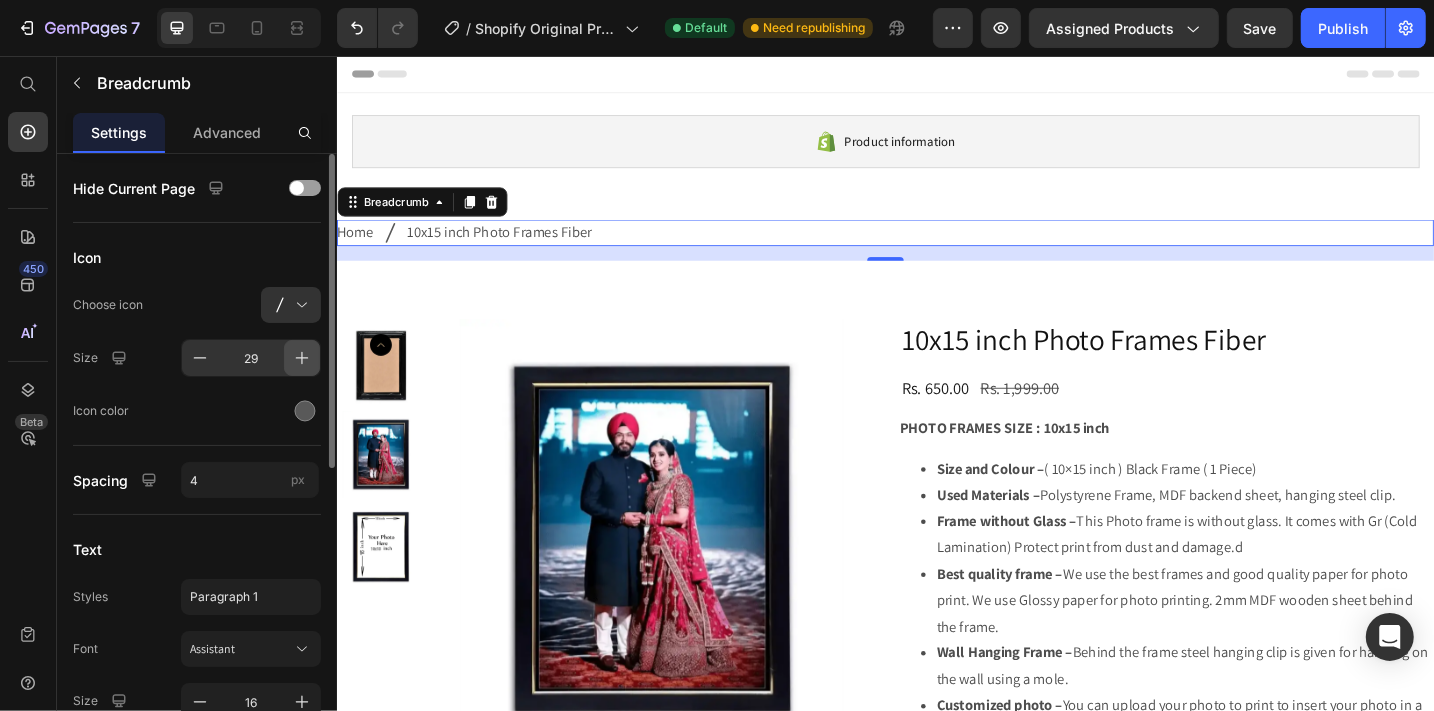 click 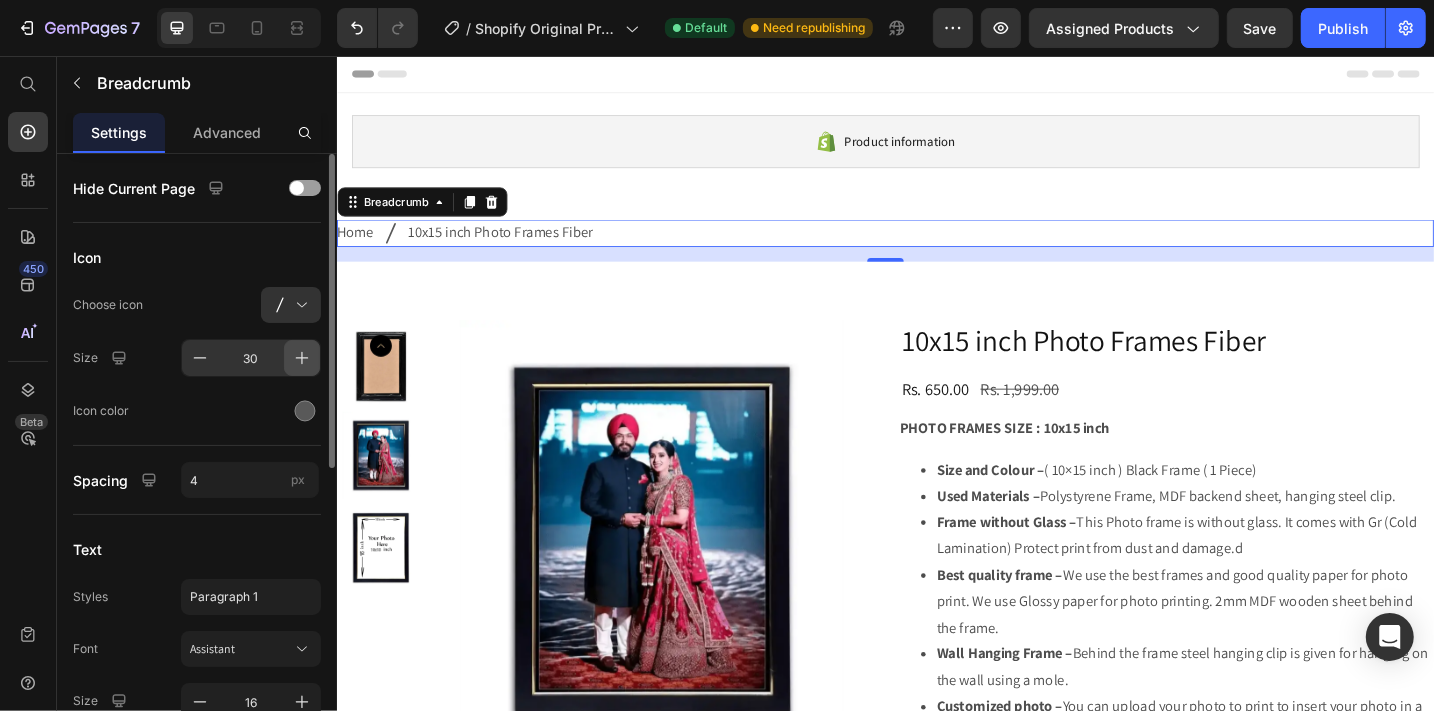 click 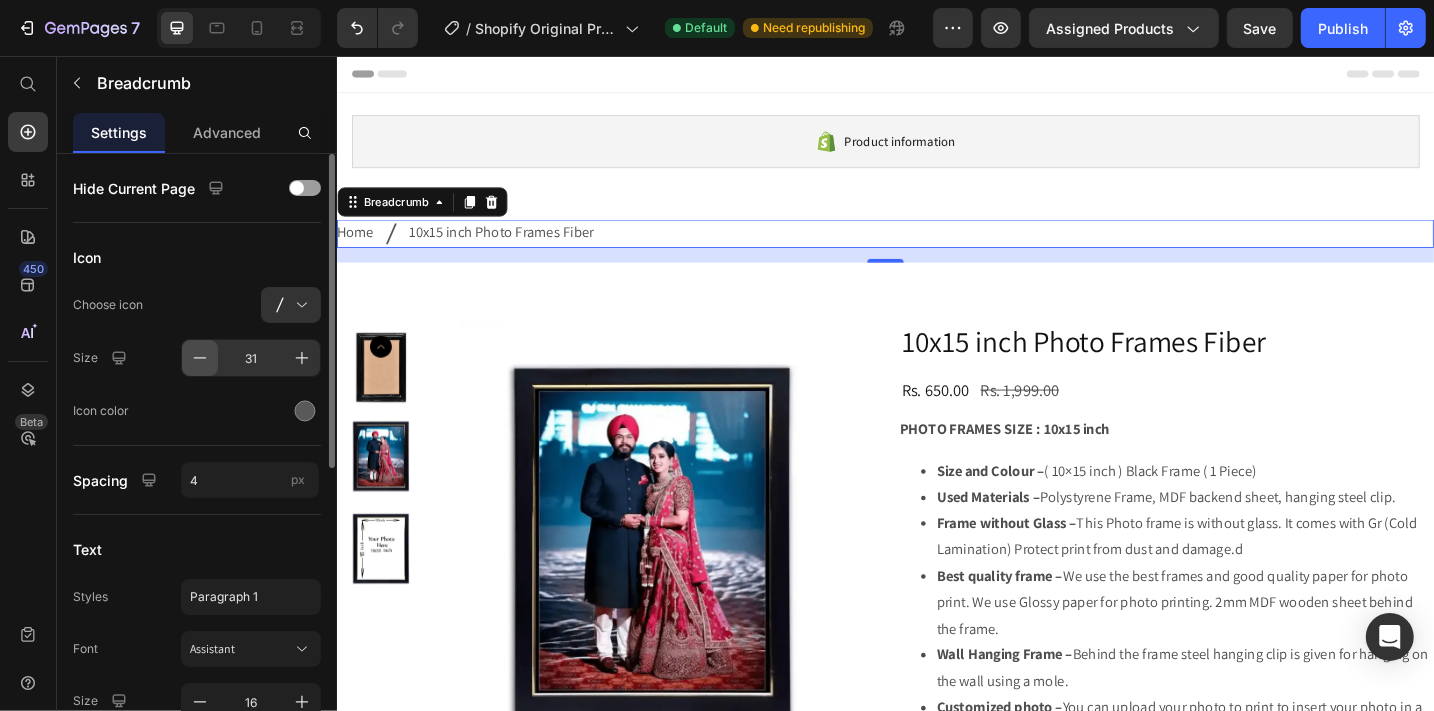 click 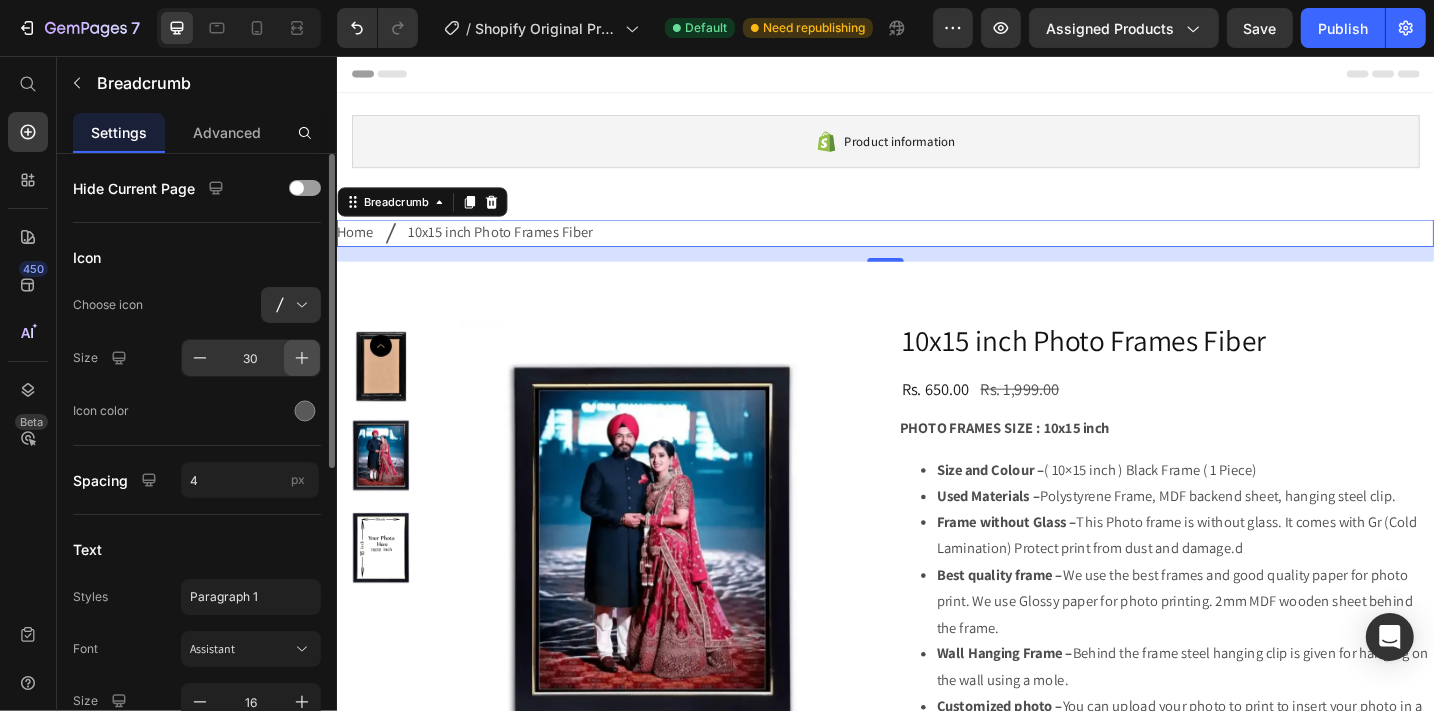click 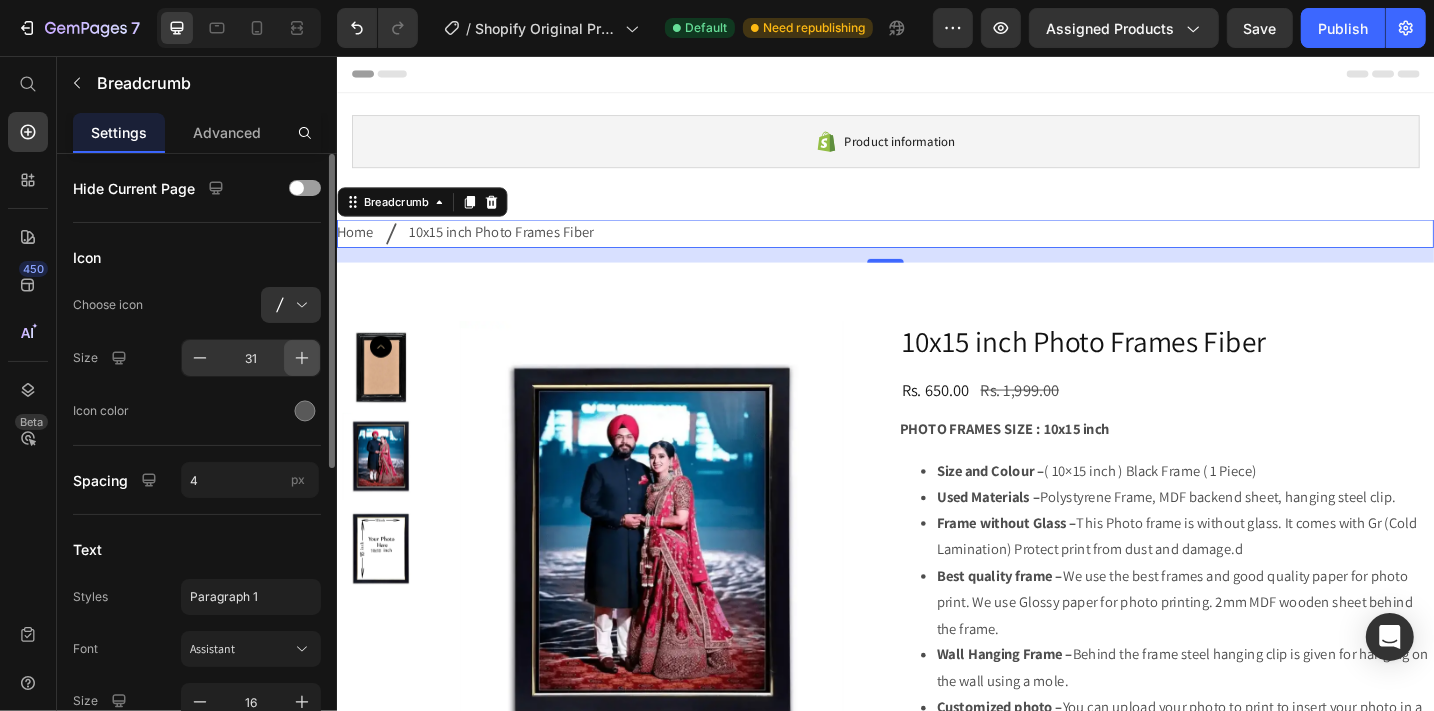 click 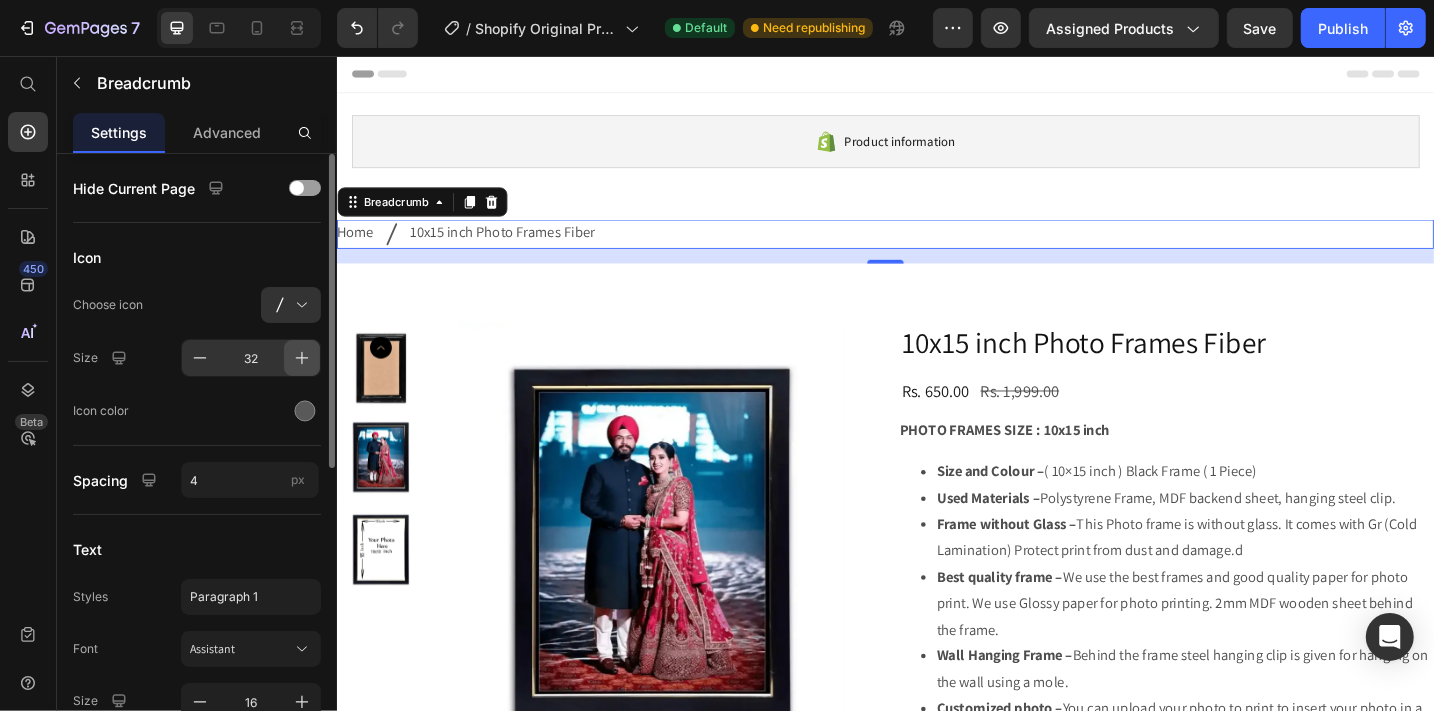 click 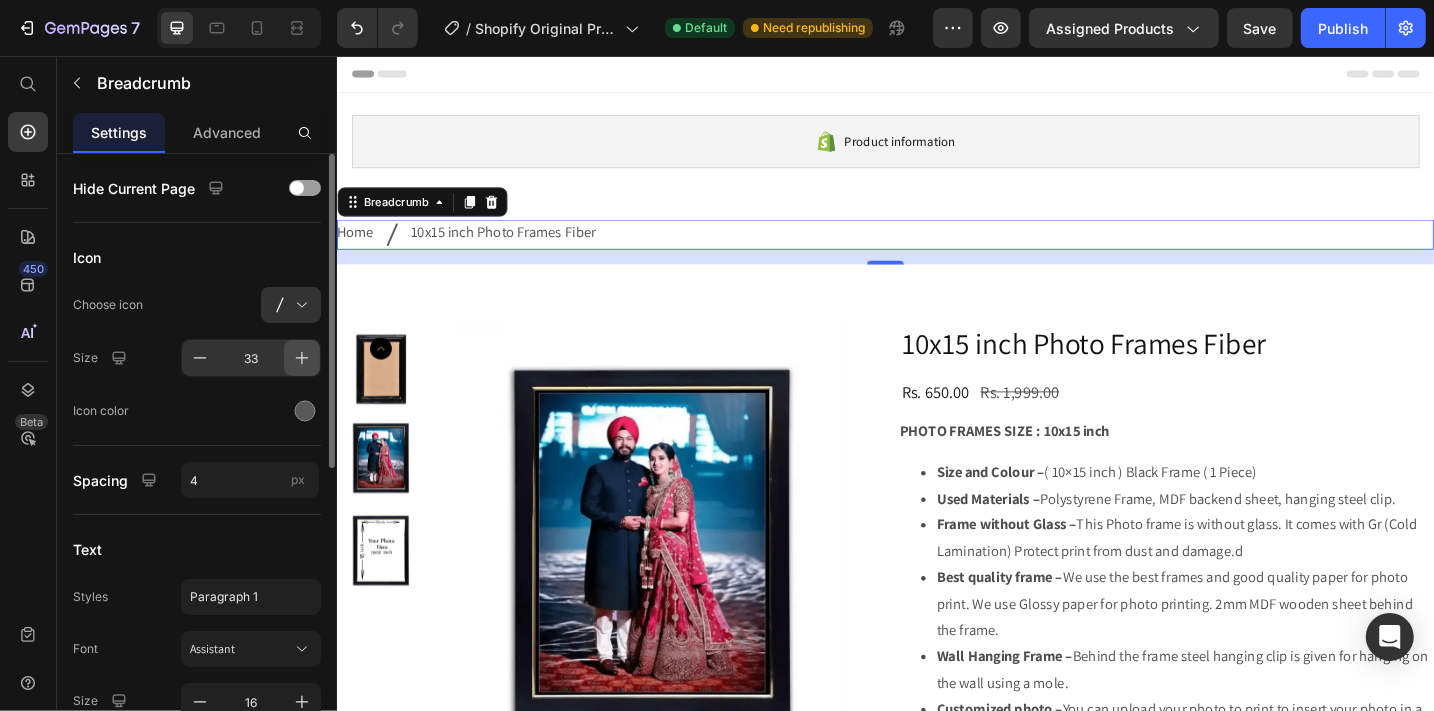 click 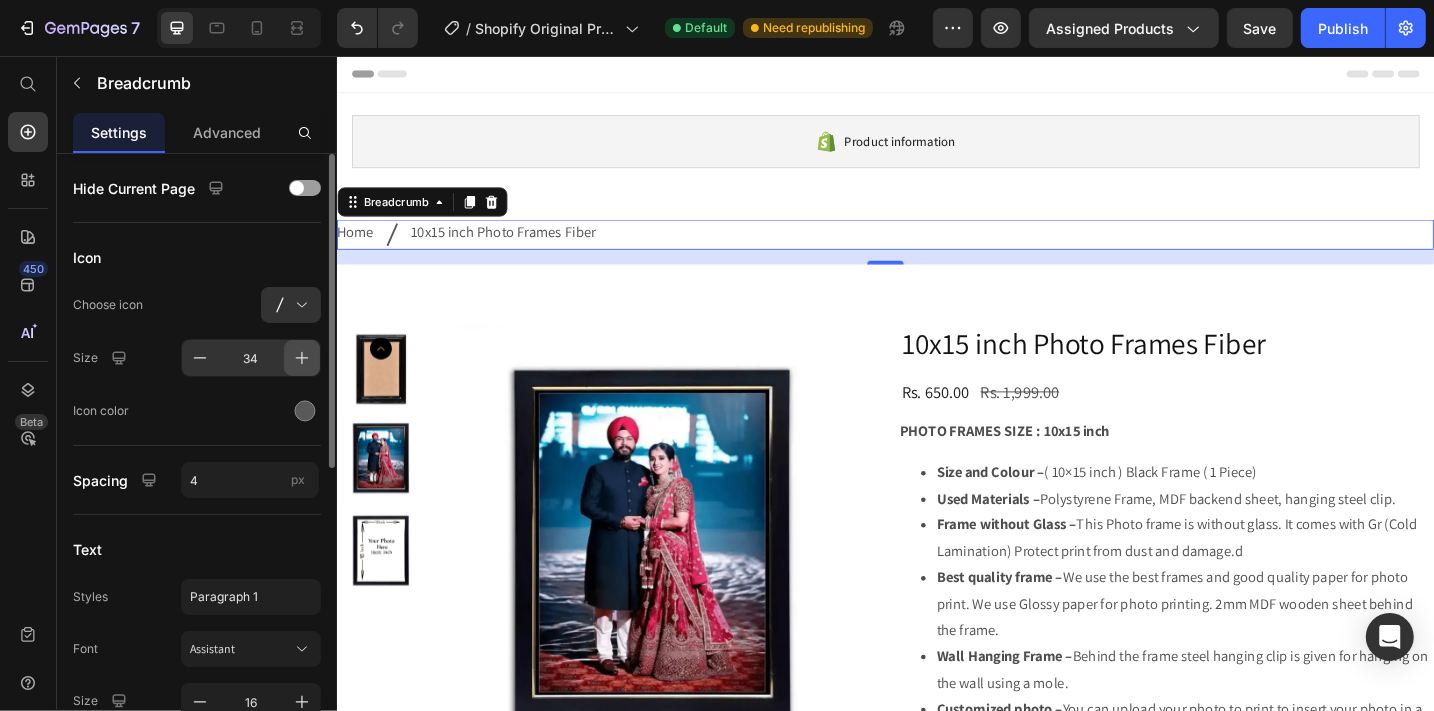 click 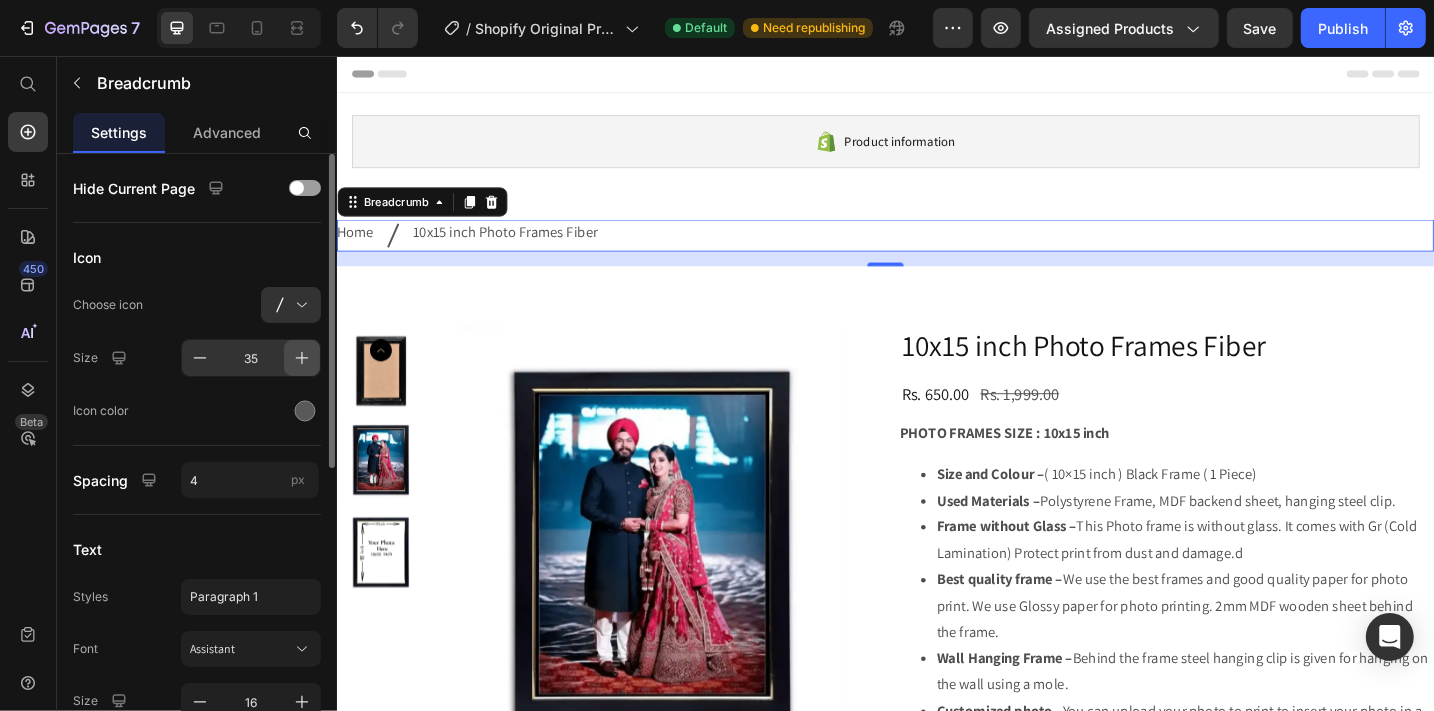 click 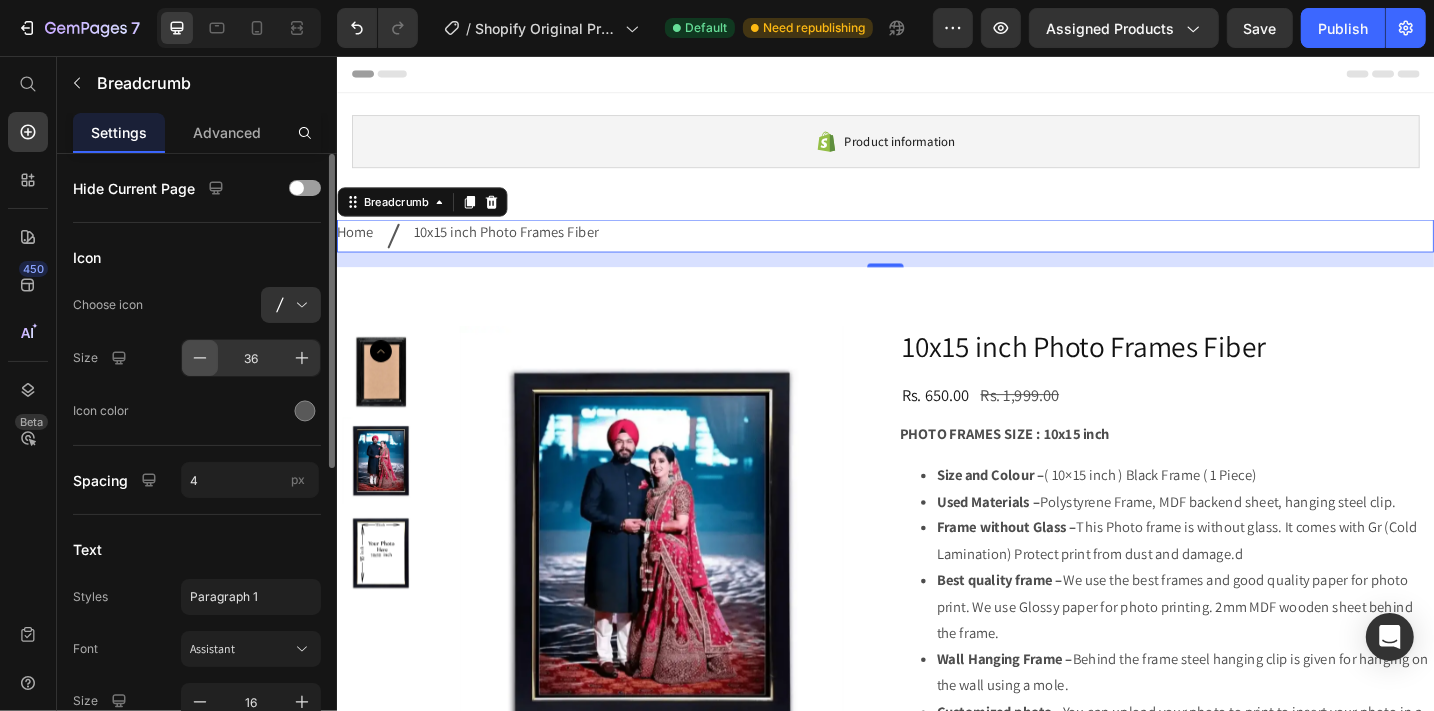click 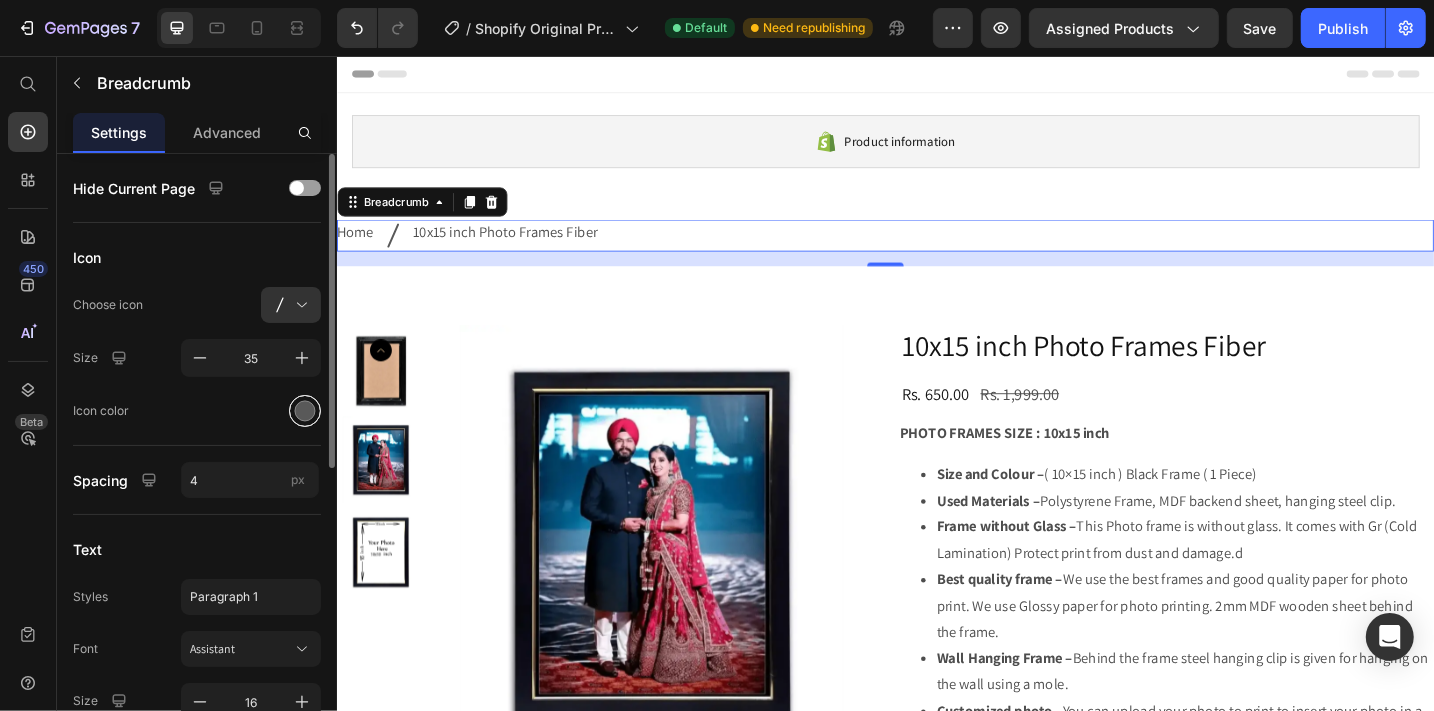 click at bounding box center (305, 411) 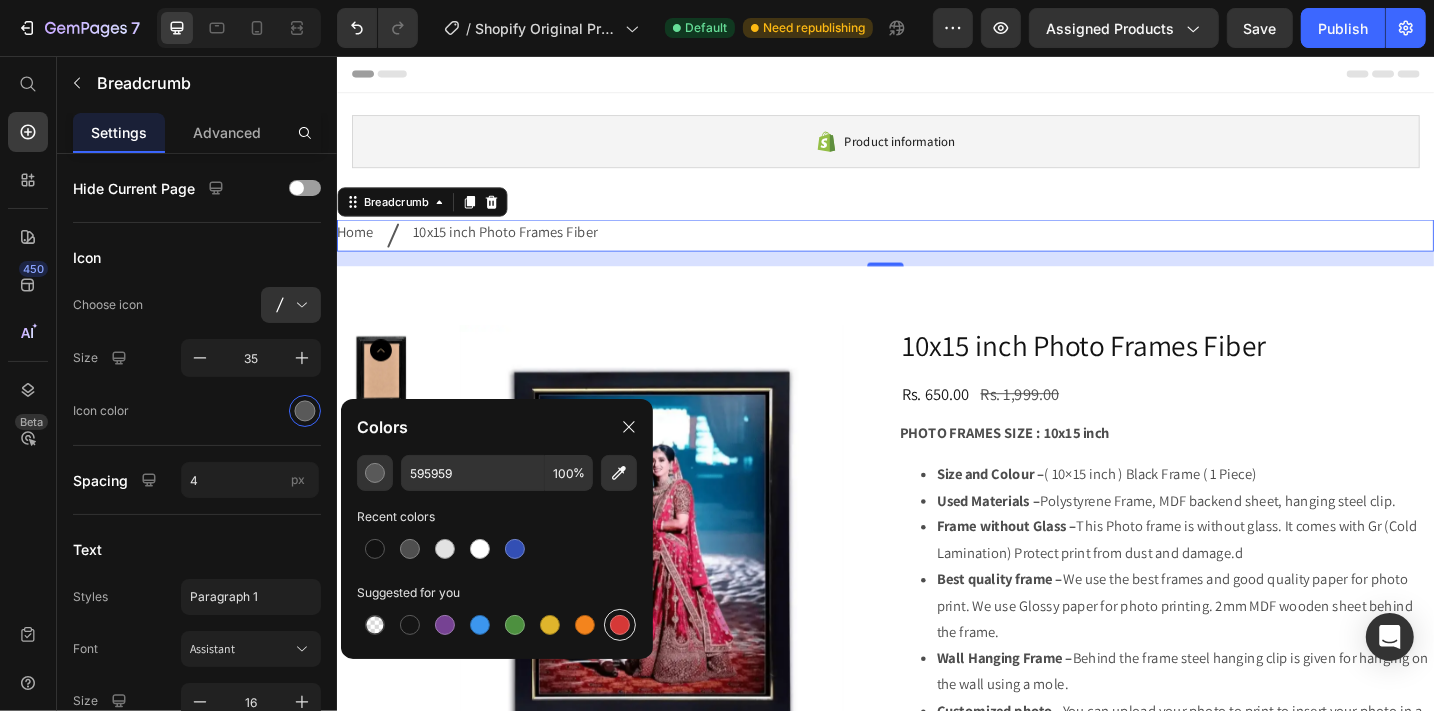 click at bounding box center [620, 625] 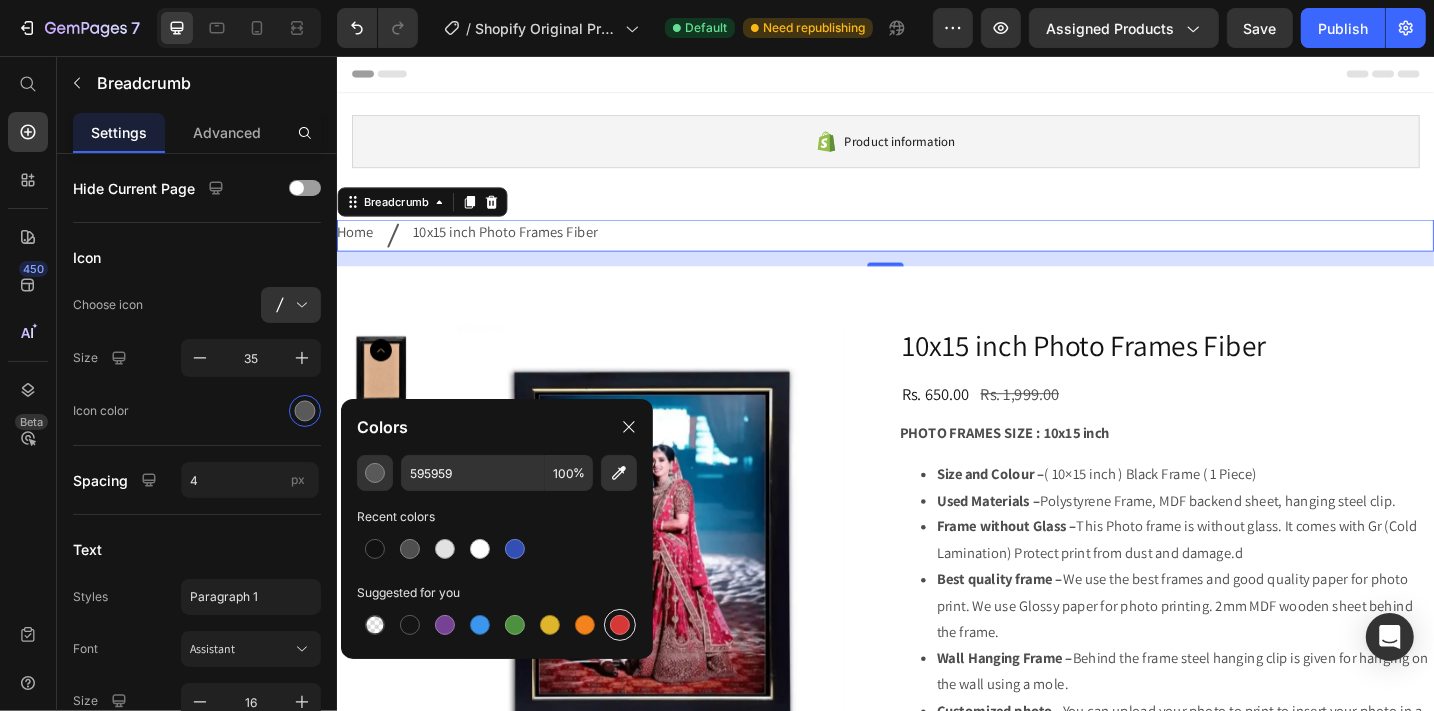 type on "D63837" 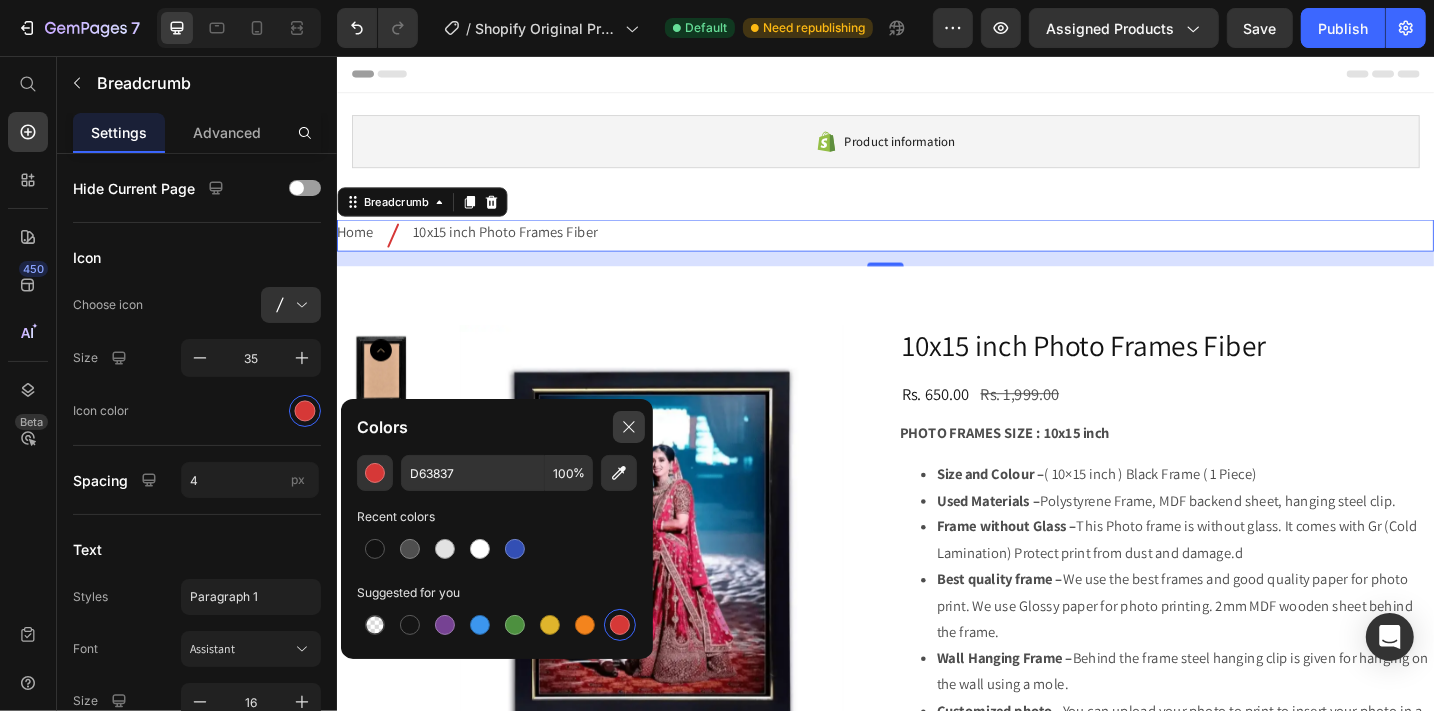click 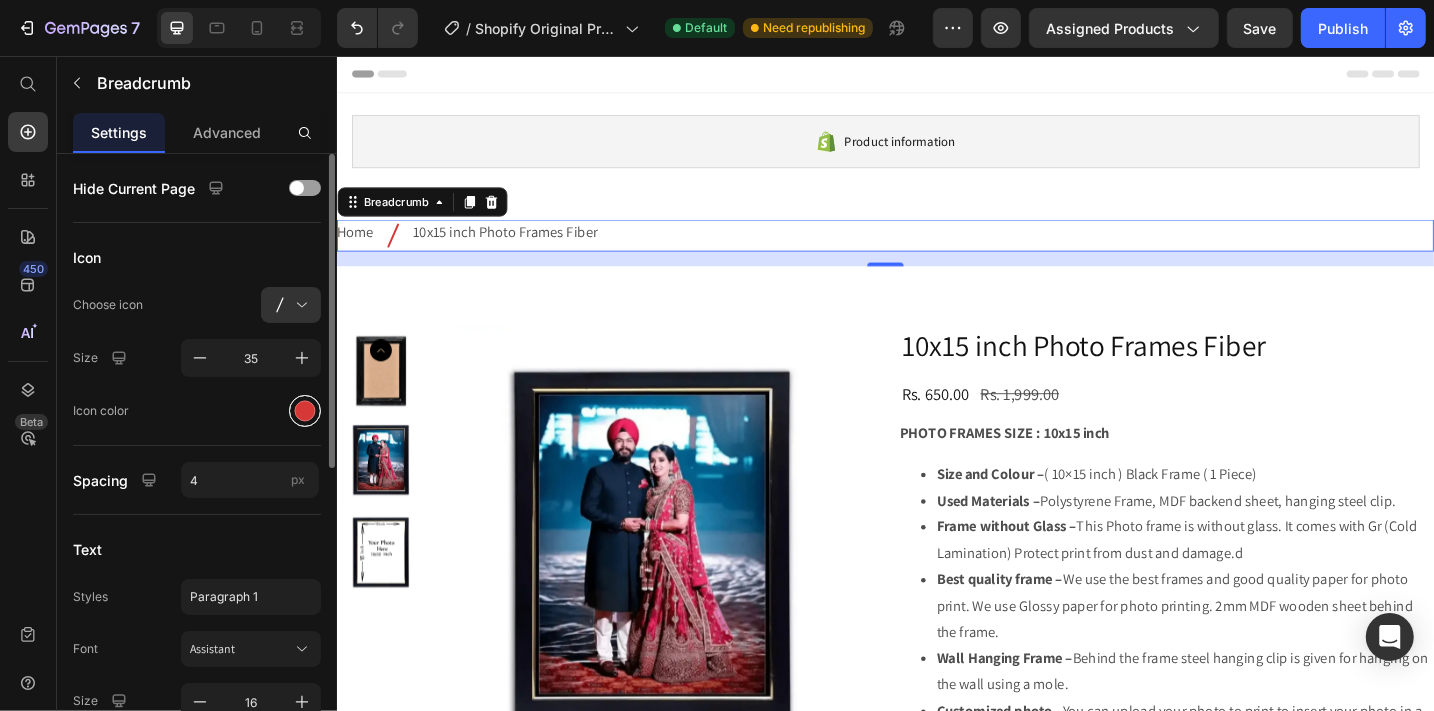 click at bounding box center (305, 411) 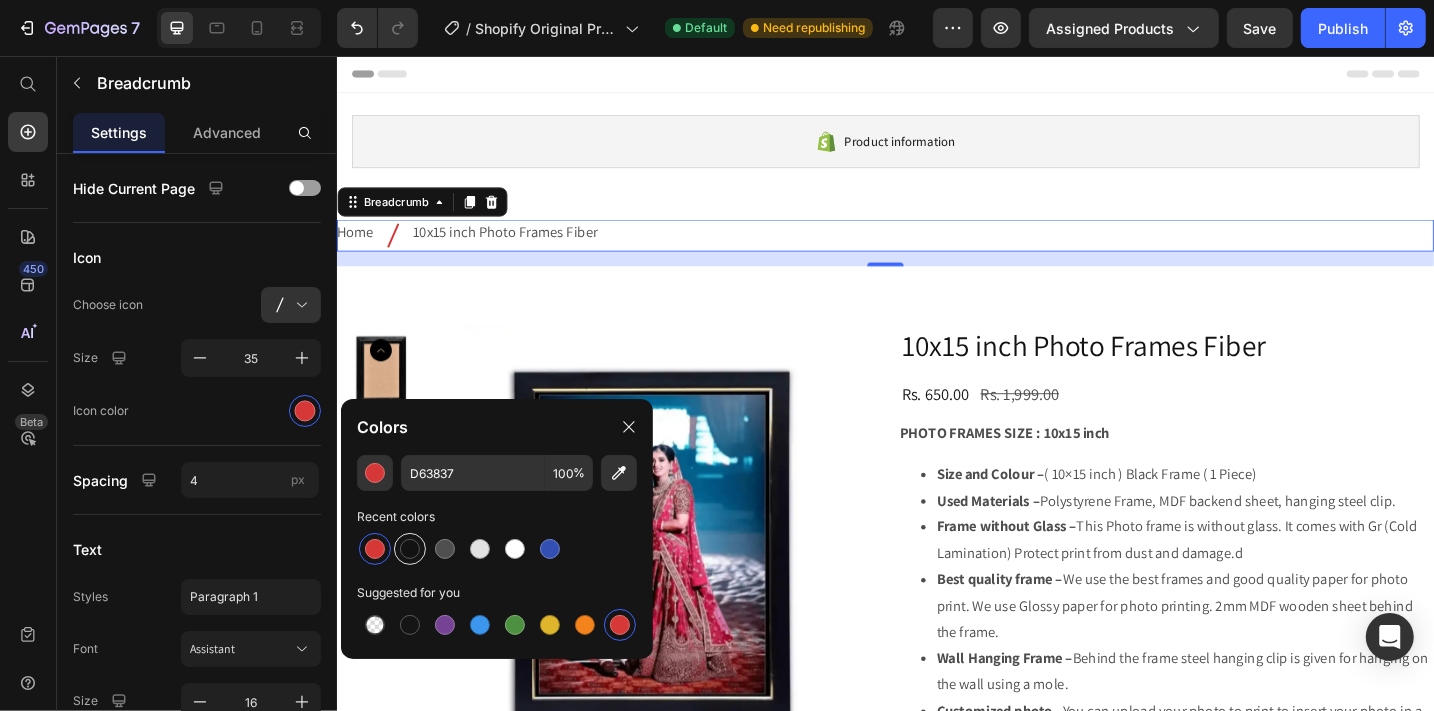 click at bounding box center (410, 549) 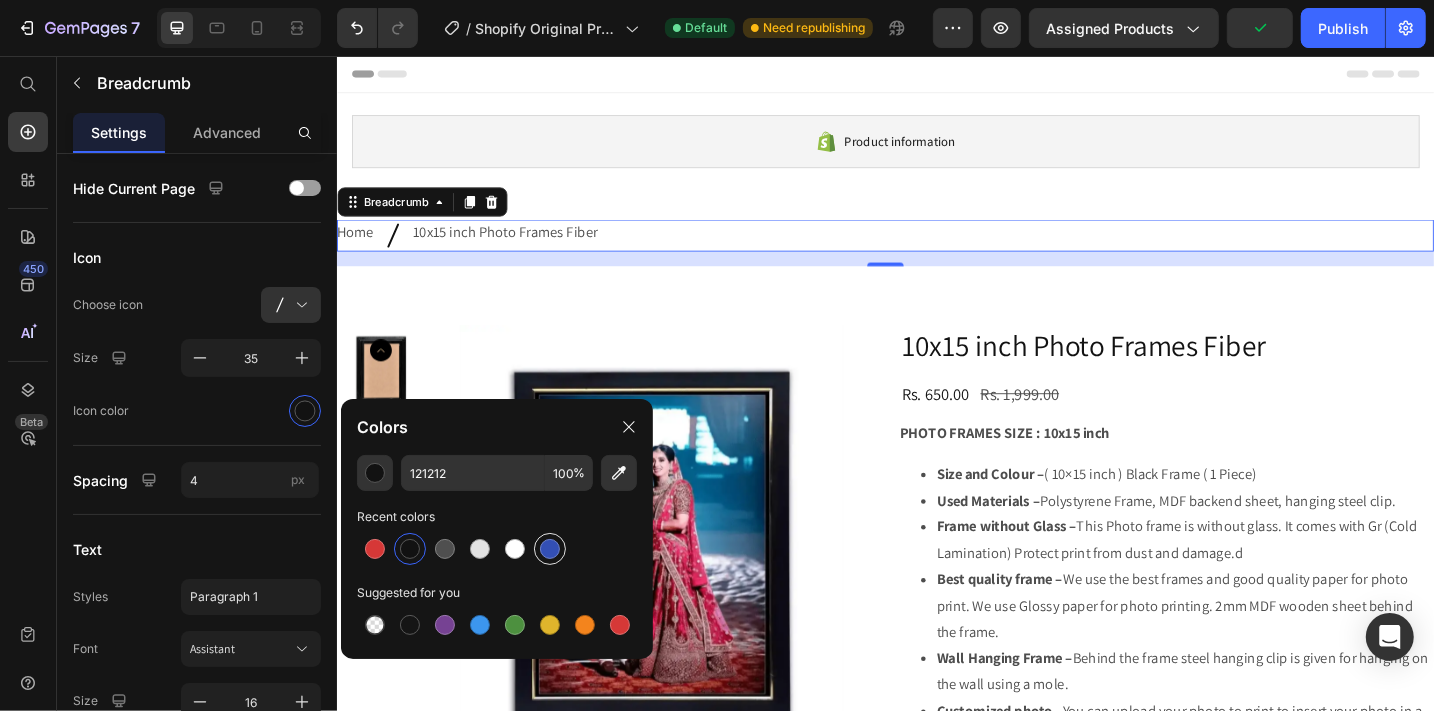 click at bounding box center (550, 549) 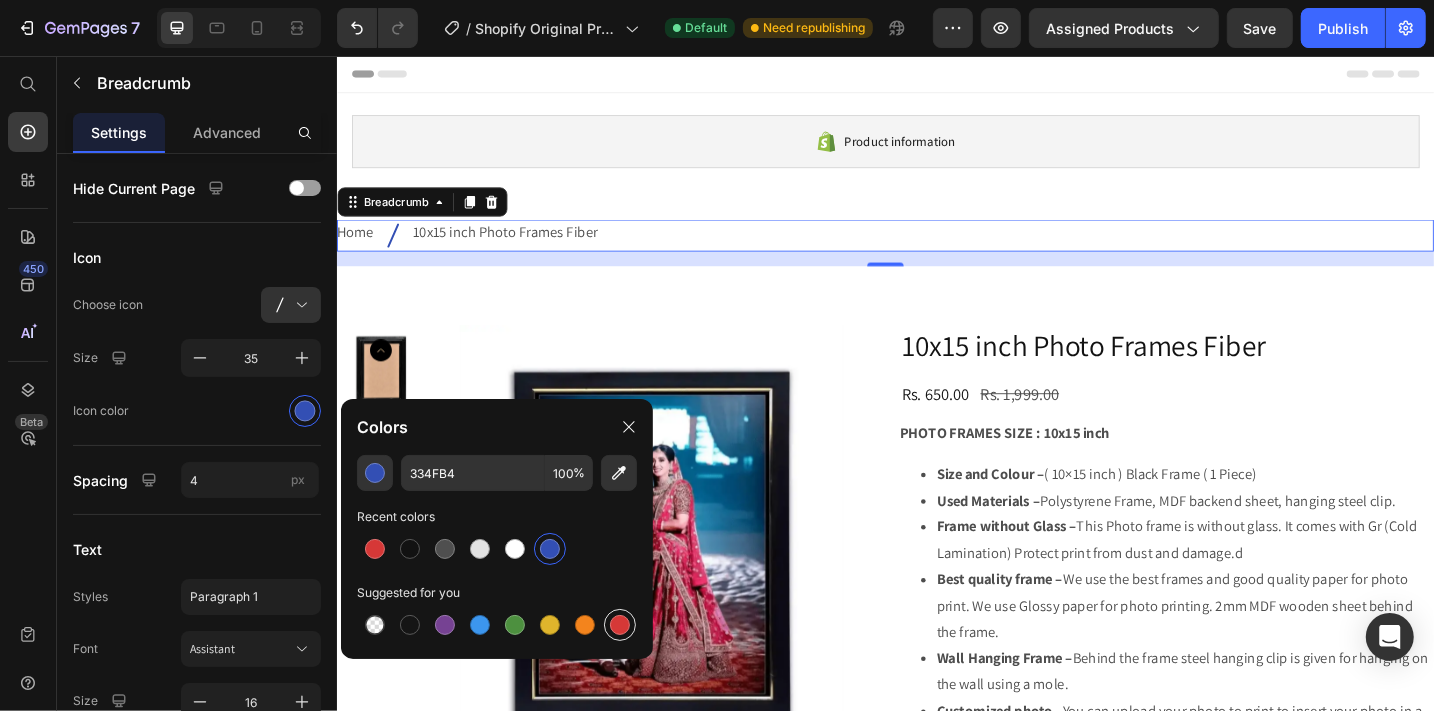 click at bounding box center [620, 625] 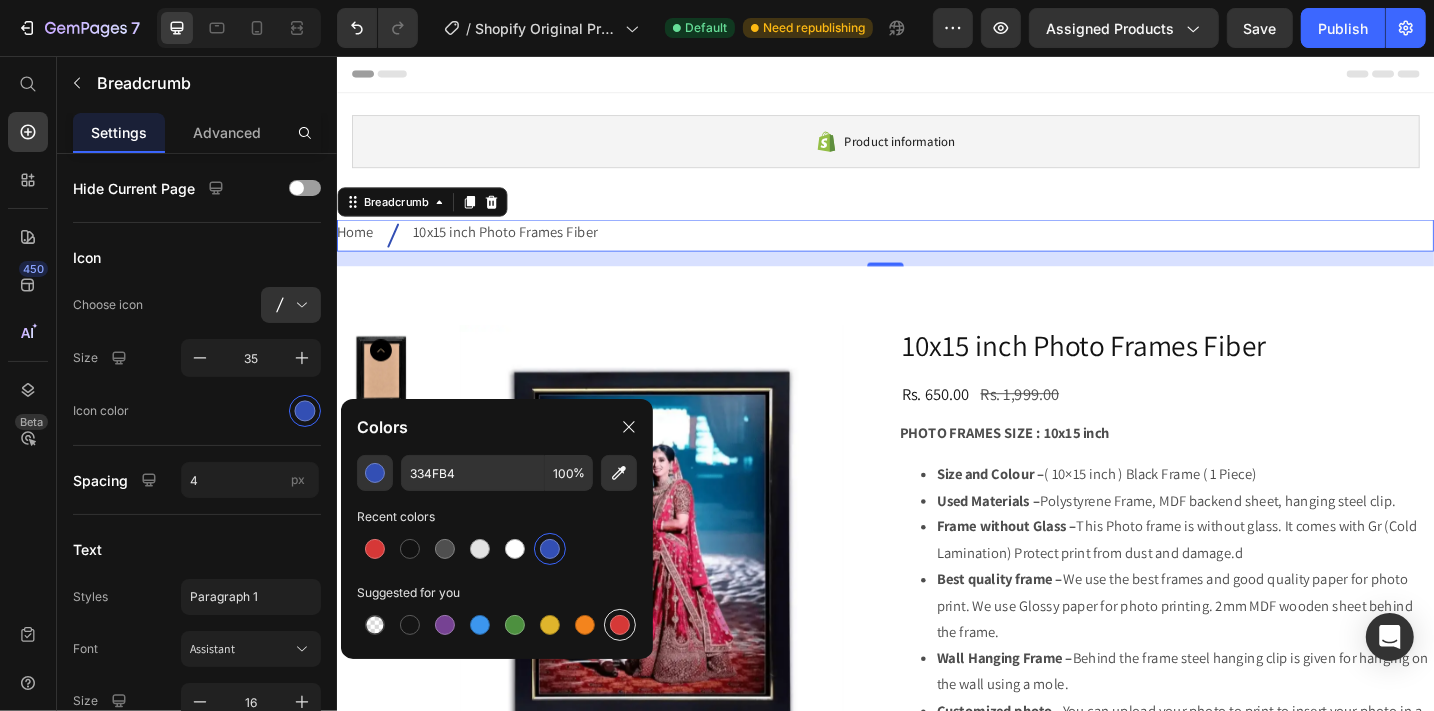type on "D63837" 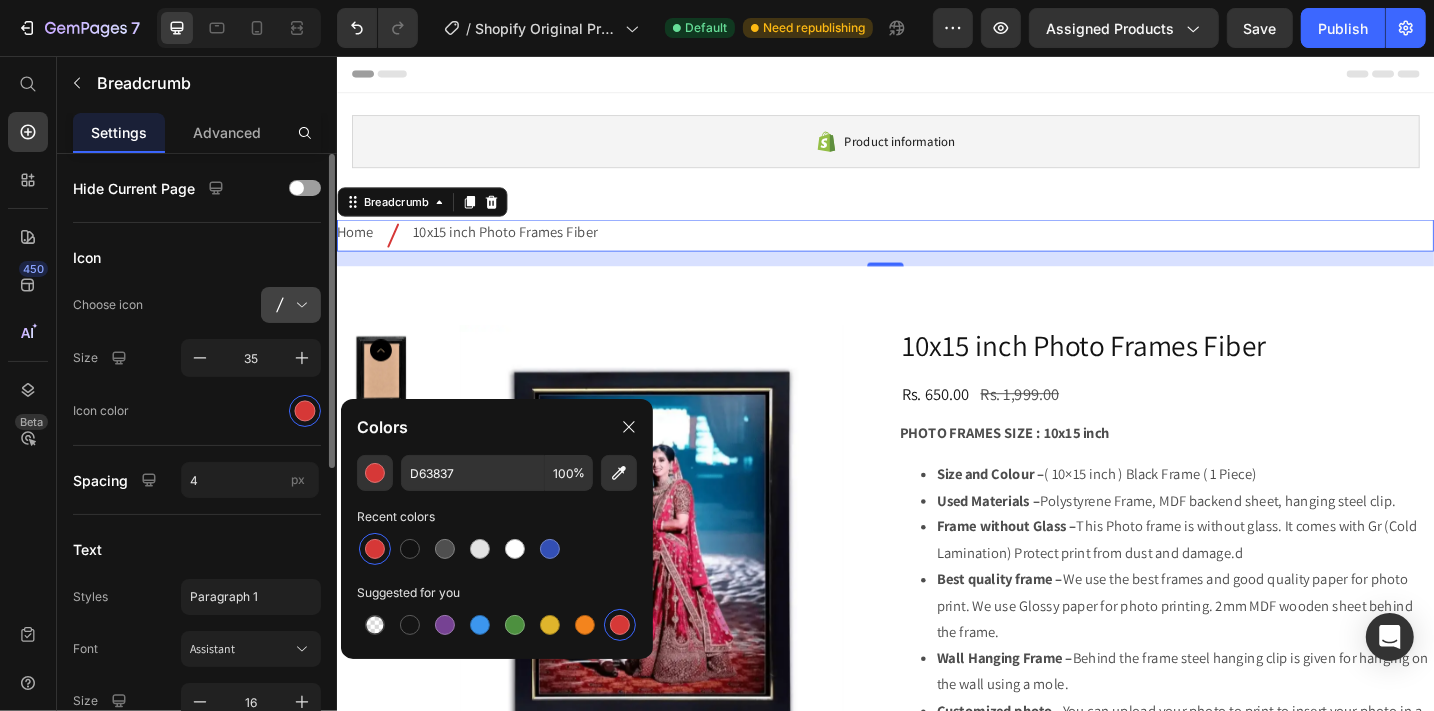 click at bounding box center [299, 305] 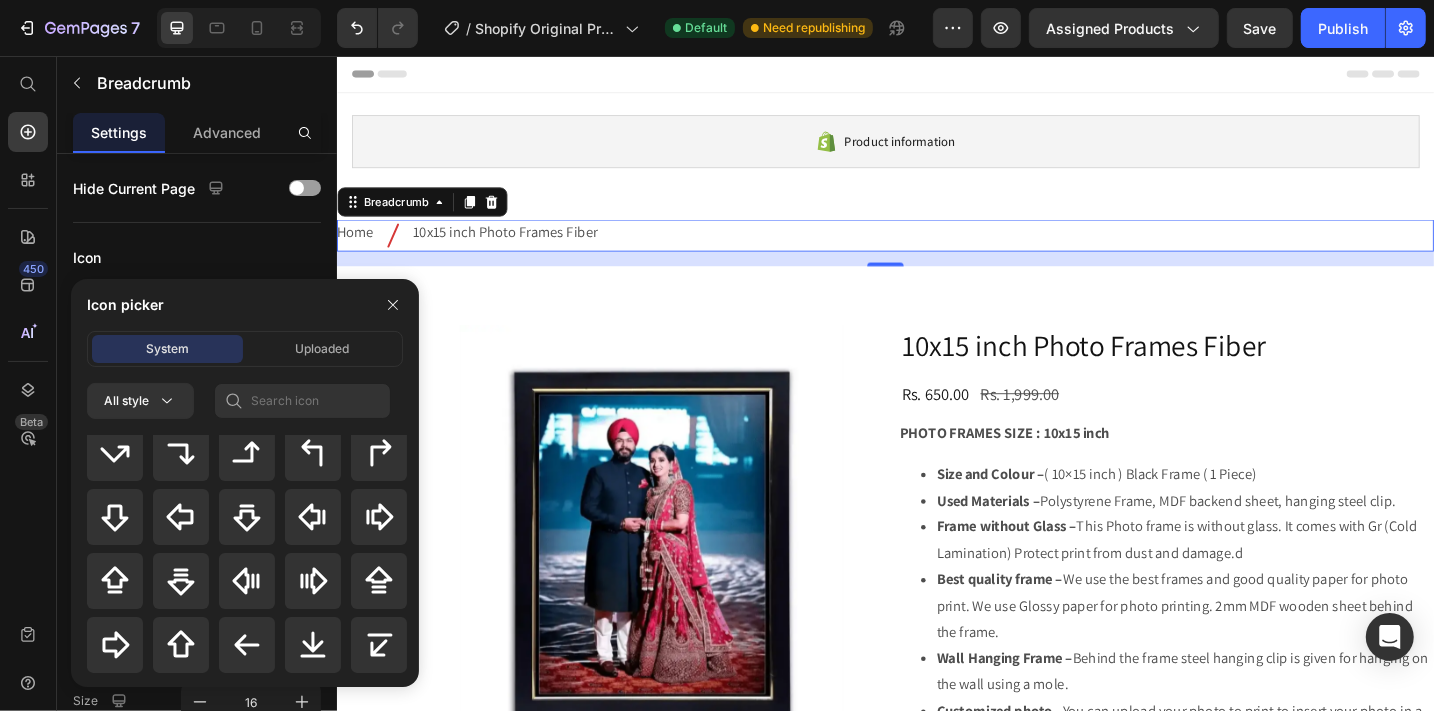 scroll, scrollTop: 632, scrollLeft: 0, axis: vertical 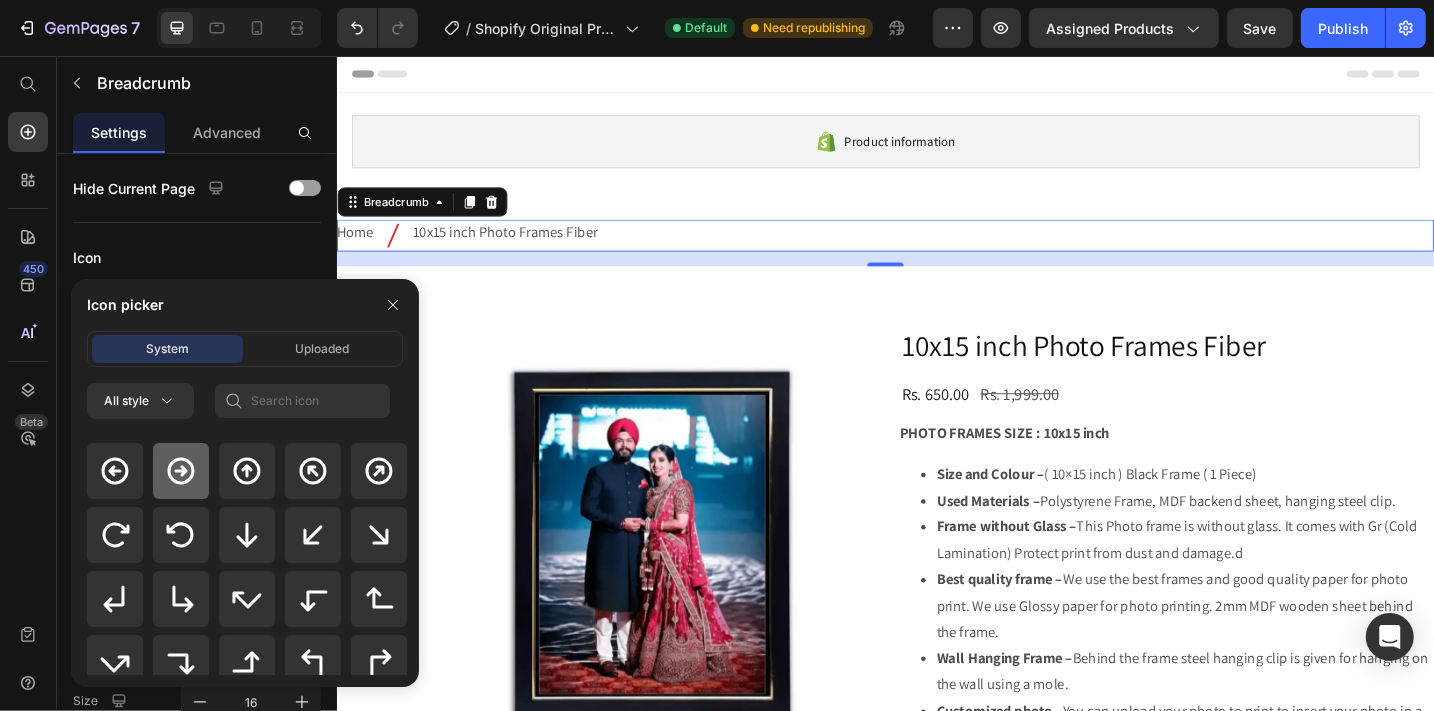 click 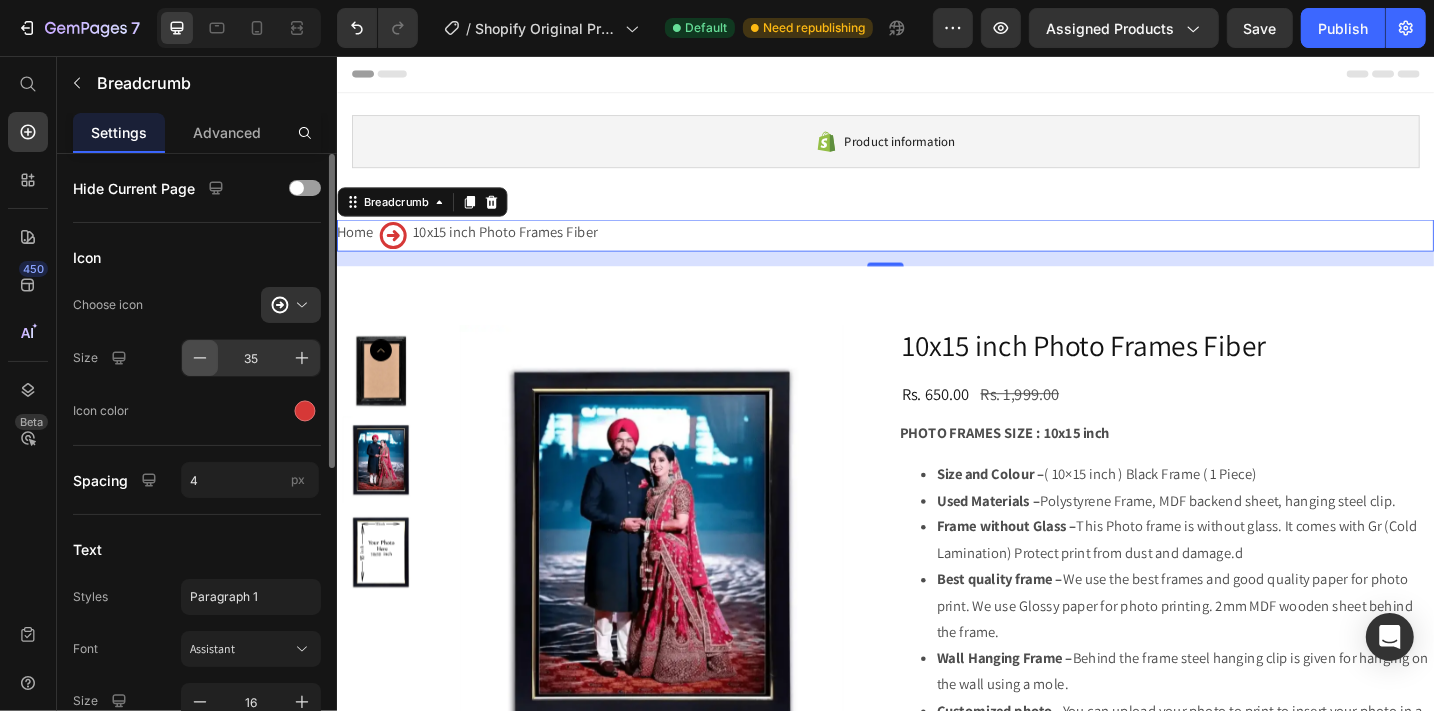 click 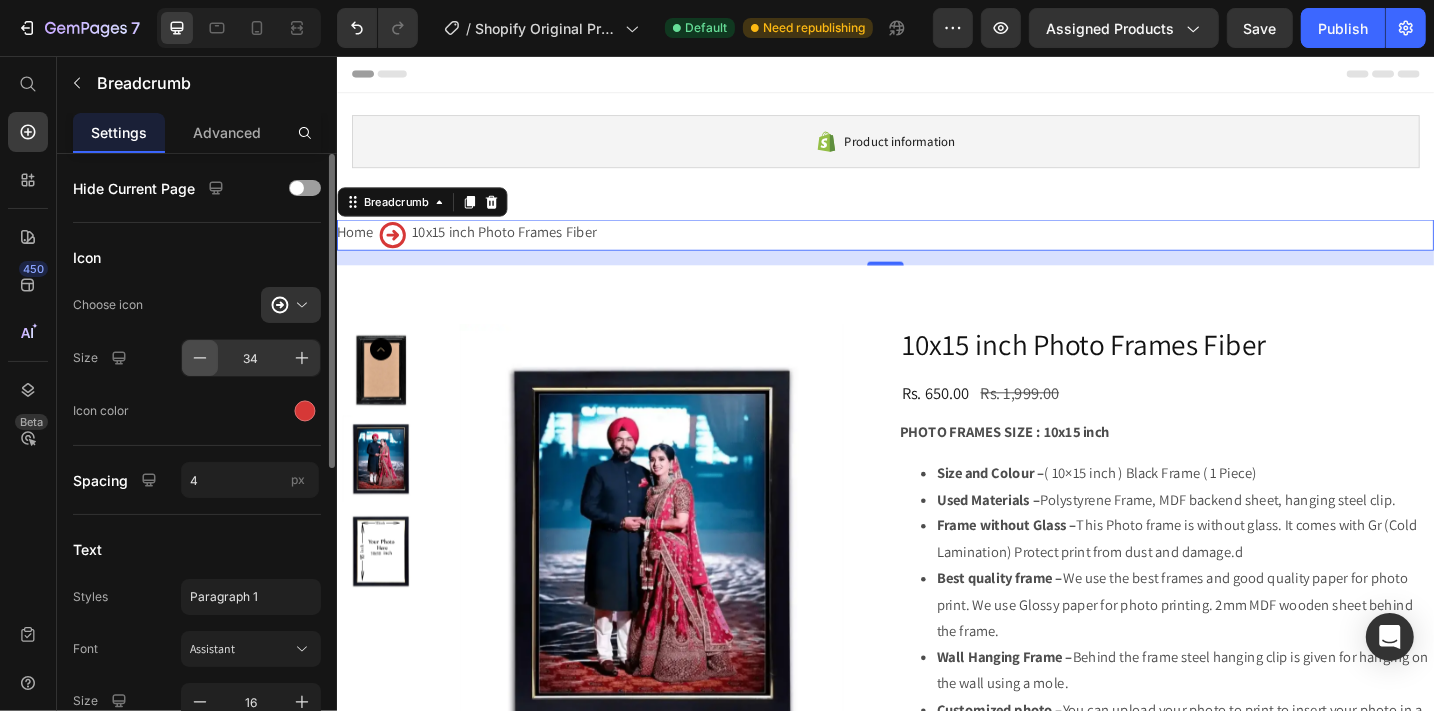 click 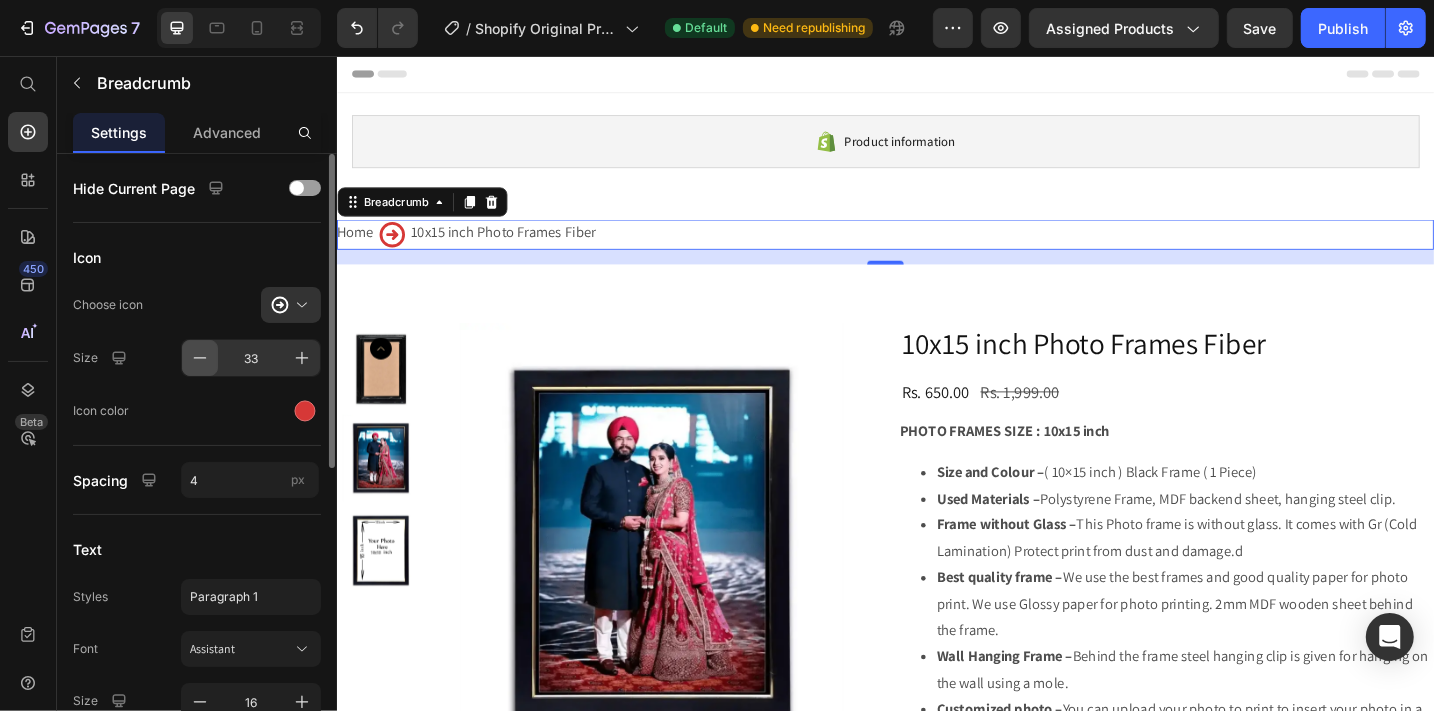 click 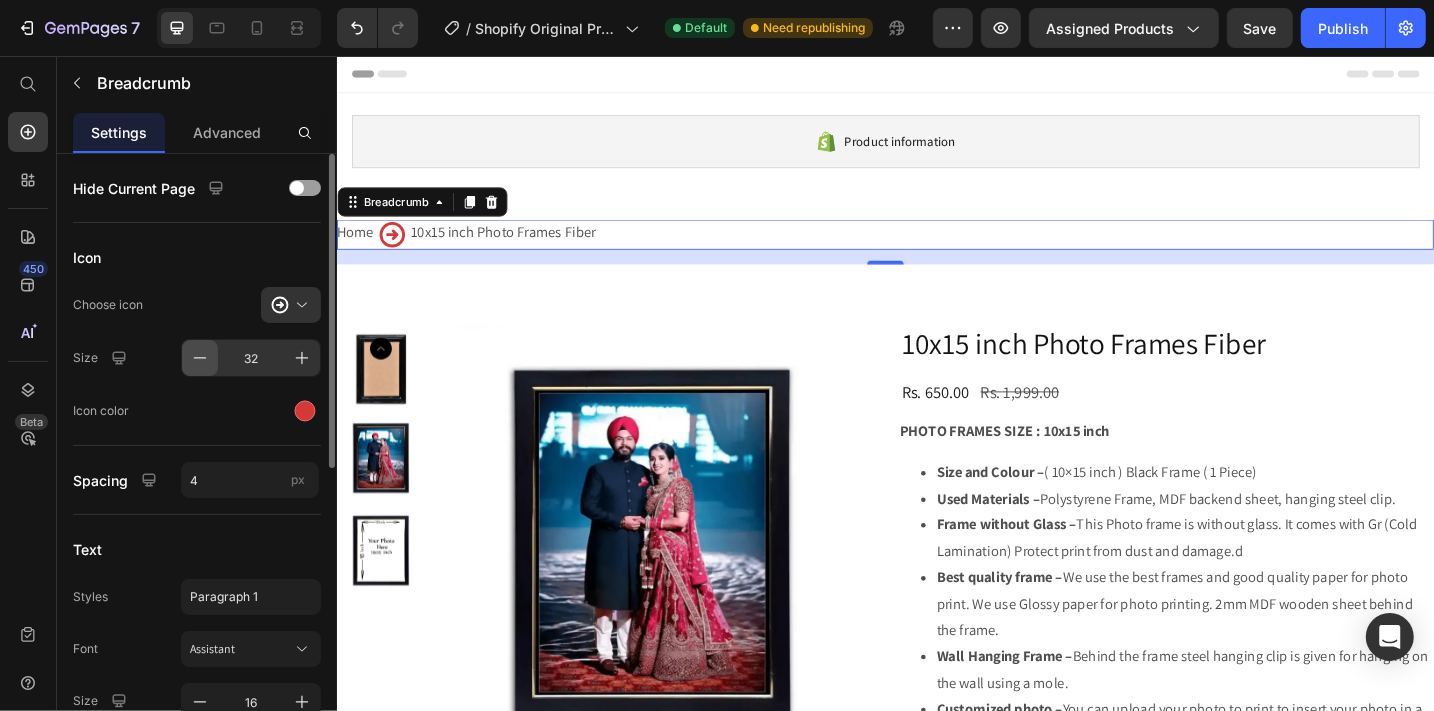 click 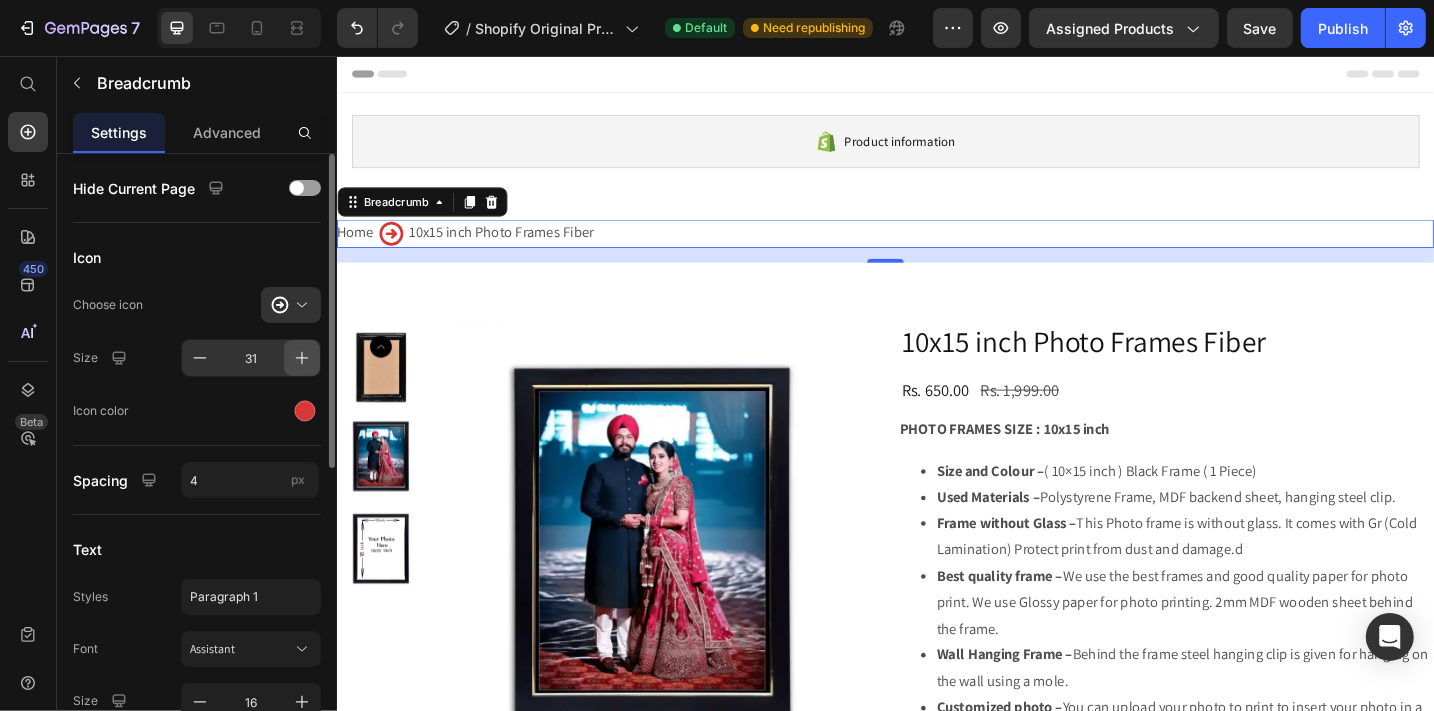 click 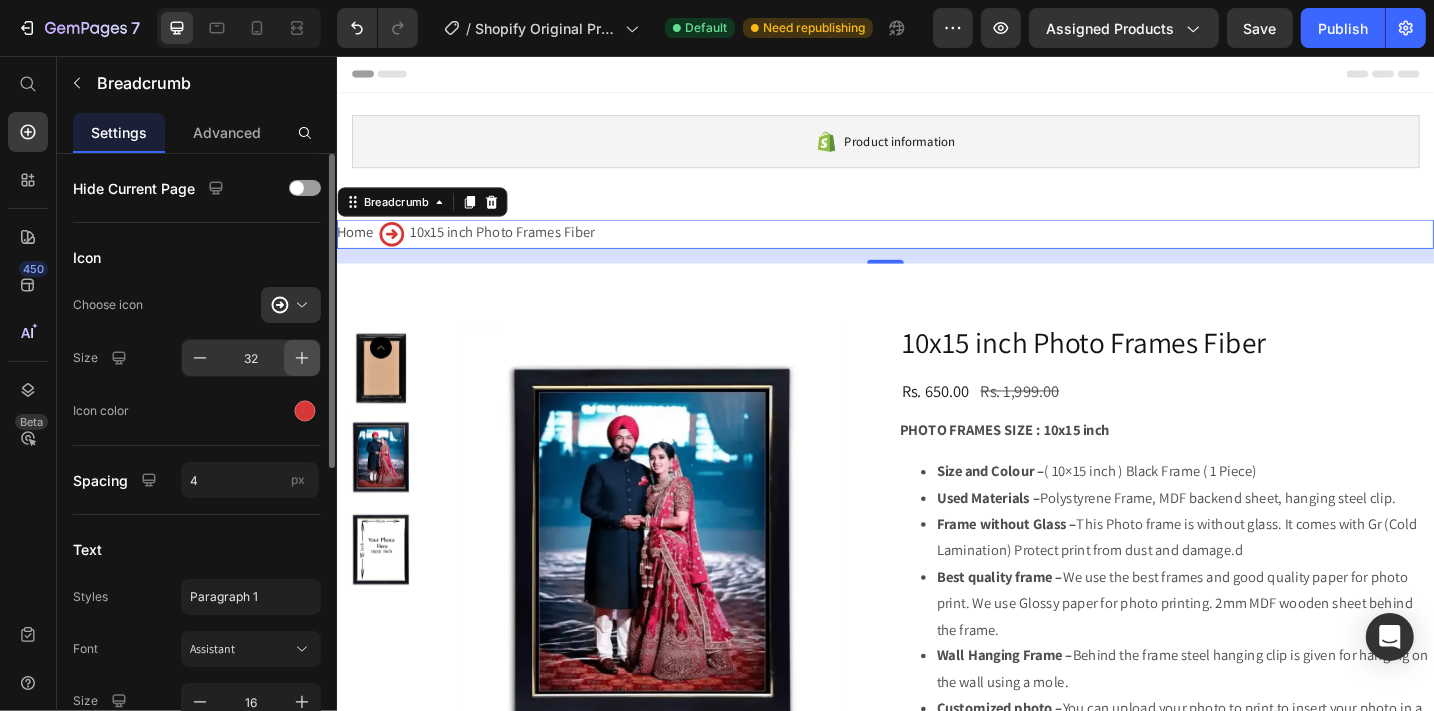 click 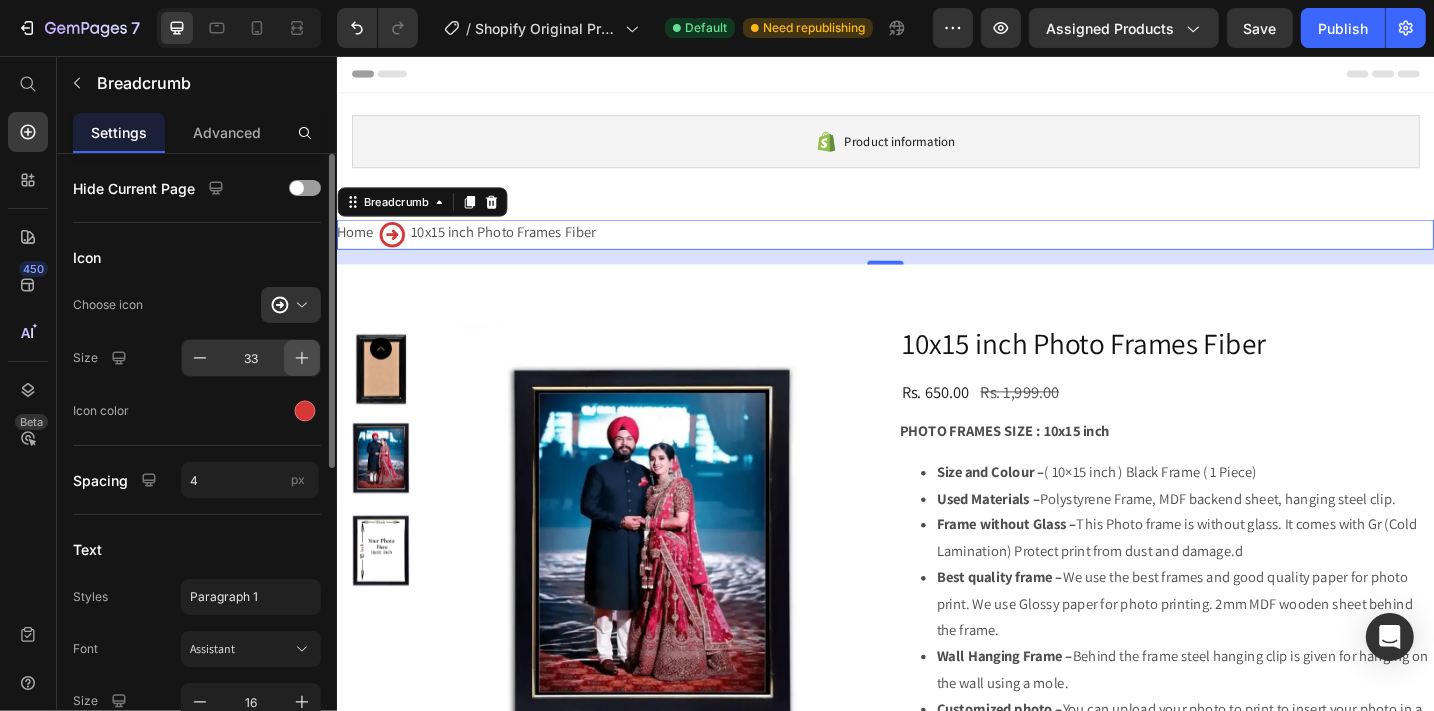 click 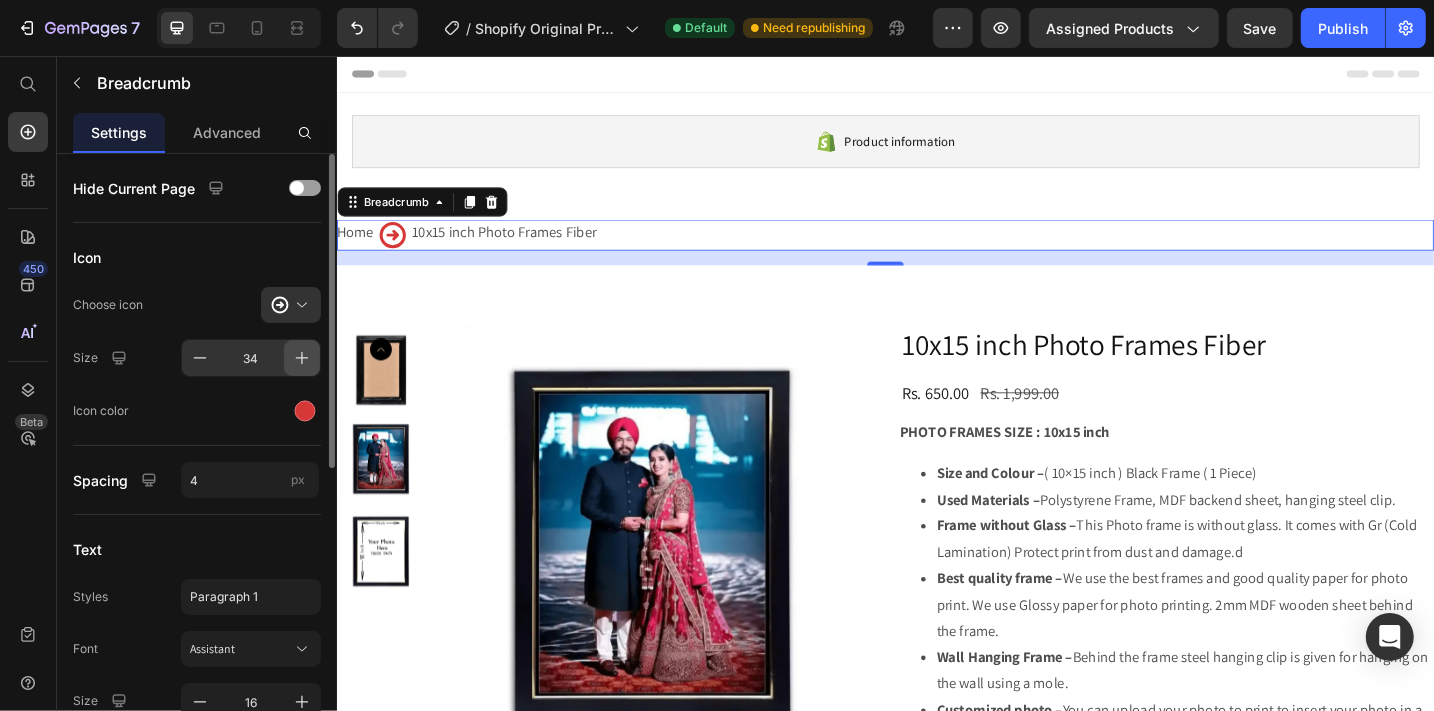 click 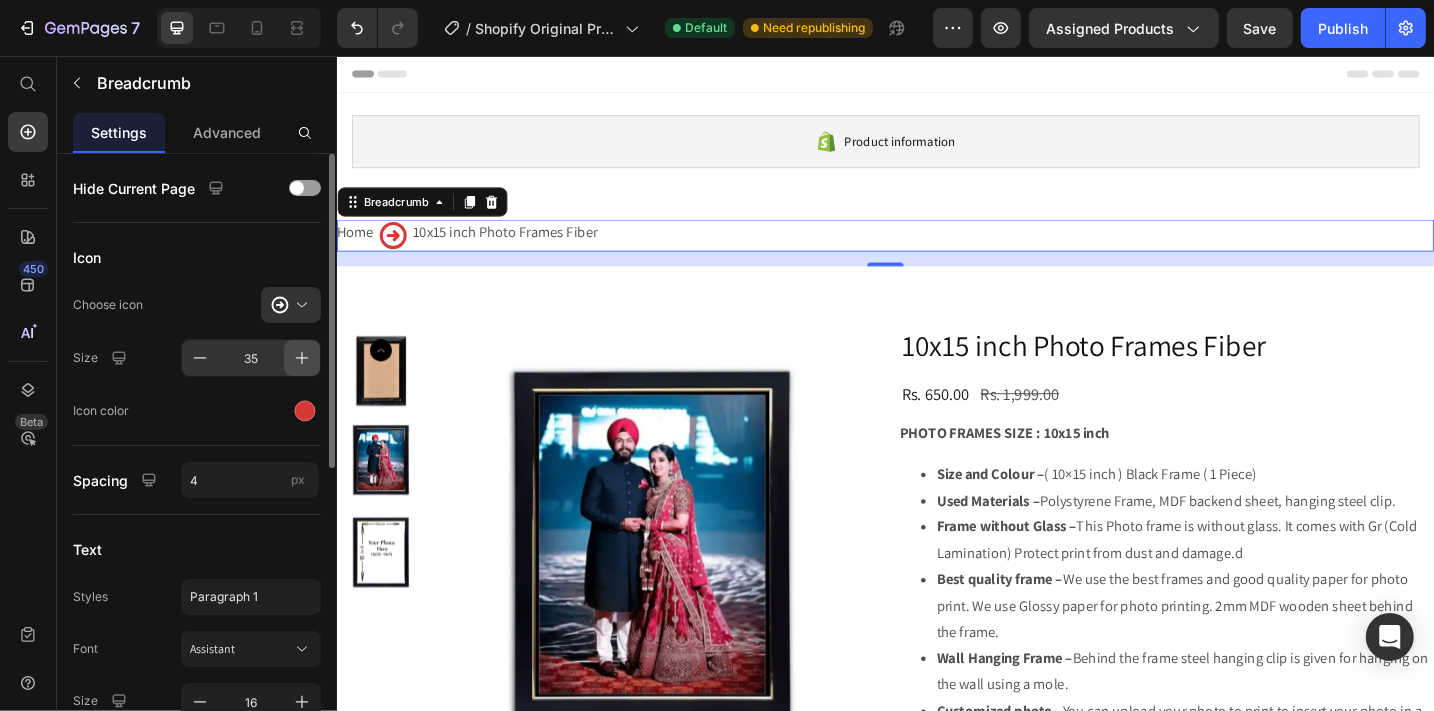 click 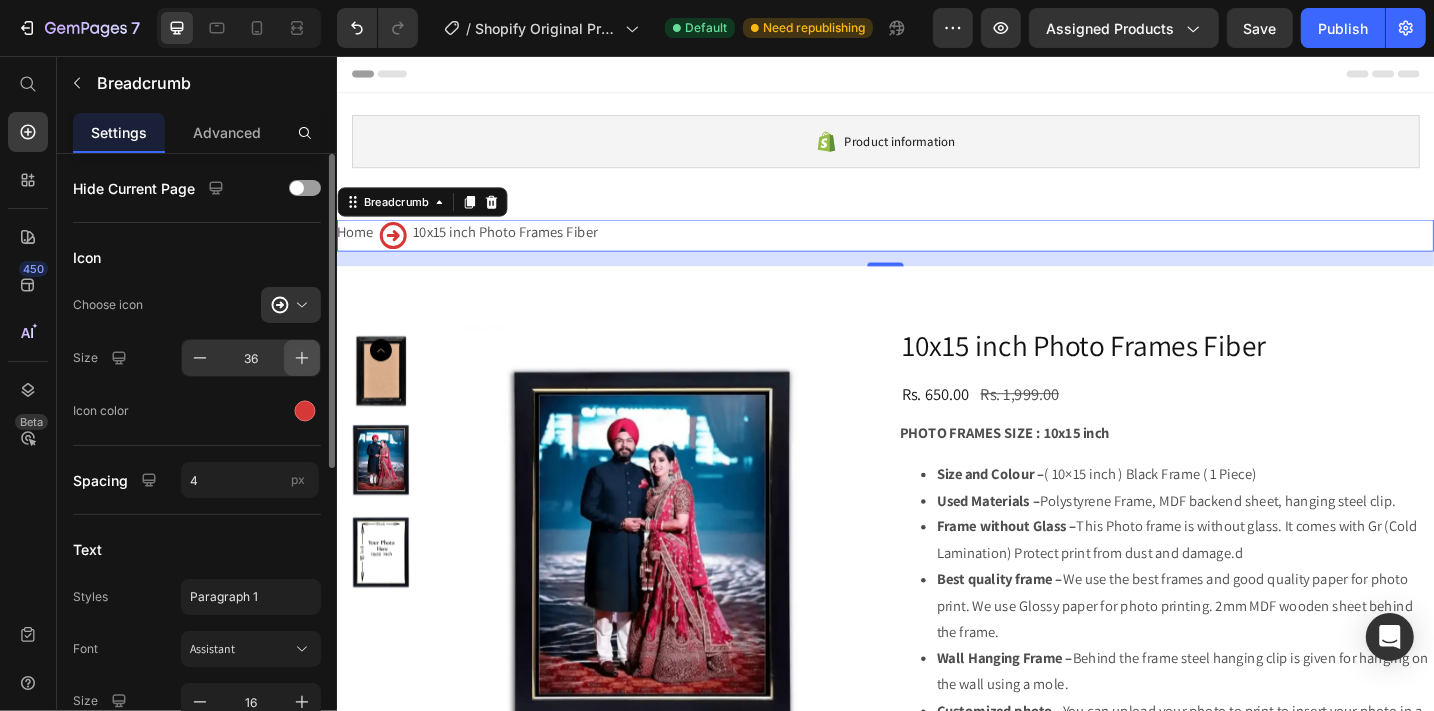click 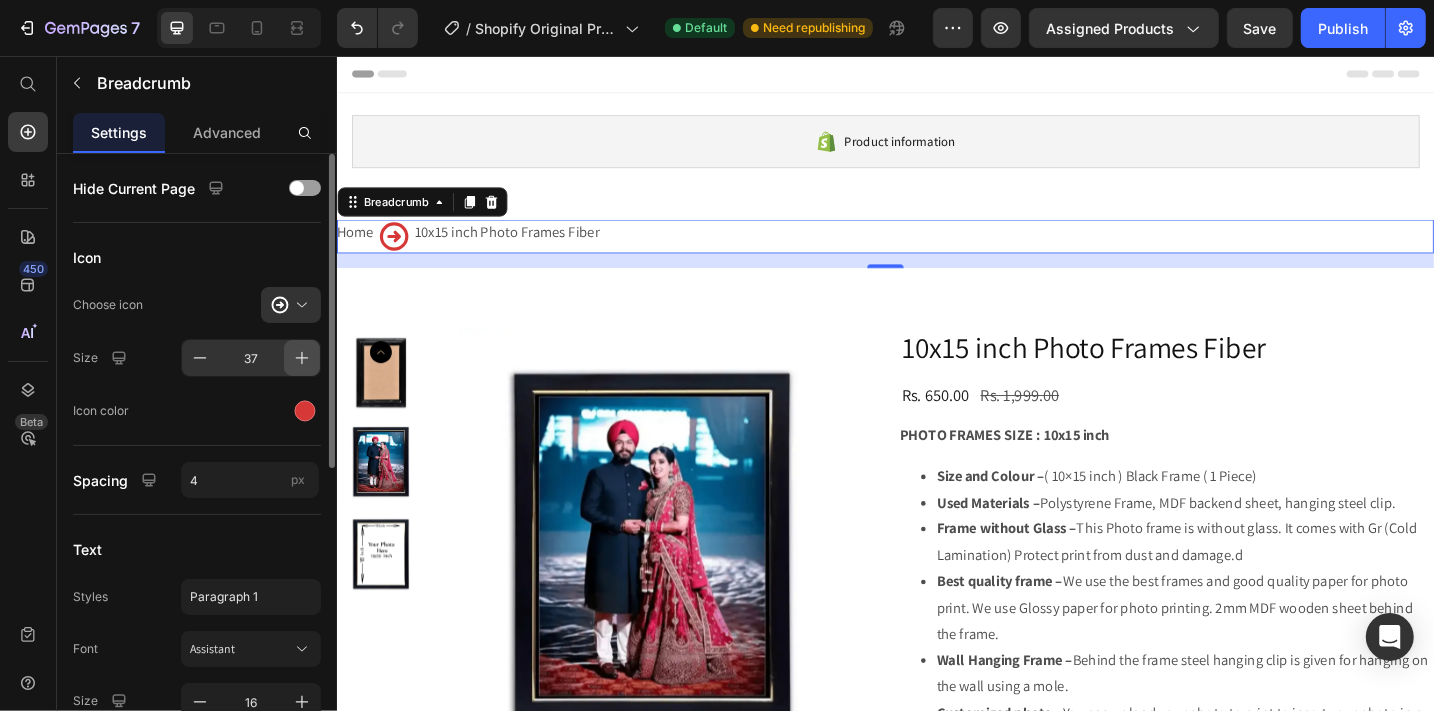 click 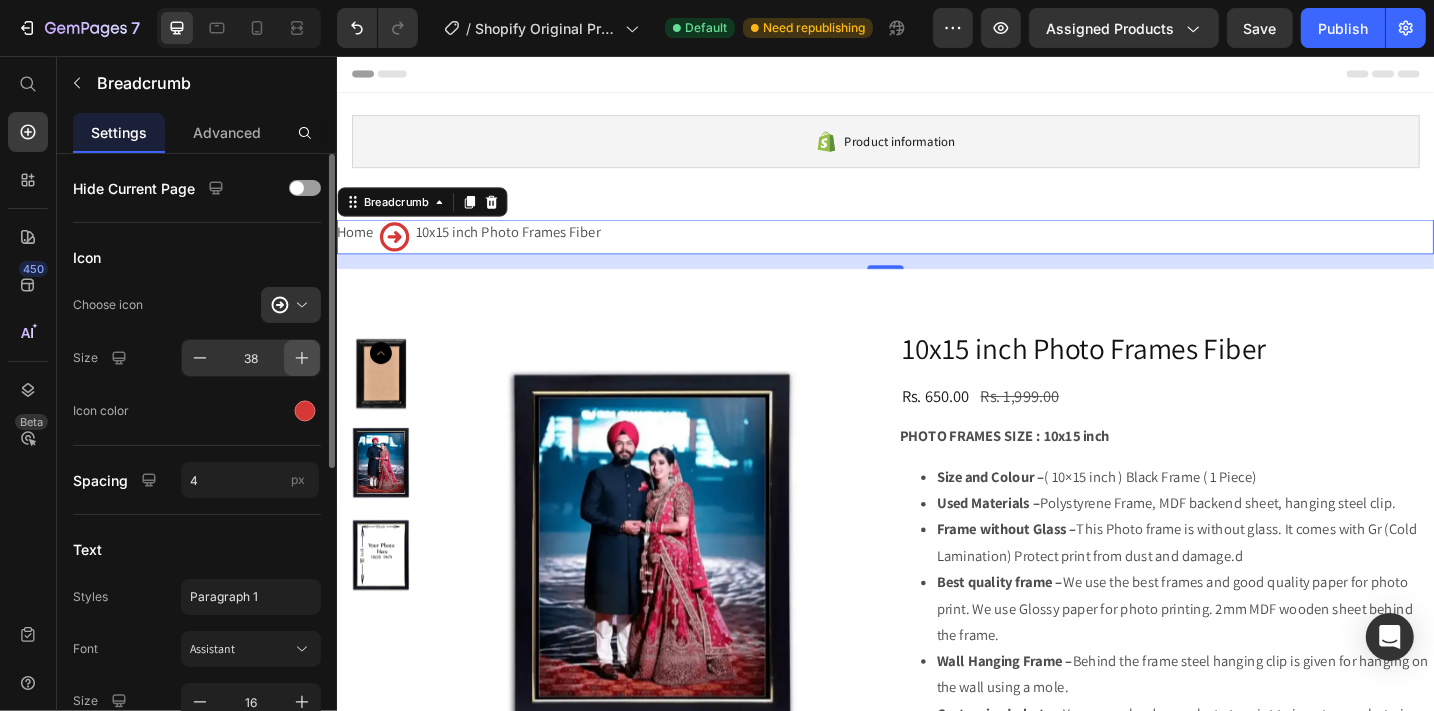 click 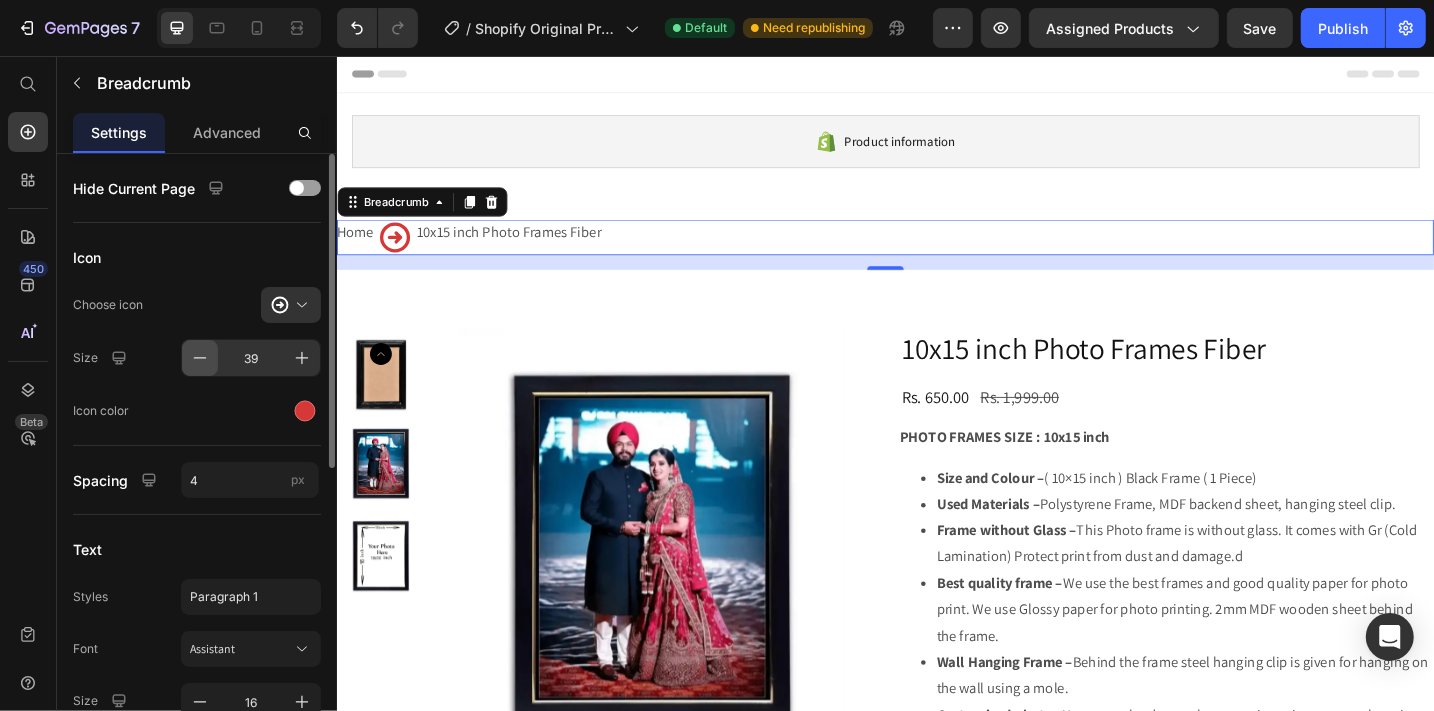 click 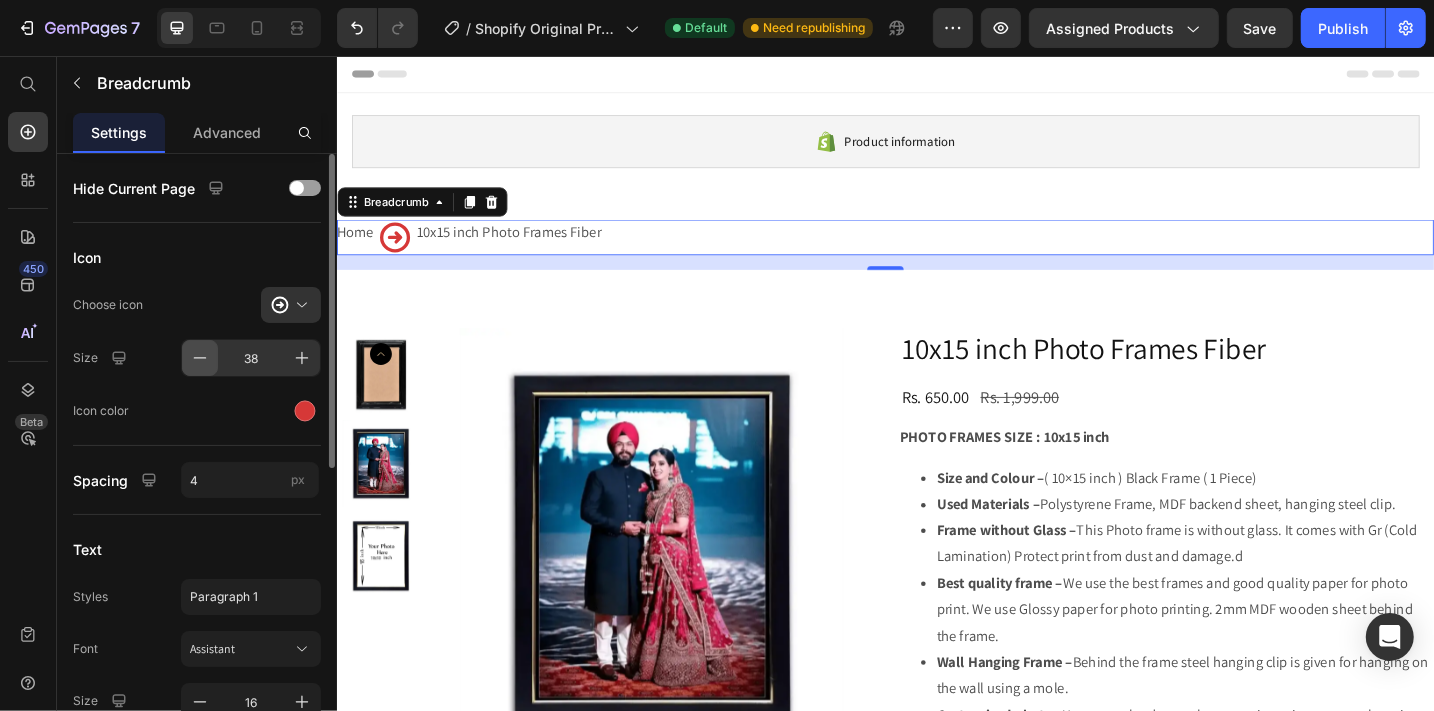 click 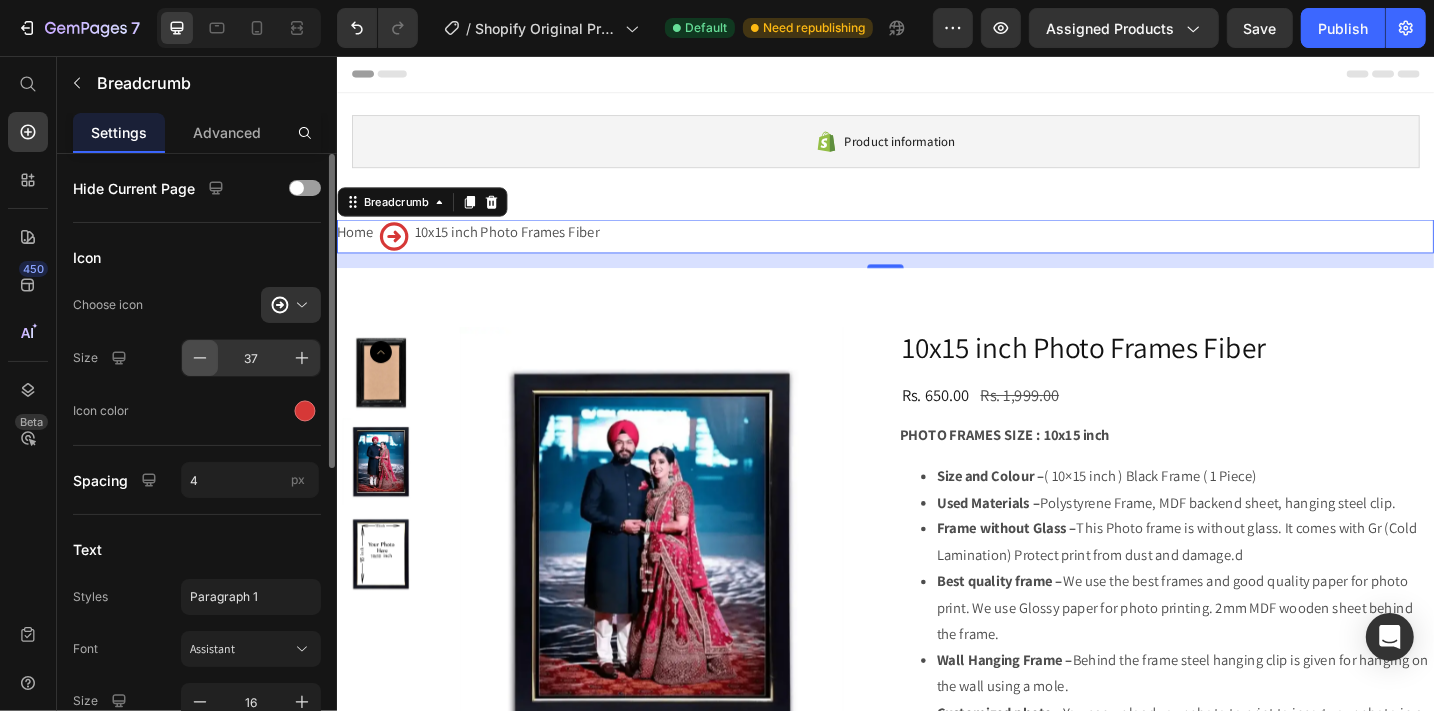 click 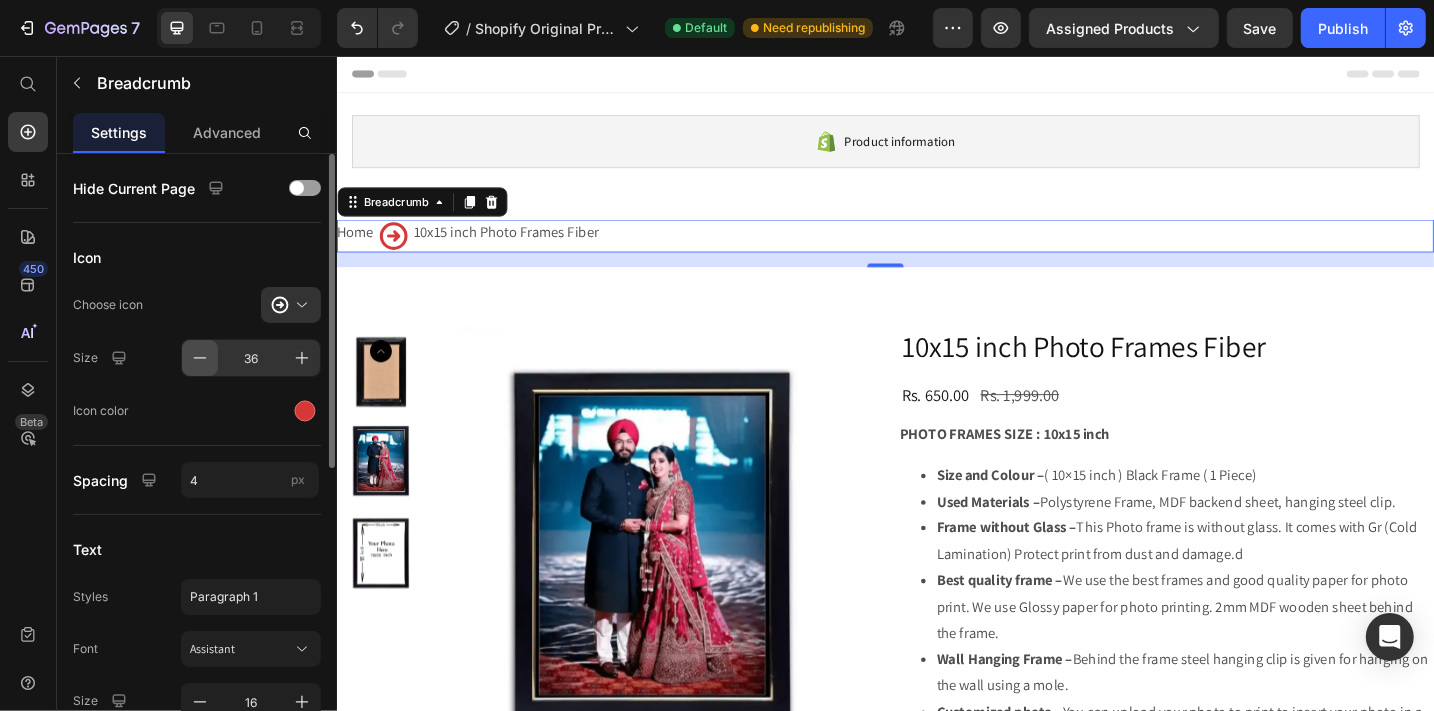 click 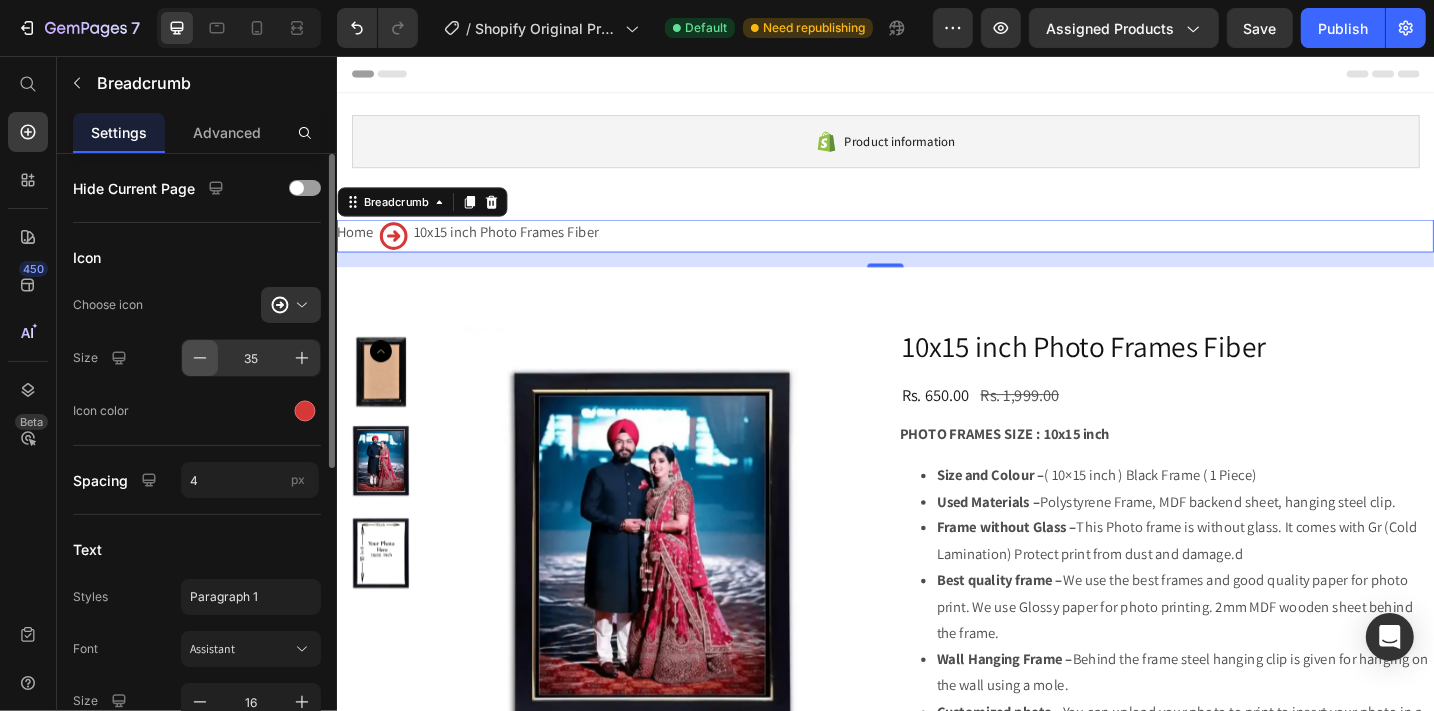 click 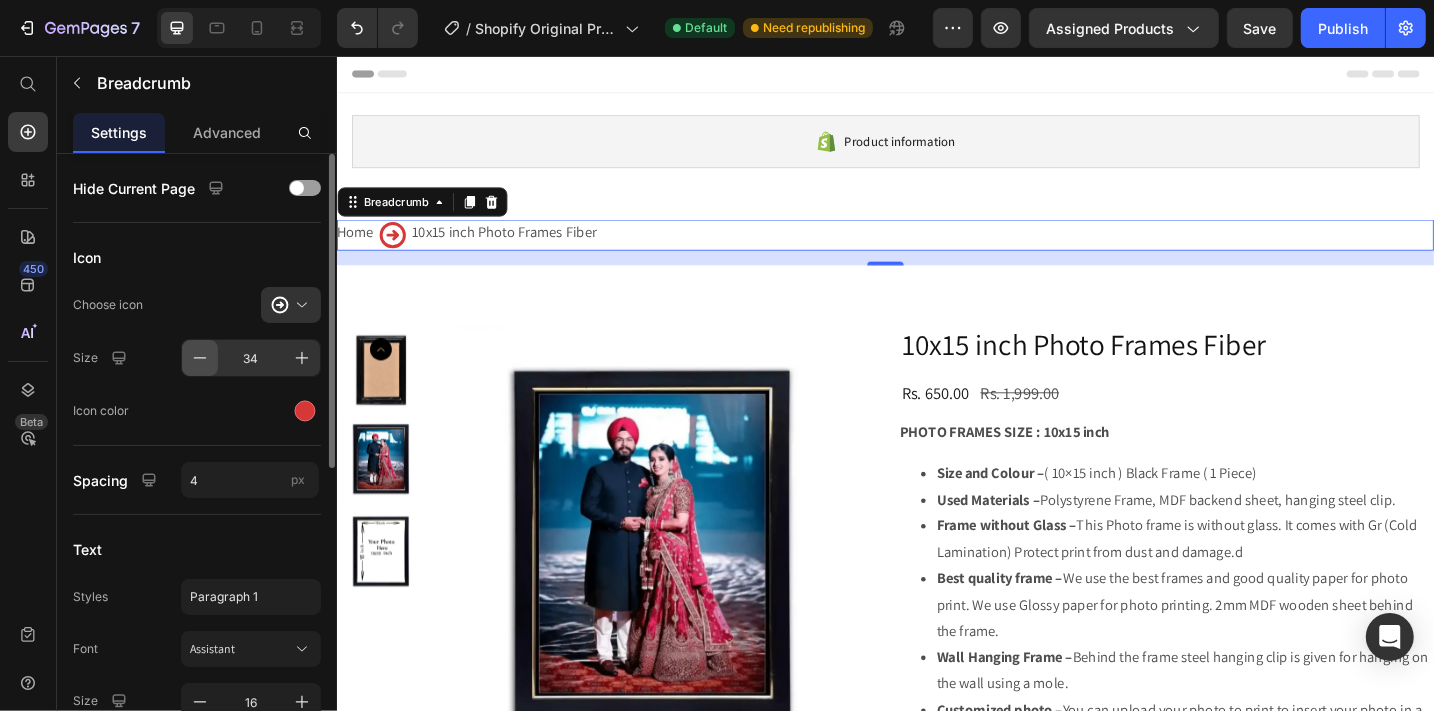 click 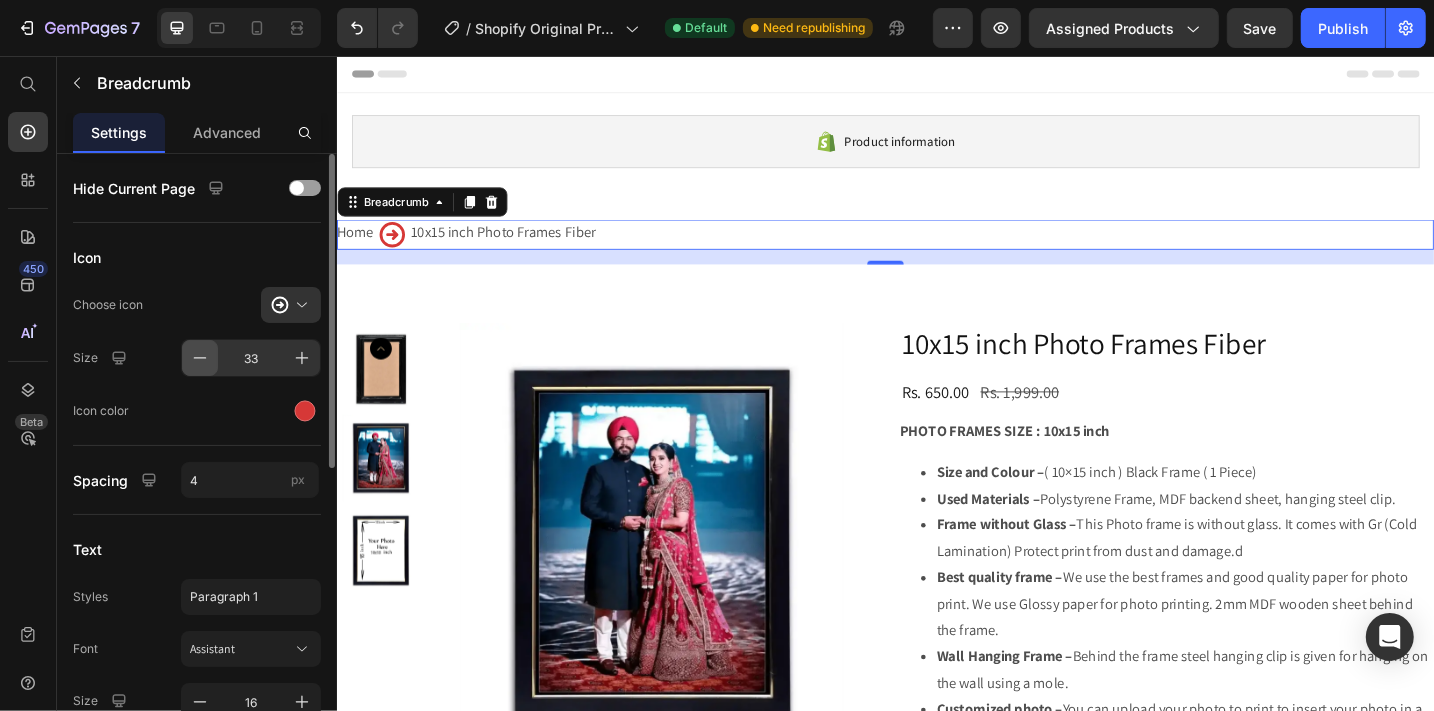 click 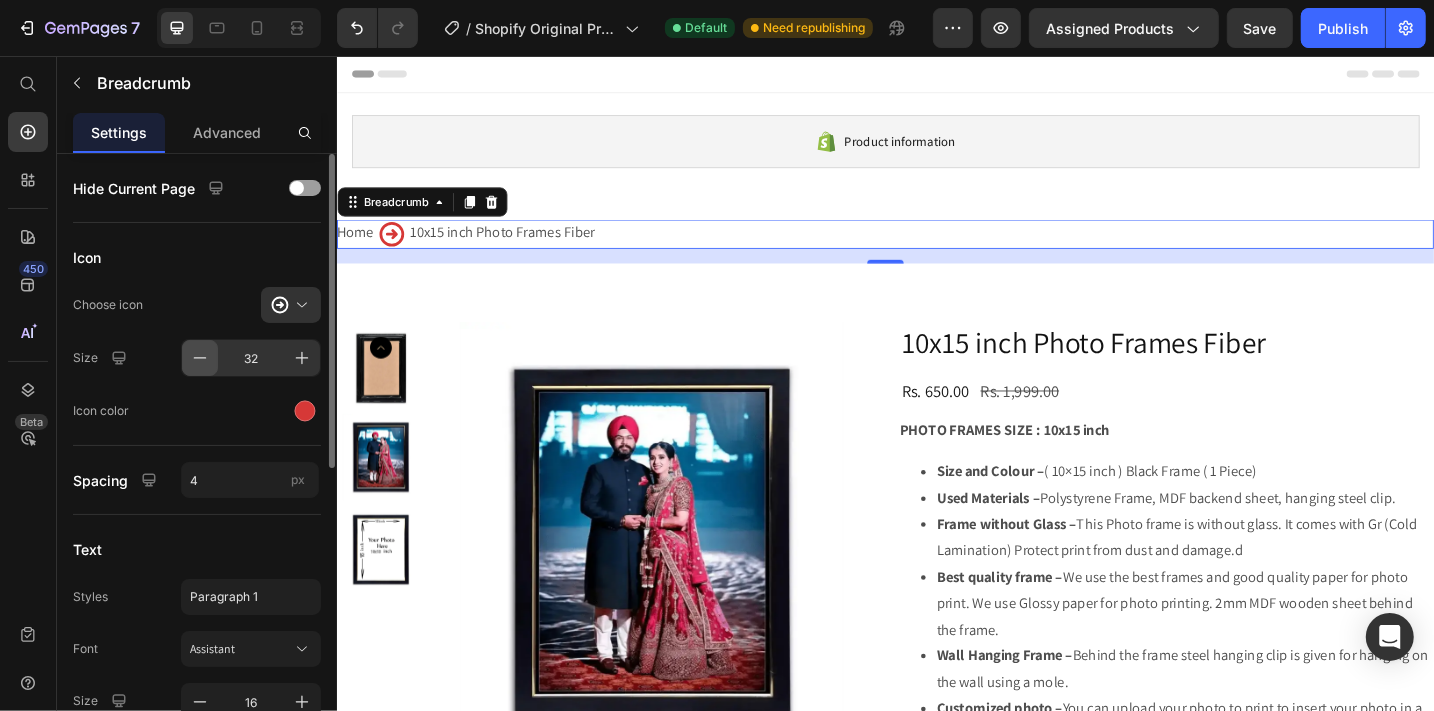 click 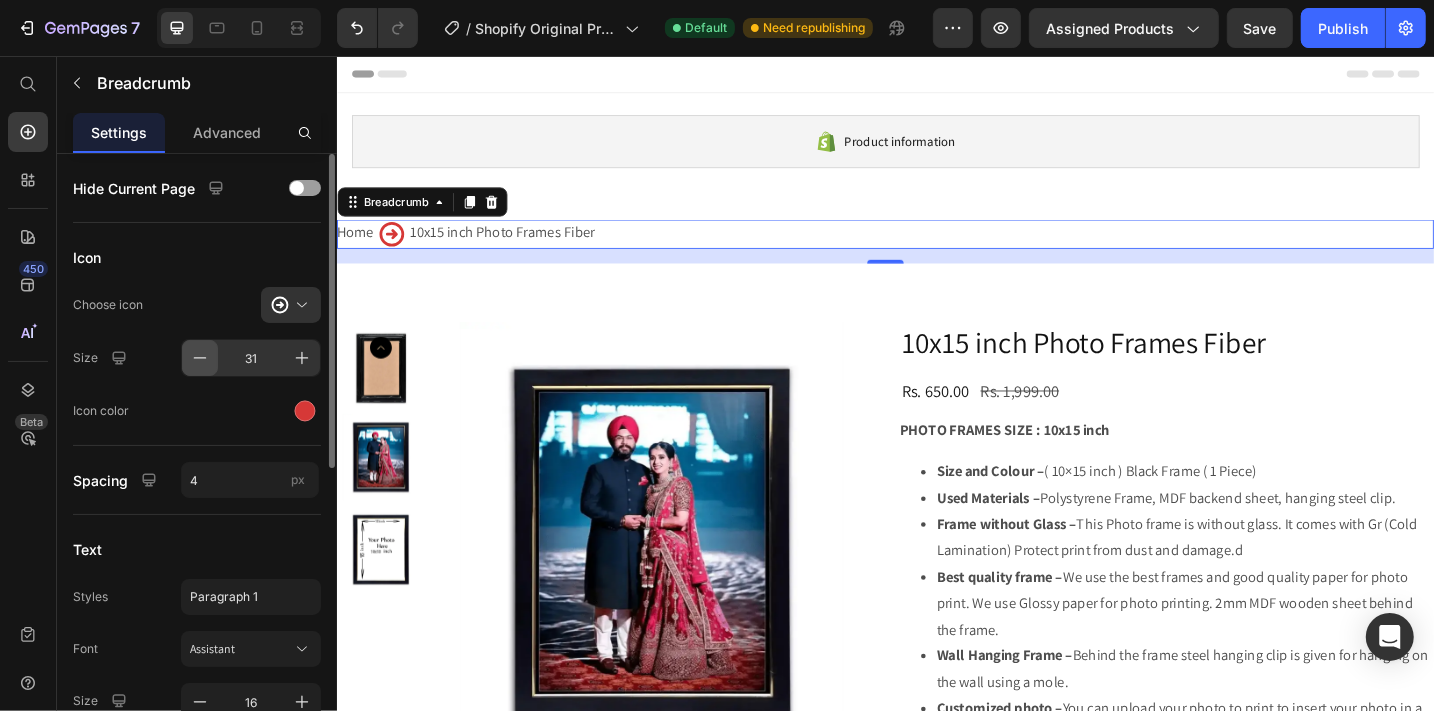 click 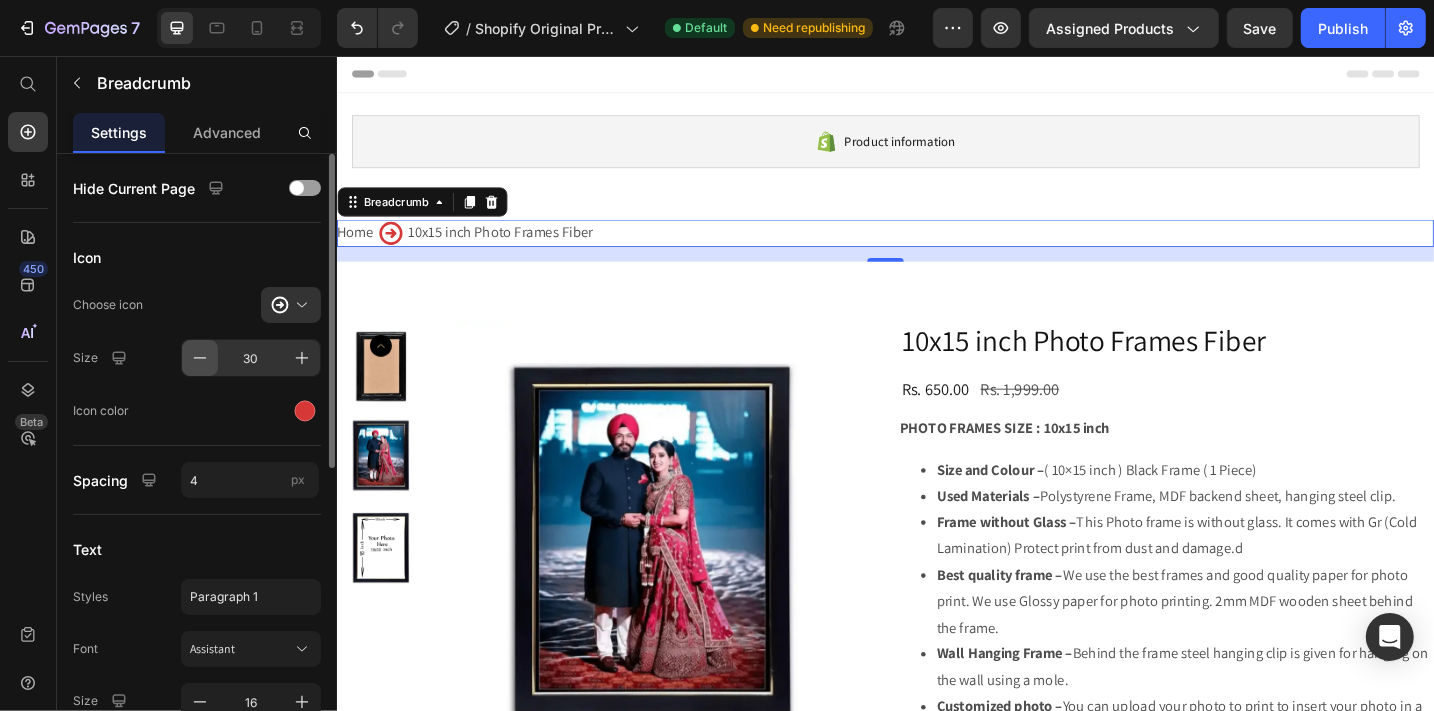 click 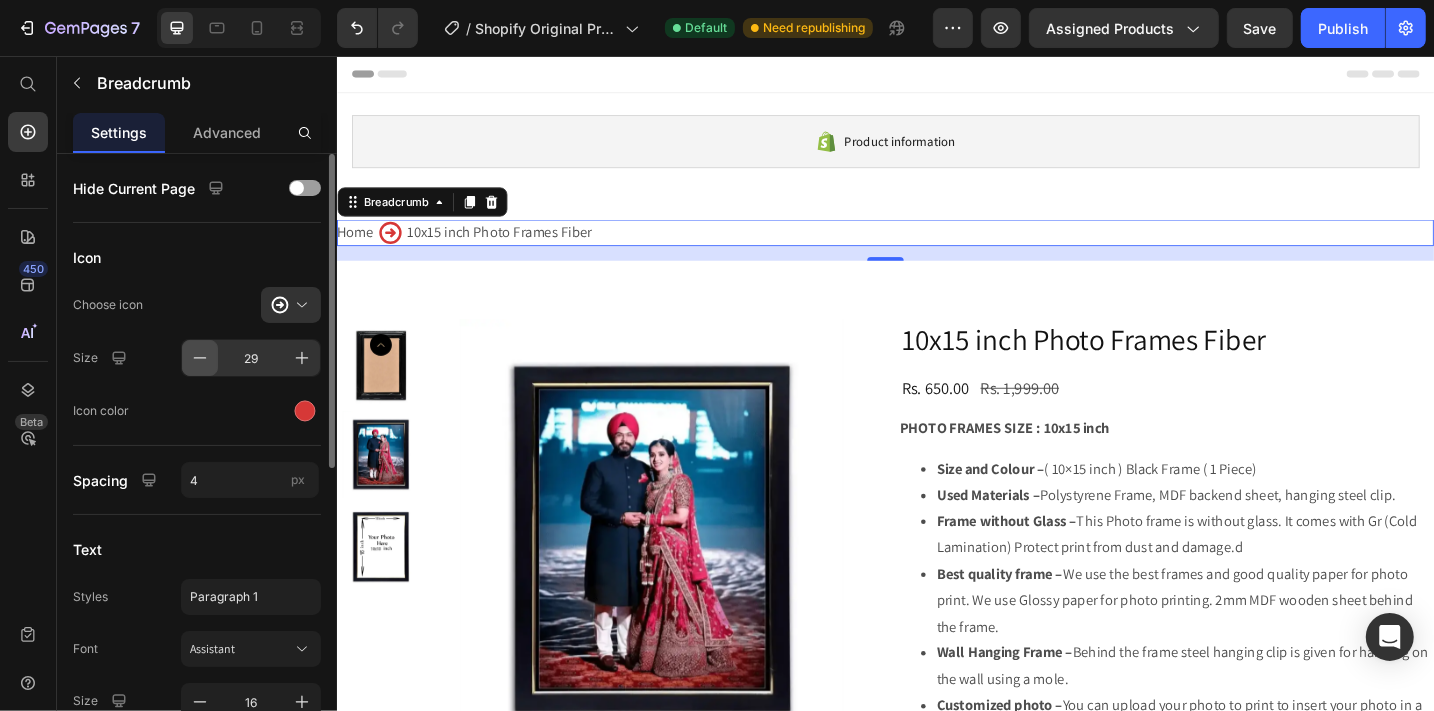 click 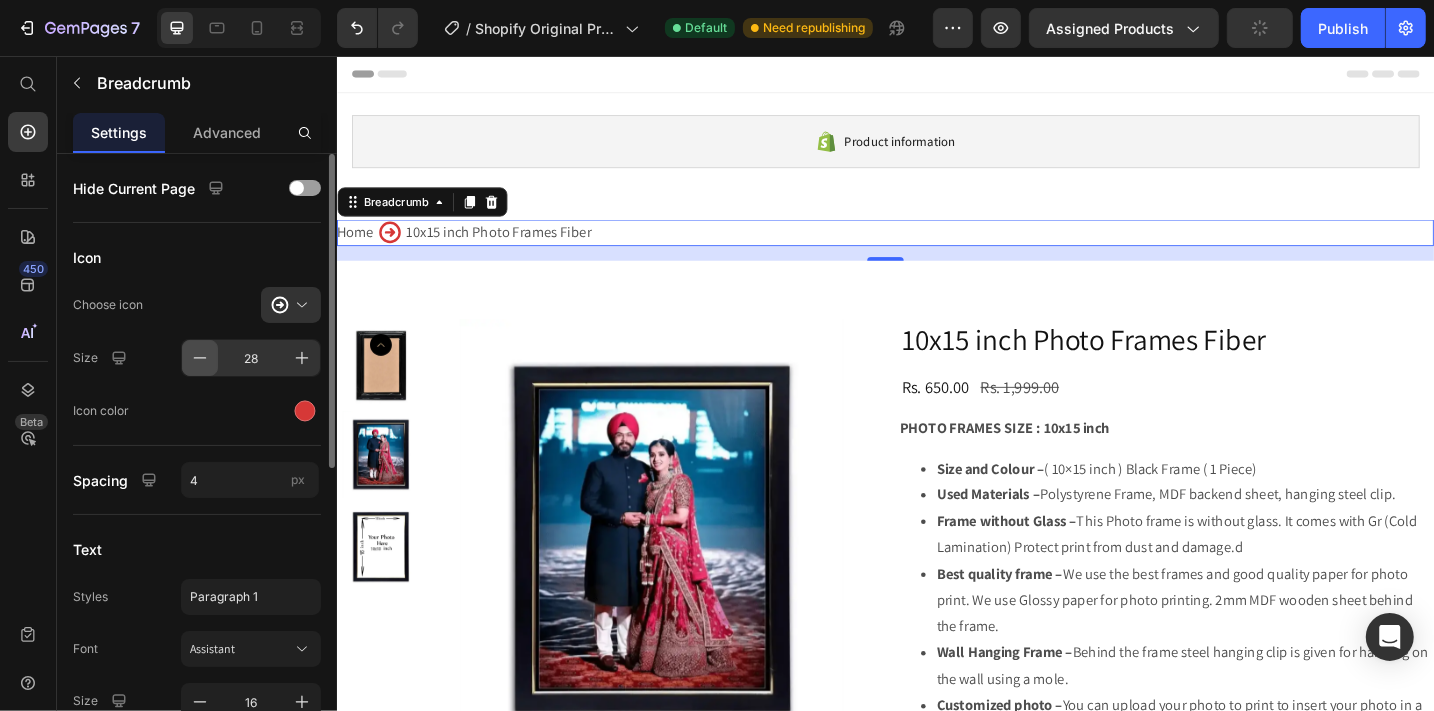 click 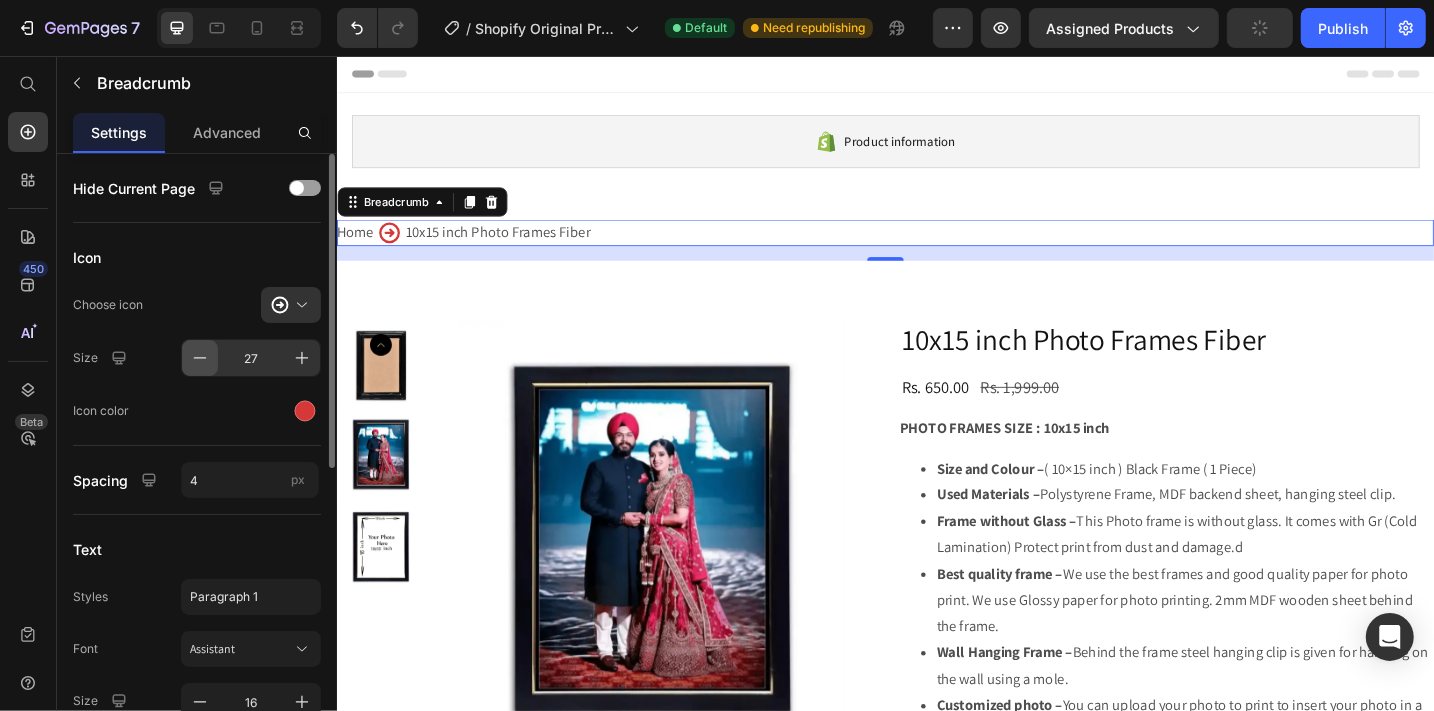 click 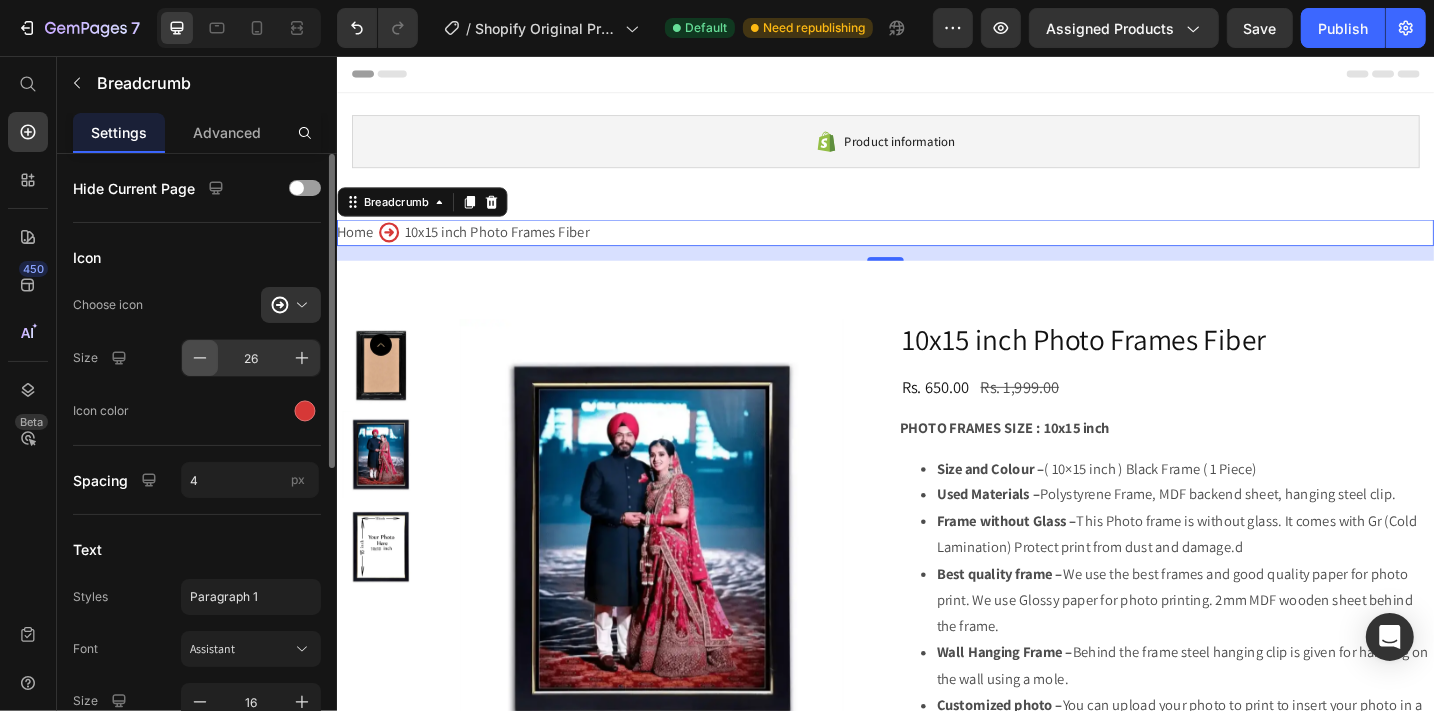 click 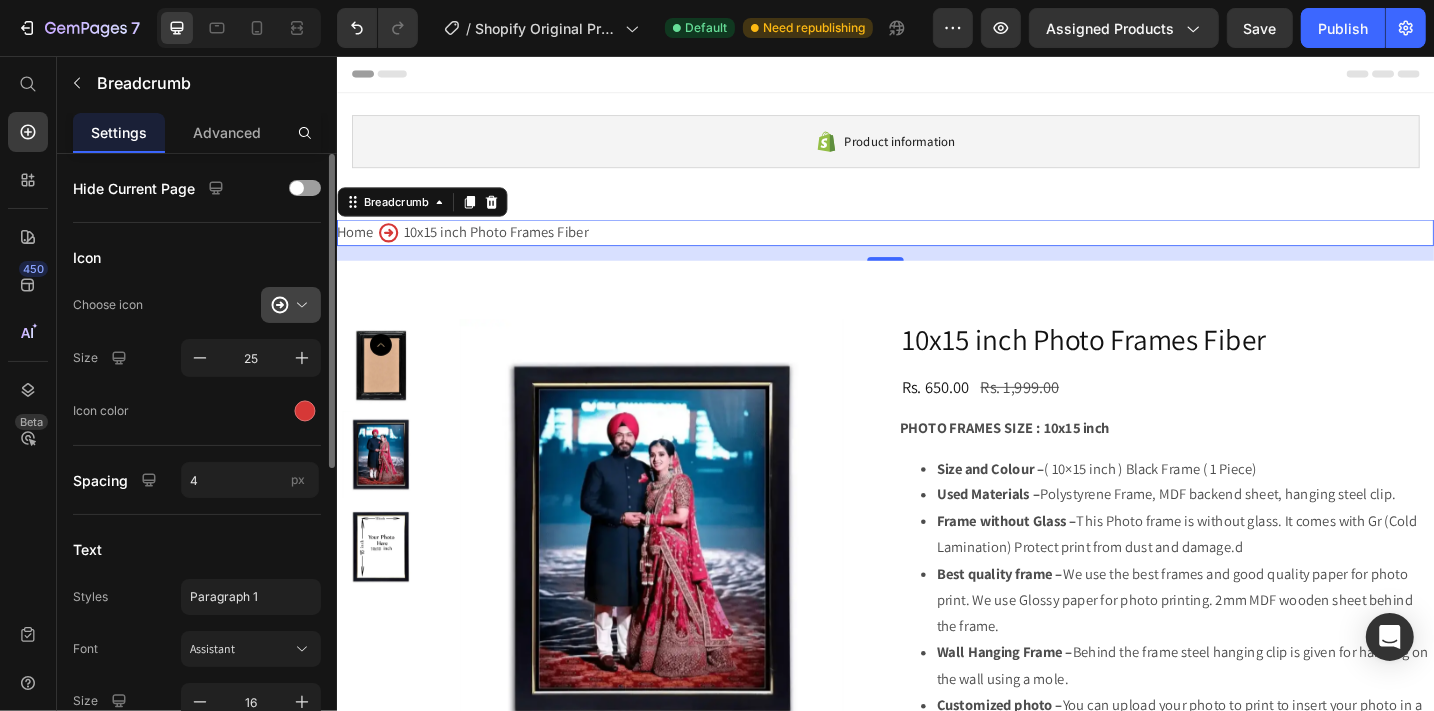 click at bounding box center (299, 305) 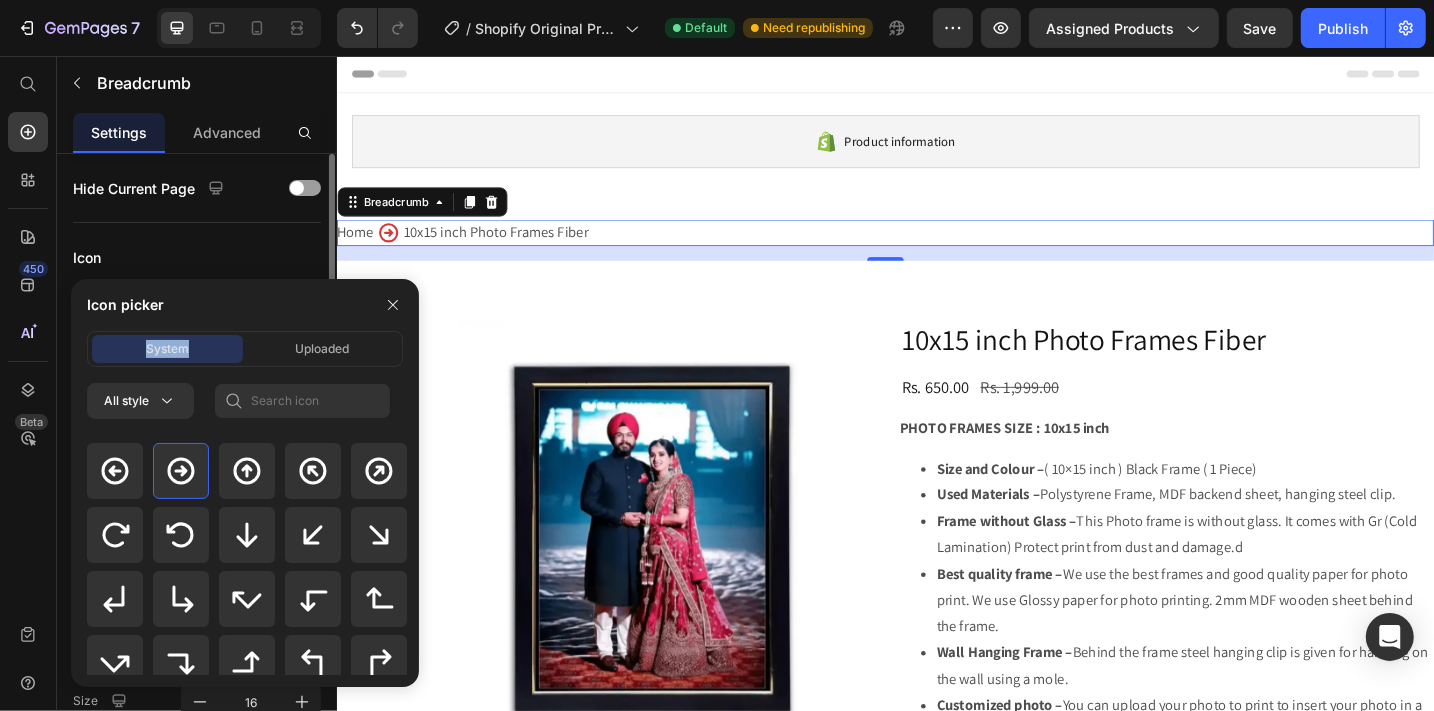 click on "Icon picker" at bounding box center (245, 305) 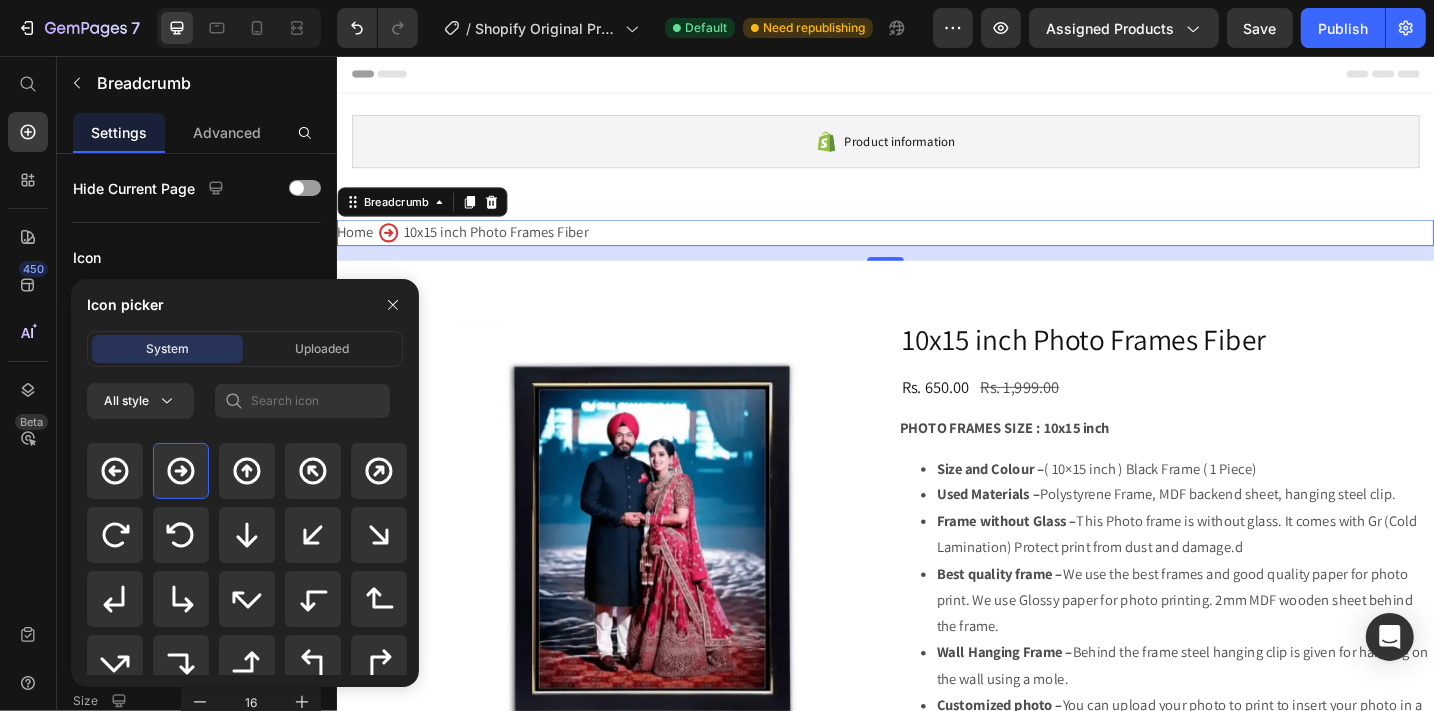 drag, startPoint x: 294, startPoint y: 313, endPoint x: 271, endPoint y: 271, distance: 47.88528 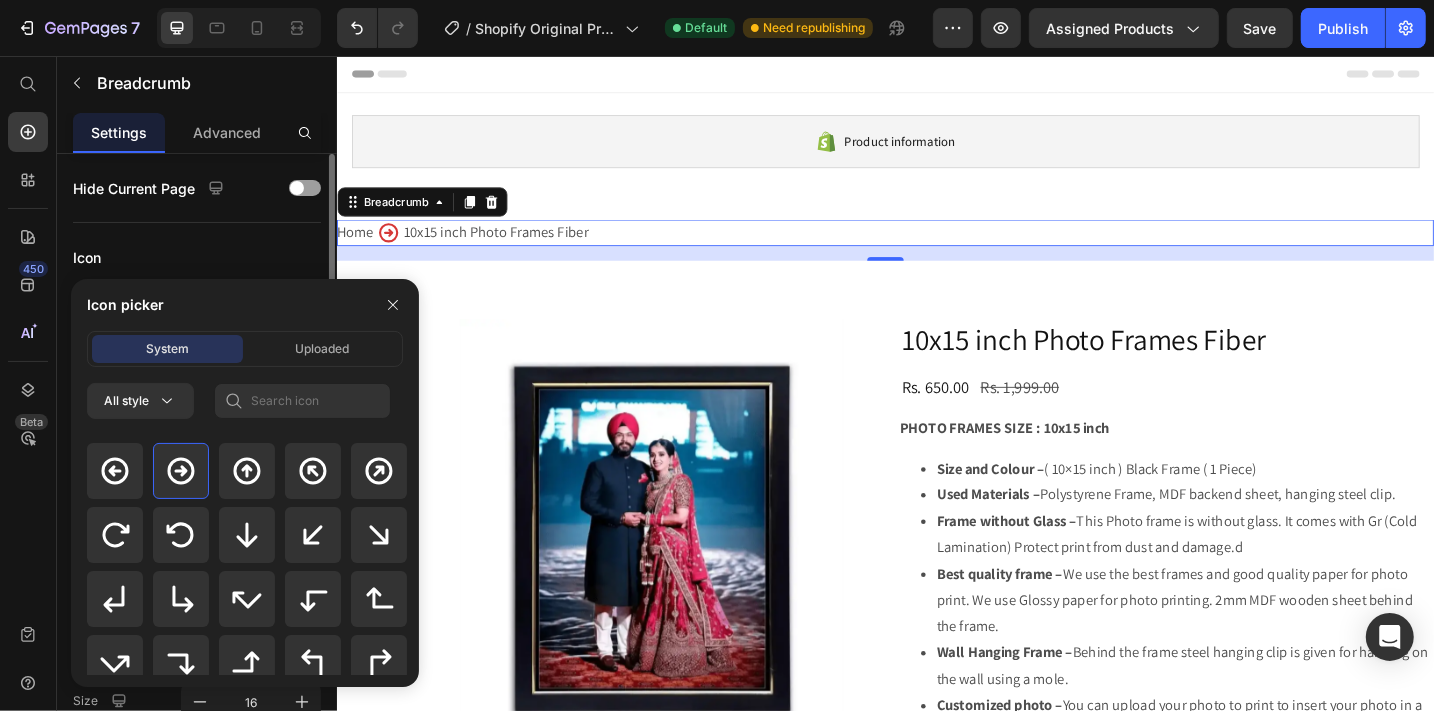 click on "Icon" at bounding box center (197, 257) 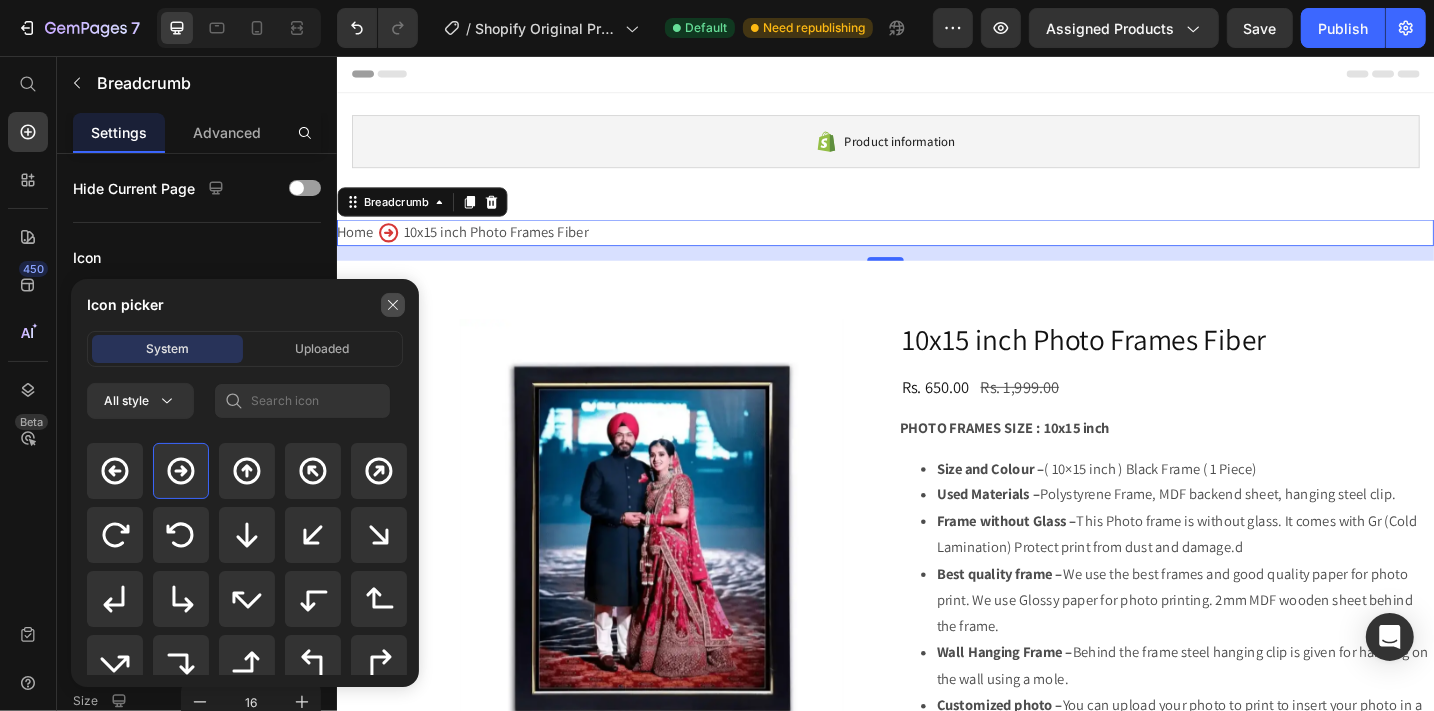 click 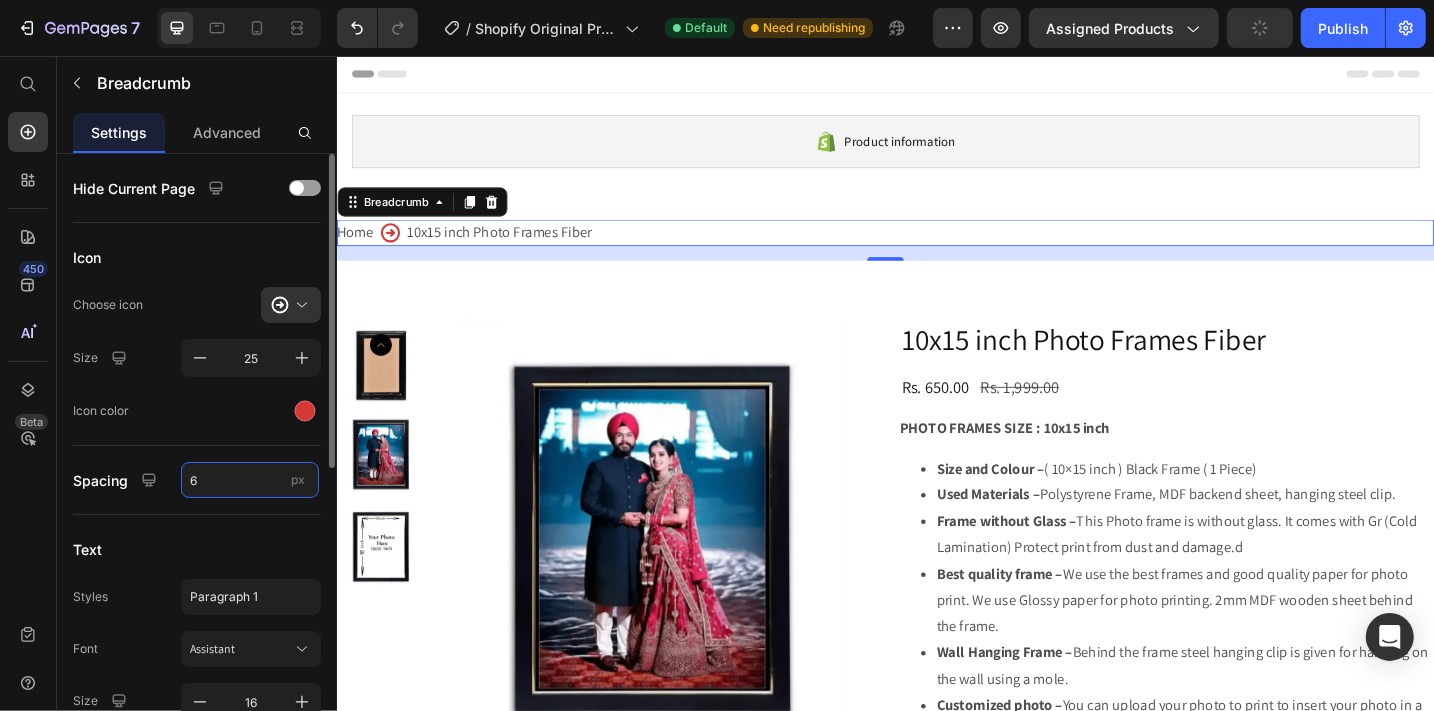 type on "4" 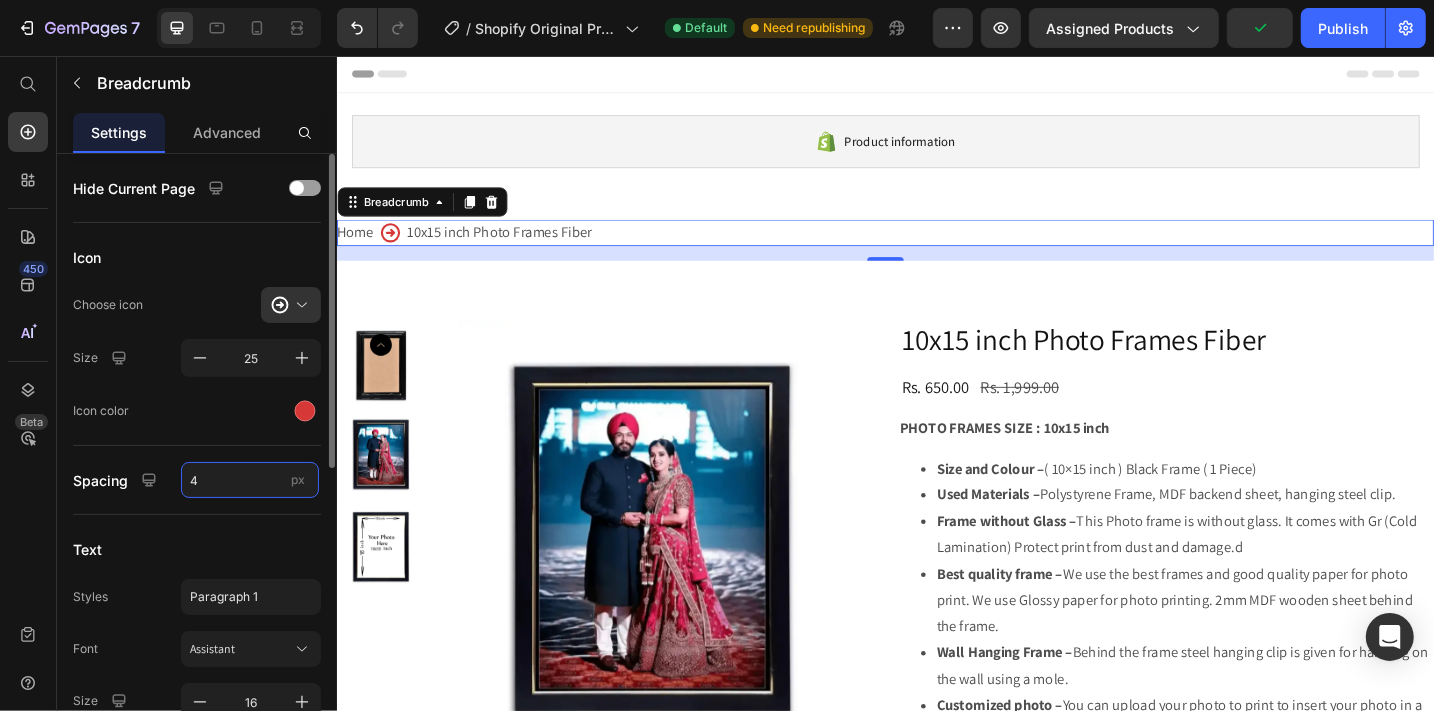 click on "4" at bounding box center [250, 480] 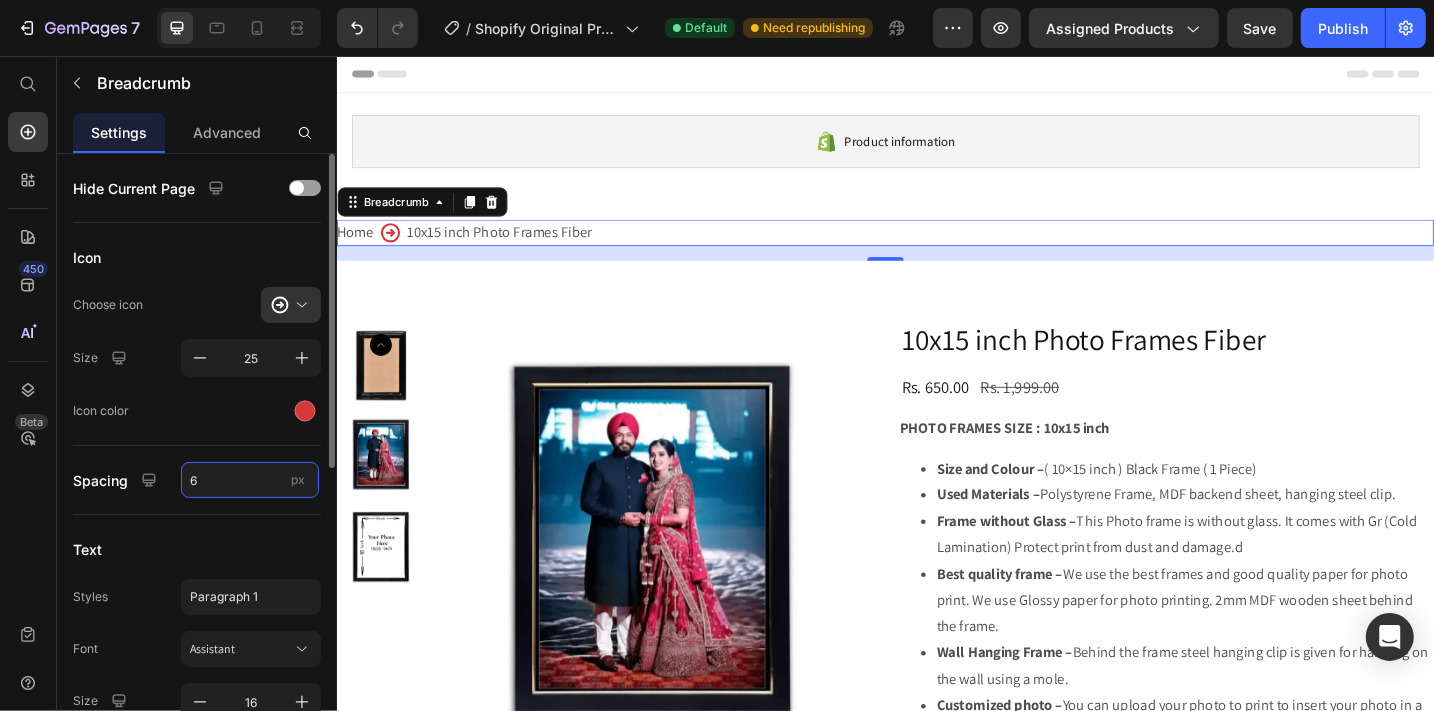 type on "6" 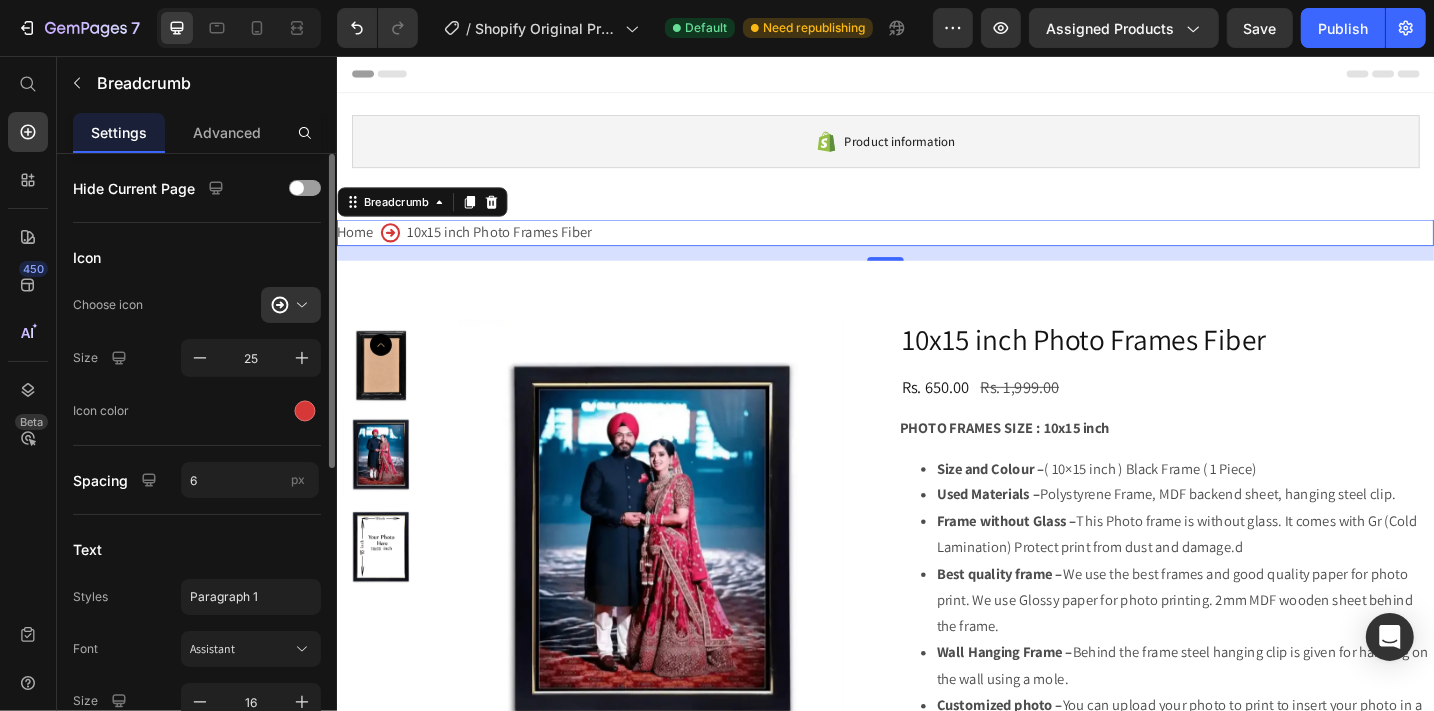 click on "Icon Choose icon
Size 25 Icon color" 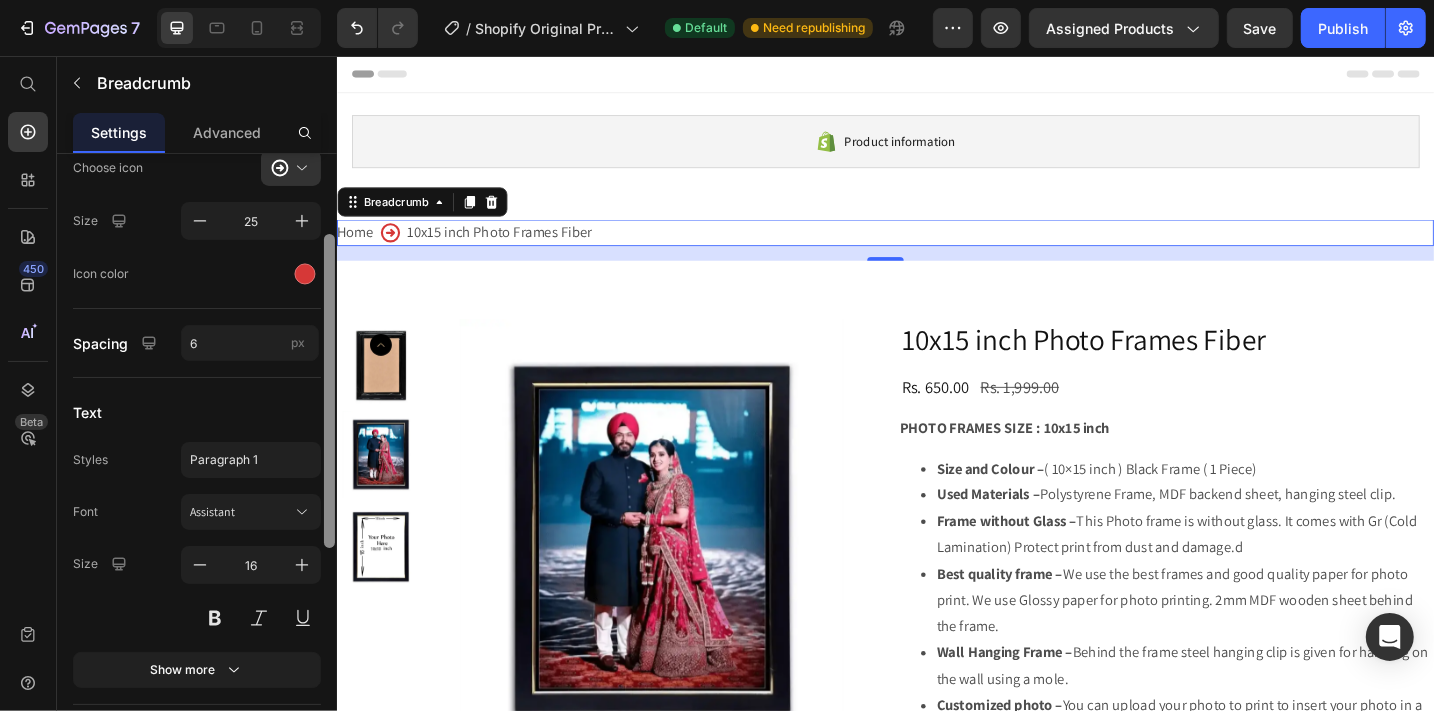 scroll, scrollTop: 146, scrollLeft: 0, axis: vertical 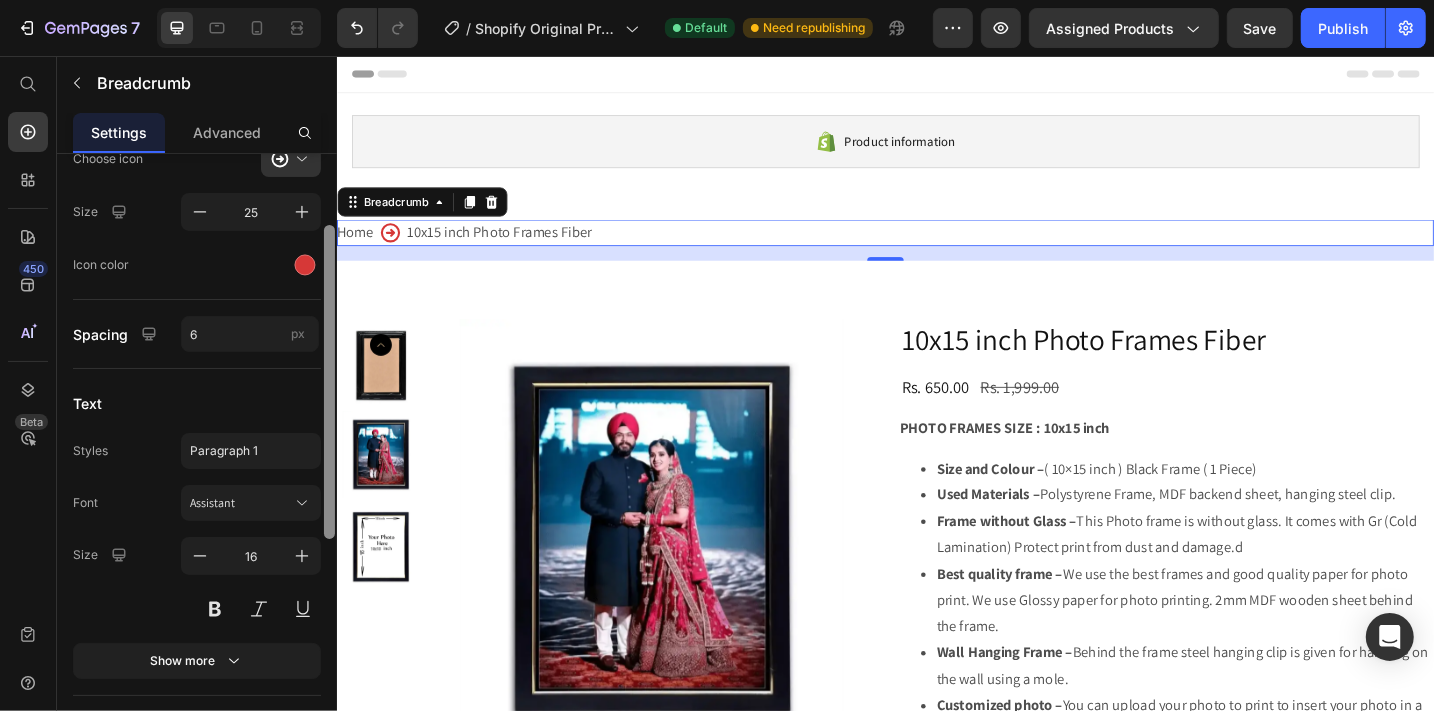 drag, startPoint x: 330, startPoint y: 418, endPoint x: 334, endPoint y: 484, distance: 66.1211 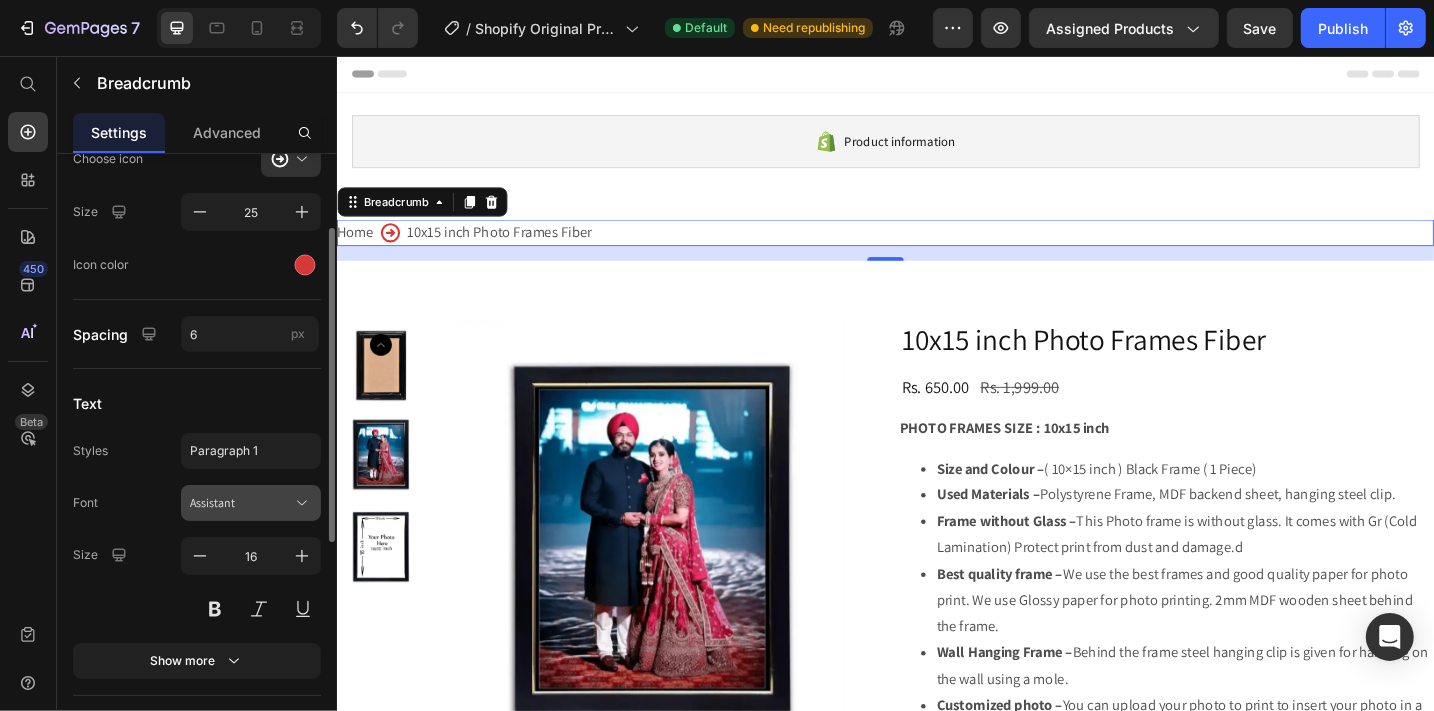 click on "Assistant" at bounding box center [241, 503] 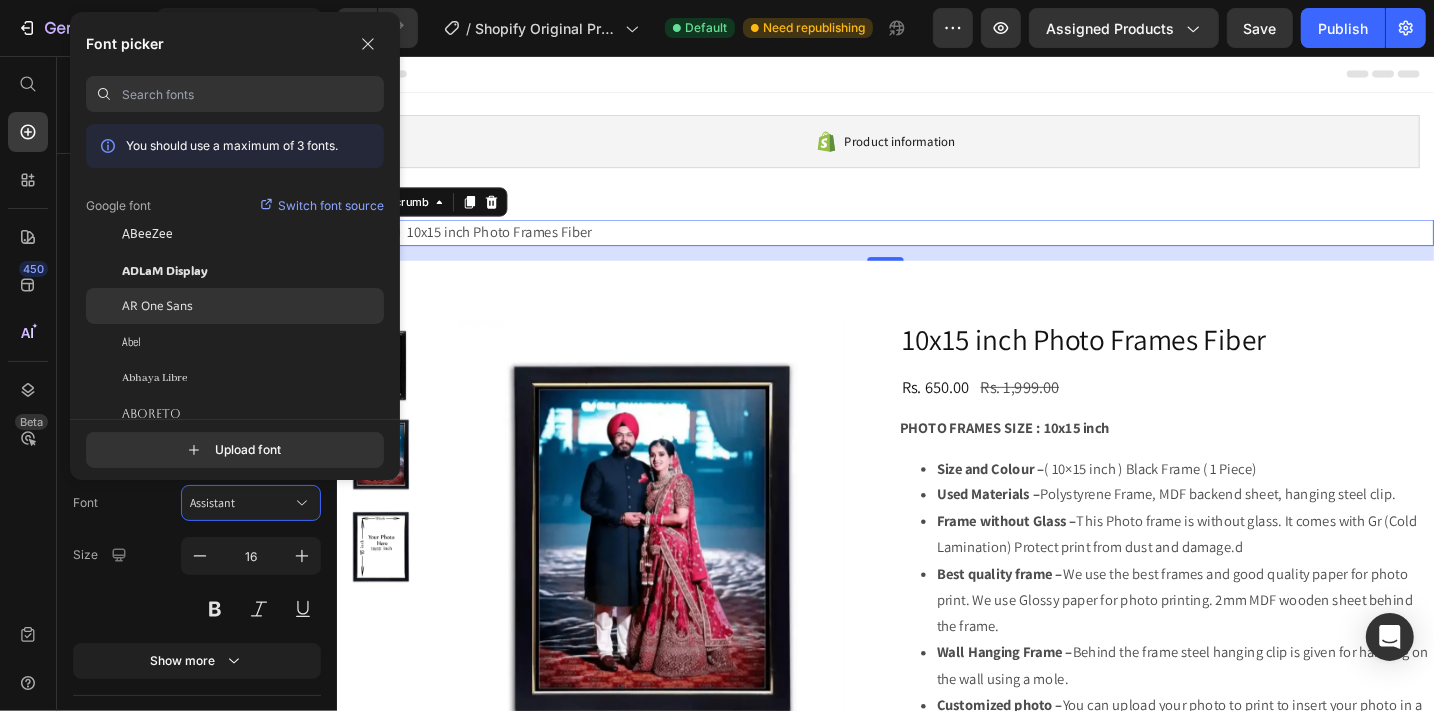 click on "AR One Sans" 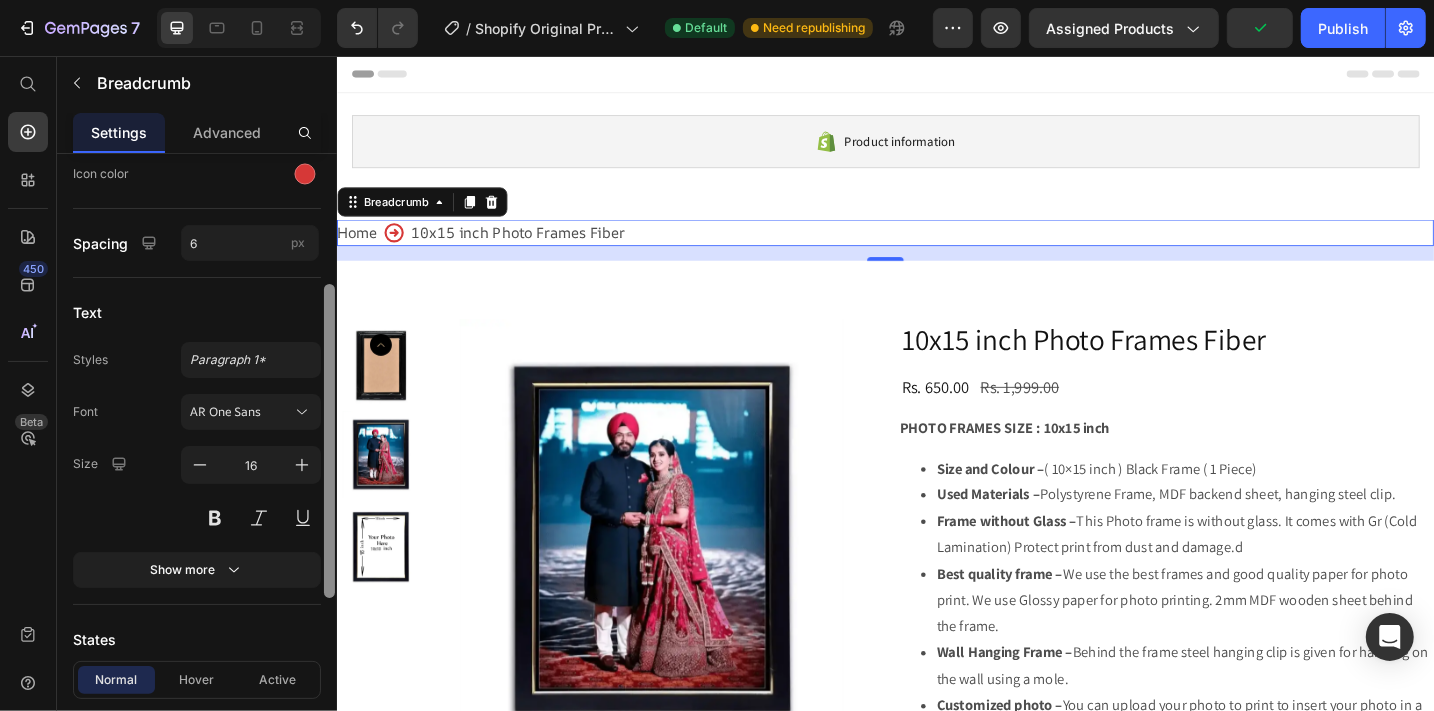scroll, scrollTop: 257, scrollLeft: 0, axis: vertical 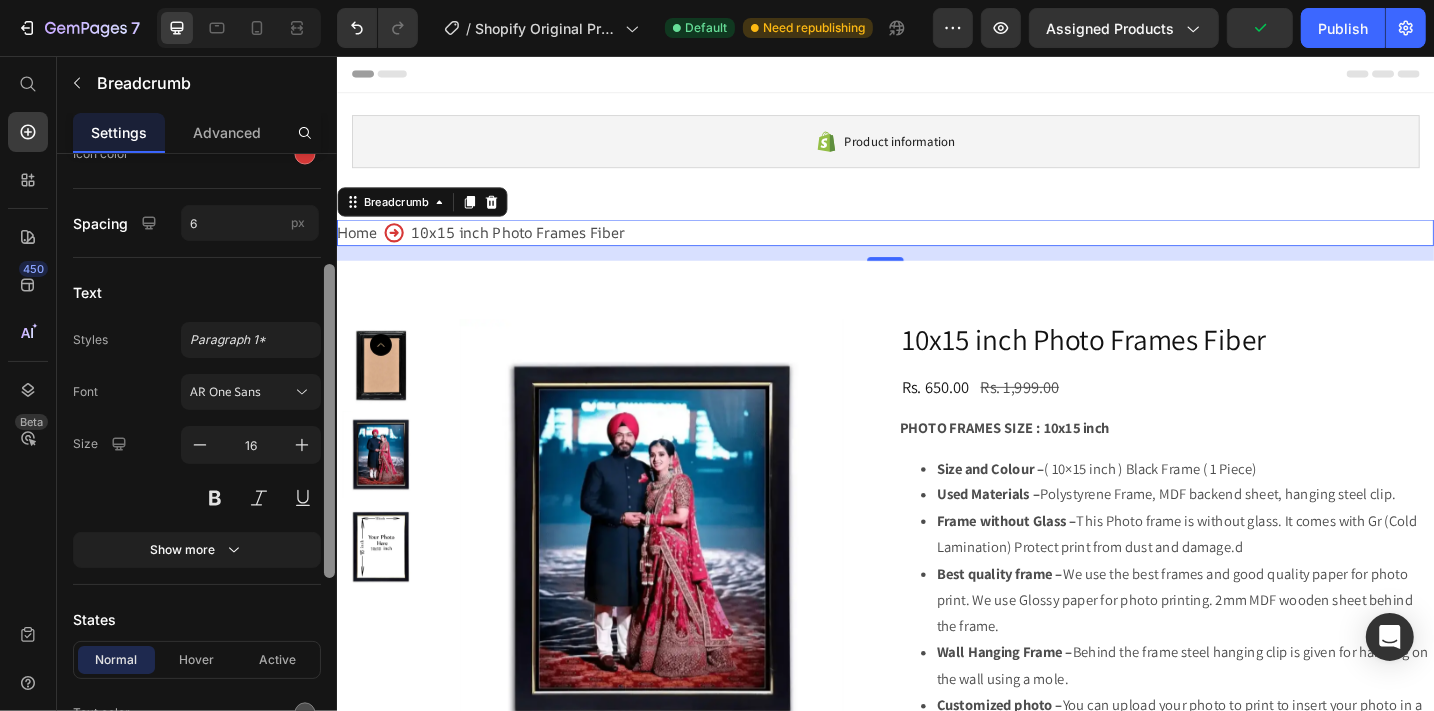 drag, startPoint x: 333, startPoint y: 394, endPoint x: 327, endPoint y: 451, distance: 57.31492 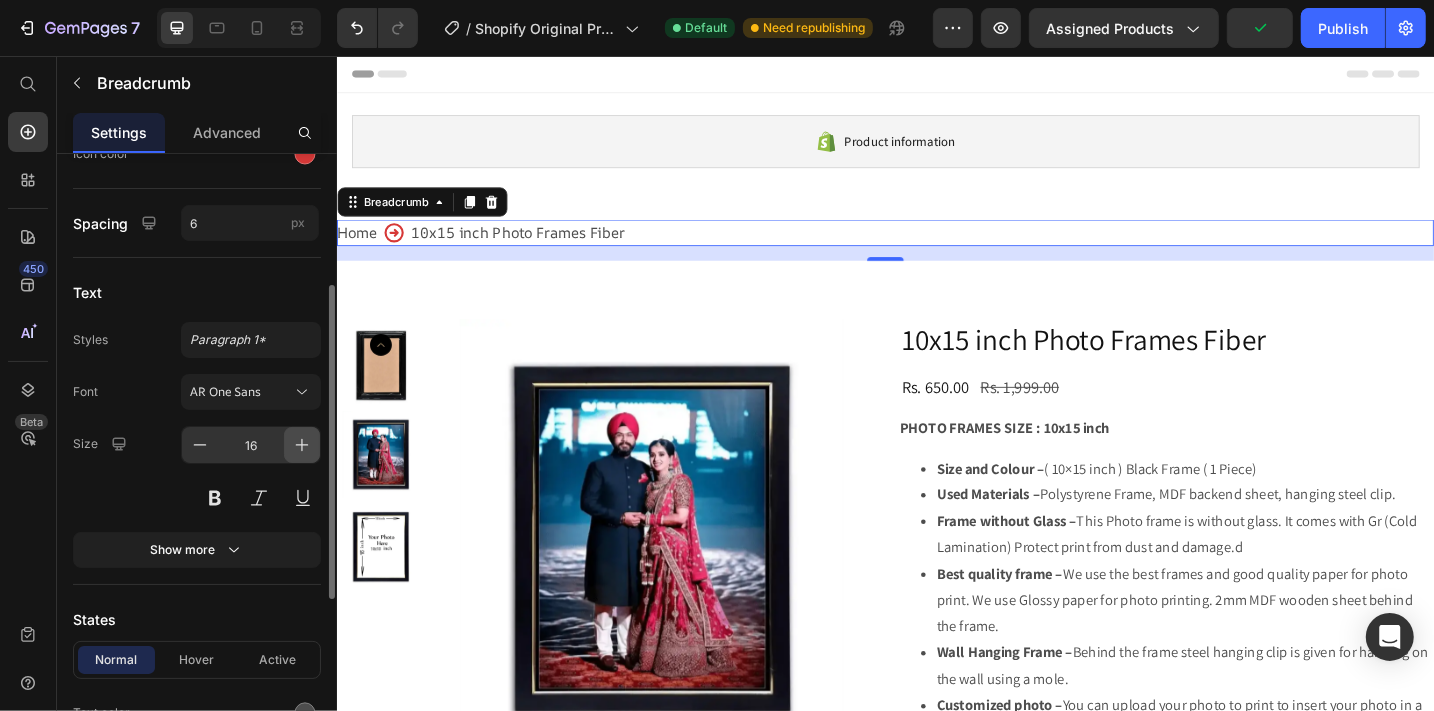 click 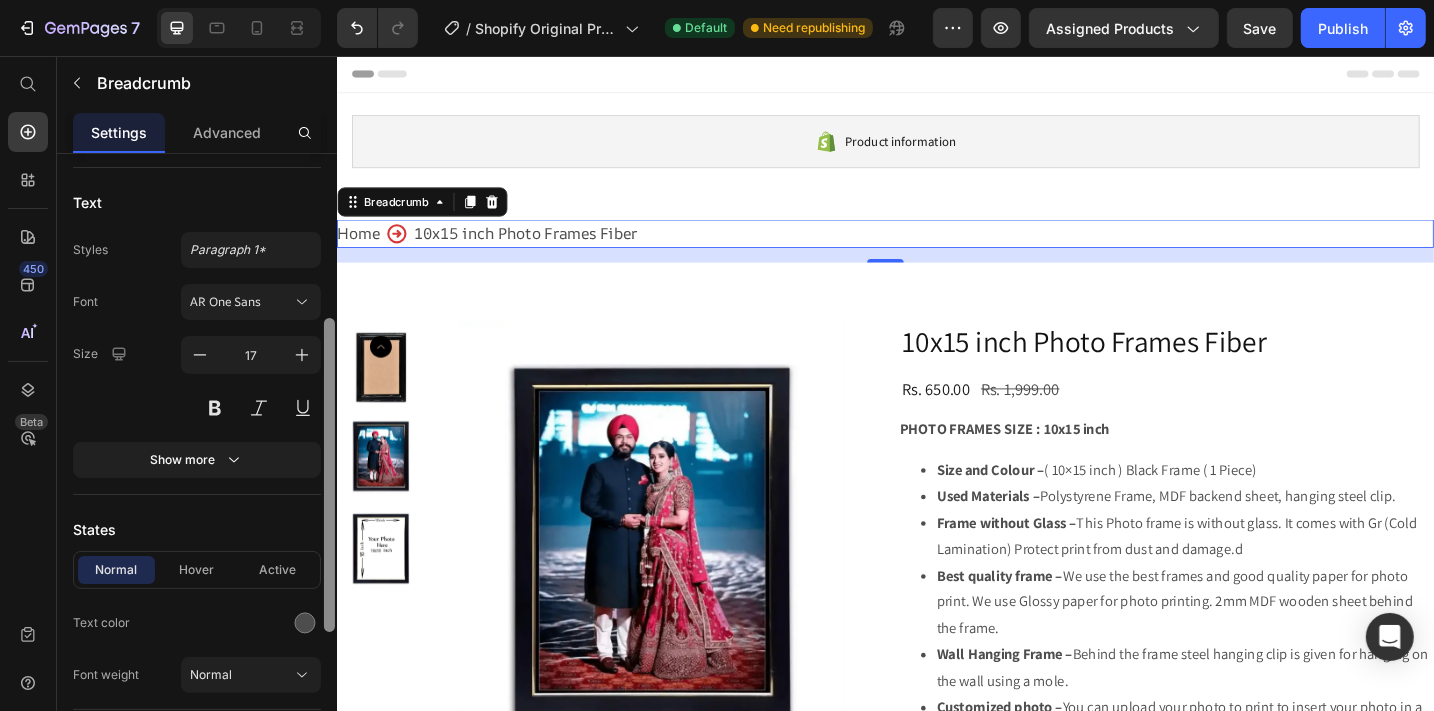 scroll, scrollTop: 349, scrollLeft: 0, axis: vertical 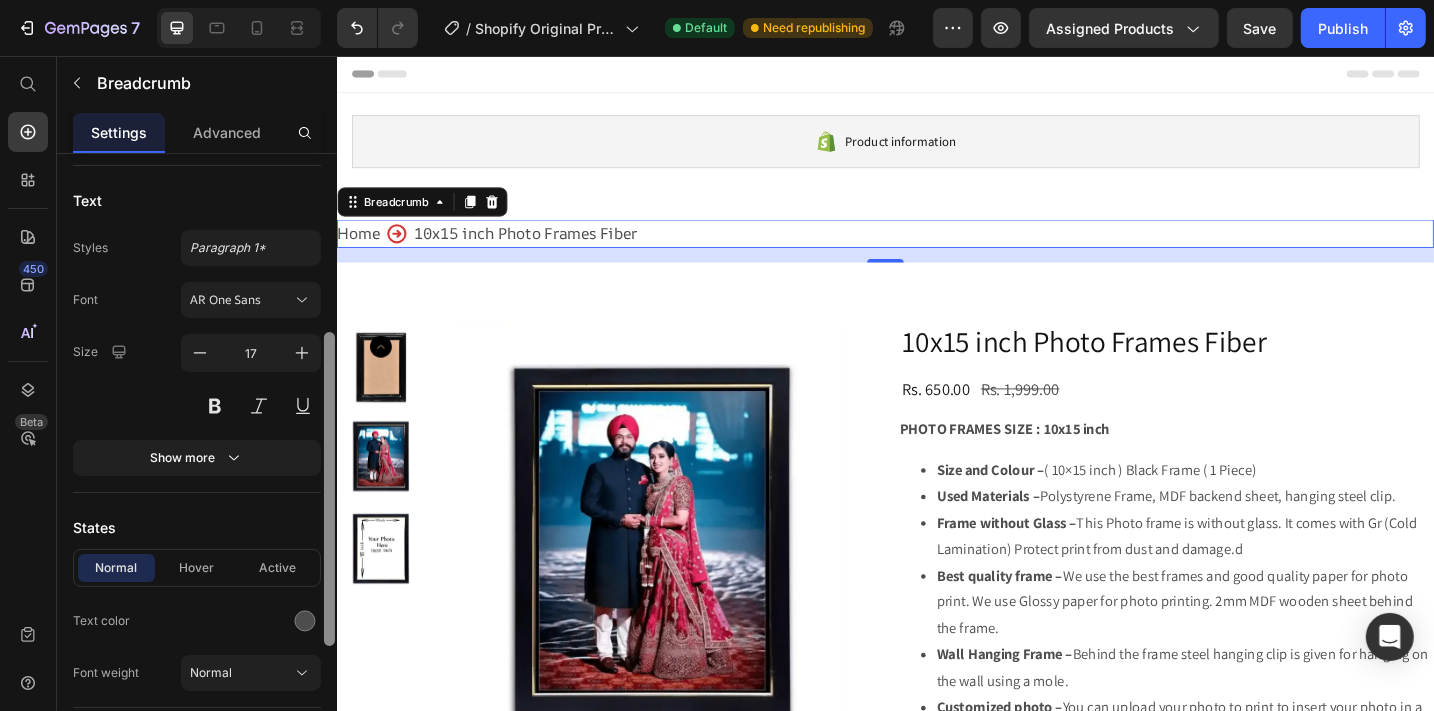 drag, startPoint x: 332, startPoint y: 455, endPoint x: 332, endPoint y: 502, distance: 47 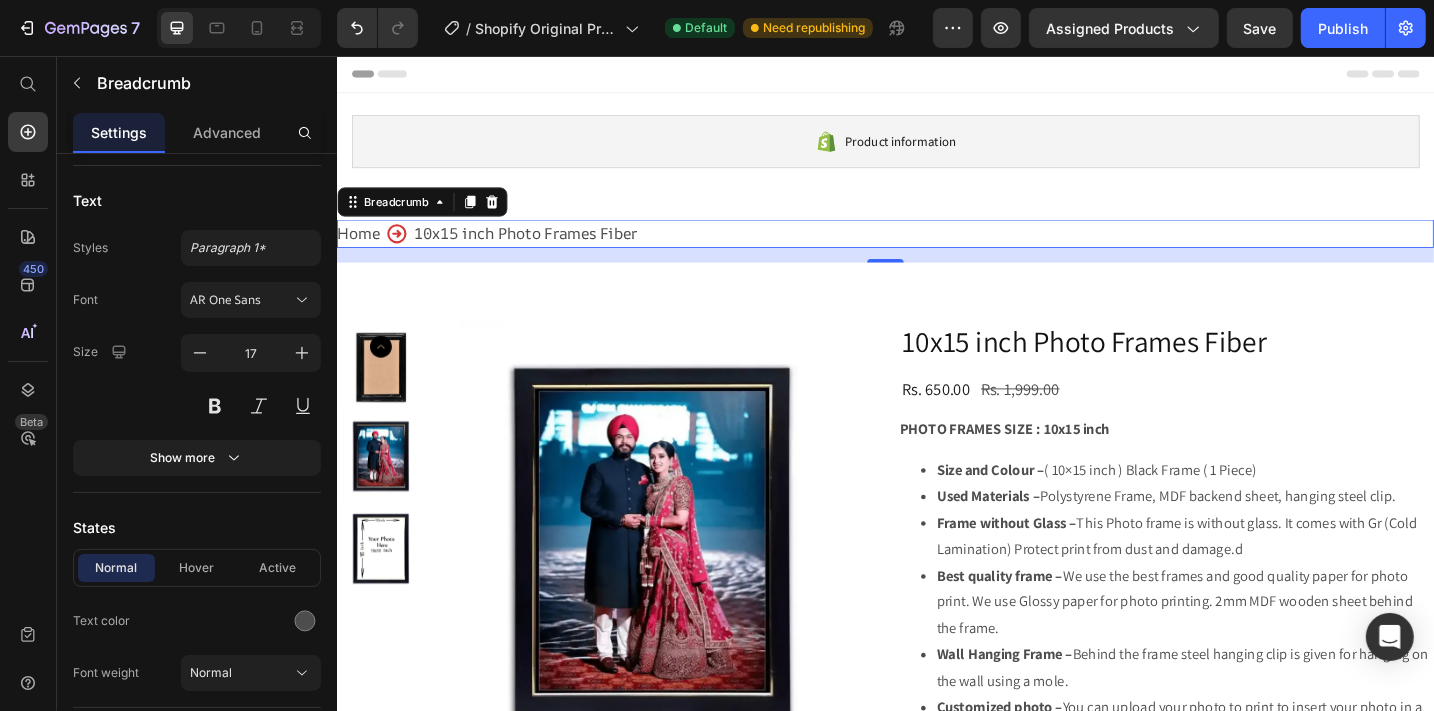 click on "Home" at bounding box center [359, 250] 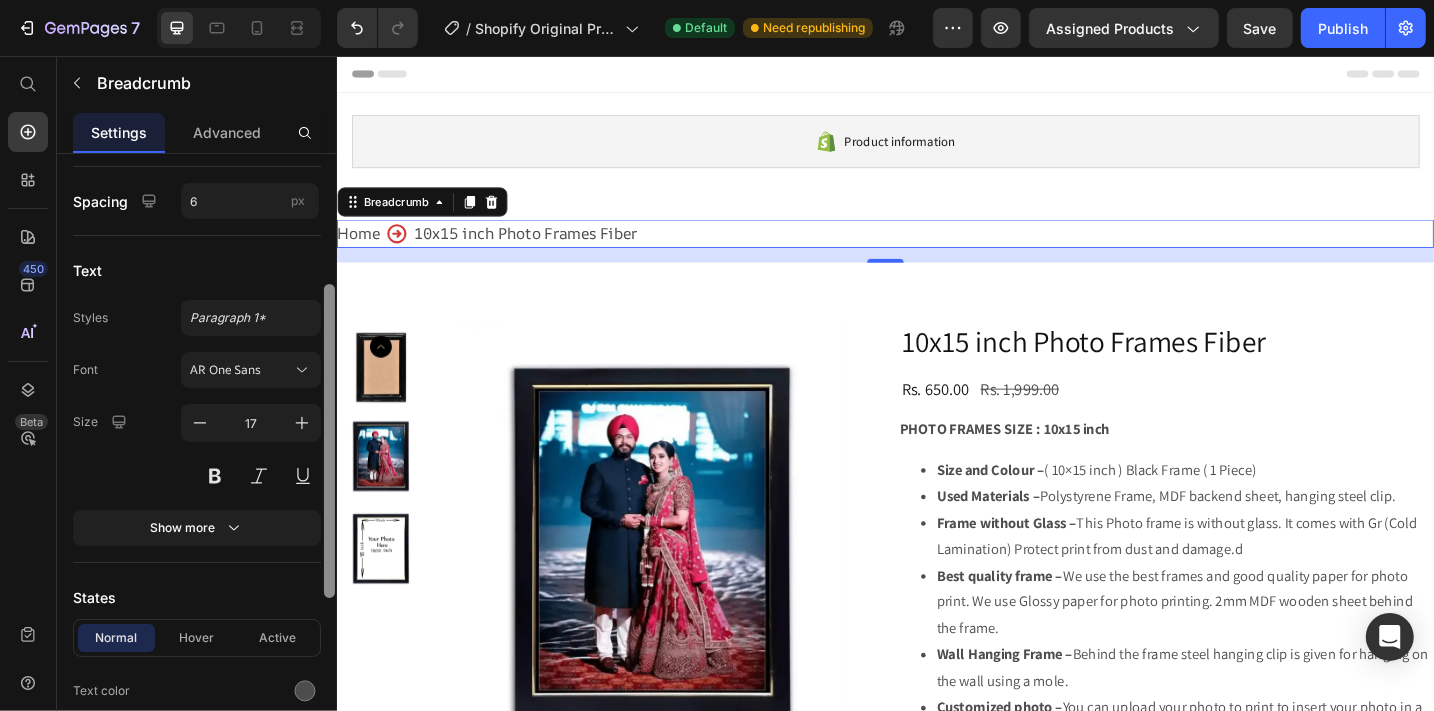 scroll, scrollTop: 327, scrollLeft: 0, axis: vertical 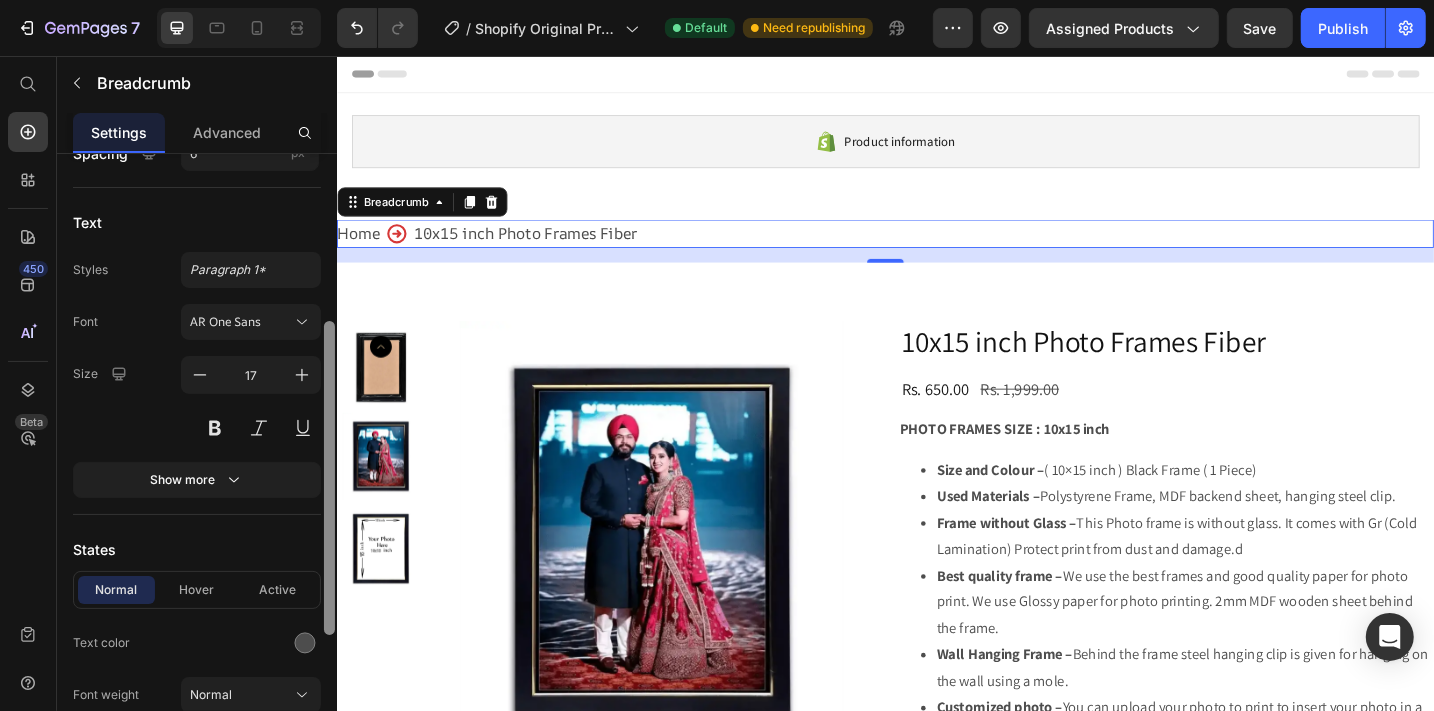 drag, startPoint x: 329, startPoint y: 352, endPoint x: 321, endPoint y: 344, distance: 11.313708 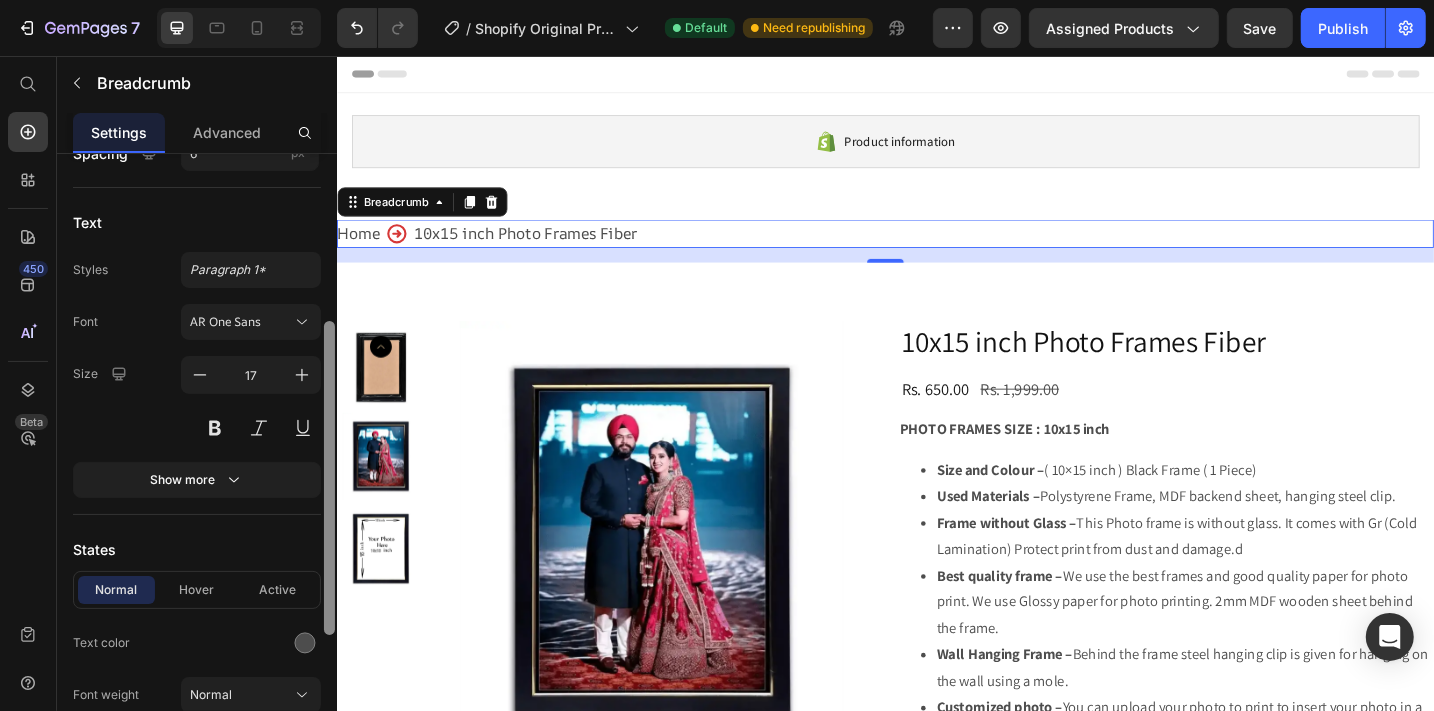 click on "Hide Current Page Icon Choose icon
Size 25 Icon color Spacing 6 px Text Styles Paragraph 1* Font AR One Sans Size 17 Show more States Normal Hover Active Text color Font weight Normal Background  Color  Align  Delete element" at bounding box center (197, 461) 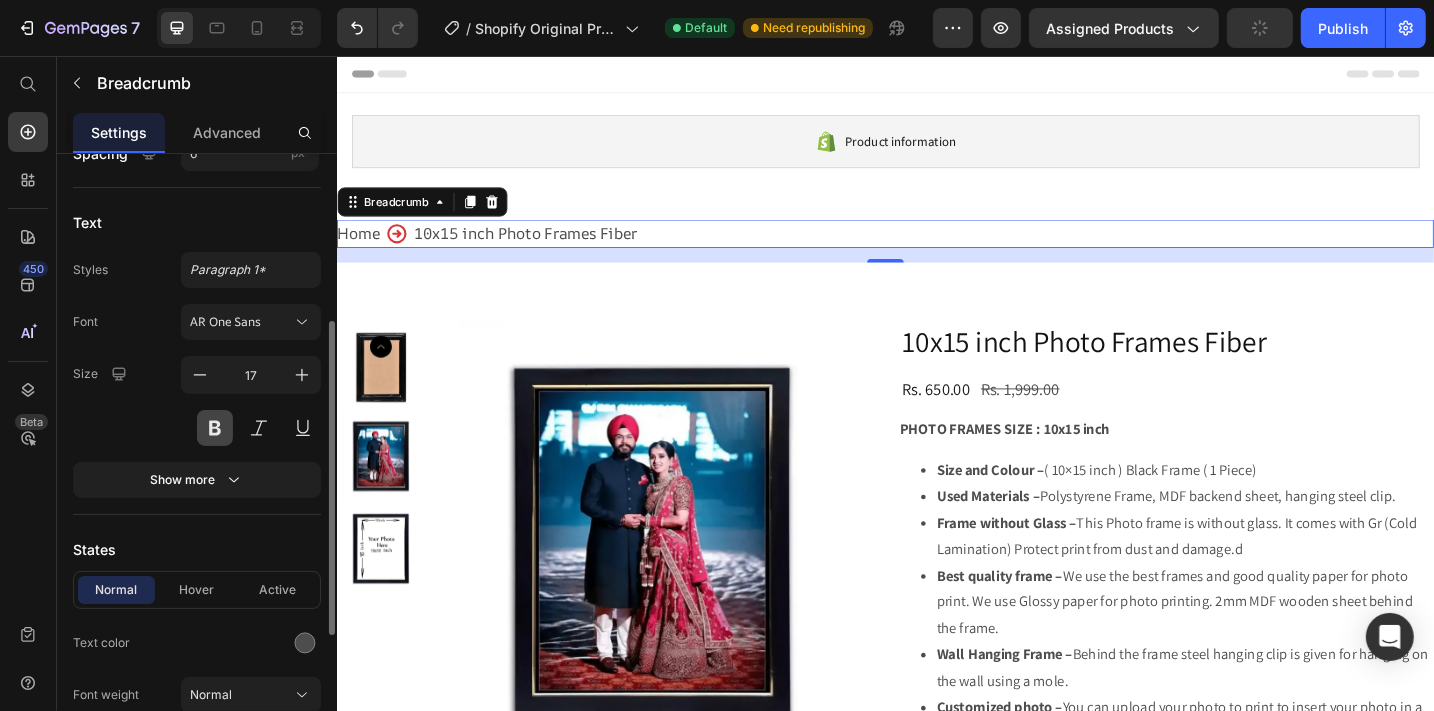 click at bounding box center (215, 428) 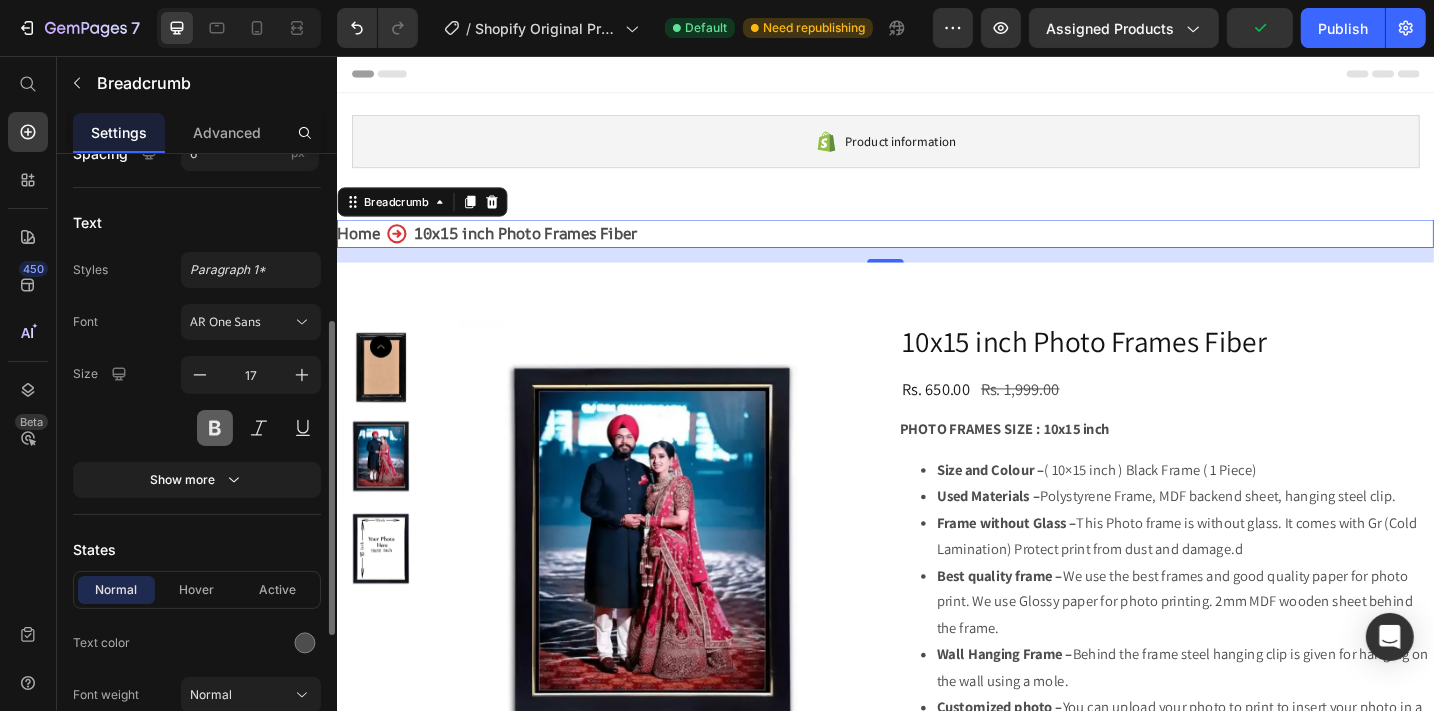 click at bounding box center [215, 428] 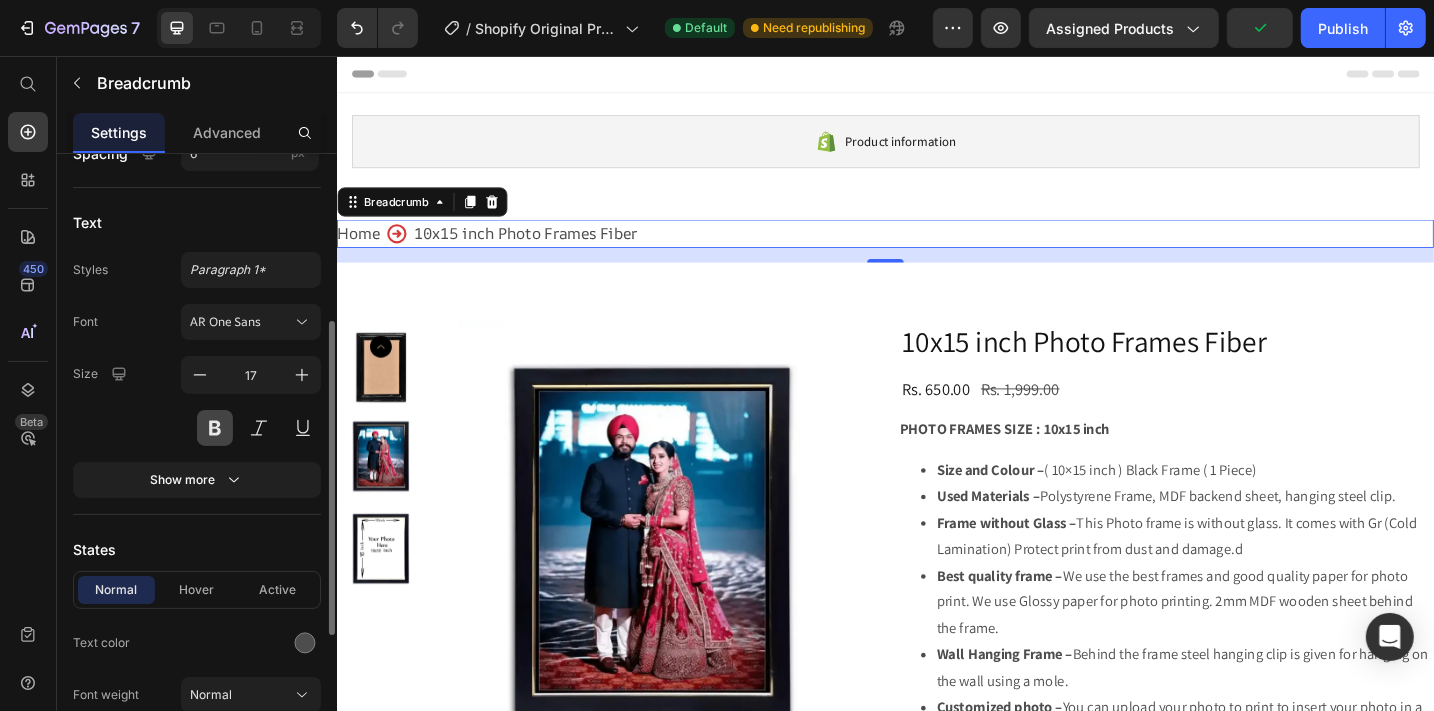 click at bounding box center (215, 428) 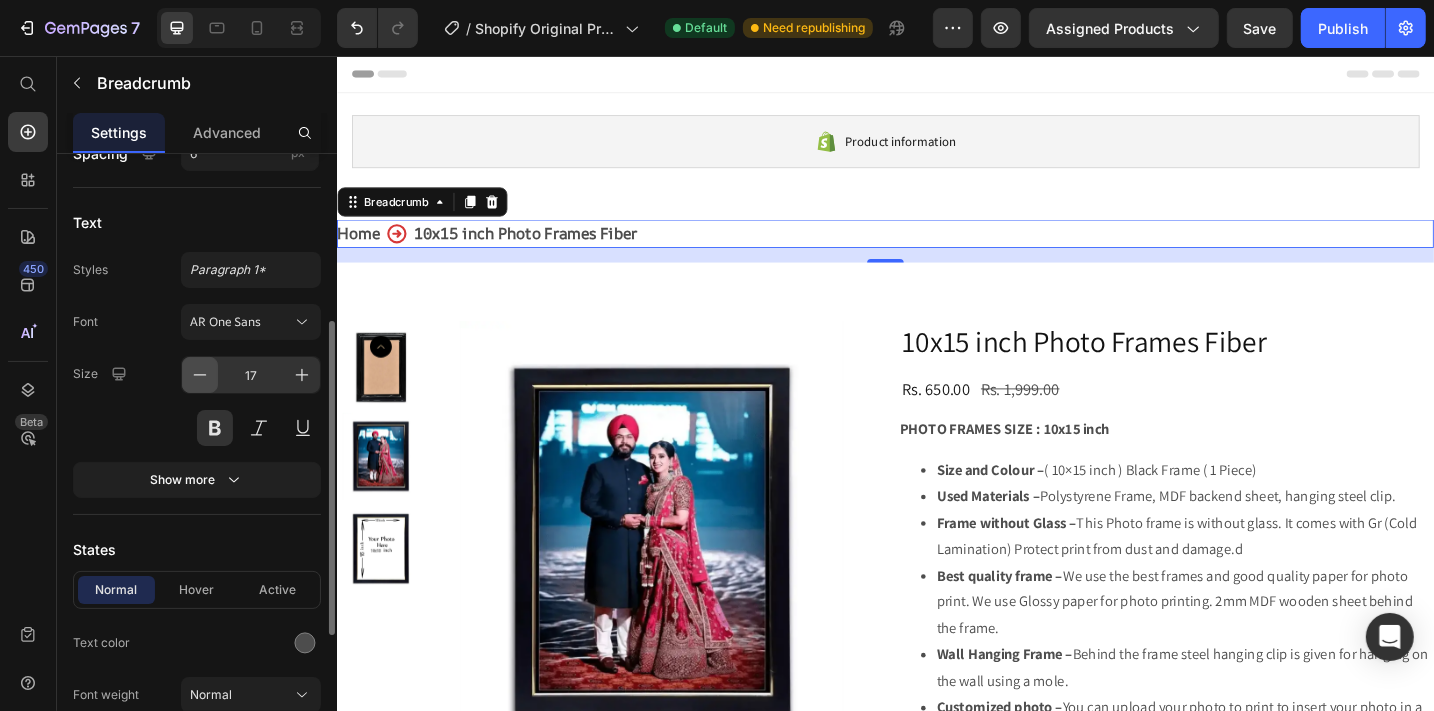 click 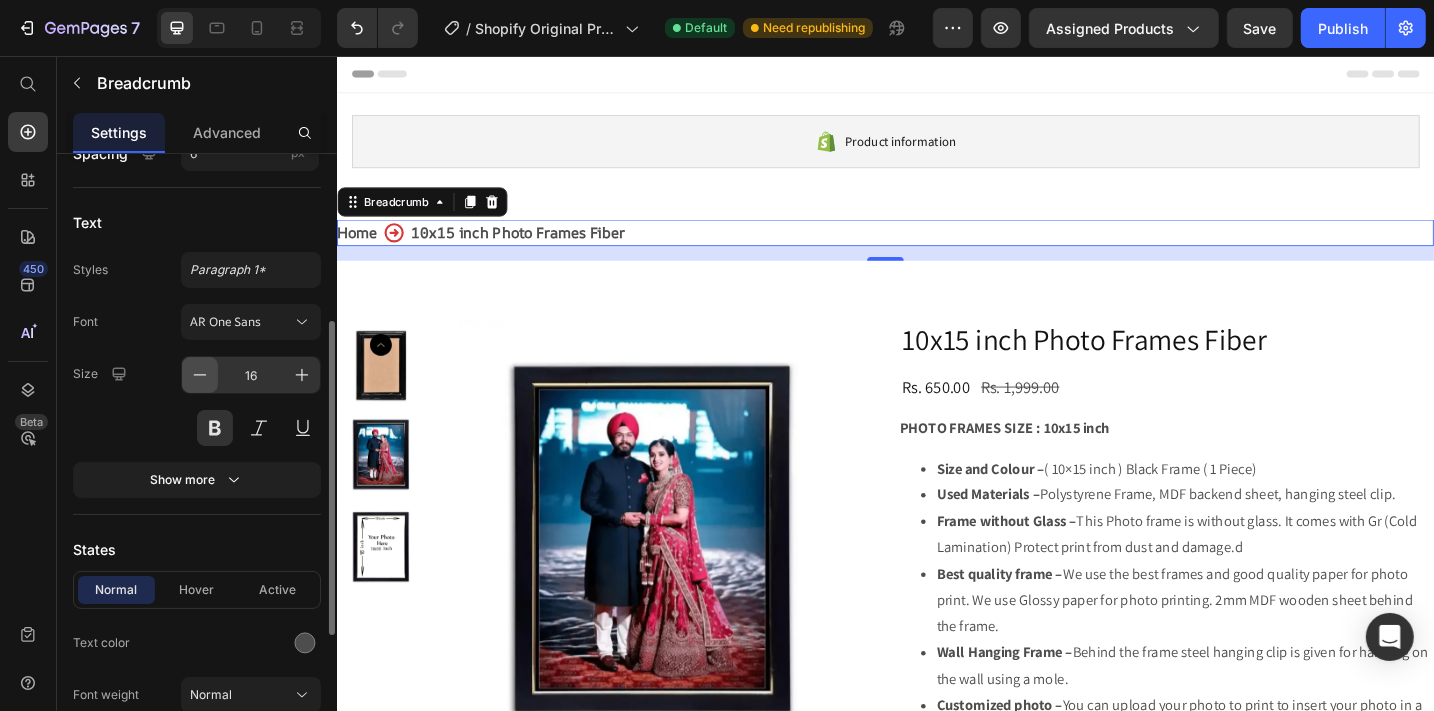 click 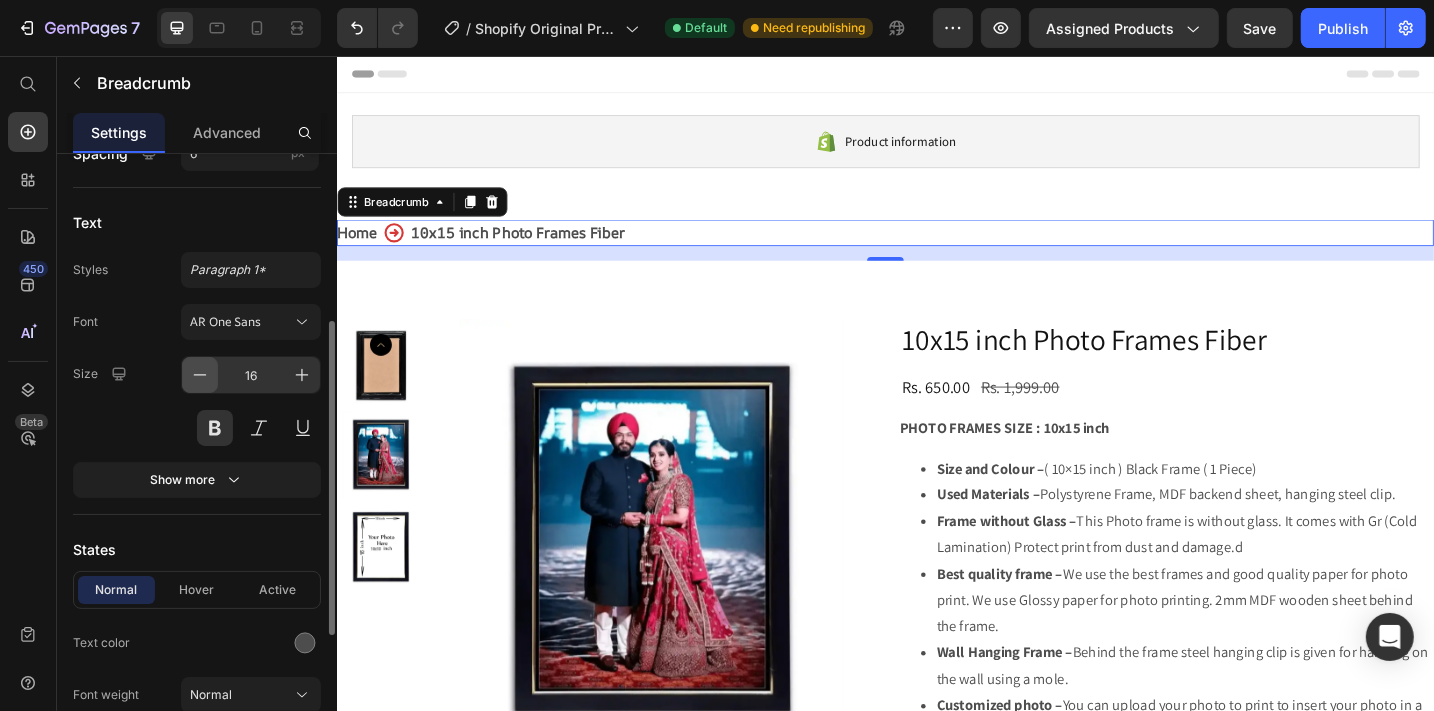 type on "15" 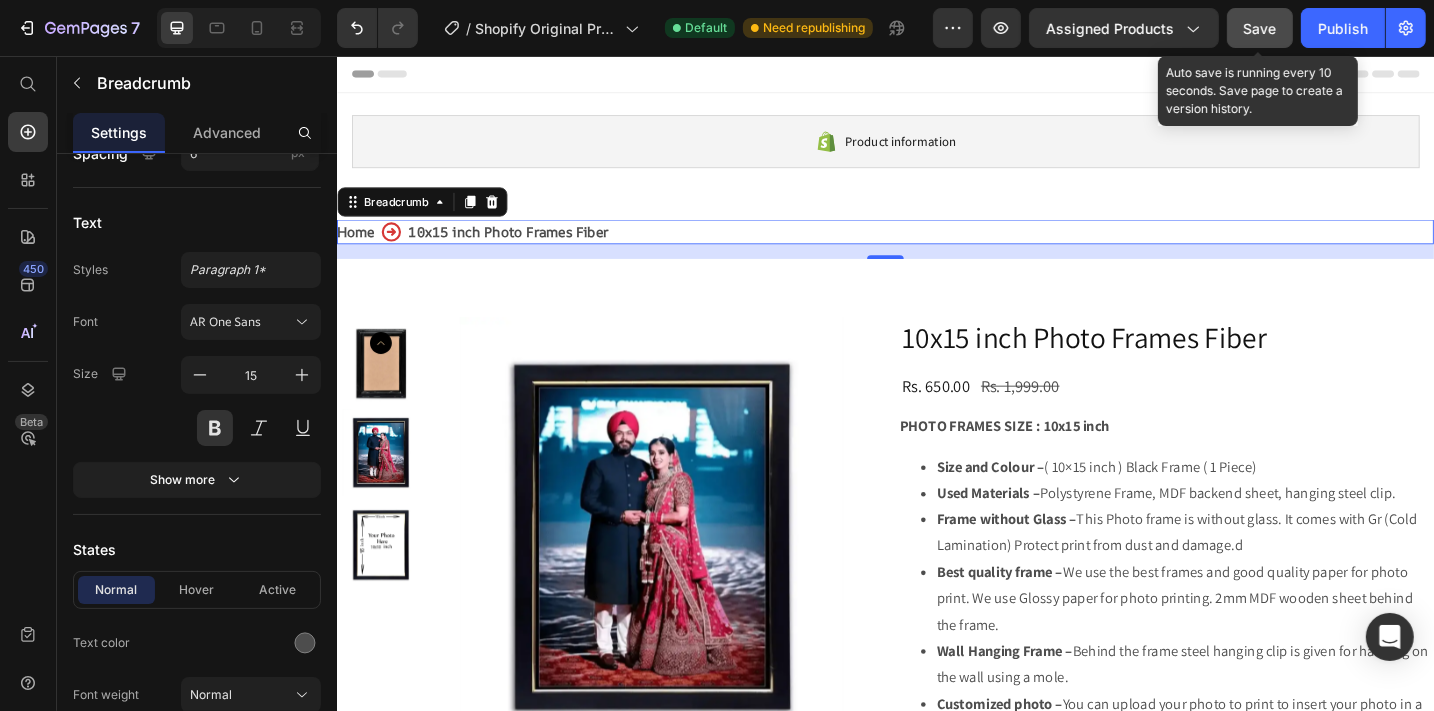click on "Save" at bounding box center [1260, 28] 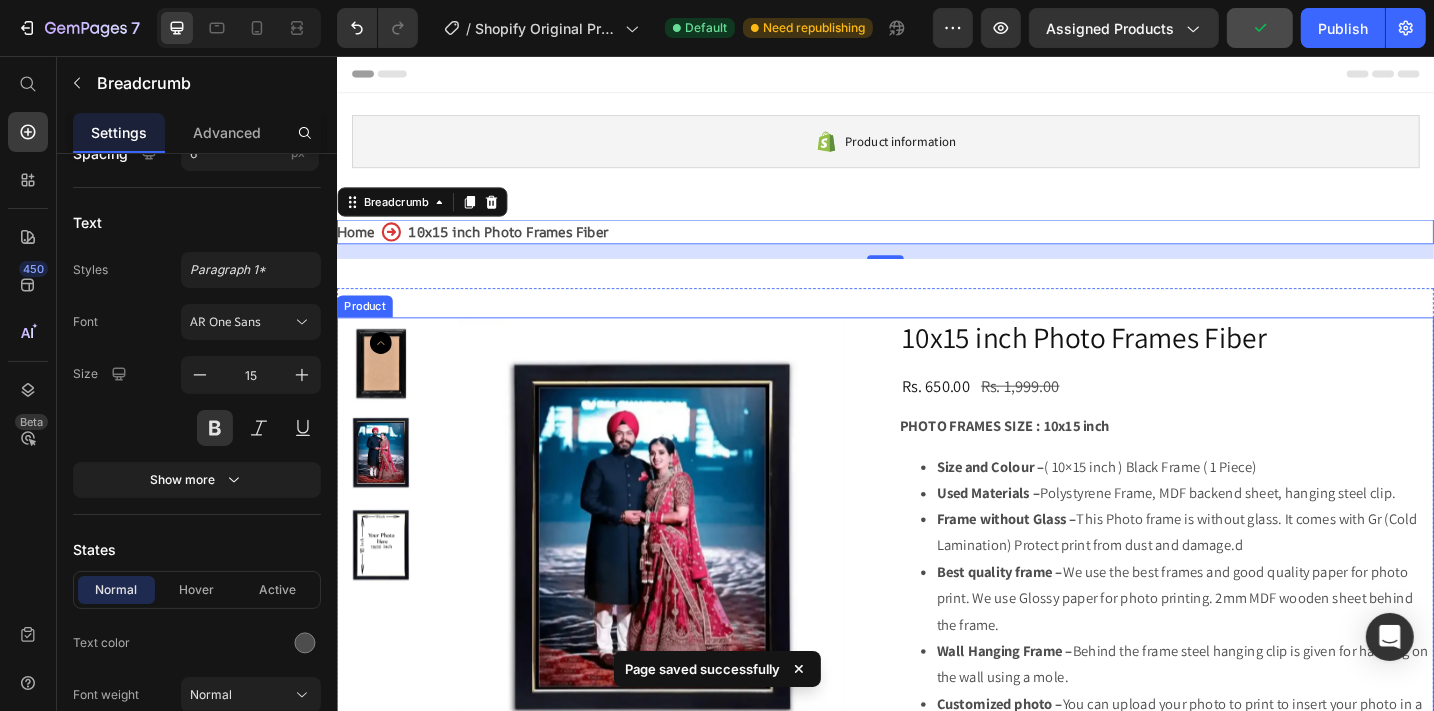 scroll, scrollTop: 626, scrollLeft: 0, axis: vertical 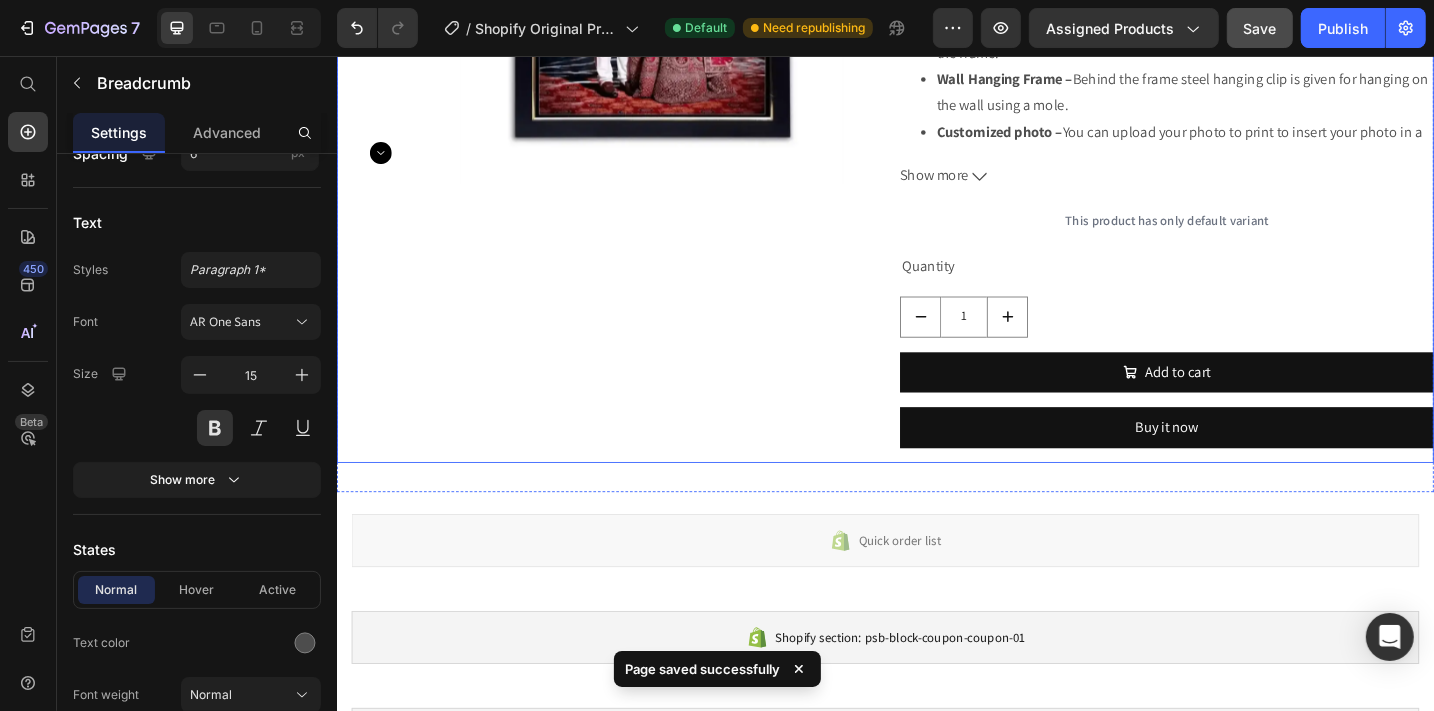 click on "10x15 inch Photo Frames Fiber Product Title Rs. 650.00 Product Price Rs. 1,999.00 Product Price Row PHOTO FRAMES SIZE : 10x15 inch Size and Colour – ( 10×15 inch ) Black Frame ( 1 Piece) Used Materials – Polystyrene Frame, MDF backend sheet, hanging steel clip. Frame without Glass – This Photo frame is without glass. It comes with Gr (Cold Lamination) Protect print from dust and damage.d Best quality frame – We use the best frames and good quality paper for photo print. We use Glossy paper for photo printing. 2mm MDF wooden sheet behind the frame. Wall Hanging Frame – Behind the frame steel hanging clip is given for hanging on the wall using a mole. Customized photo – You can upload your photo to print to insert your photo in a photo frame. Images should be of high quality for better looking. We adjust the frame Horizontally or Vertically after looking at your photo. Enter Your Text – Given Occasion – Birthday , wedding , anniversary , day , ." at bounding box center (1244, 108) 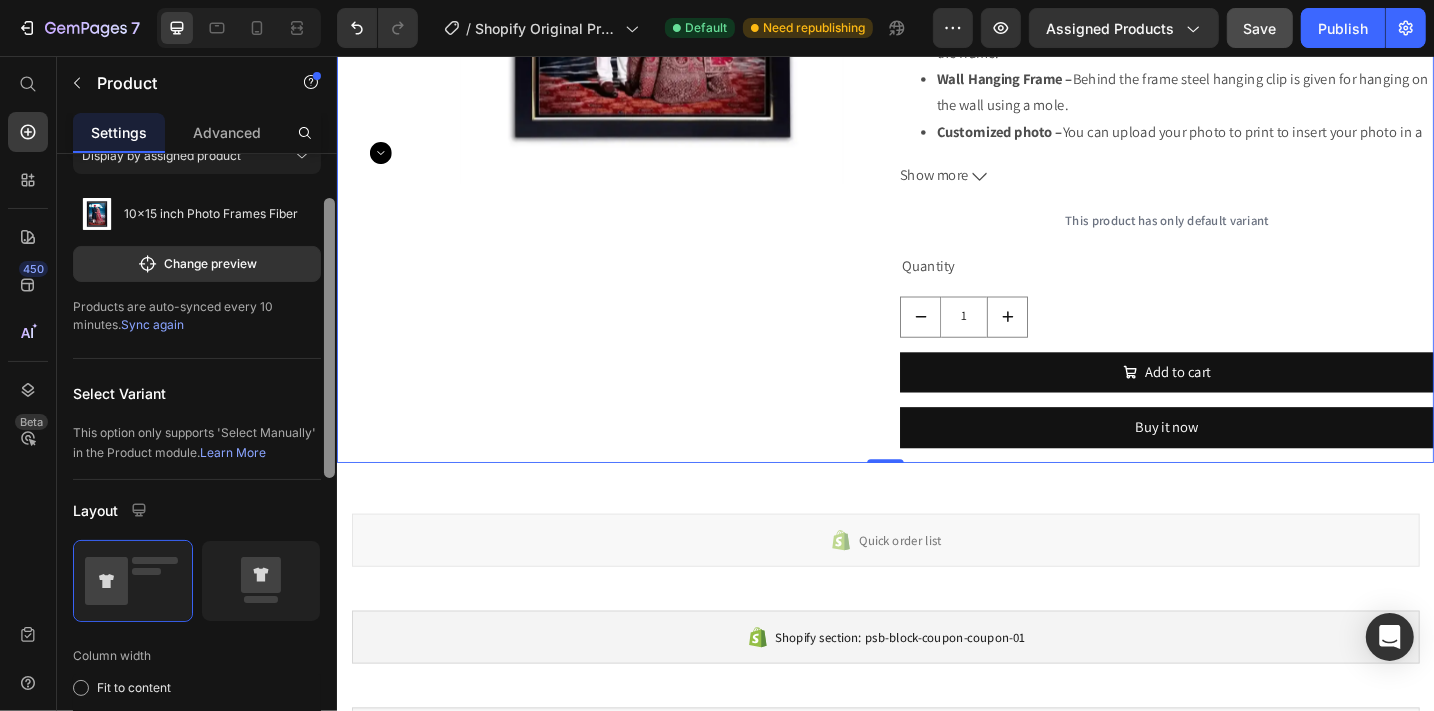 scroll, scrollTop: 100, scrollLeft: 0, axis: vertical 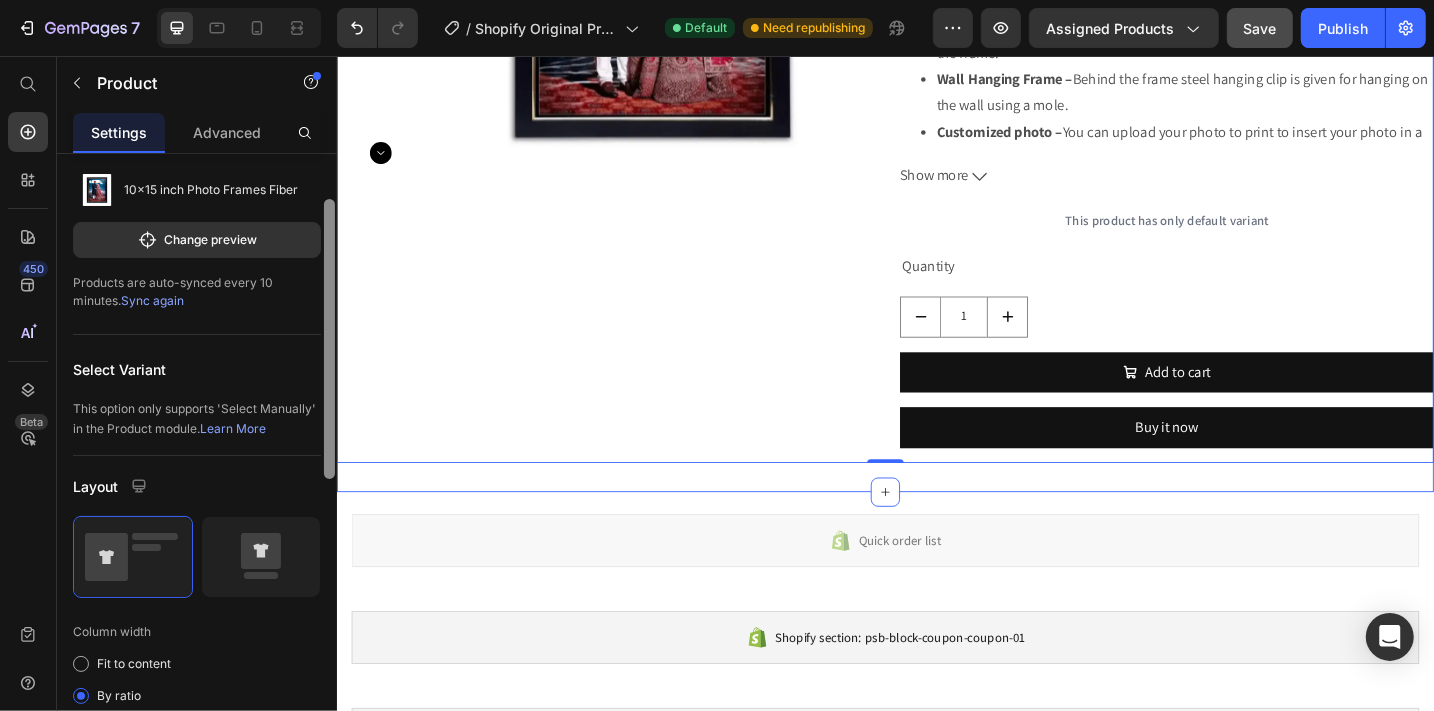 drag, startPoint x: 668, startPoint y: 419, endPoint x: 342, endPoint y: 529, distance: 344.05814 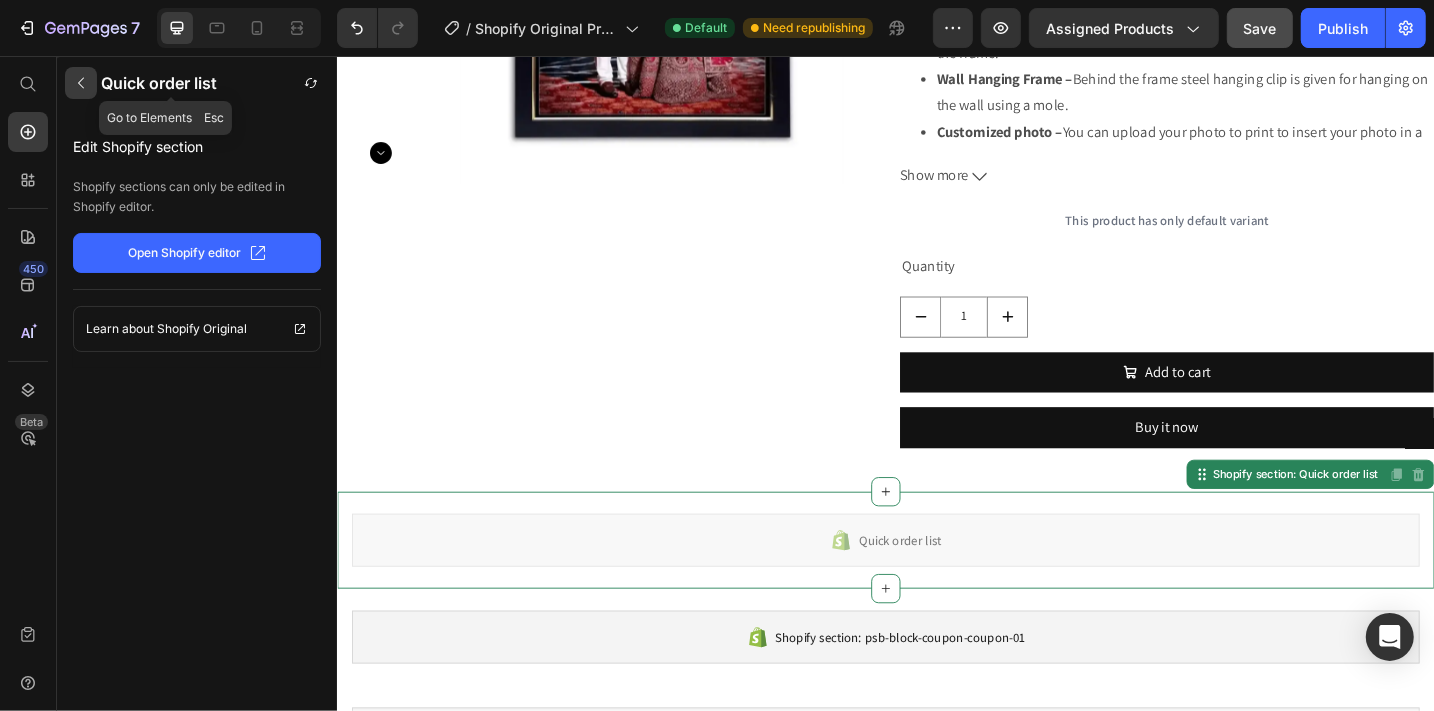 click 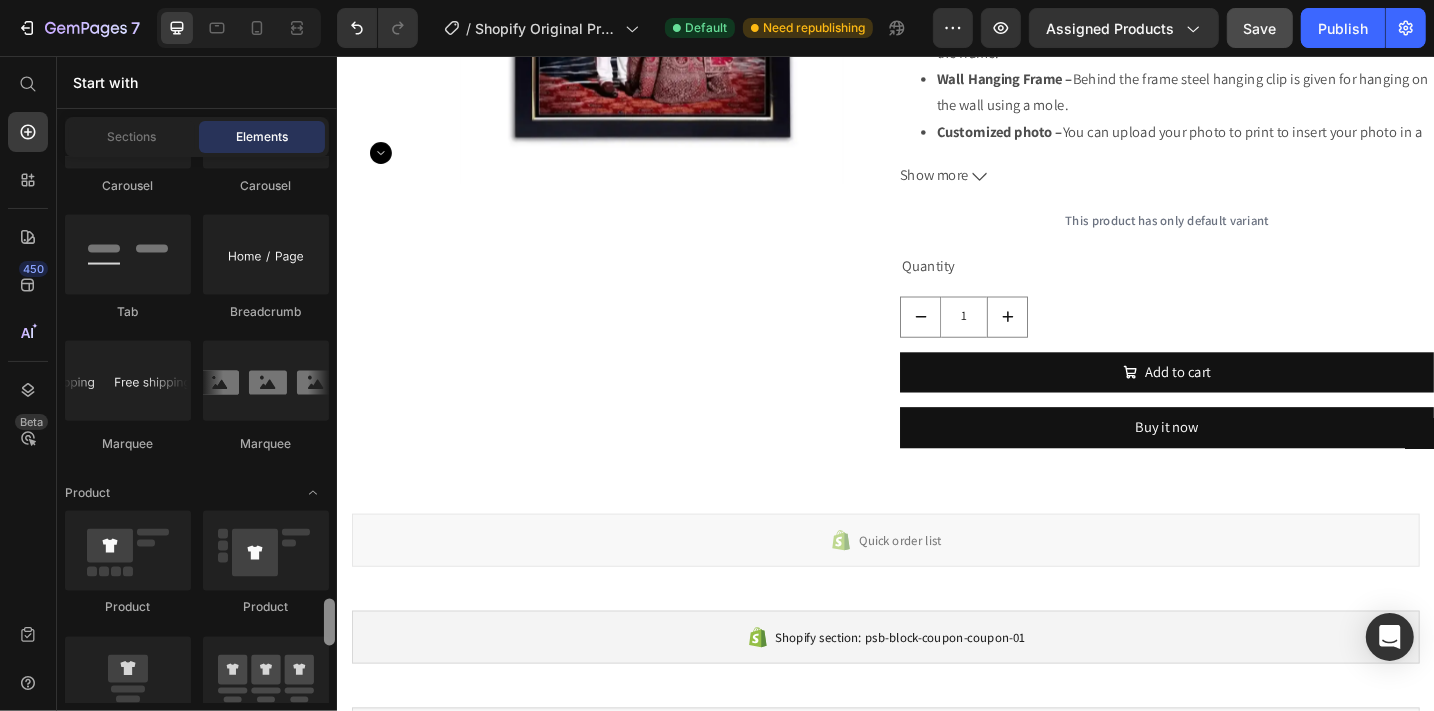 scroll, scrollTop: 2350, scrollLeft: 0, axis: vertical 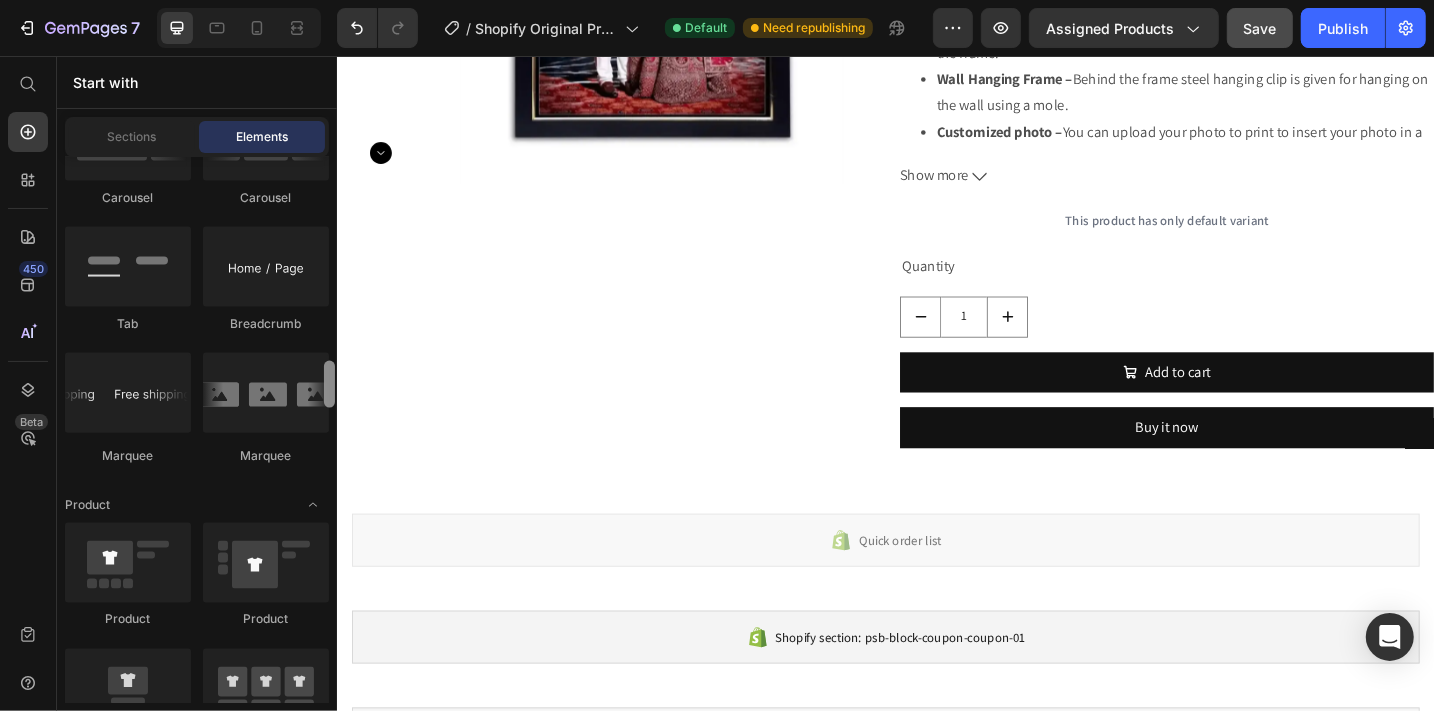 drag, startPoint x: 330, startPoint y: 370, endPoint x: 326, endPoint y: 389, distance: 19.416489 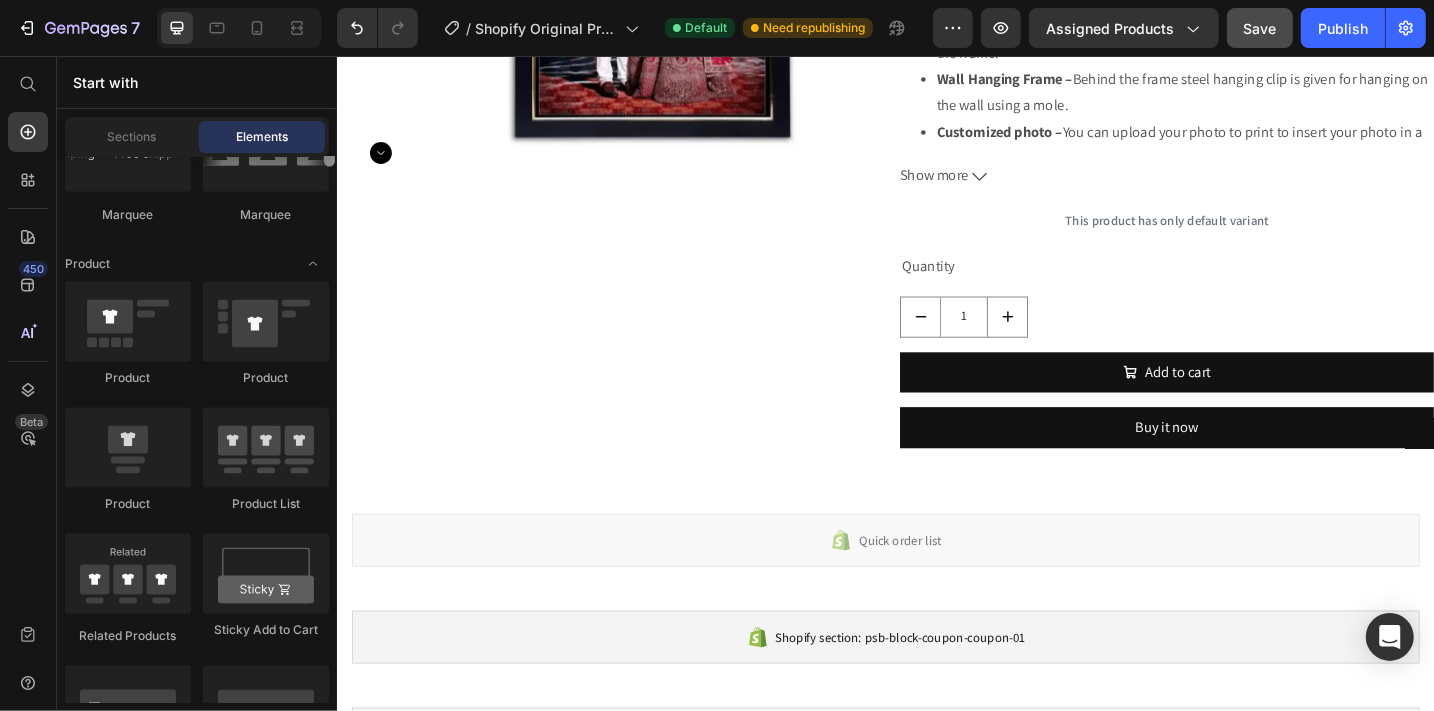scroll, scrollTop: 2625, scrollLeft: 0, axis: vertical 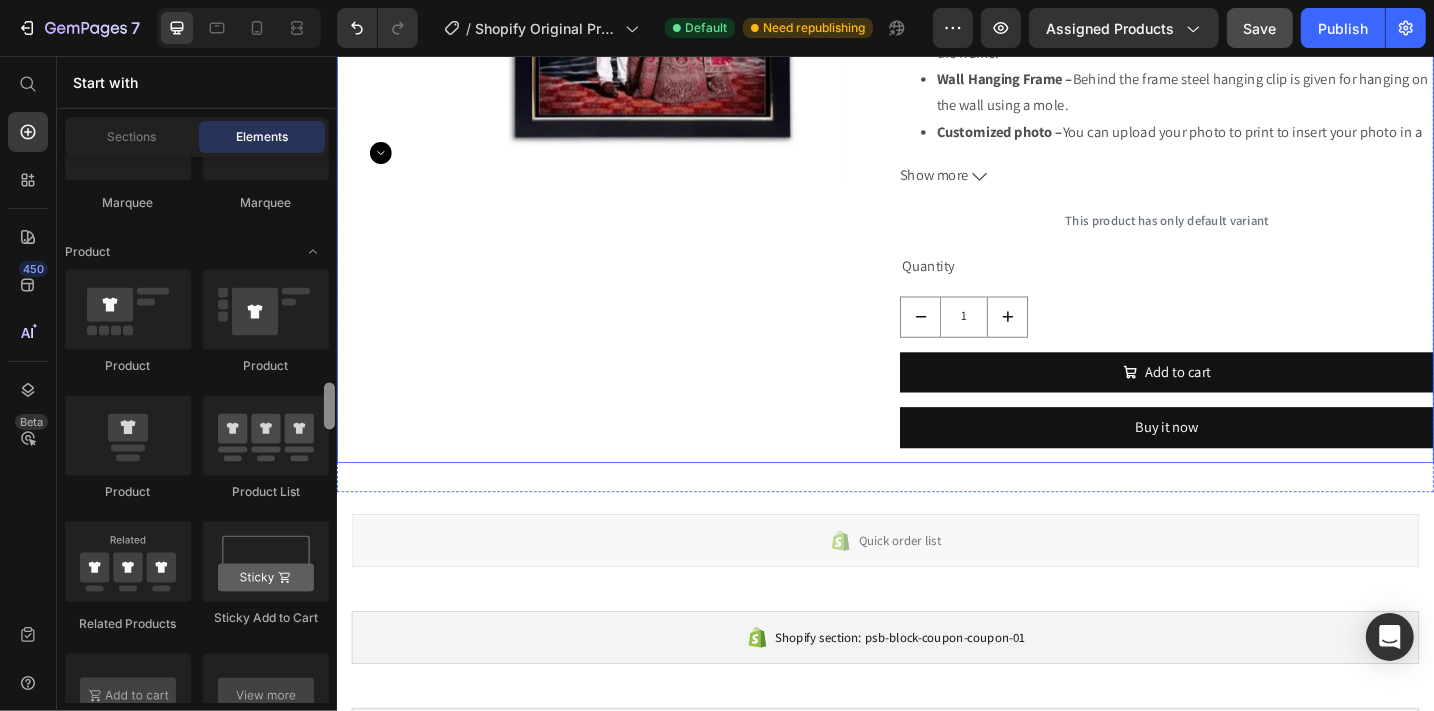 drag, startPoint x: 667, startPoint y: 449, endPoint x: 665, endPoint y: 494, distance: 45.044422 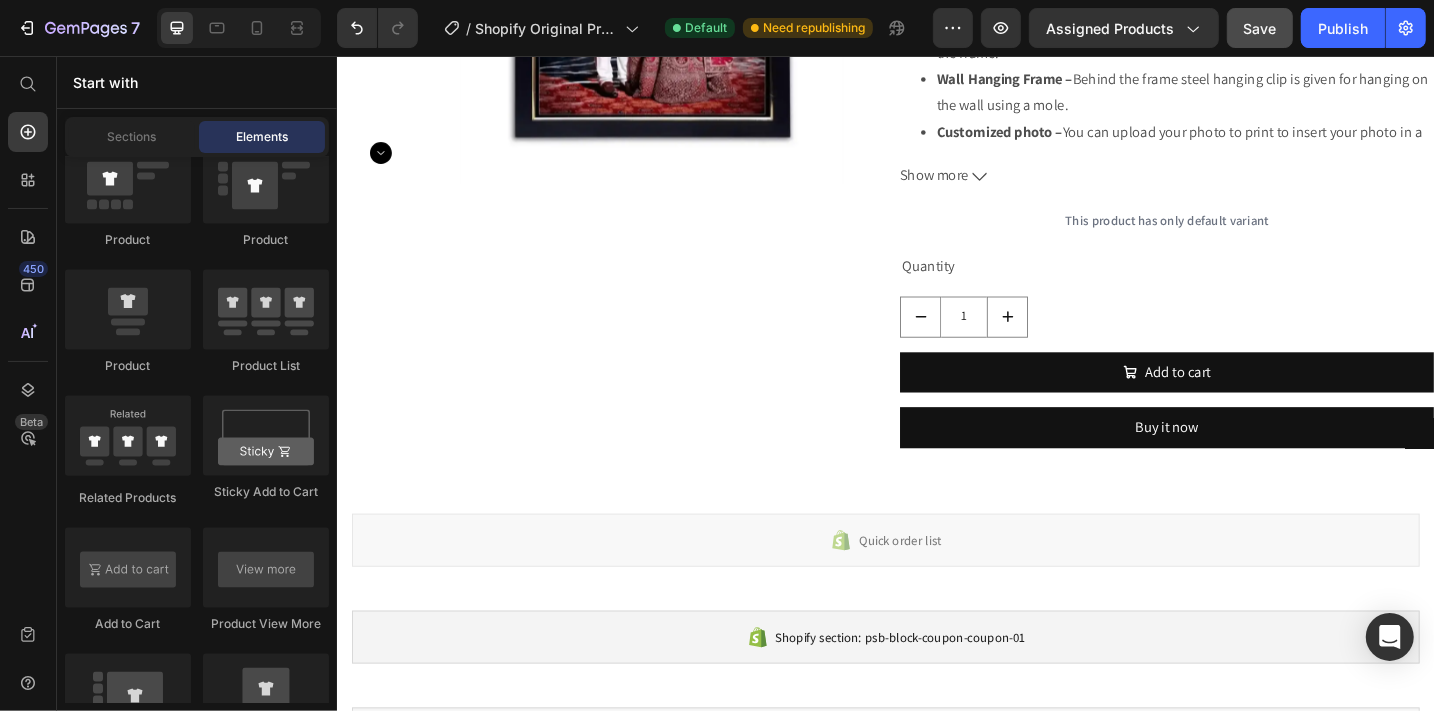 scroll, scrollTop: 3275, scrollLeft: 0, axis: vertical 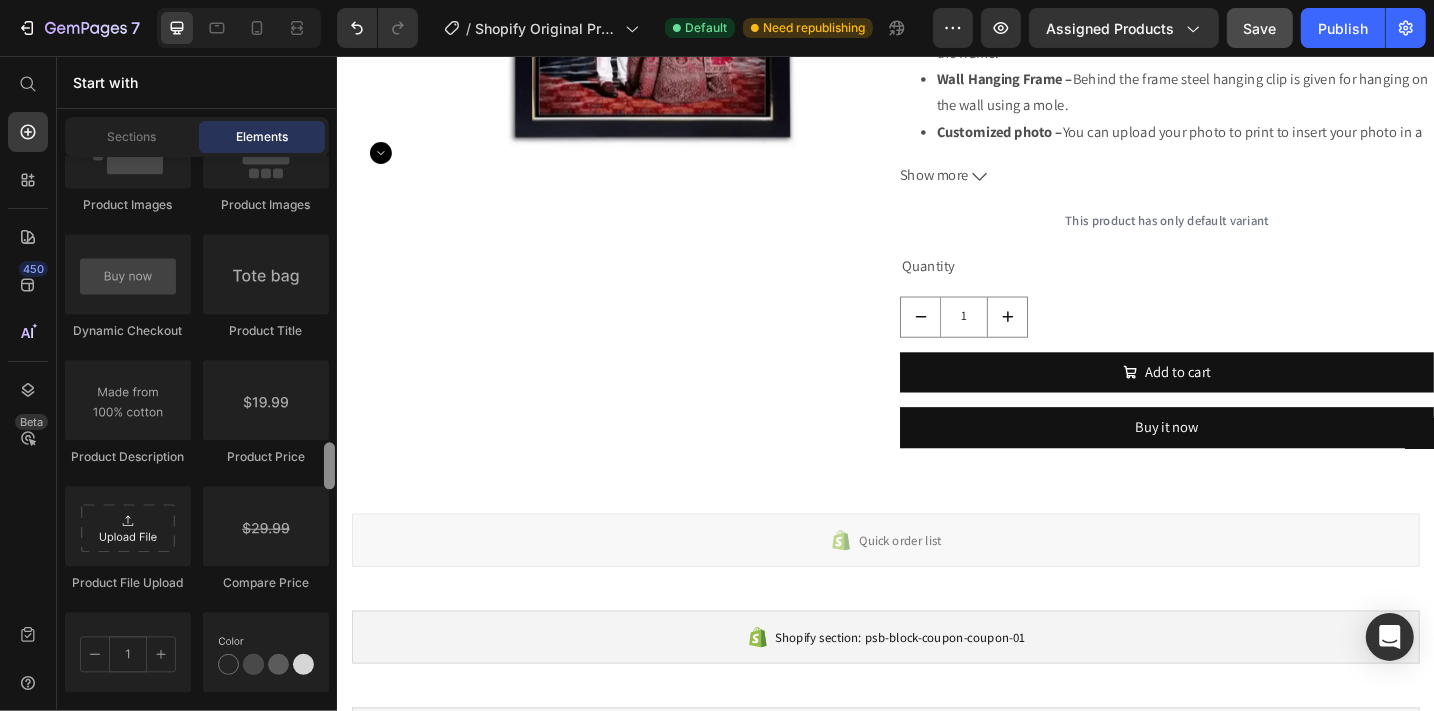 click at bounding box center (329, 430) 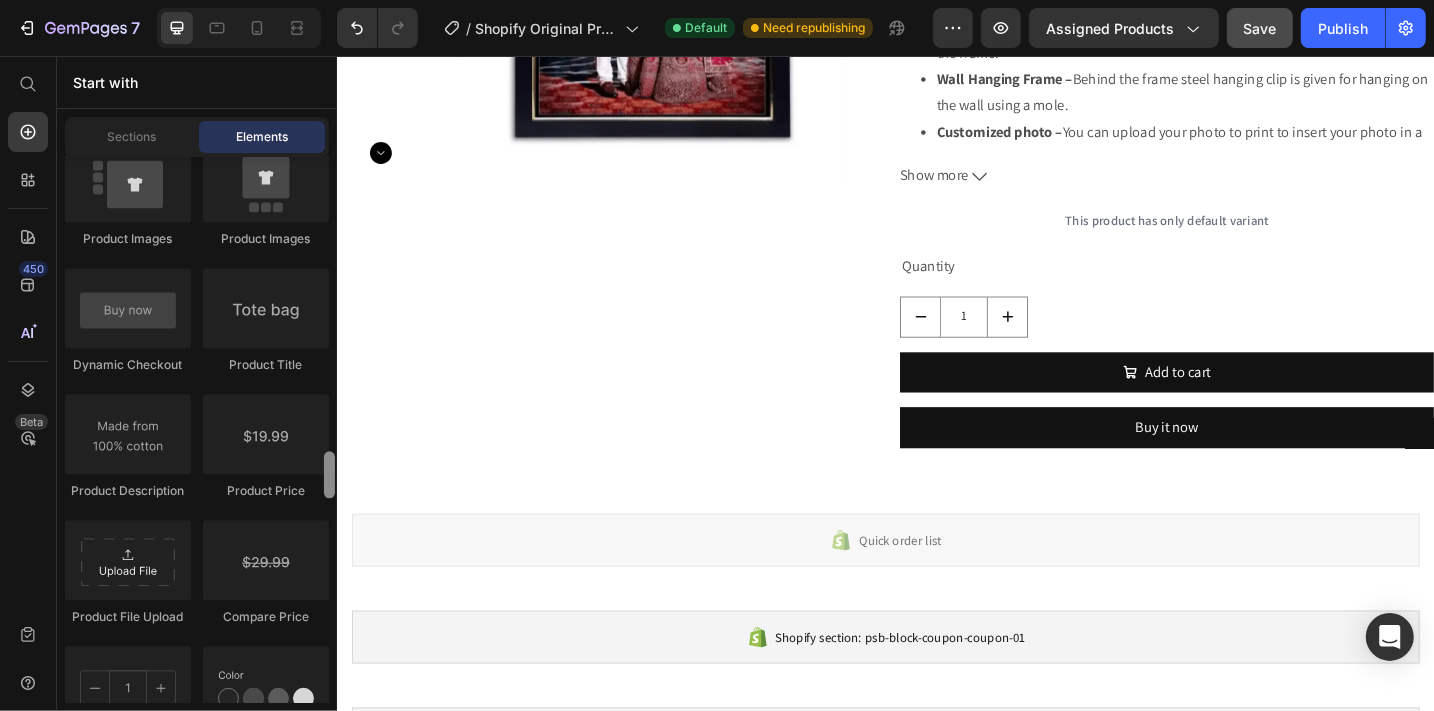 scroll, scrollTop: 3218, scrollLeft: 0, axis: vertical 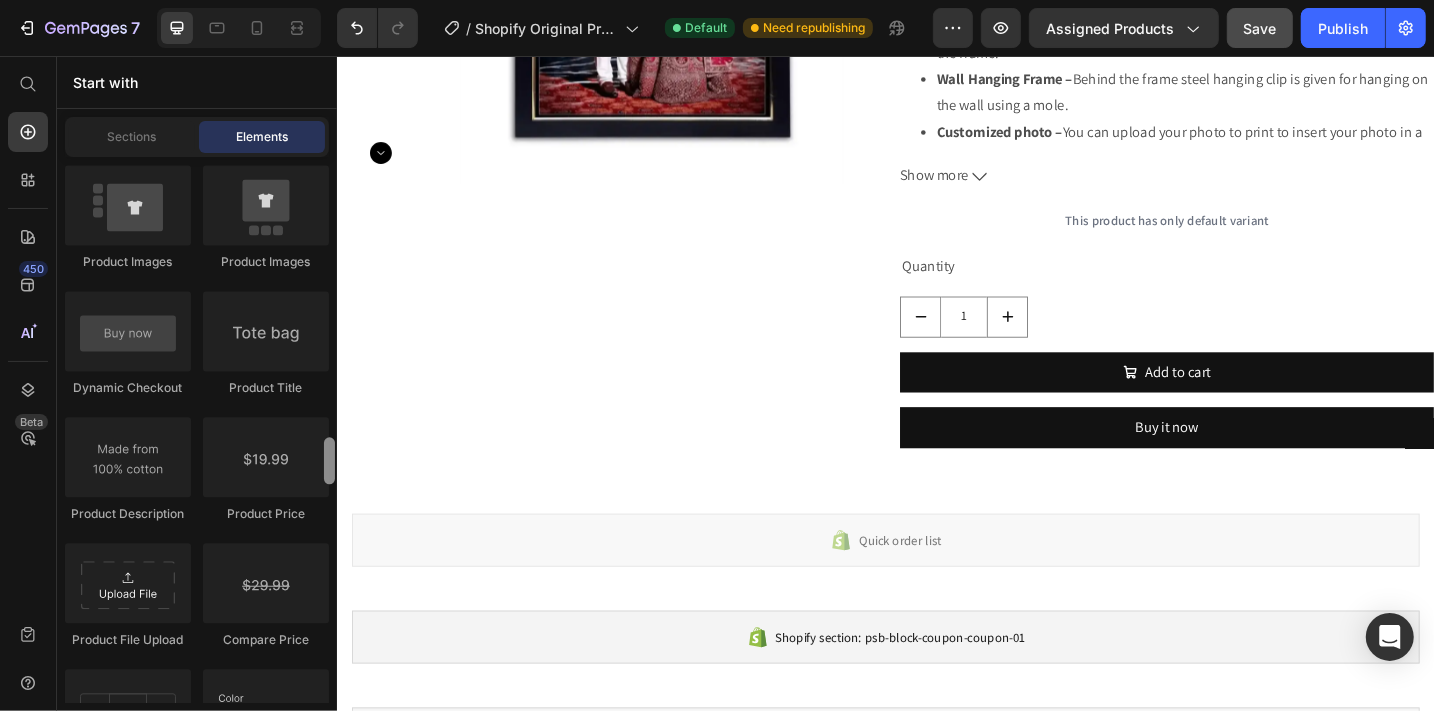click at bounding box center (329, 460) 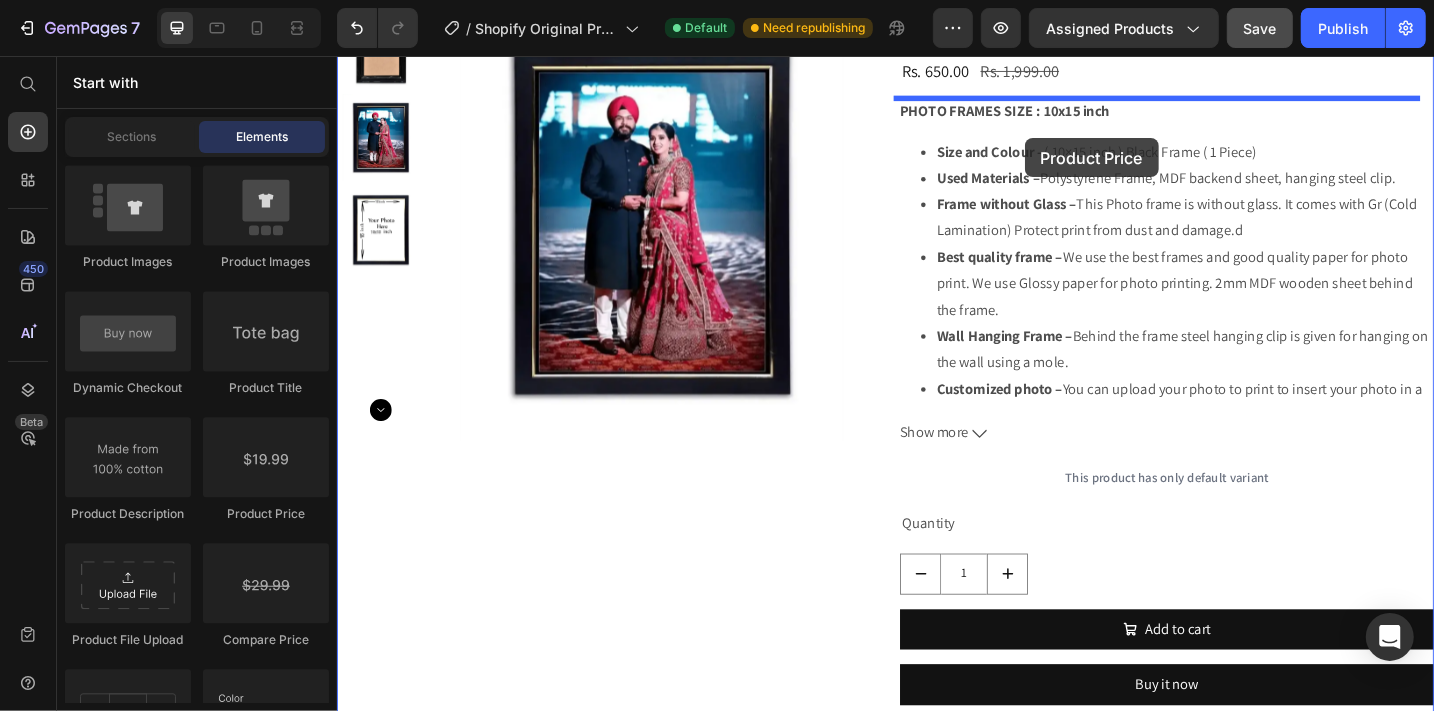 scroll, scrollTop: 300, scrollLeft: 0, axis: vertical 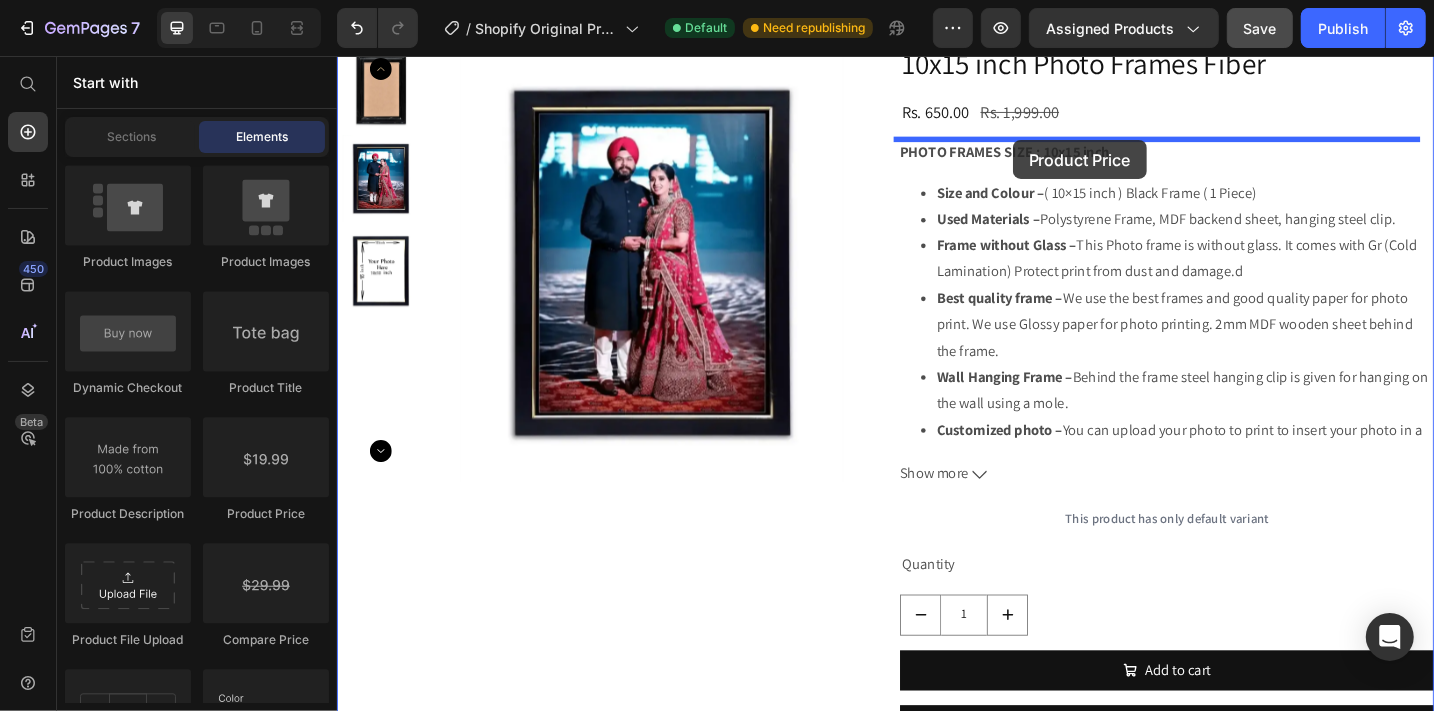 drag, startPoint x: 607, startPoint y: 588, endPoint x: 1075, endPoint y: 148, distance: 642.35815 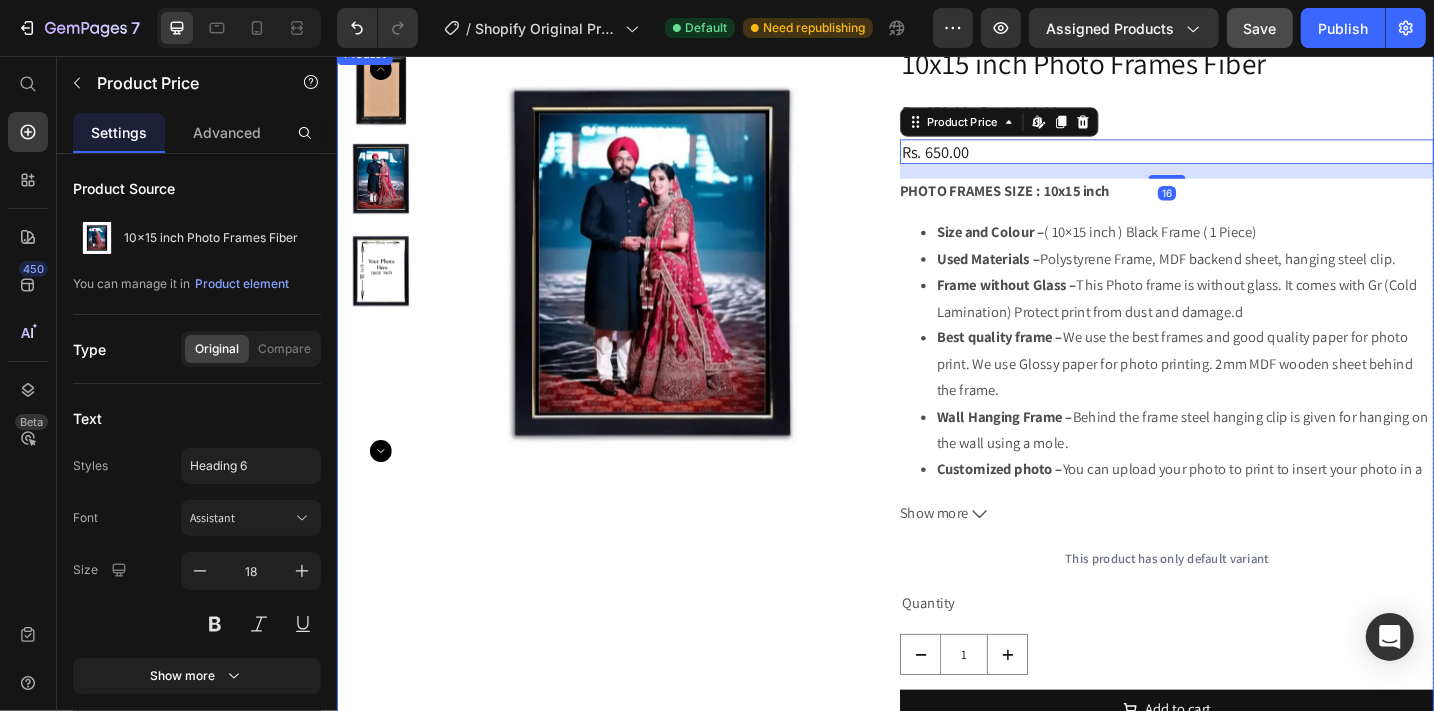 click on "Rs. 650.00 Product Price Rs. 1,999.00 Product Price Row" at bounding box center [1244, 117] 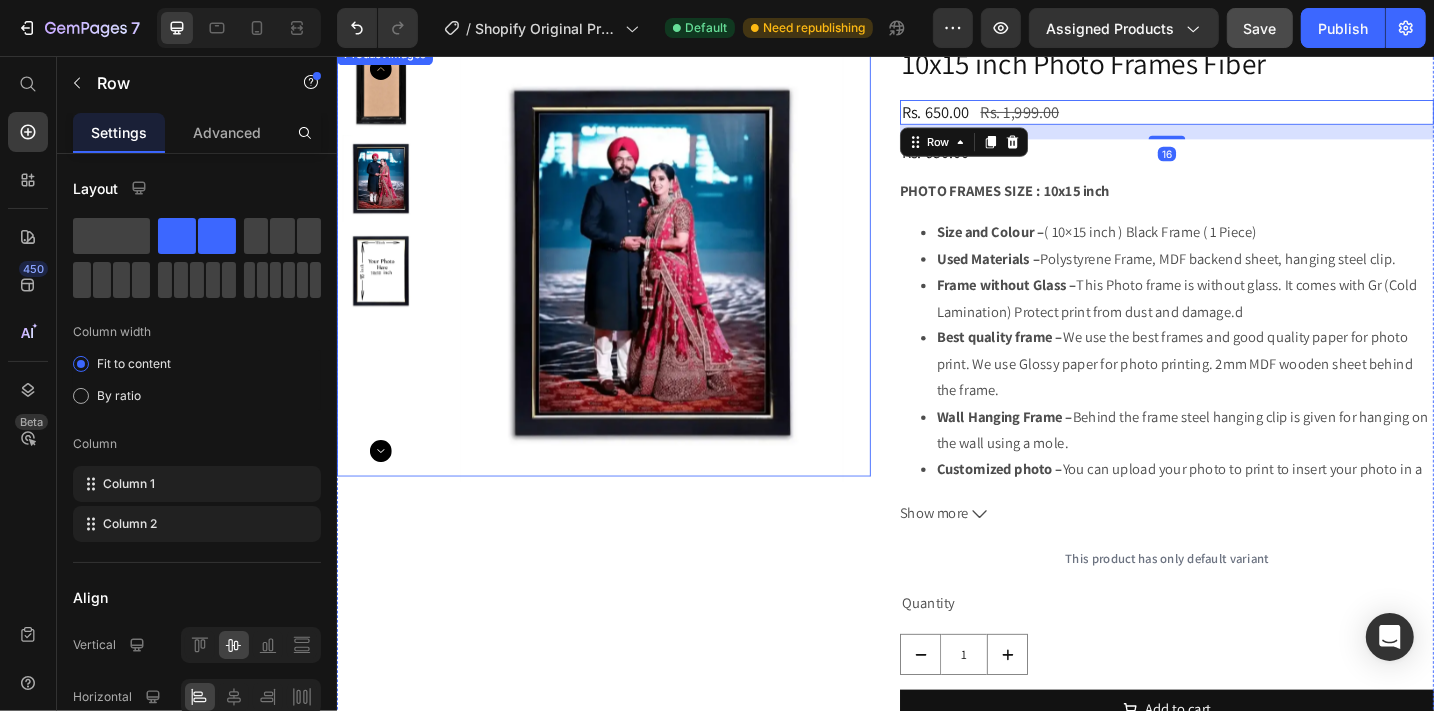 click at bounding box center [680, 282] 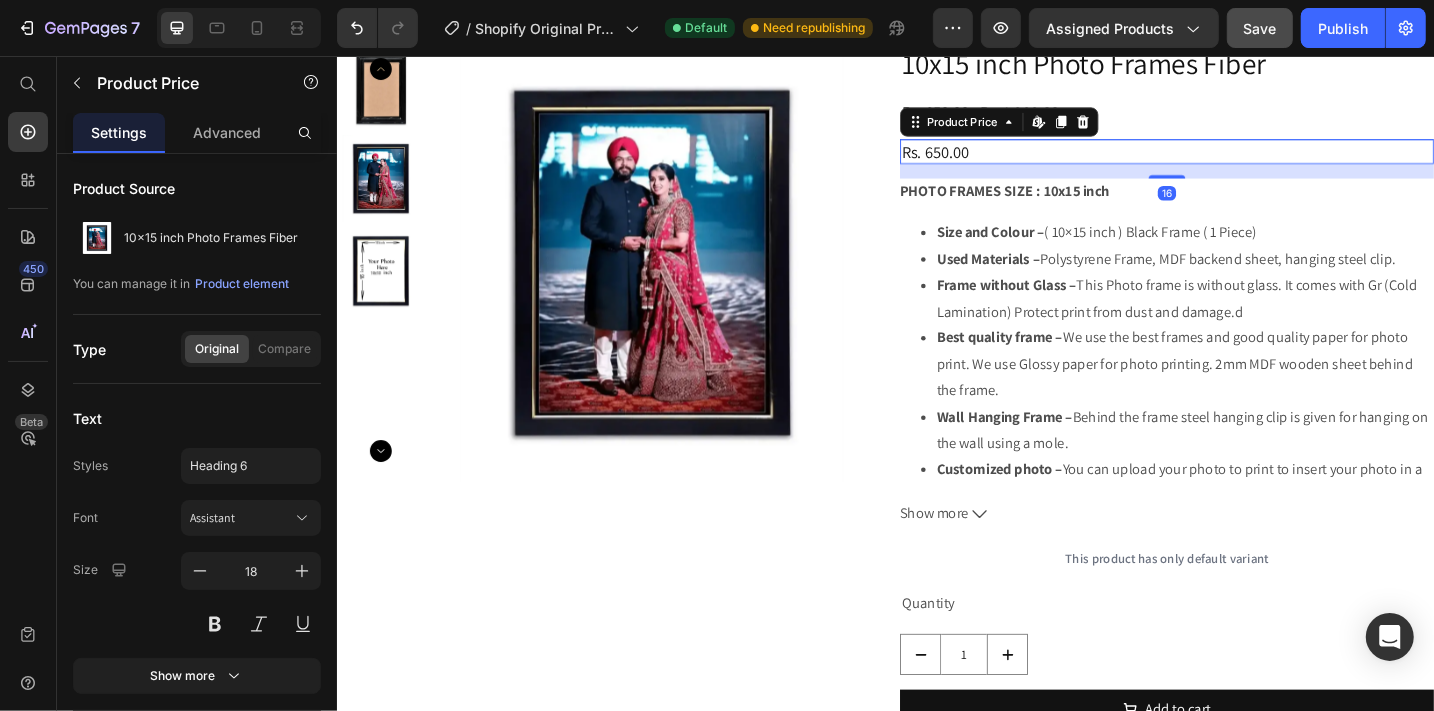 click on "Rs. 650.00" at bounding box center (1244, 160) 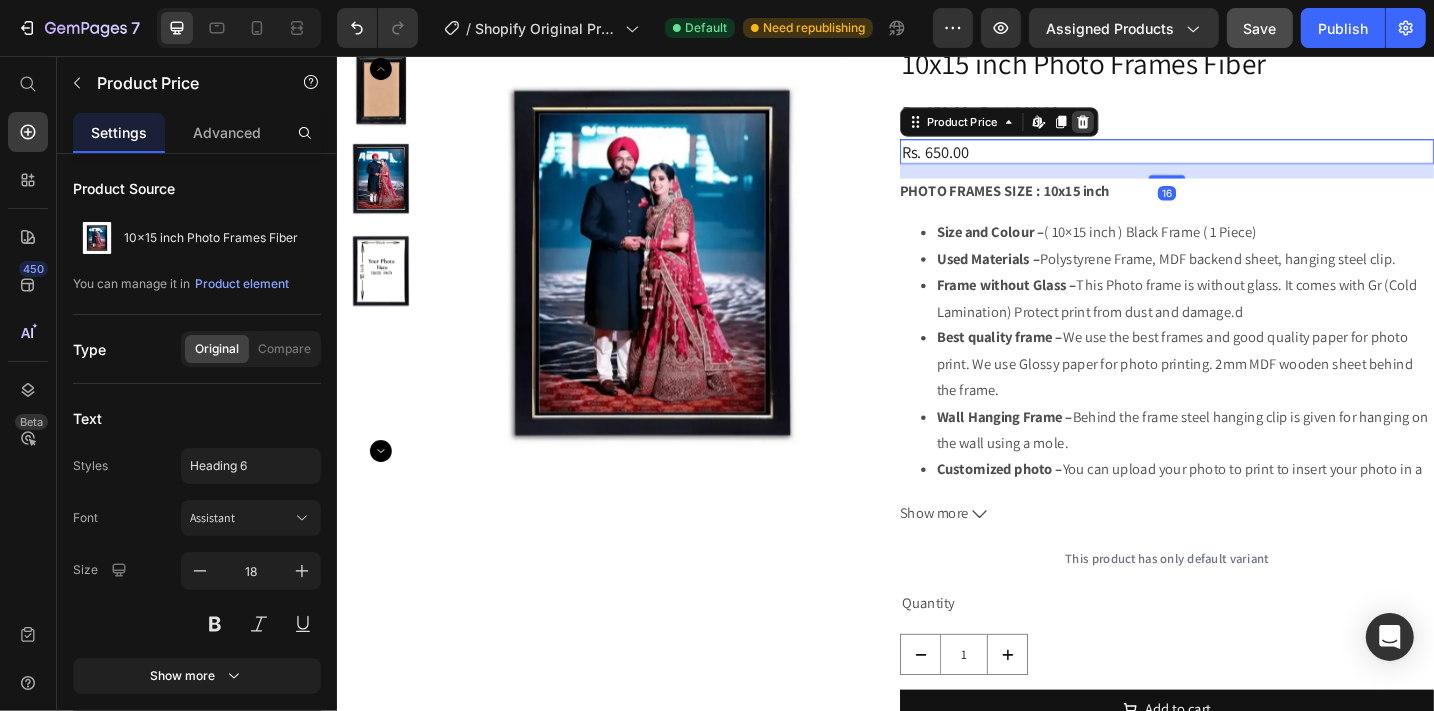 click 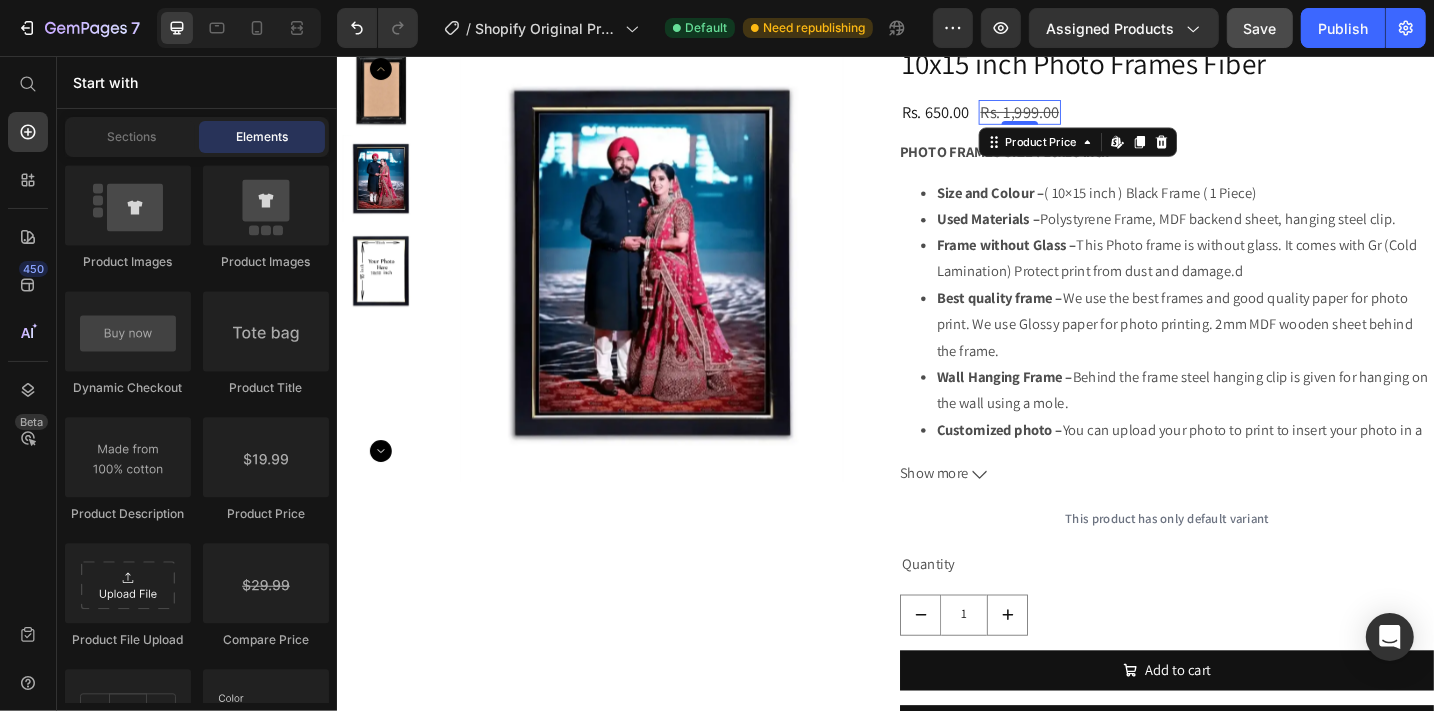 click on "Rs. 1,999.00" at bounding box center [1083, 117] 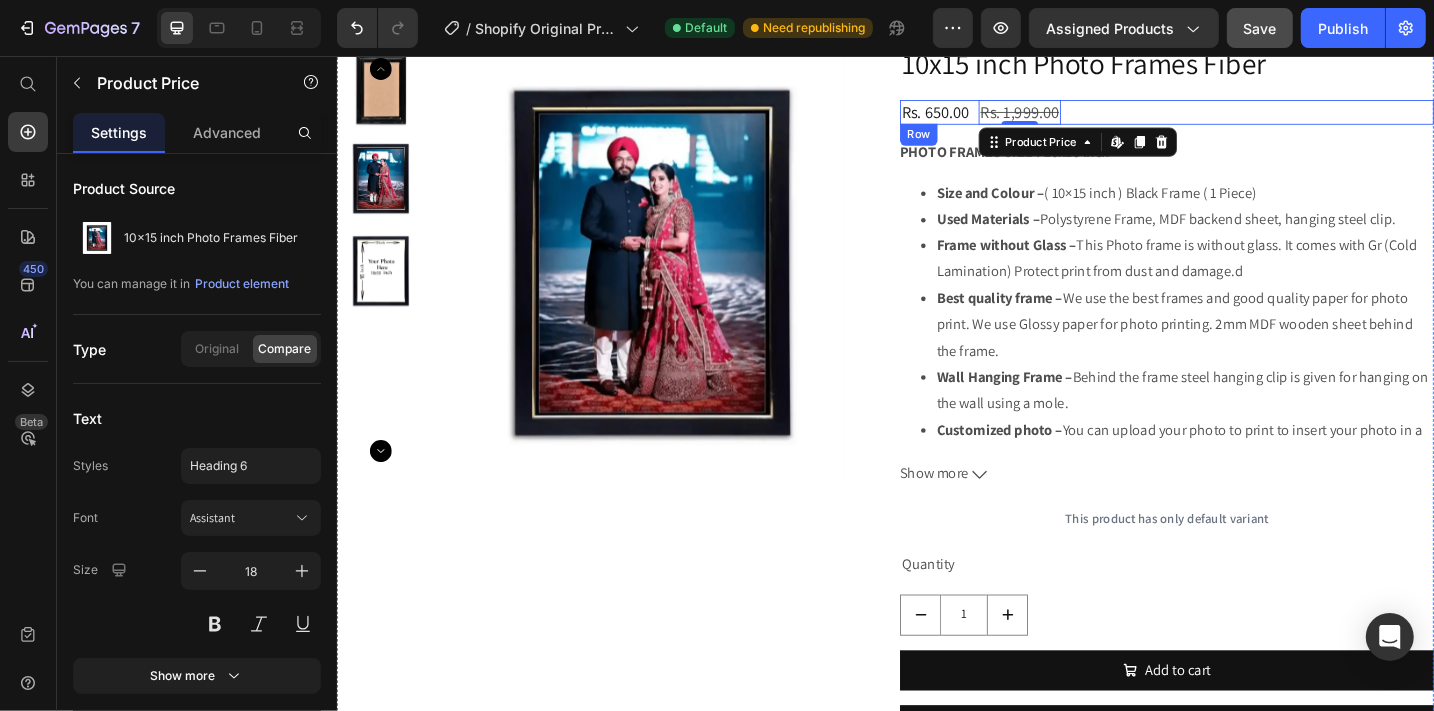 click on "Rs. 650.00 Product Price Rs. 1,999.00 Product Price   Edit content in Shopify 0 Row" at bounding box center [1244, 117] 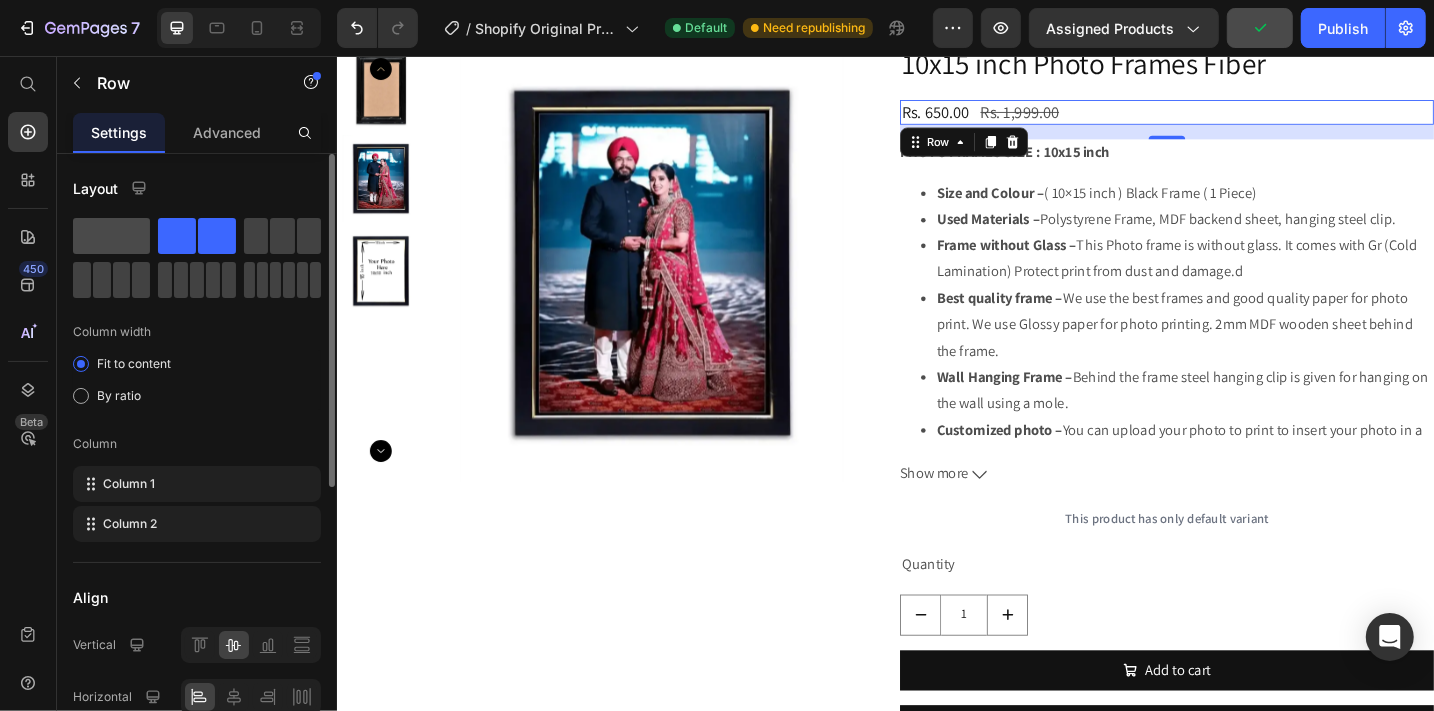 click 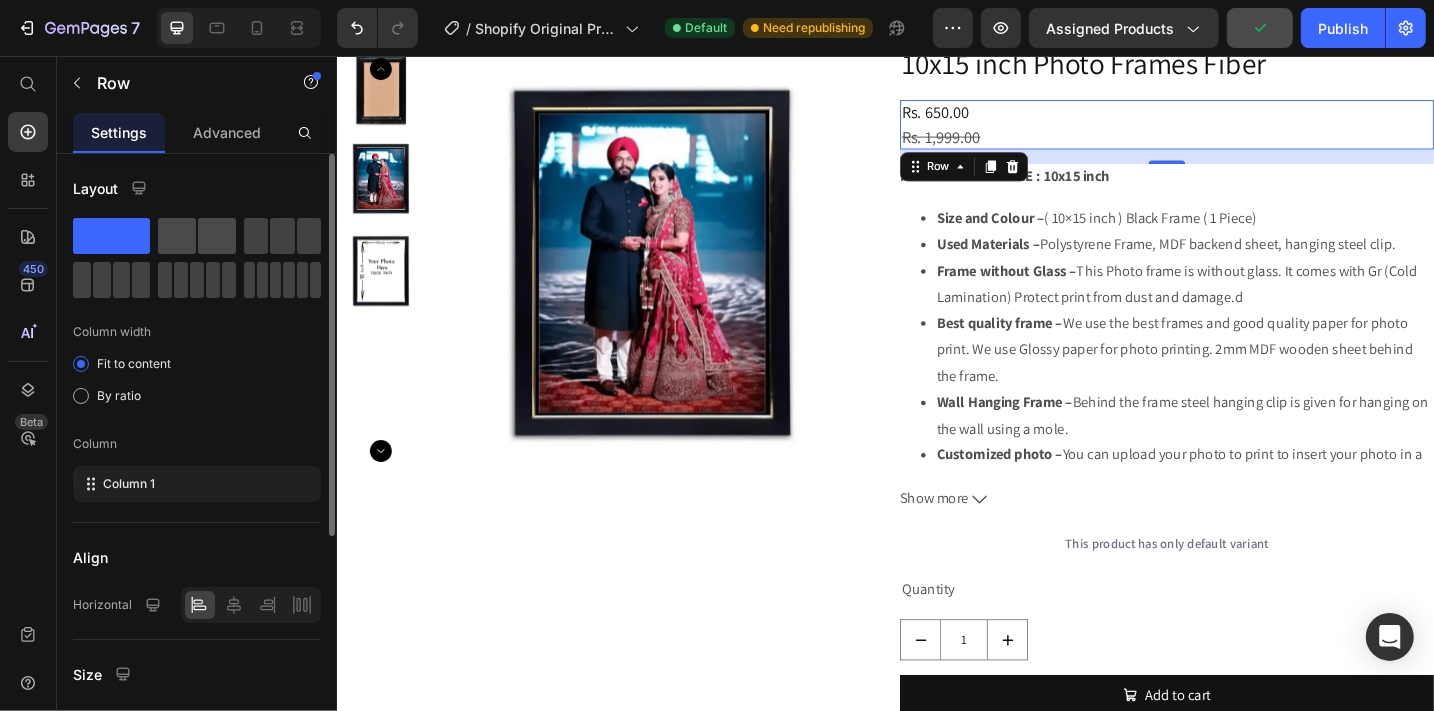 click 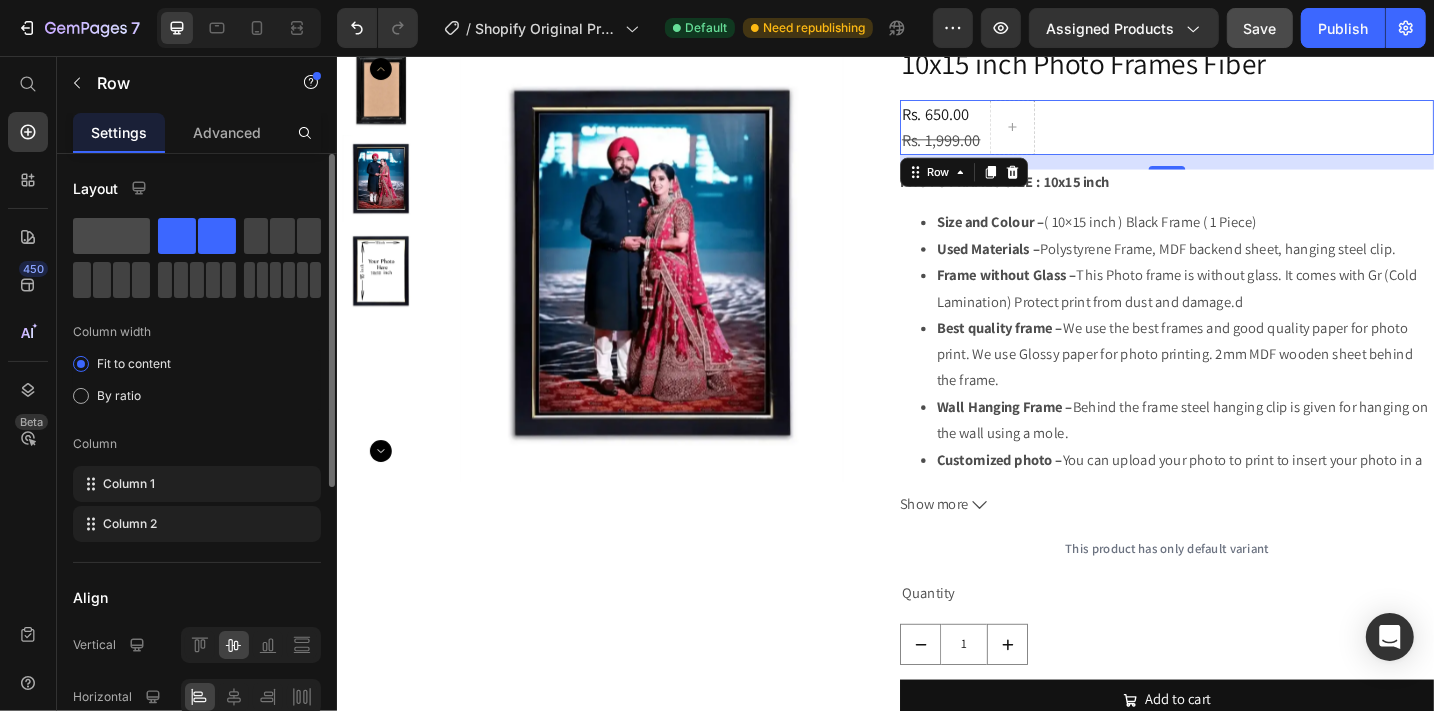 click 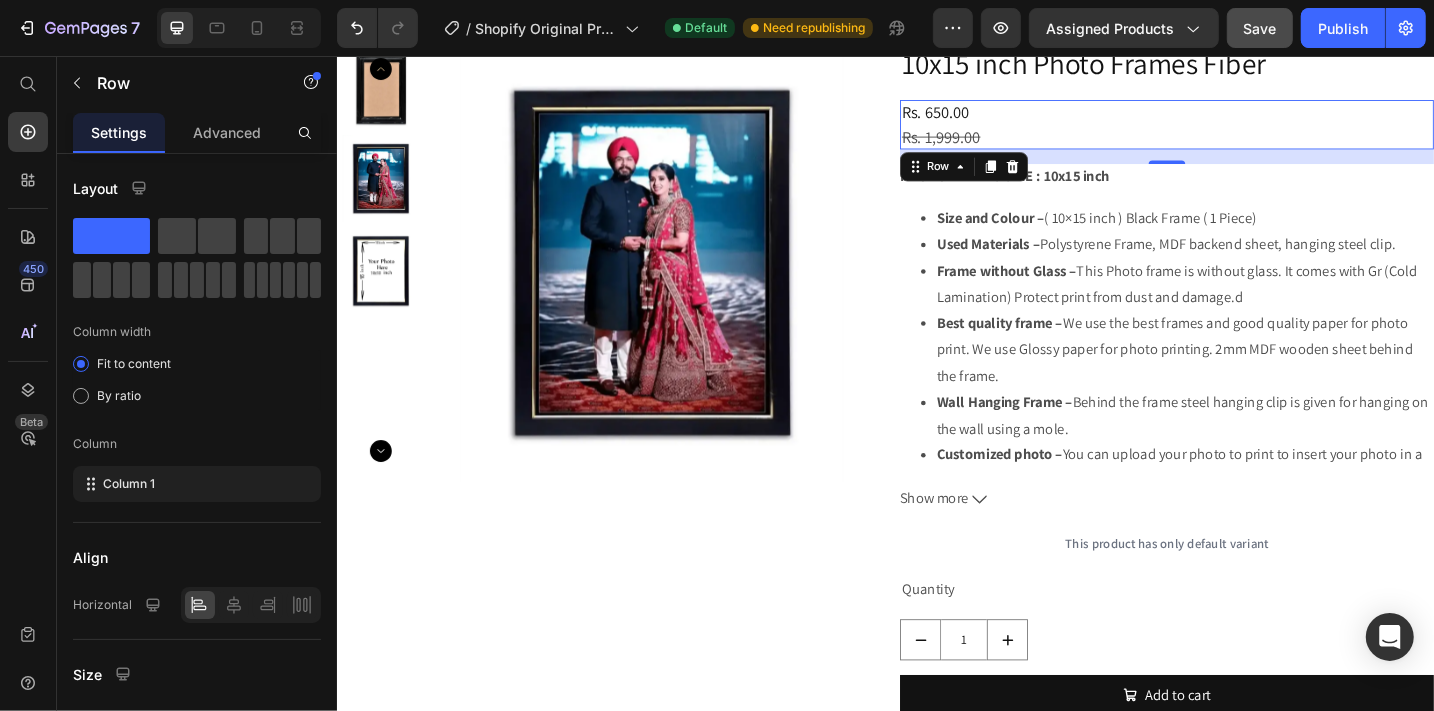 click on "Rs. 650.00 Product Price Rs. 1,999.00 Product Price Row   16" at bounding box center [1244, 131] 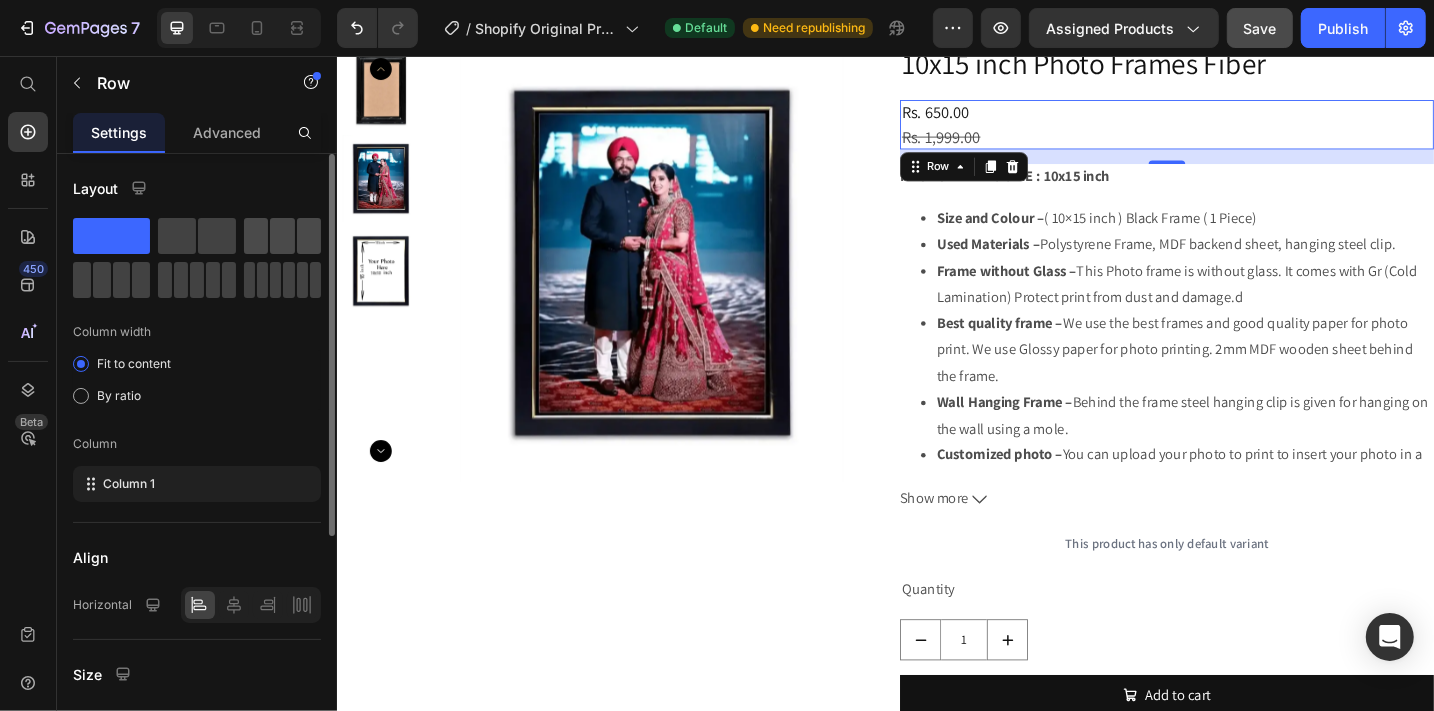click 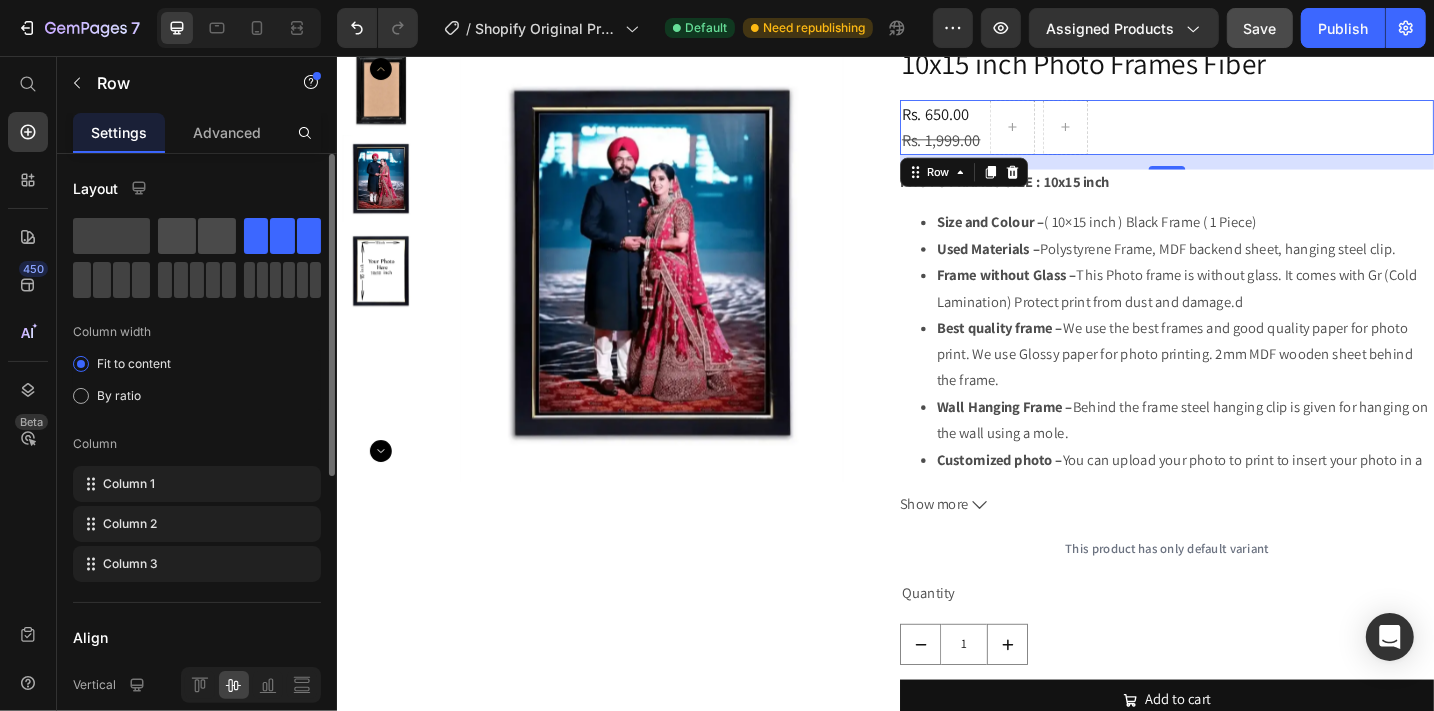 click 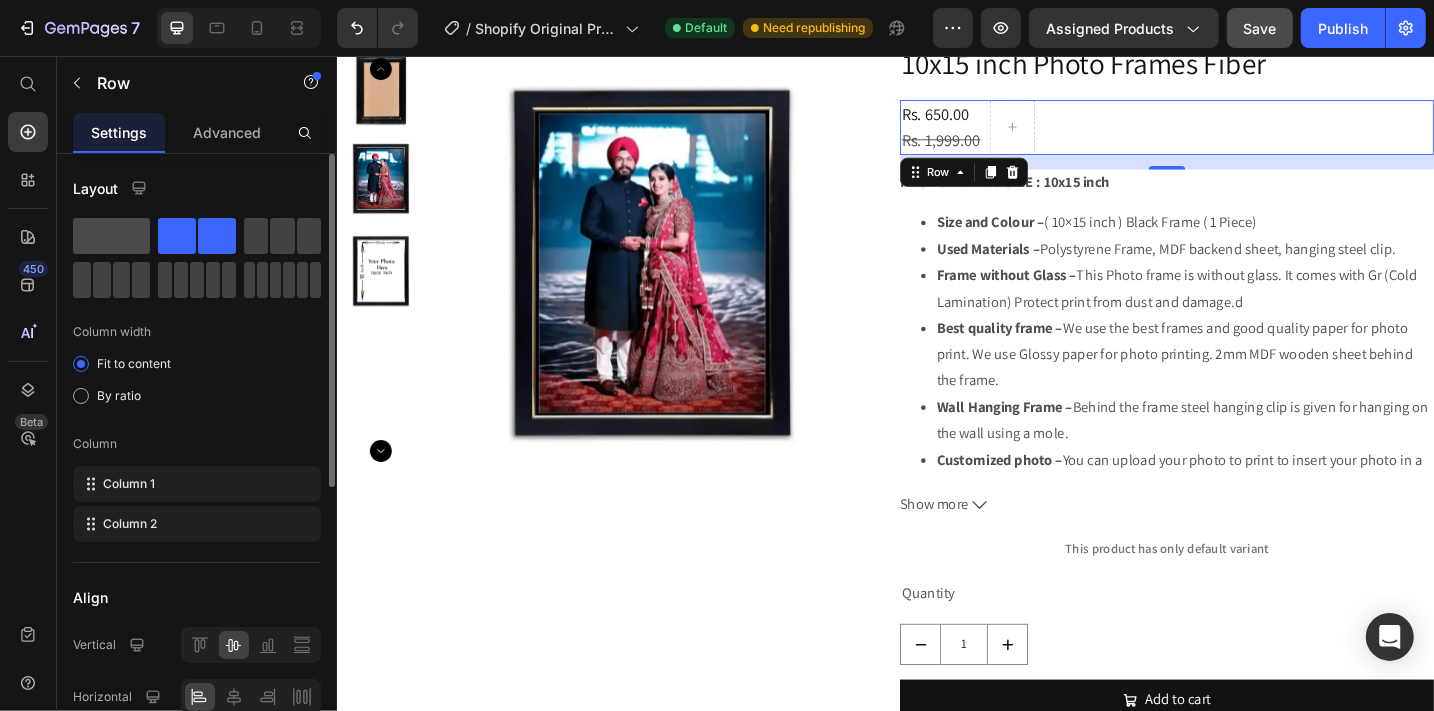 click 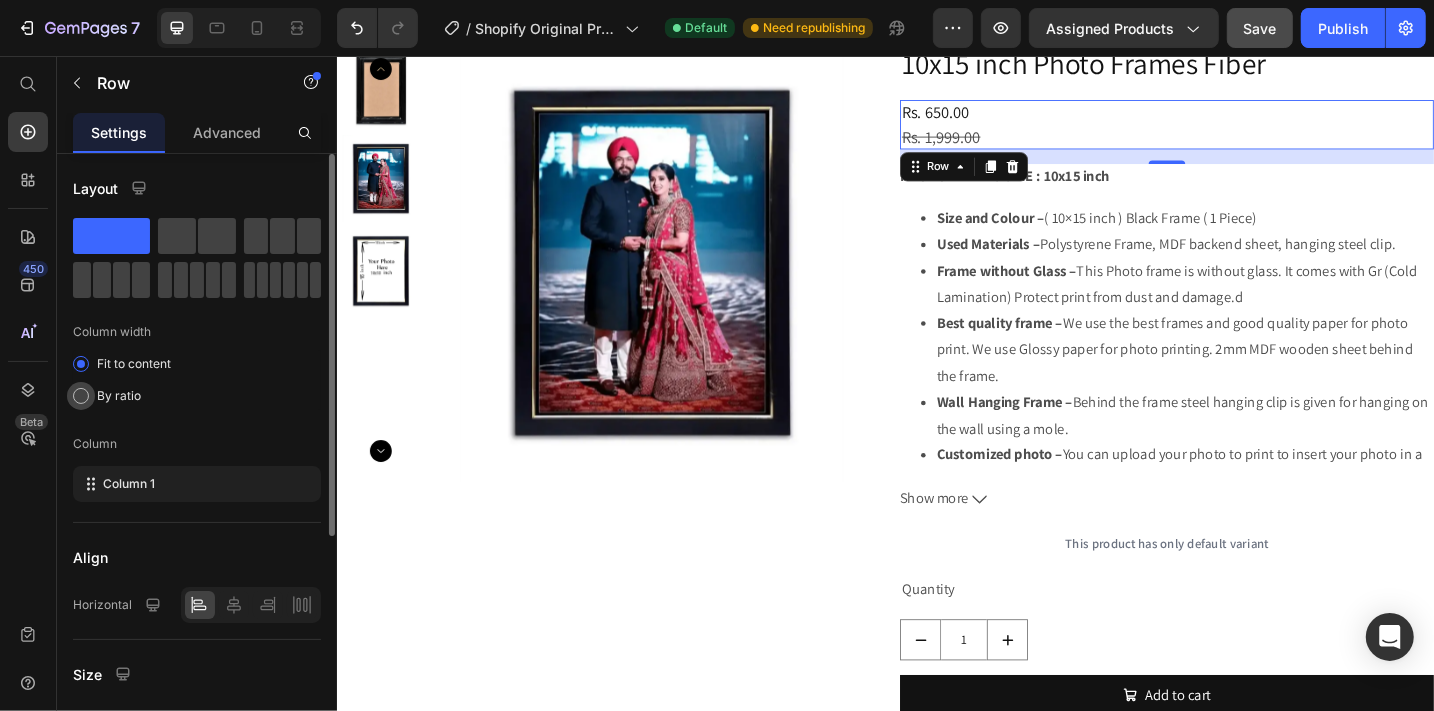 click on "By ratio" at bounding box center (119, 396) 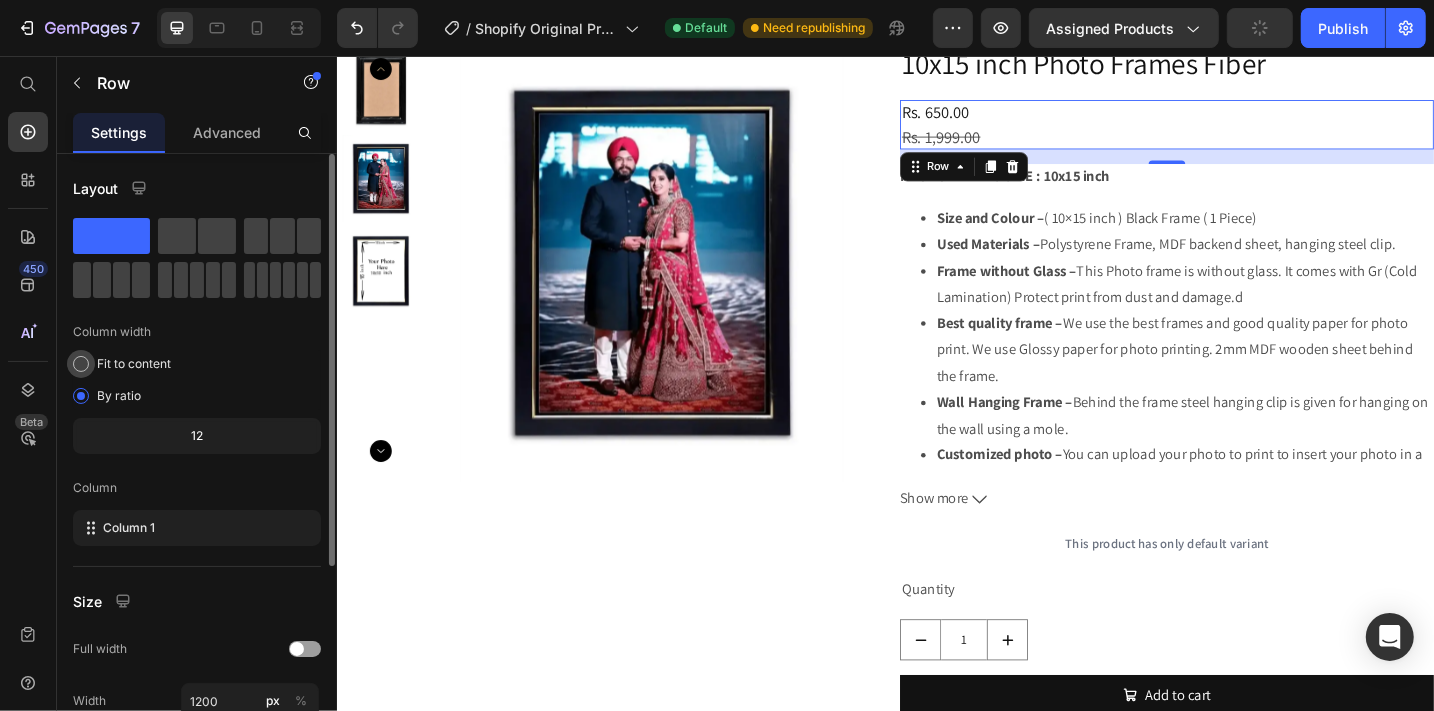 click on "Fit to content" at bounding box center [134, 364] 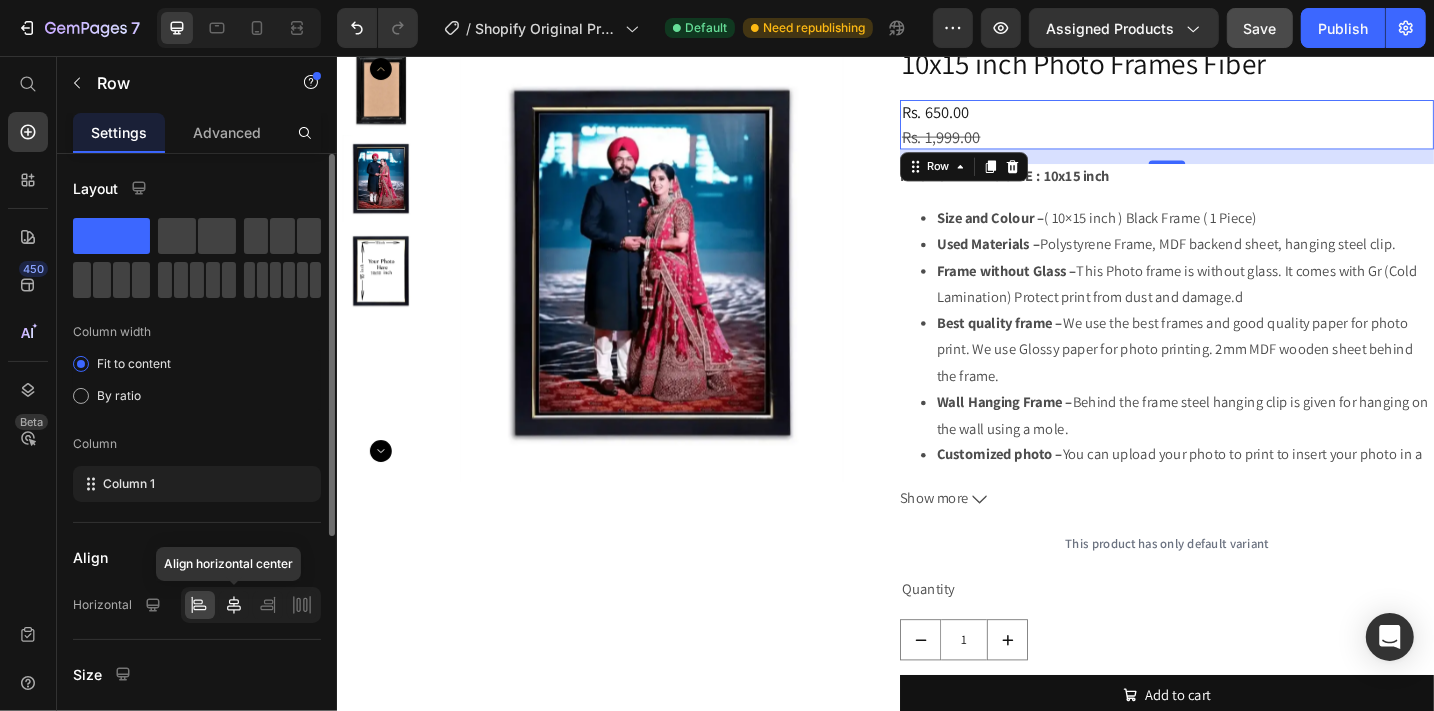 click 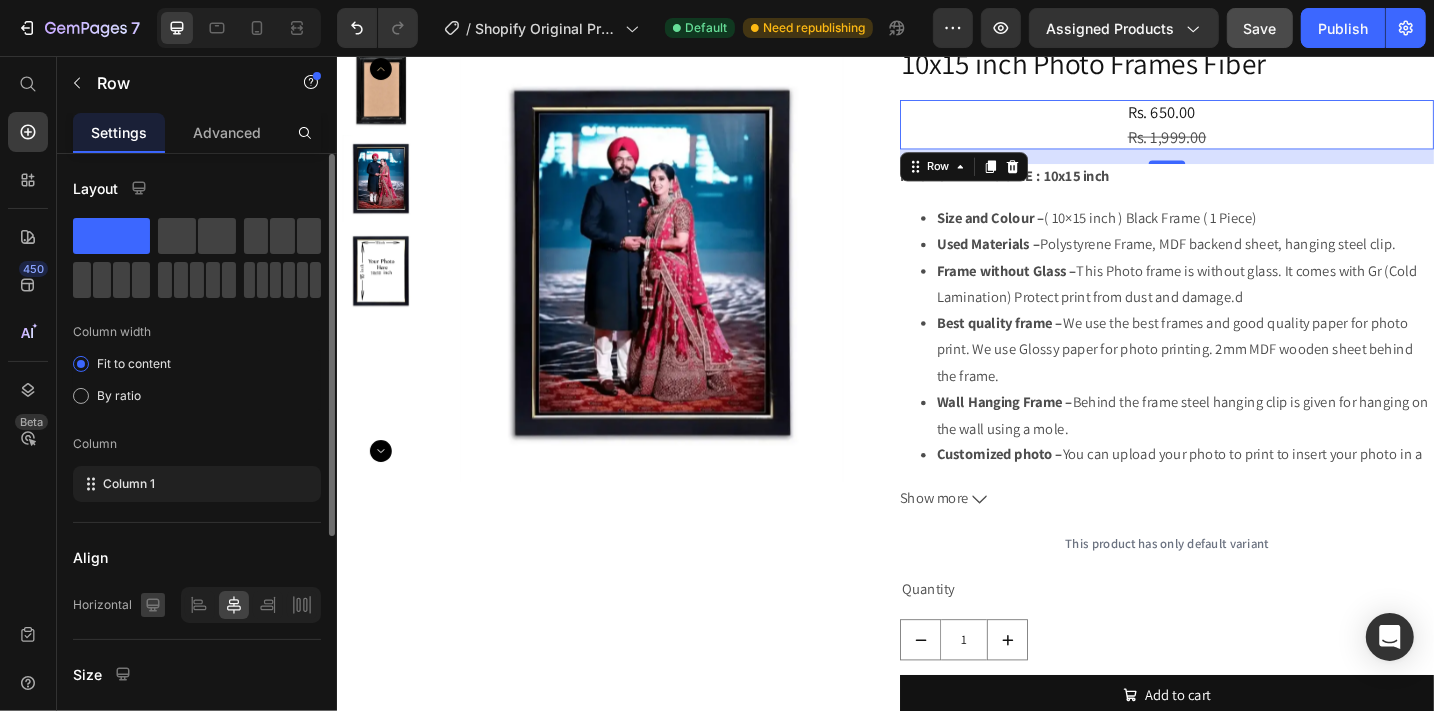 click 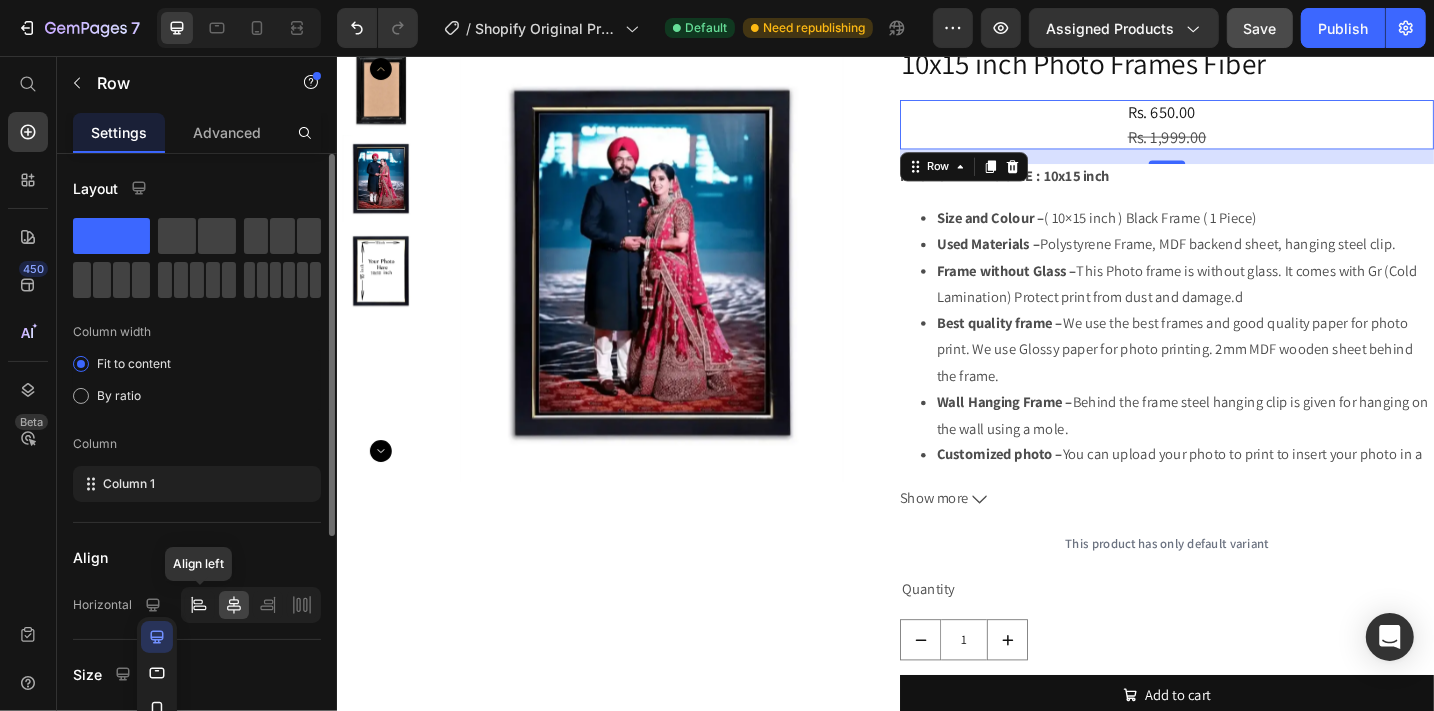 click 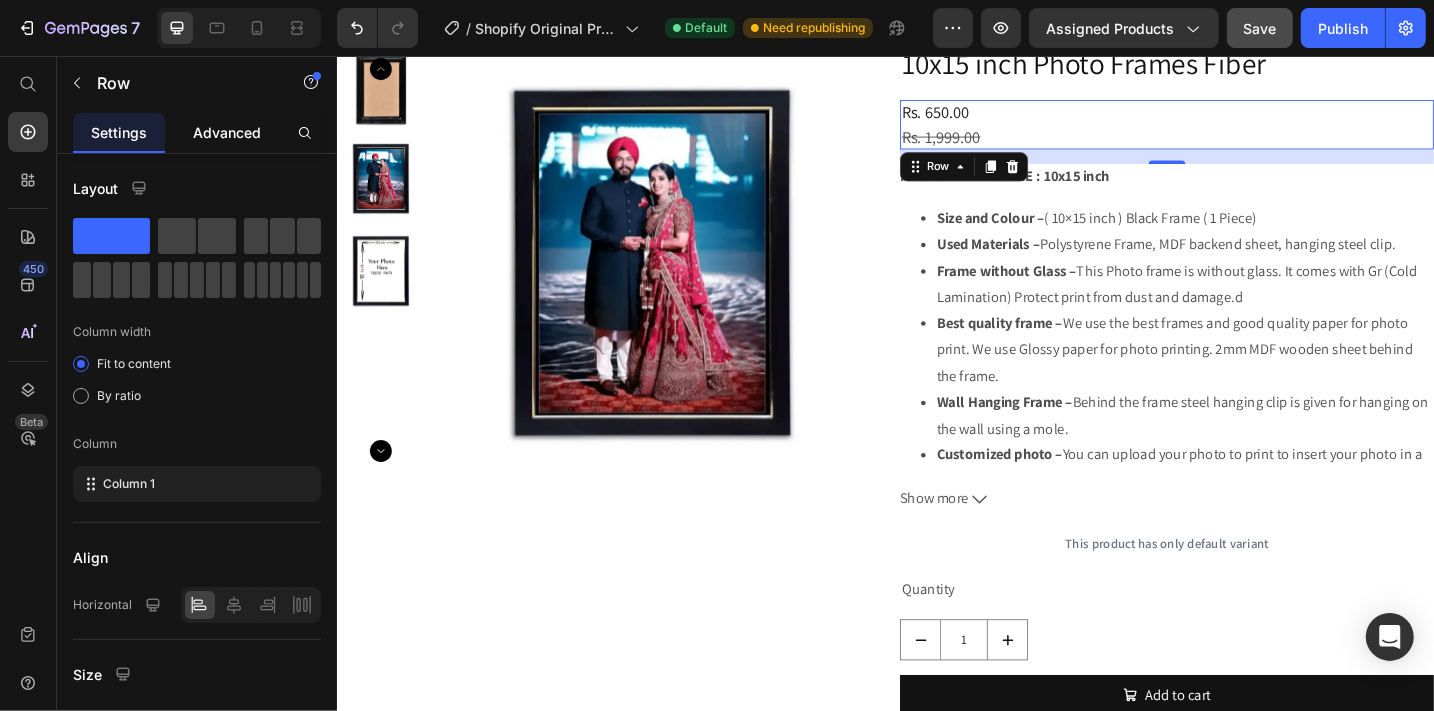 click on "Advanced" at bounding box center (227, 132) 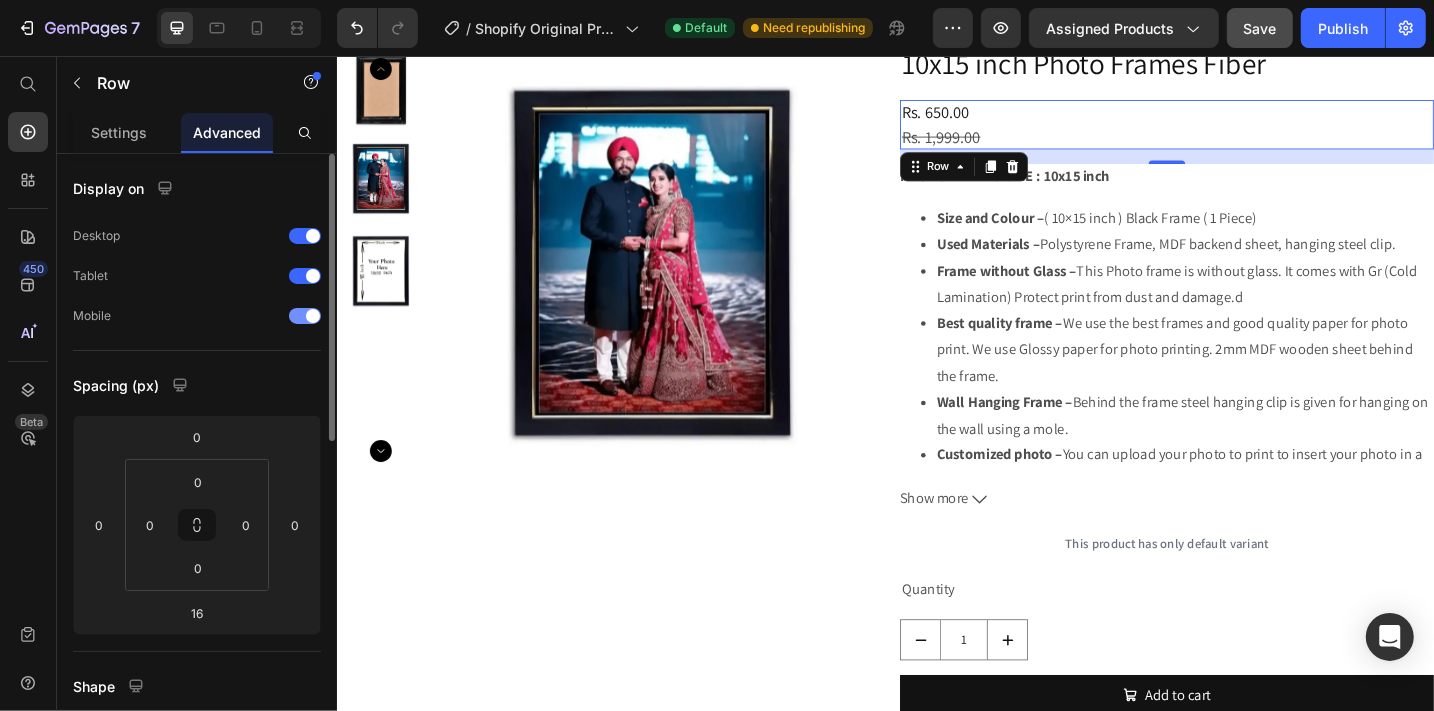 scroll, scrollTop: 1, scrollLeft: 0, axis: vertical 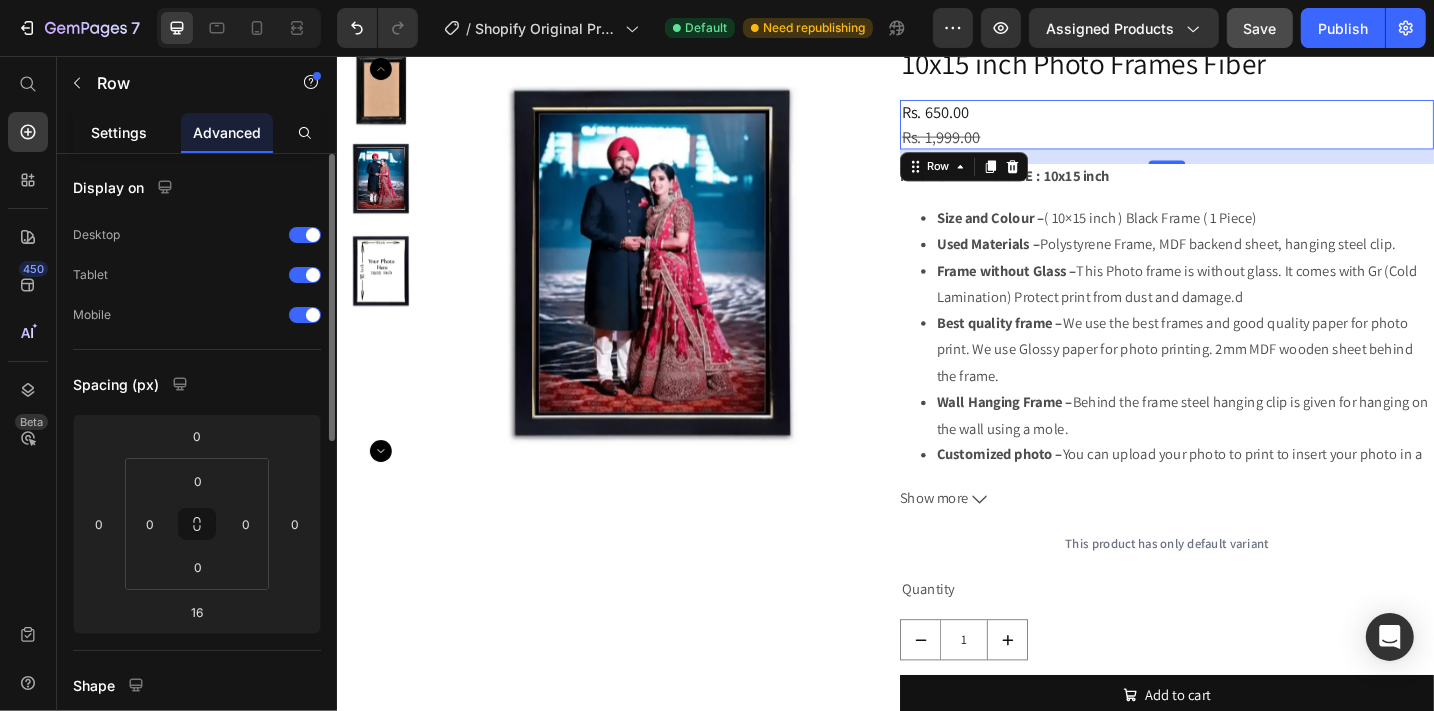 click on "Settings" at bounding box center (119, 132) 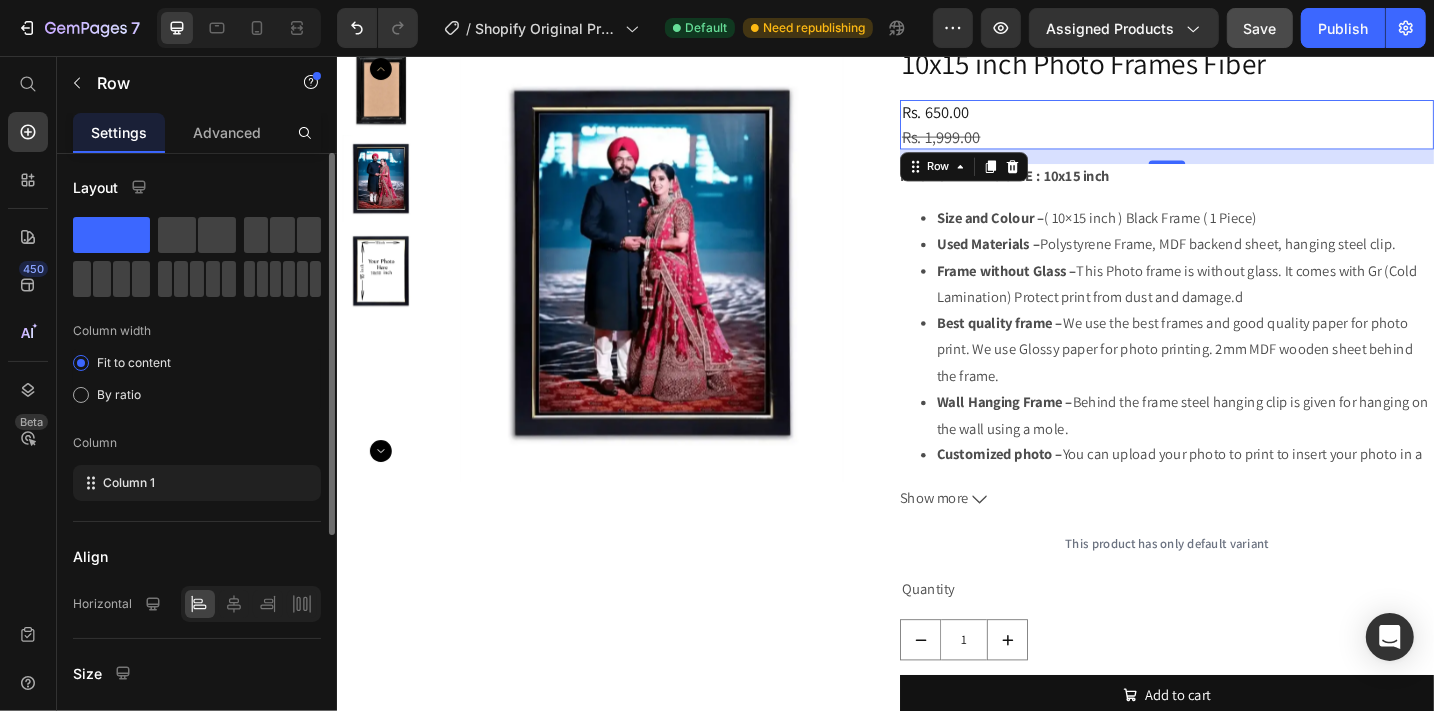 scroll, scrollTop: 0, scrollLeft: 0, axis: both 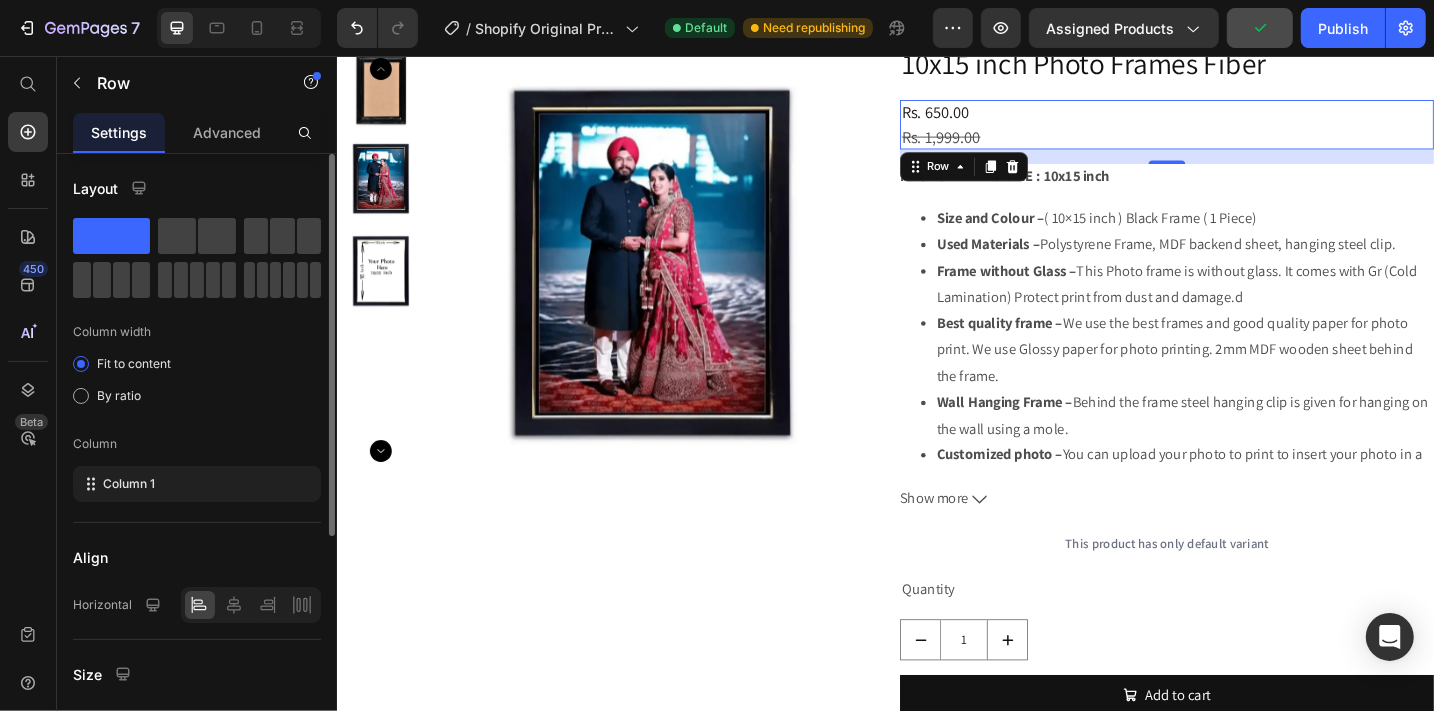 click 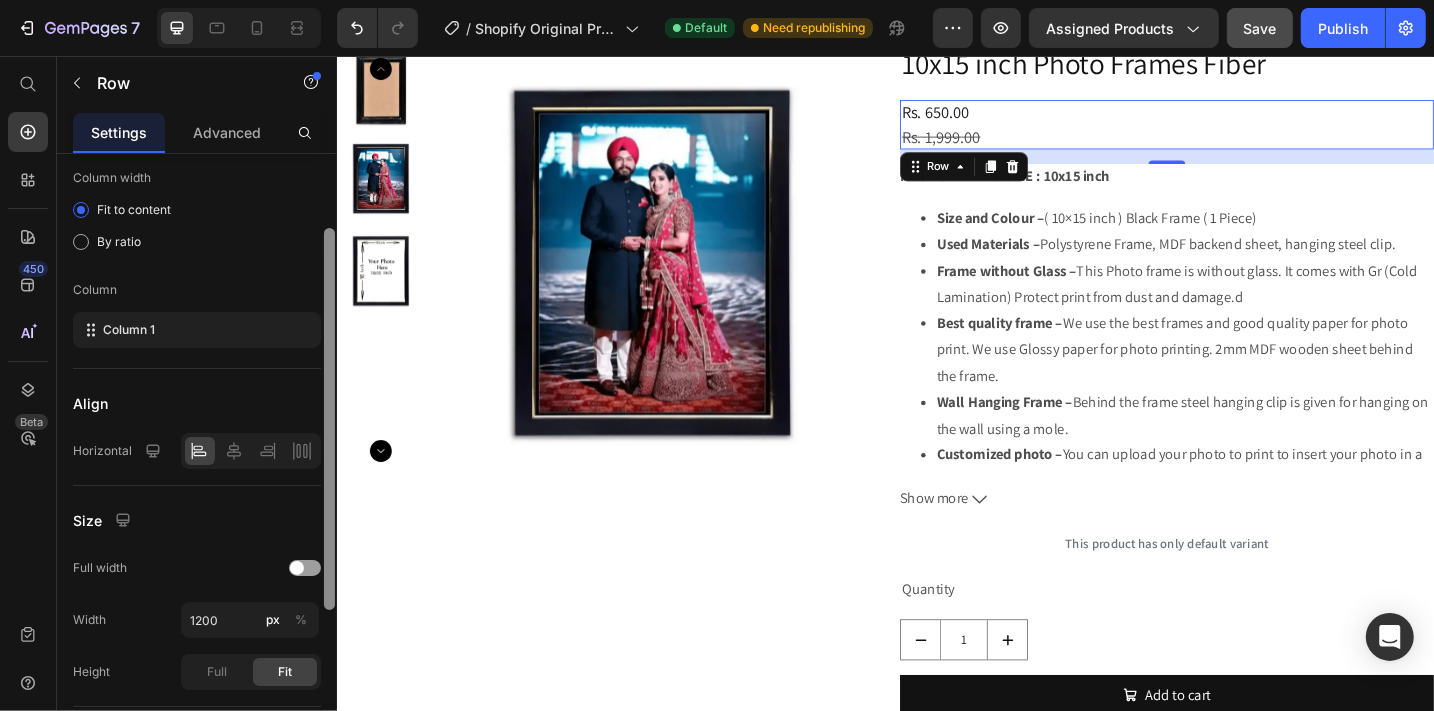 scroll, scrollTop: 157, scrollLeft: 0, axis: vertical 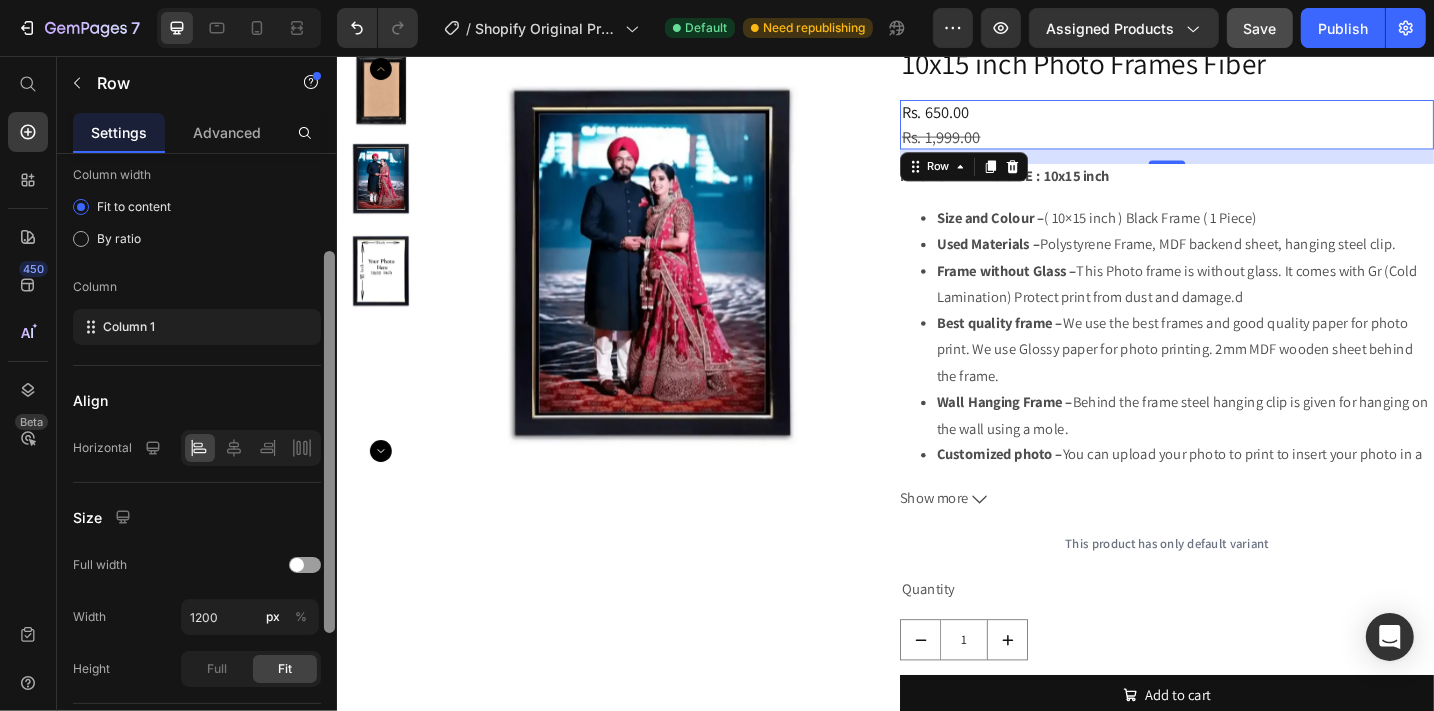 drag, startPoint x: 333, startPoint y: 469, endPoint x: 323, endPoint y: 565, distance: 96.519424 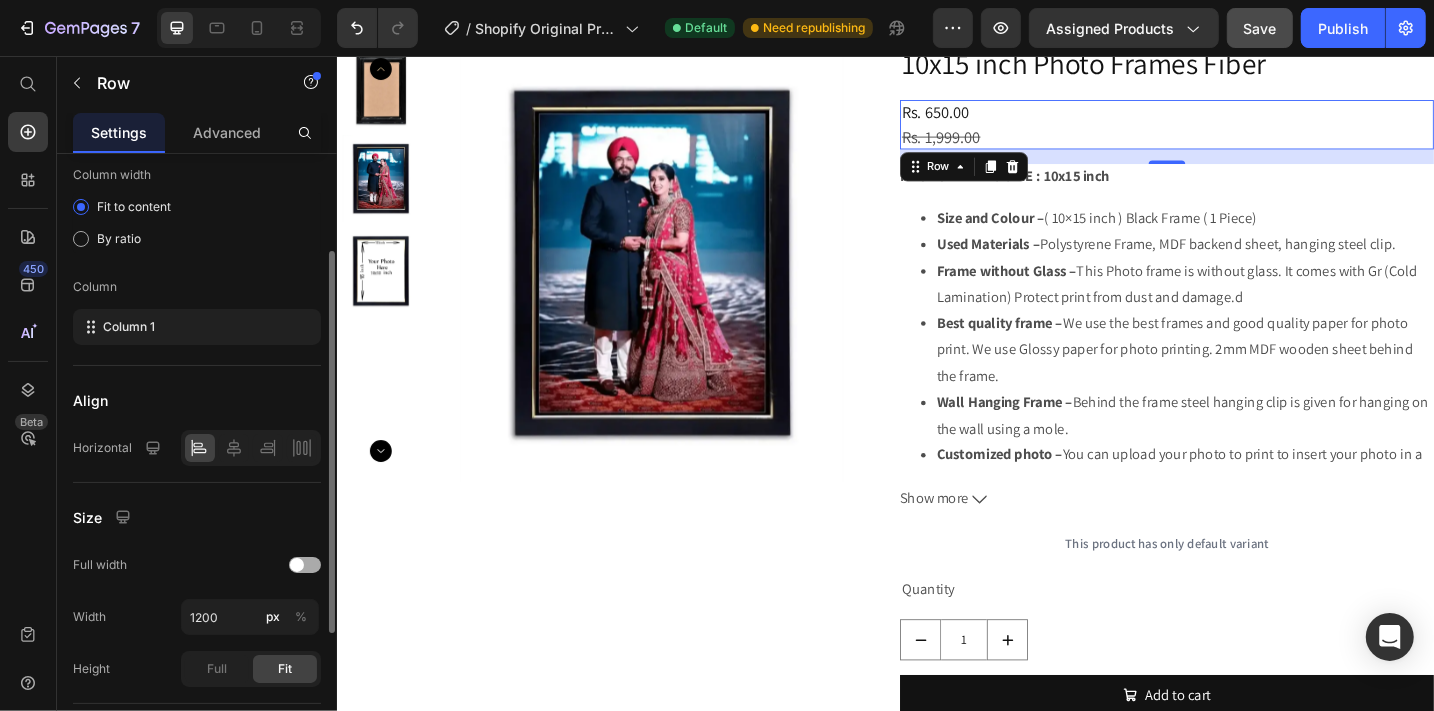 click at bounding box center (297, 565) 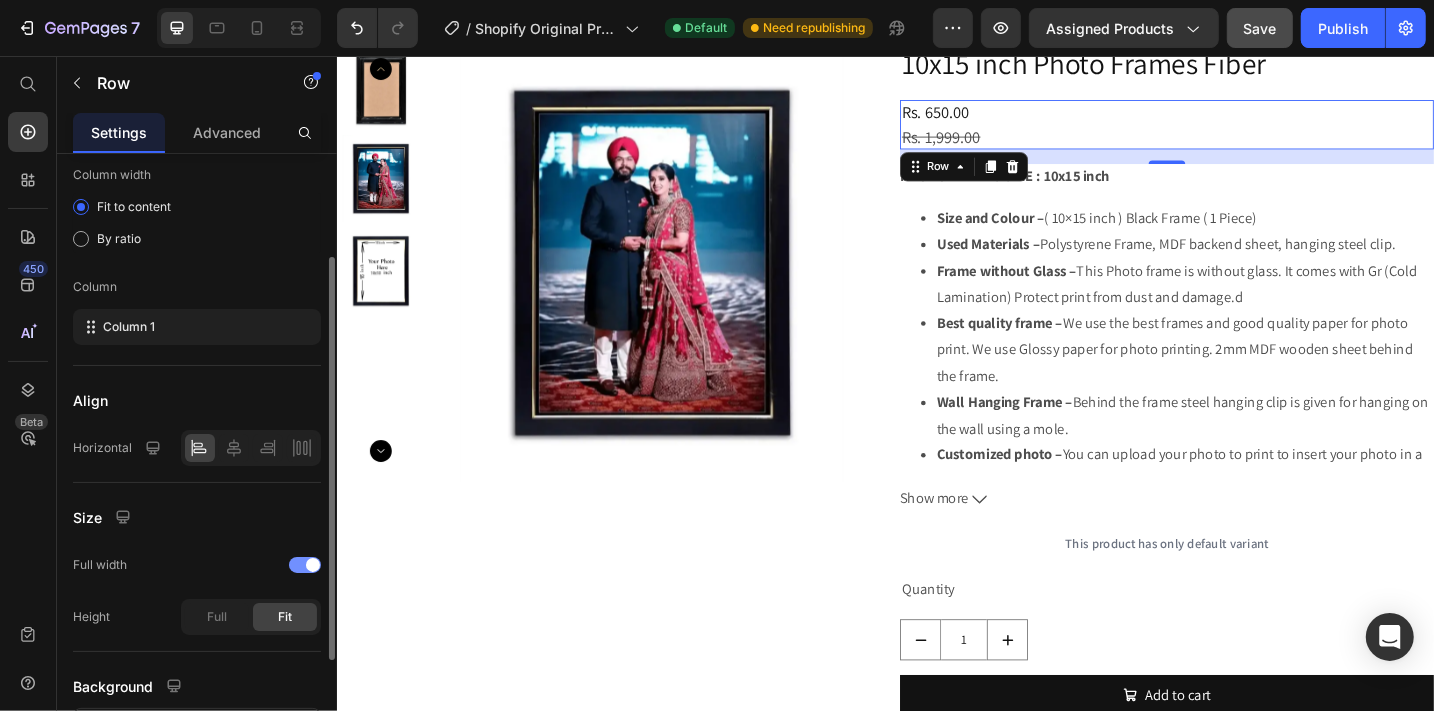 click at bounding box center (305, 565) 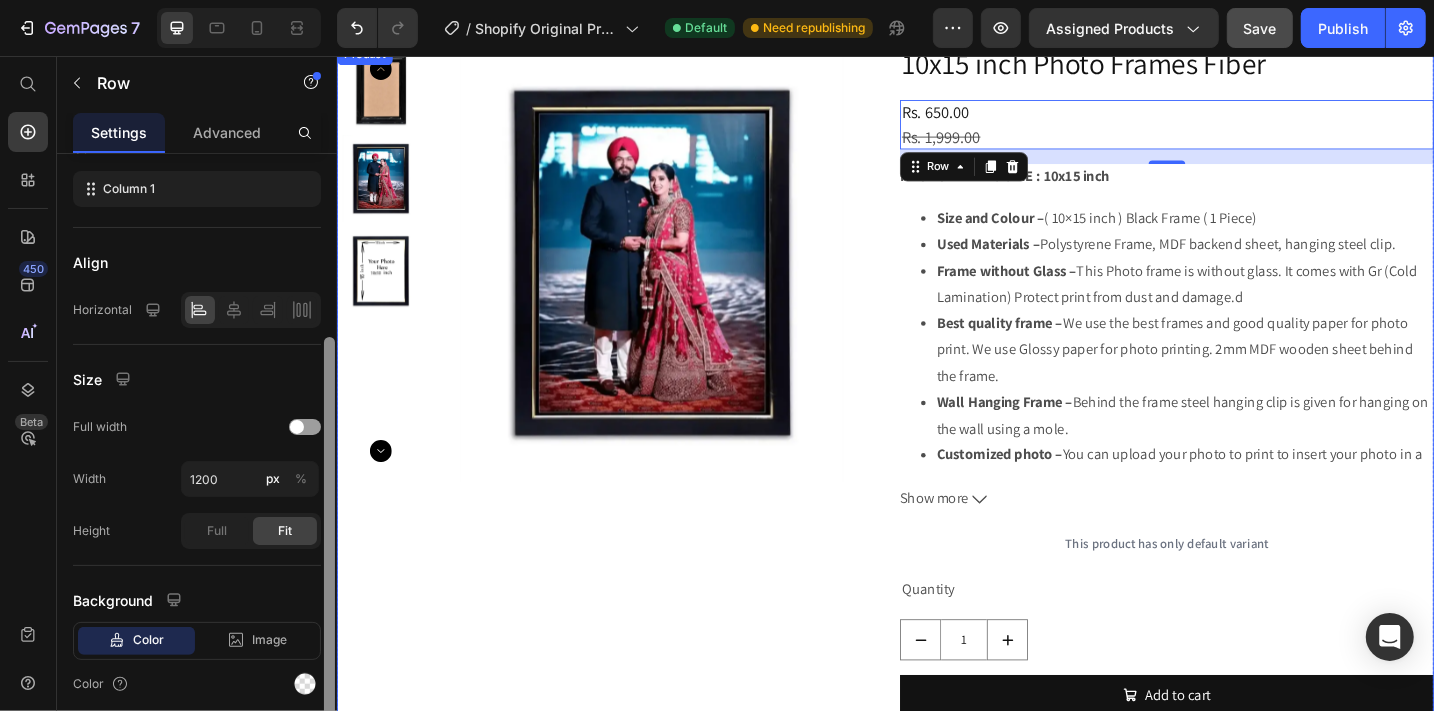 drag, startPoint x: 663, startPoint y: 639, endPoint x: 339, endPoint y: 770, distance: 349.48105 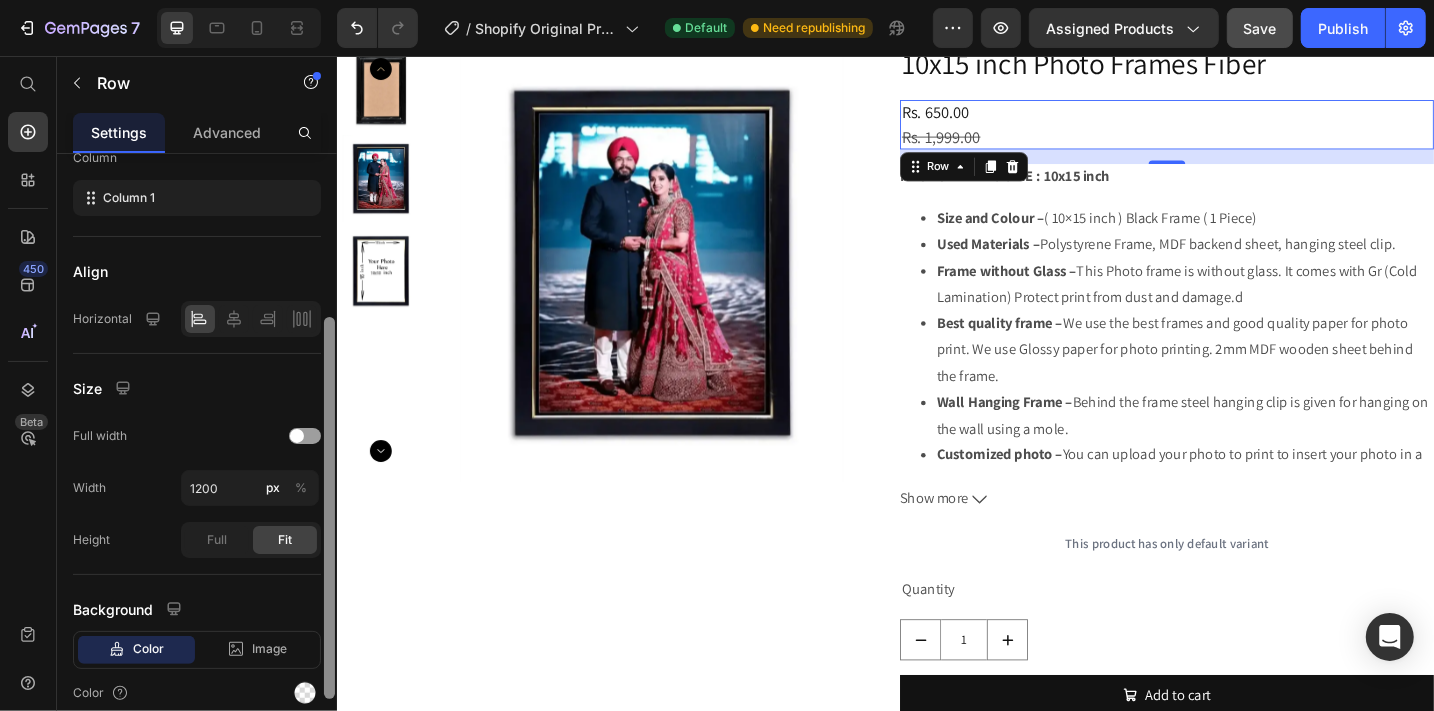 scroll, scrollTop: 269, scrollLeft: 0, axis: vertical 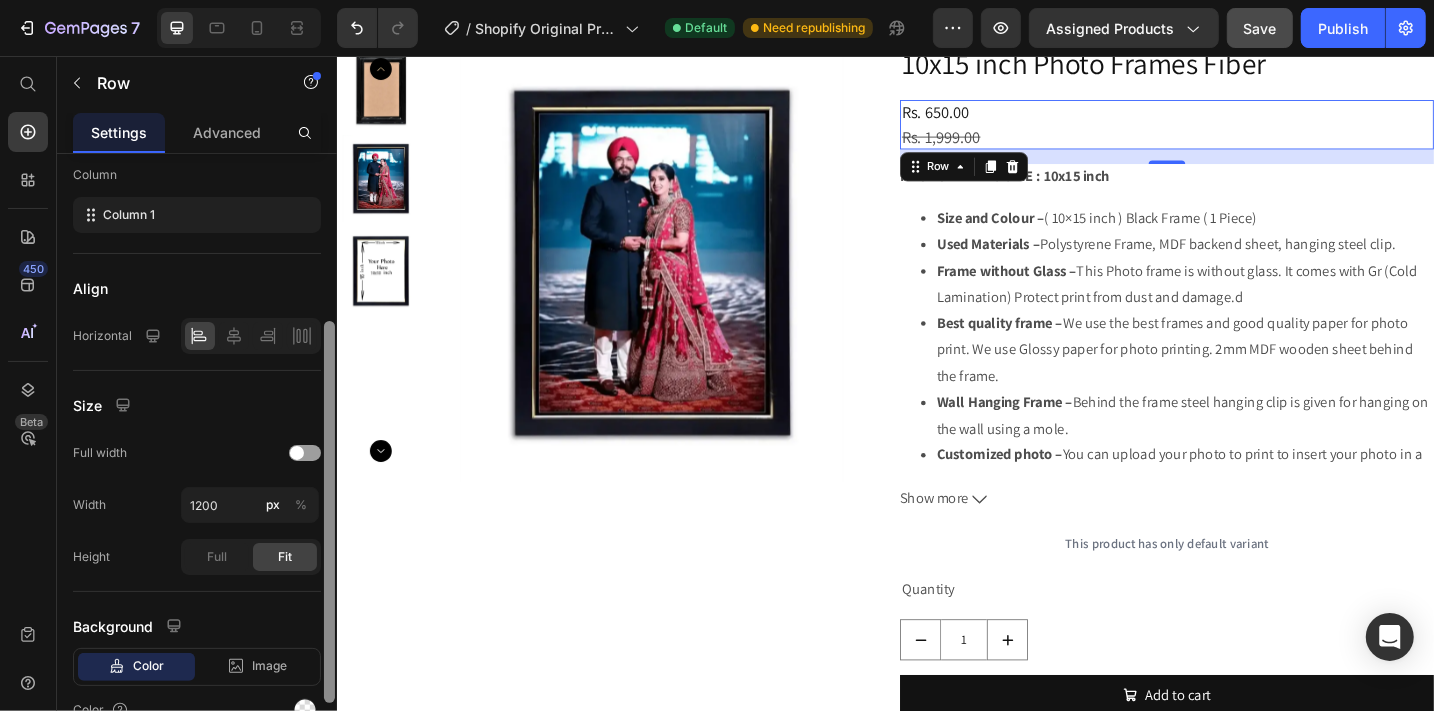 click on "Color" 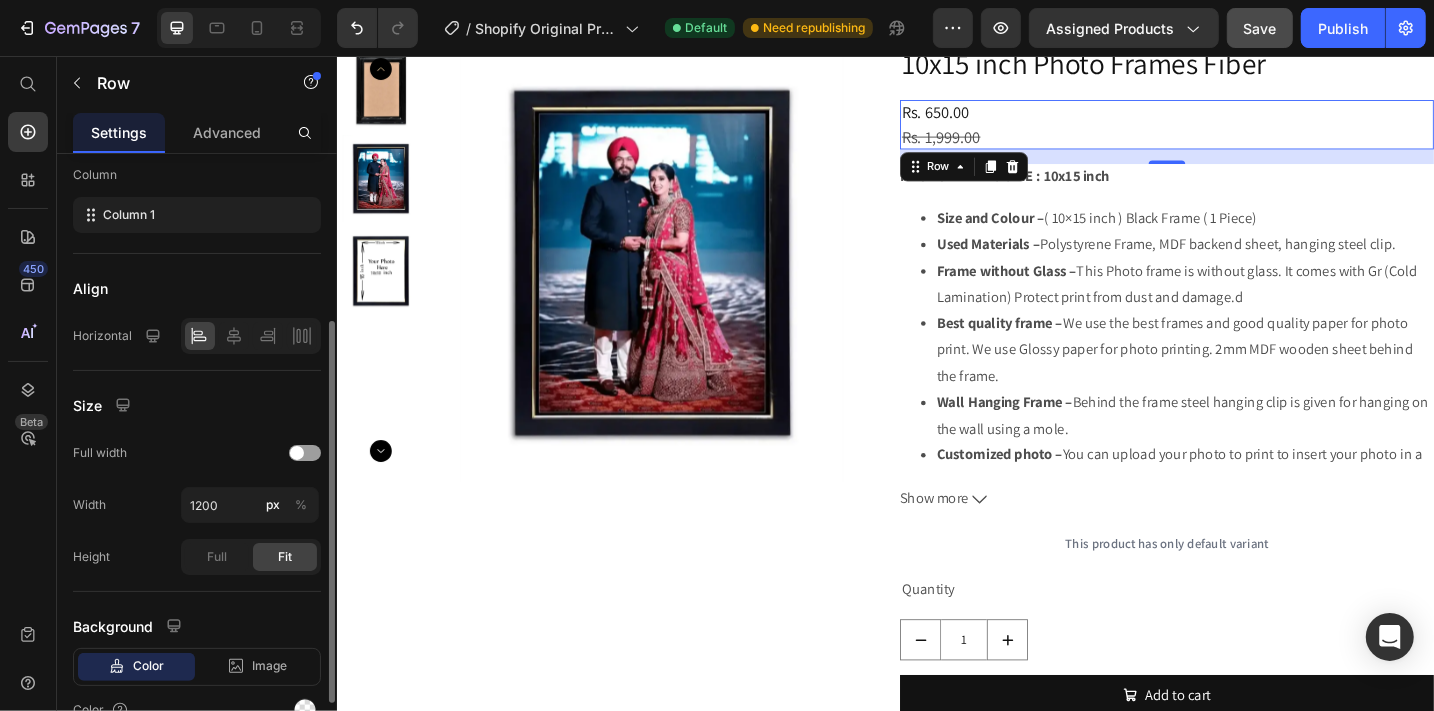 click on "Color" at bounding box center [148, 666] 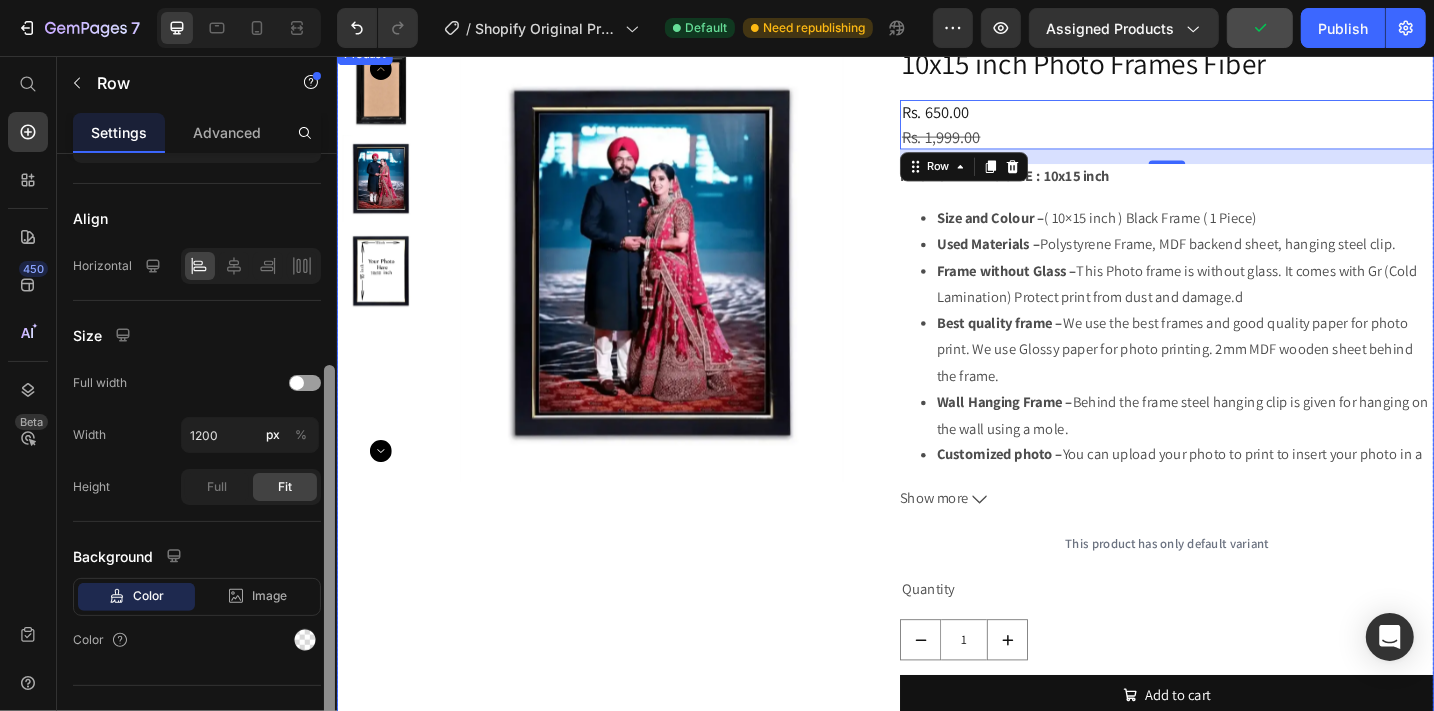 drag, startPoint x: 670, startPoint y: 502, endPoint x: 339, endPoint y: 599, distance: 344.9203 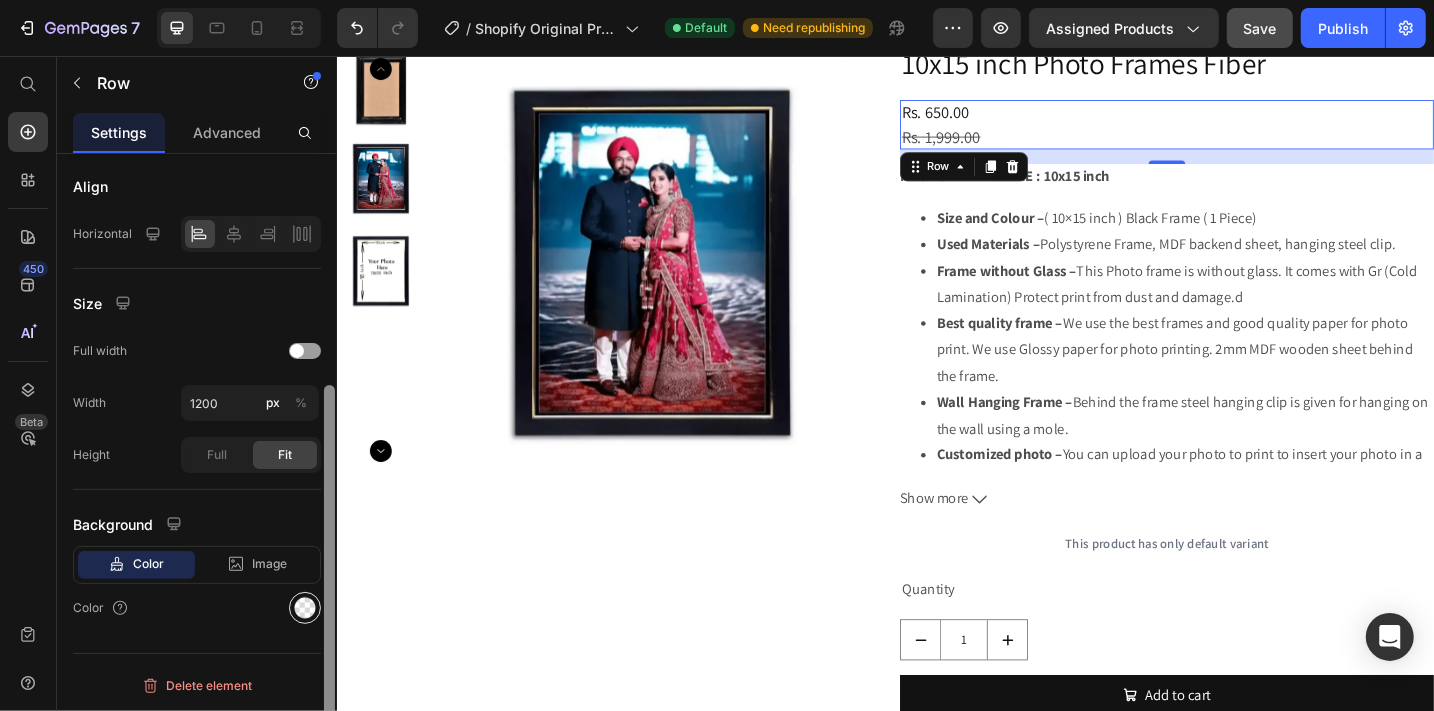 click at bounding box center (305, 608) 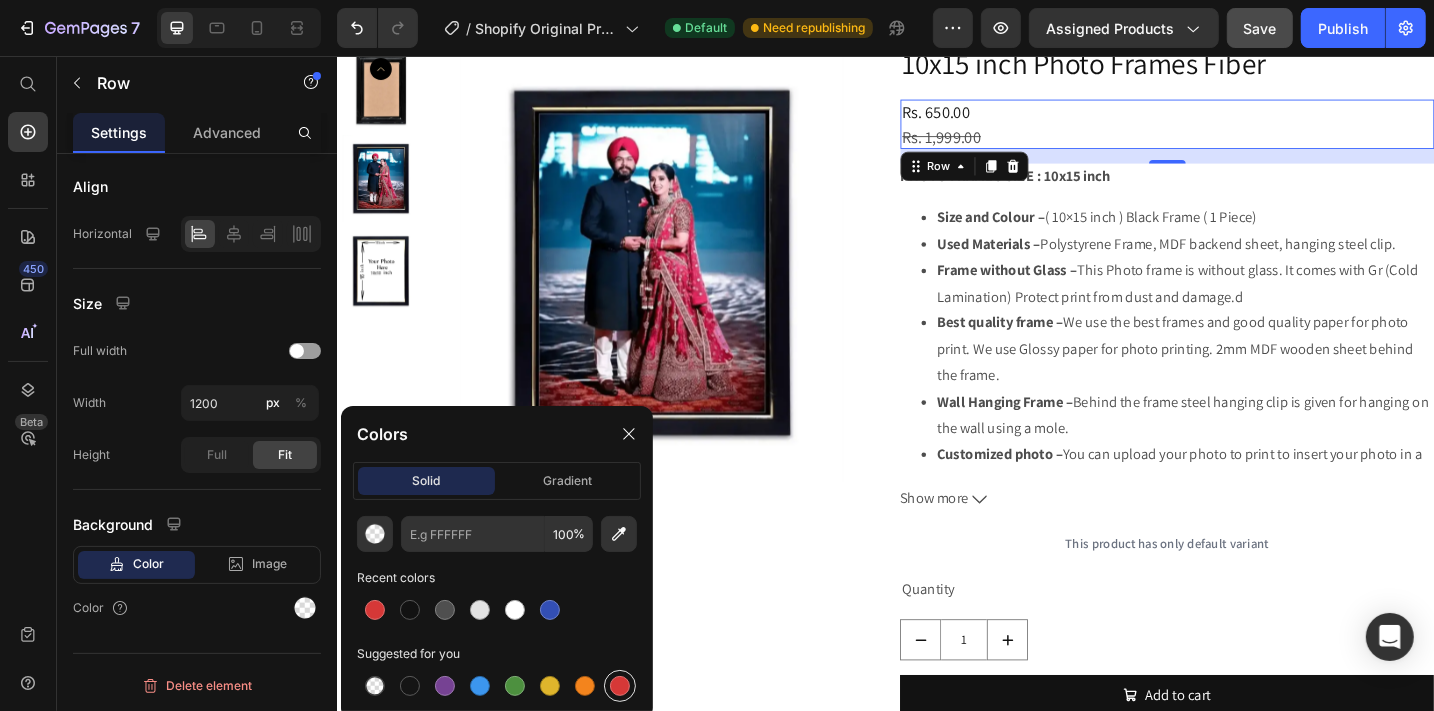 click at bounding box center [620, 686] 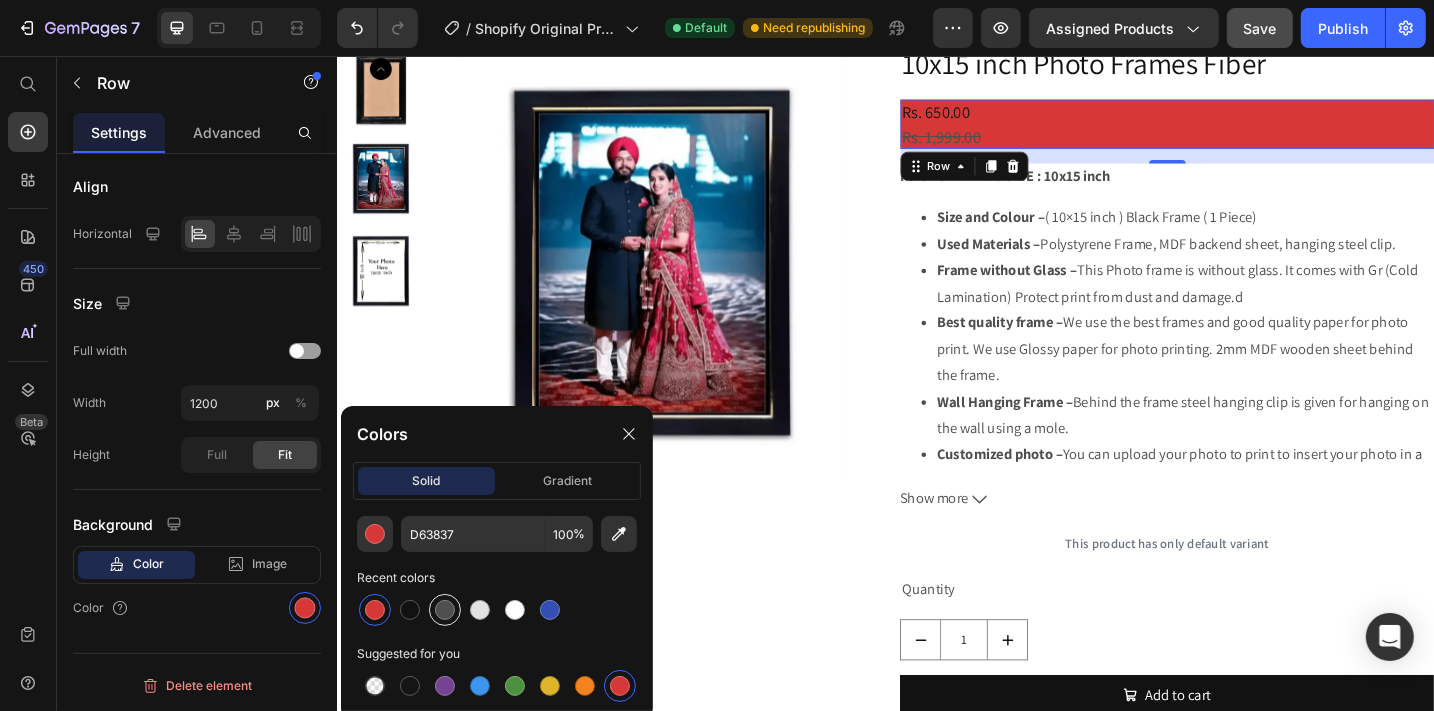 click at bounding box center [445, 610] 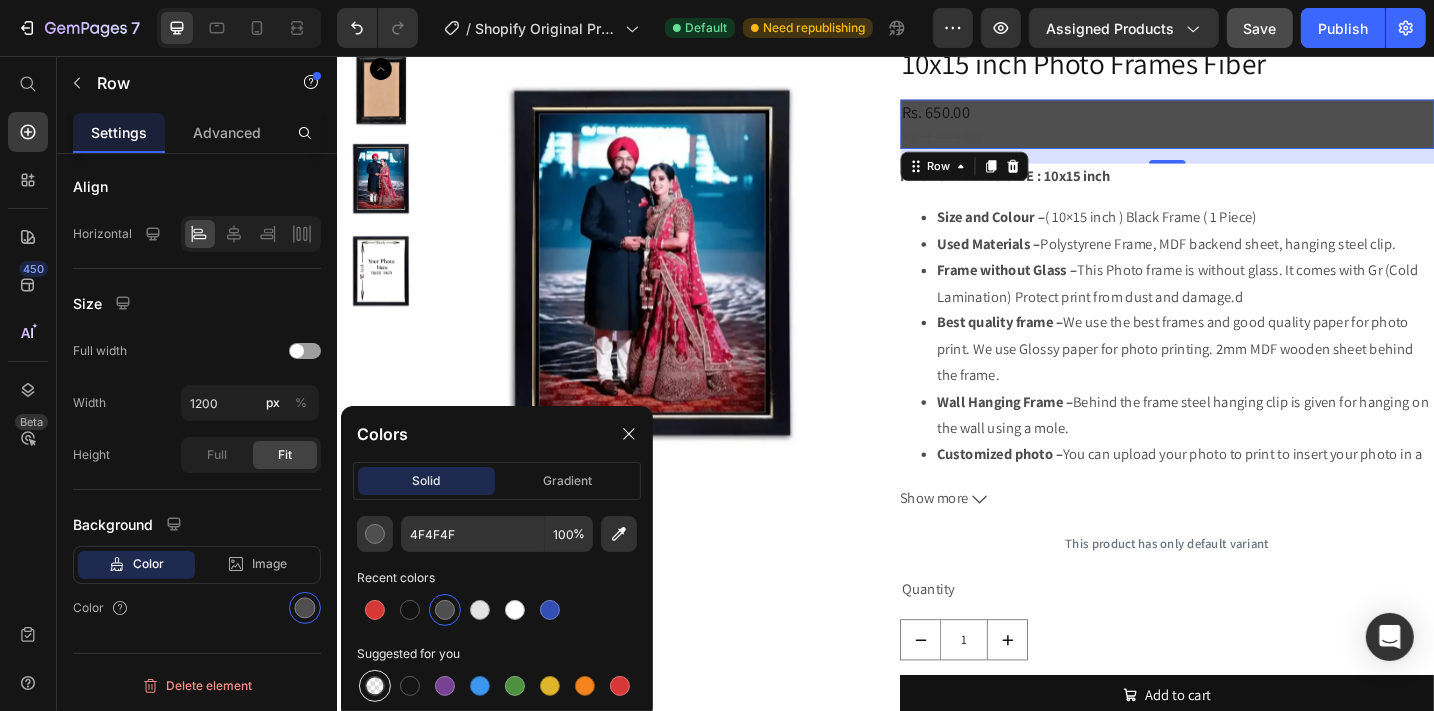 click at bounding box center [375, 686] 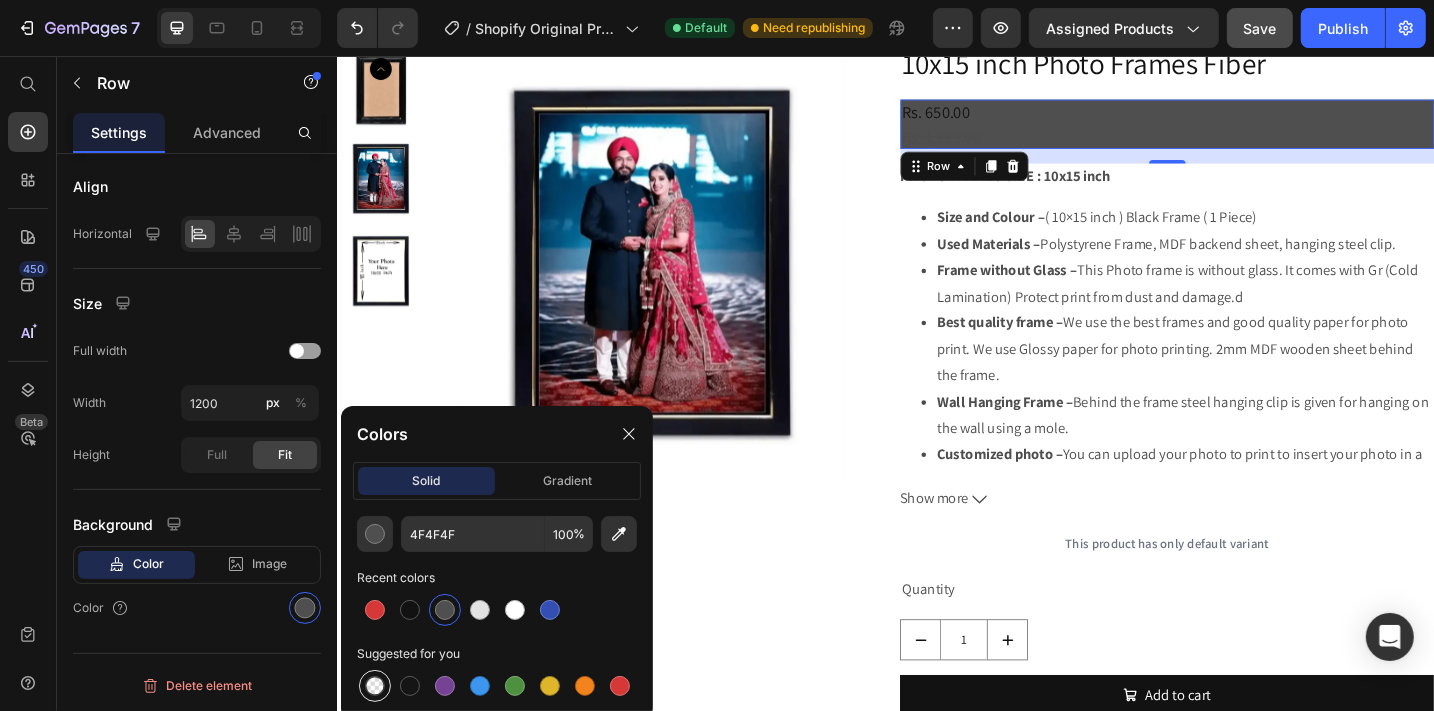 type on "000000" 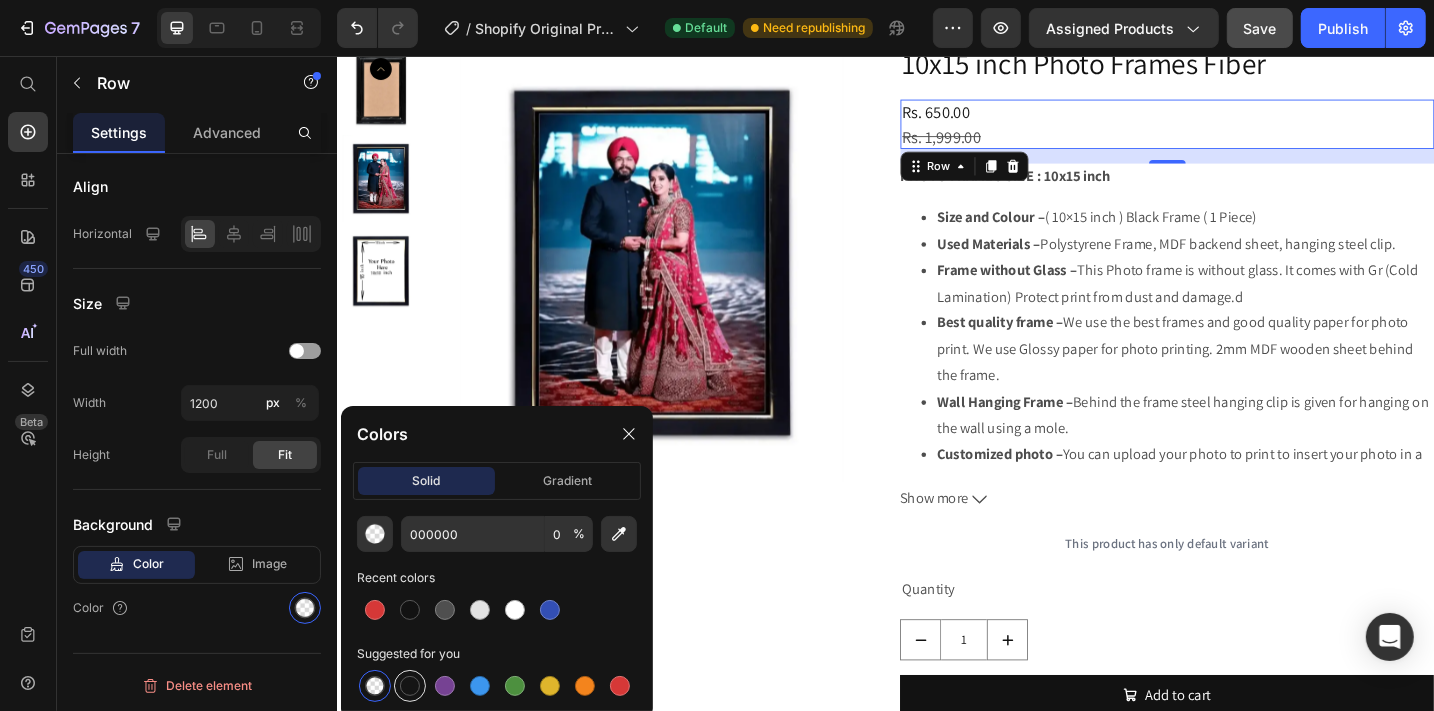 click at bounding box center (410, 686) 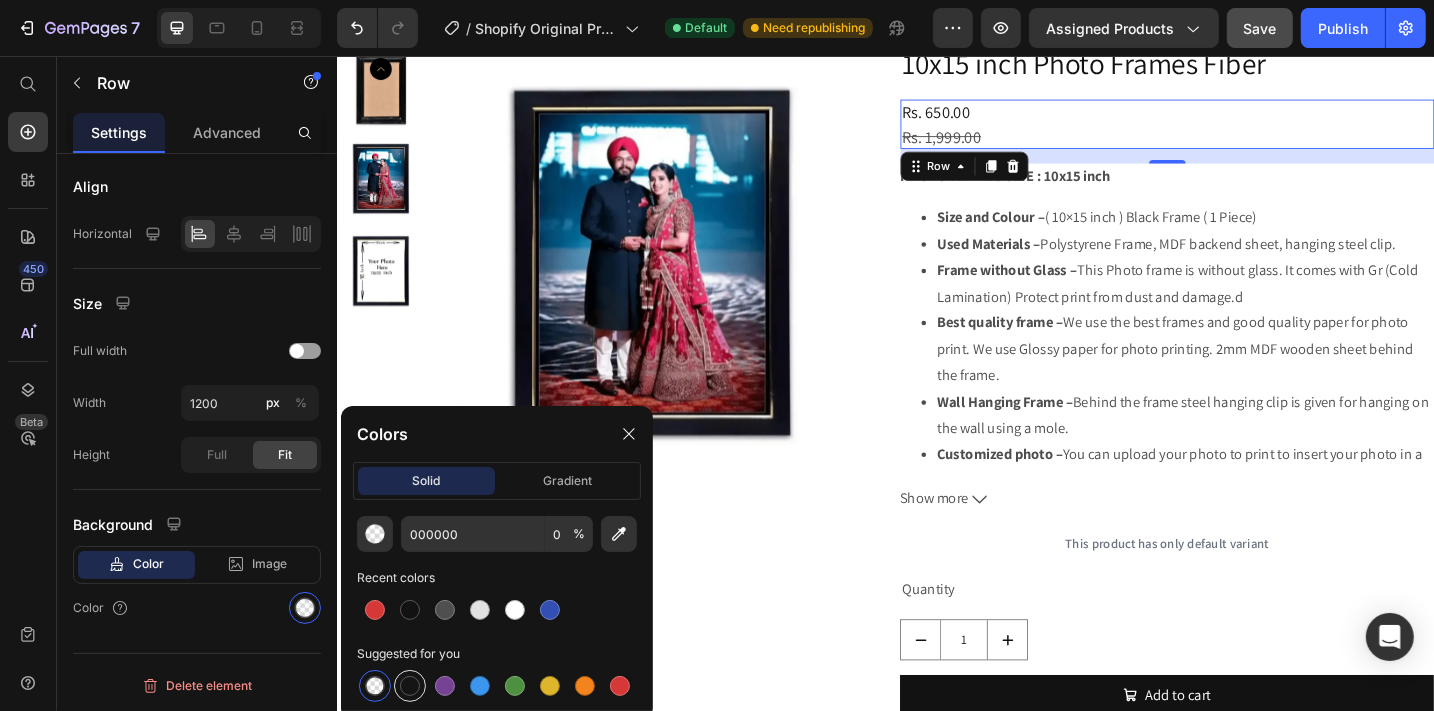 type on "151515" 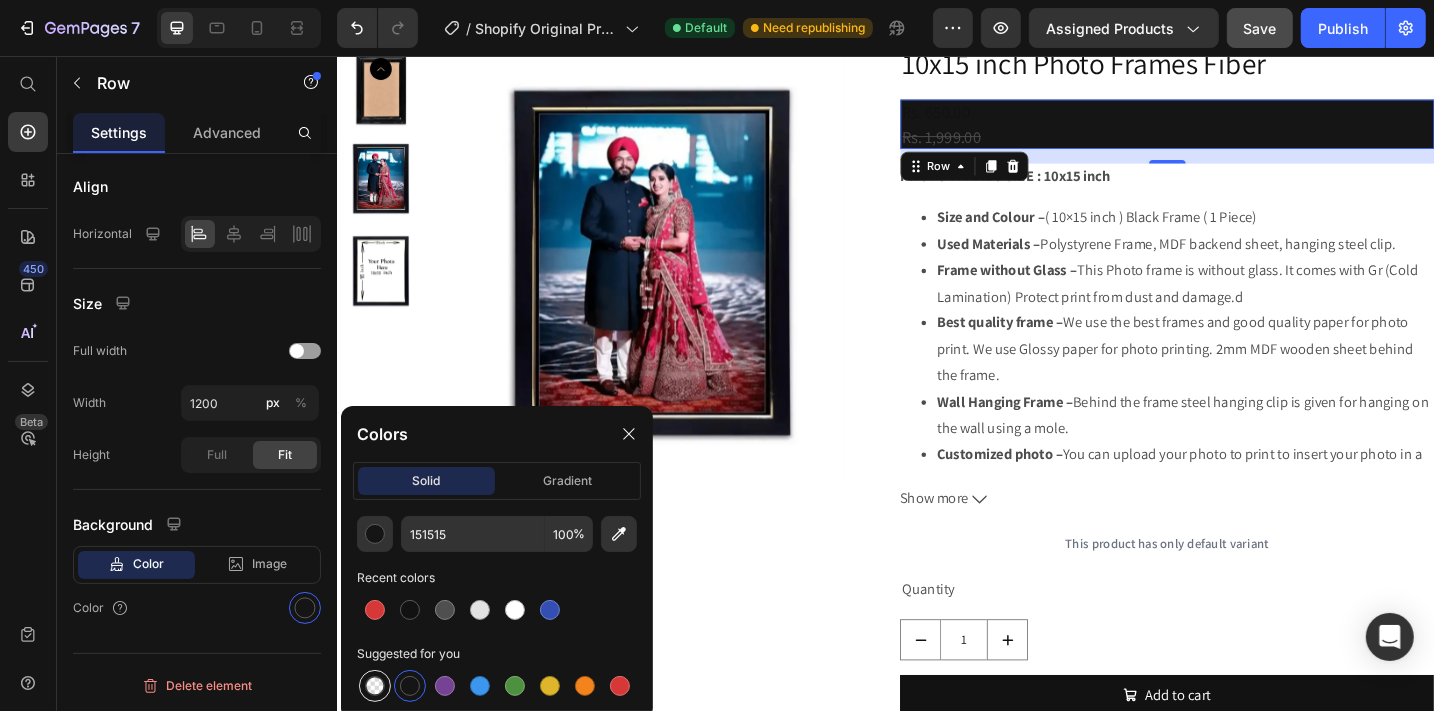 click at bounding box center [375, 686] 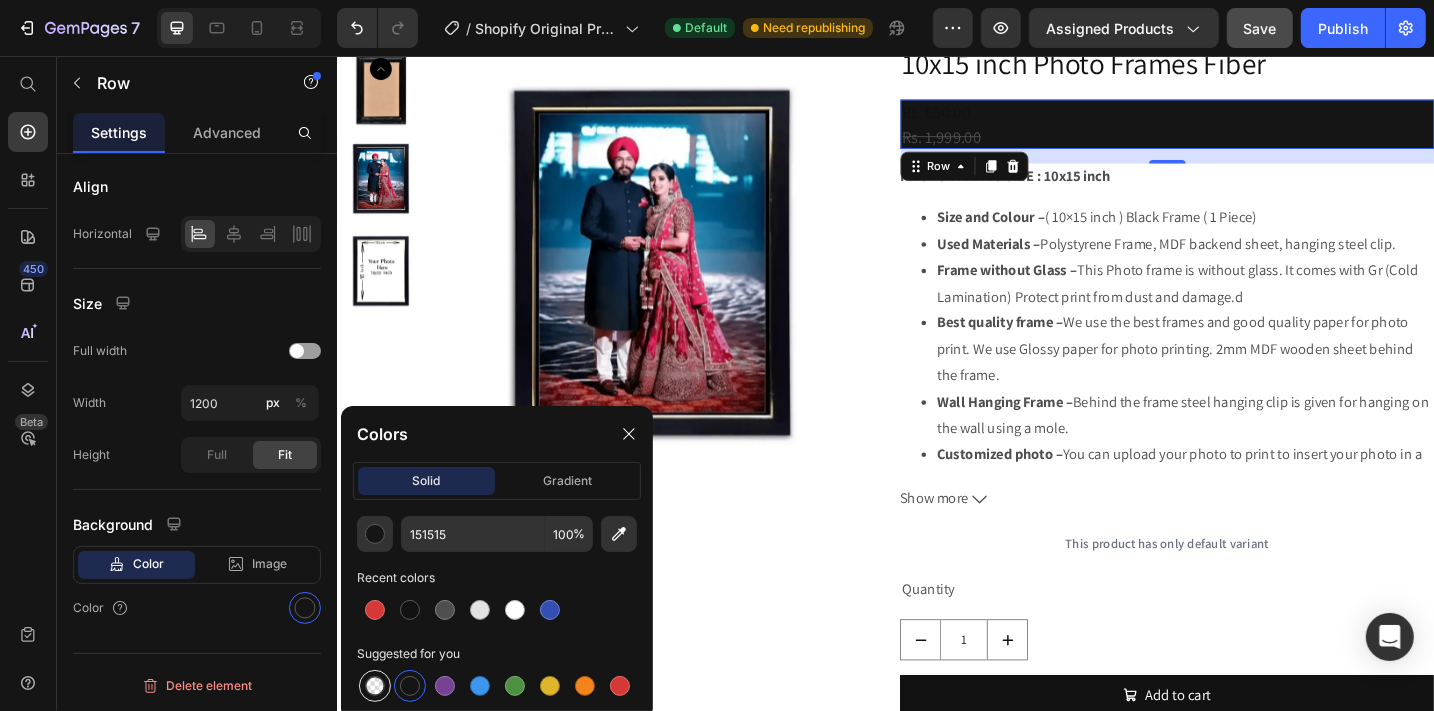 type on "000000" 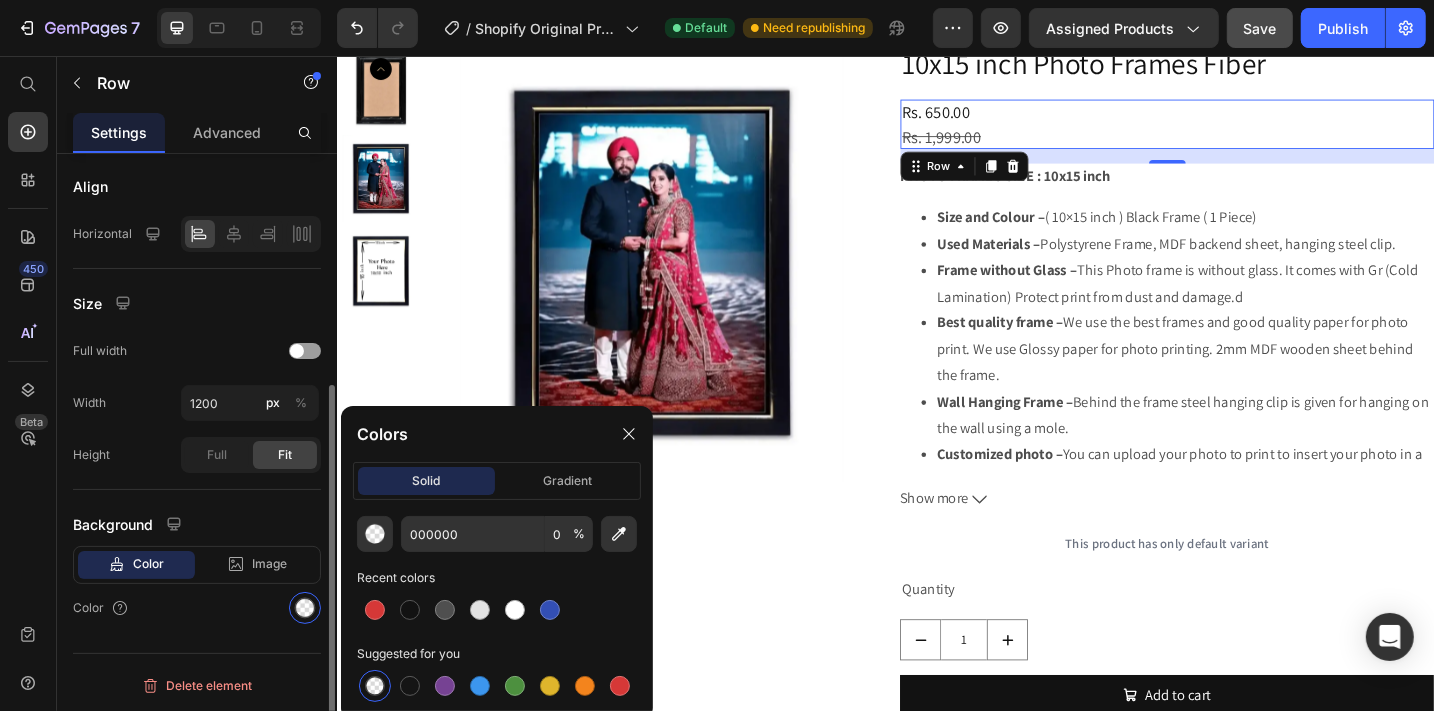 click on "Background Color Image Video  Color" 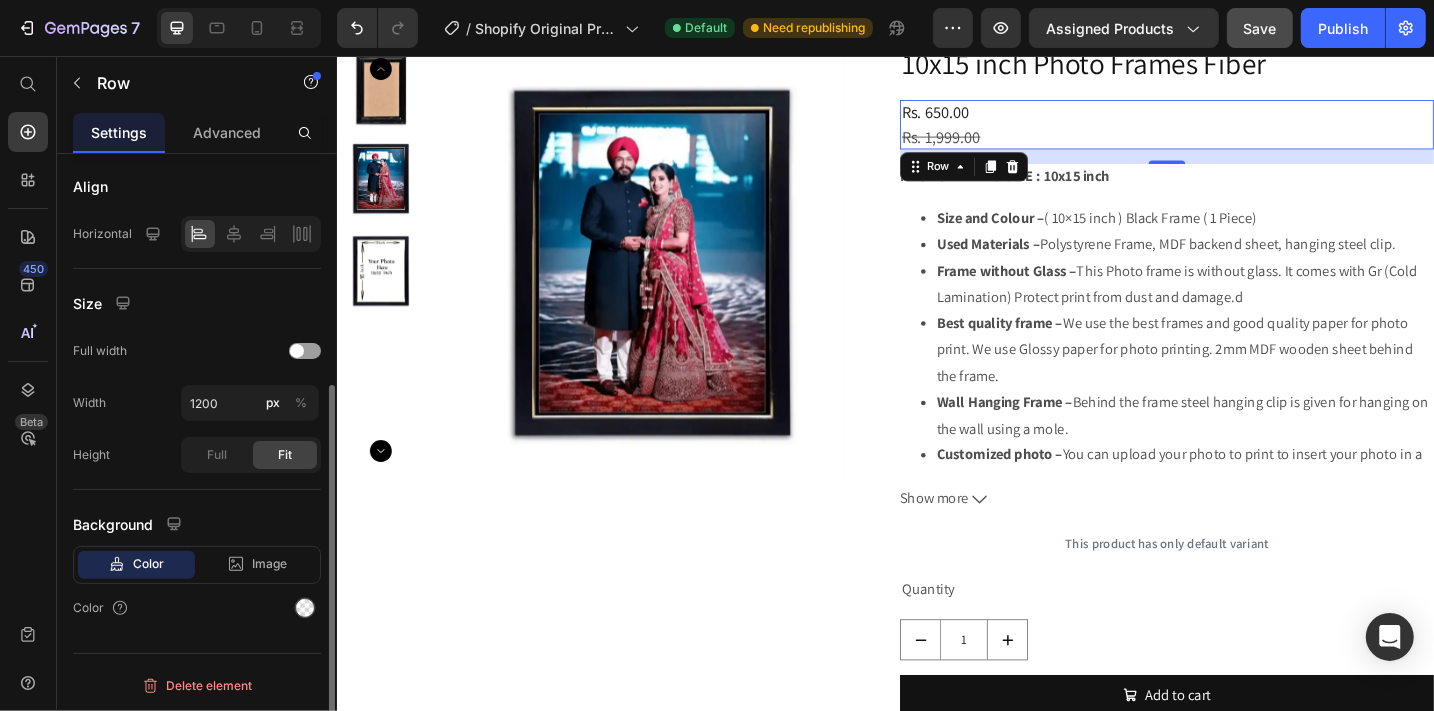 click on "Color" 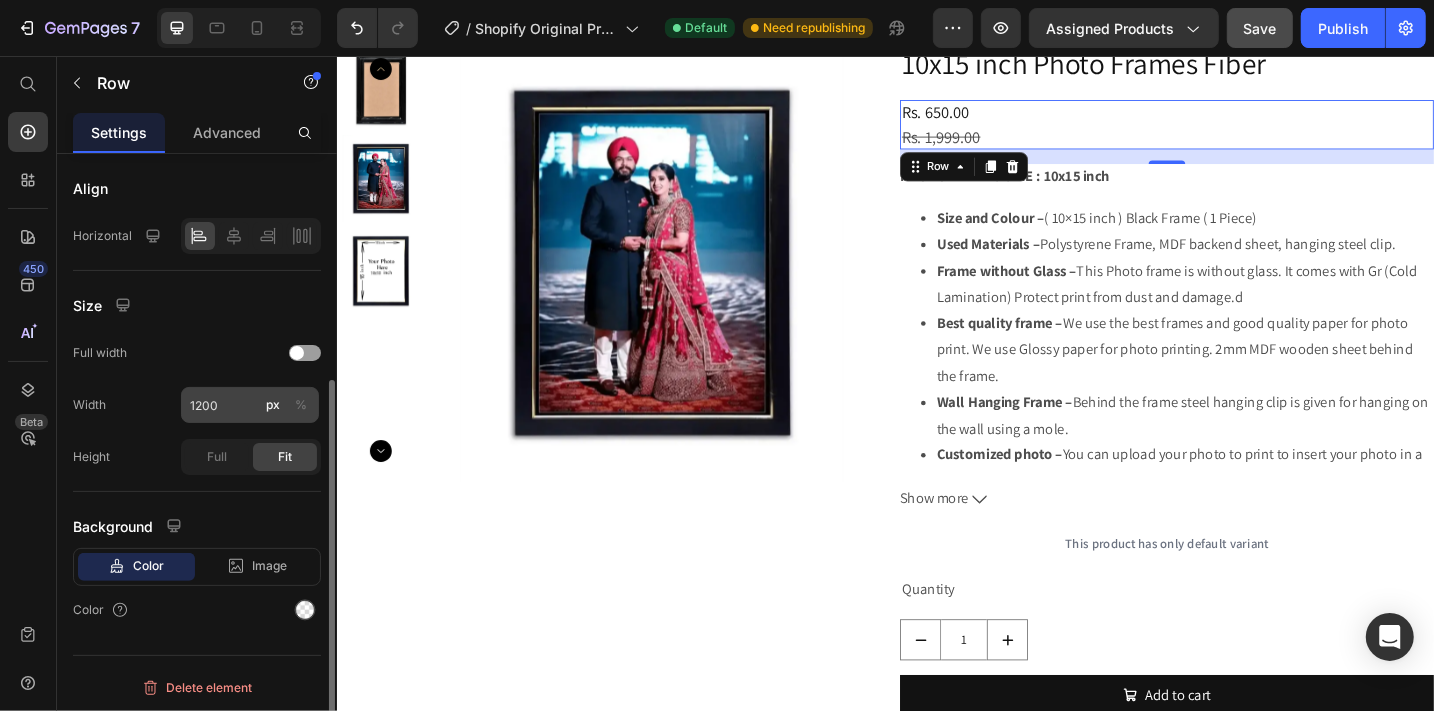 scroll, scrollTop: 363, scrollLeft: 0, axis: vertical 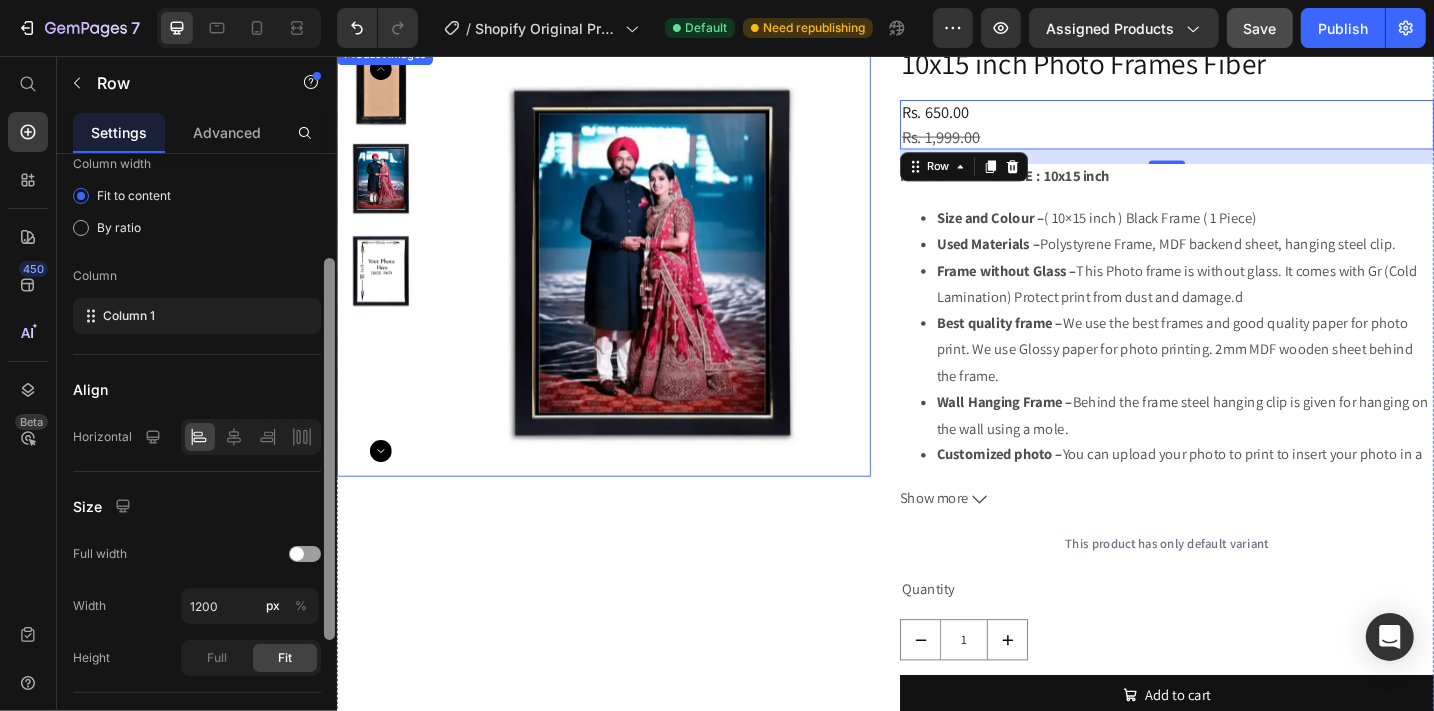 drag, startPoint x: 666, startPoint y: 529, endPoint x: 346, endPoint y: 300, distance: 393.4984 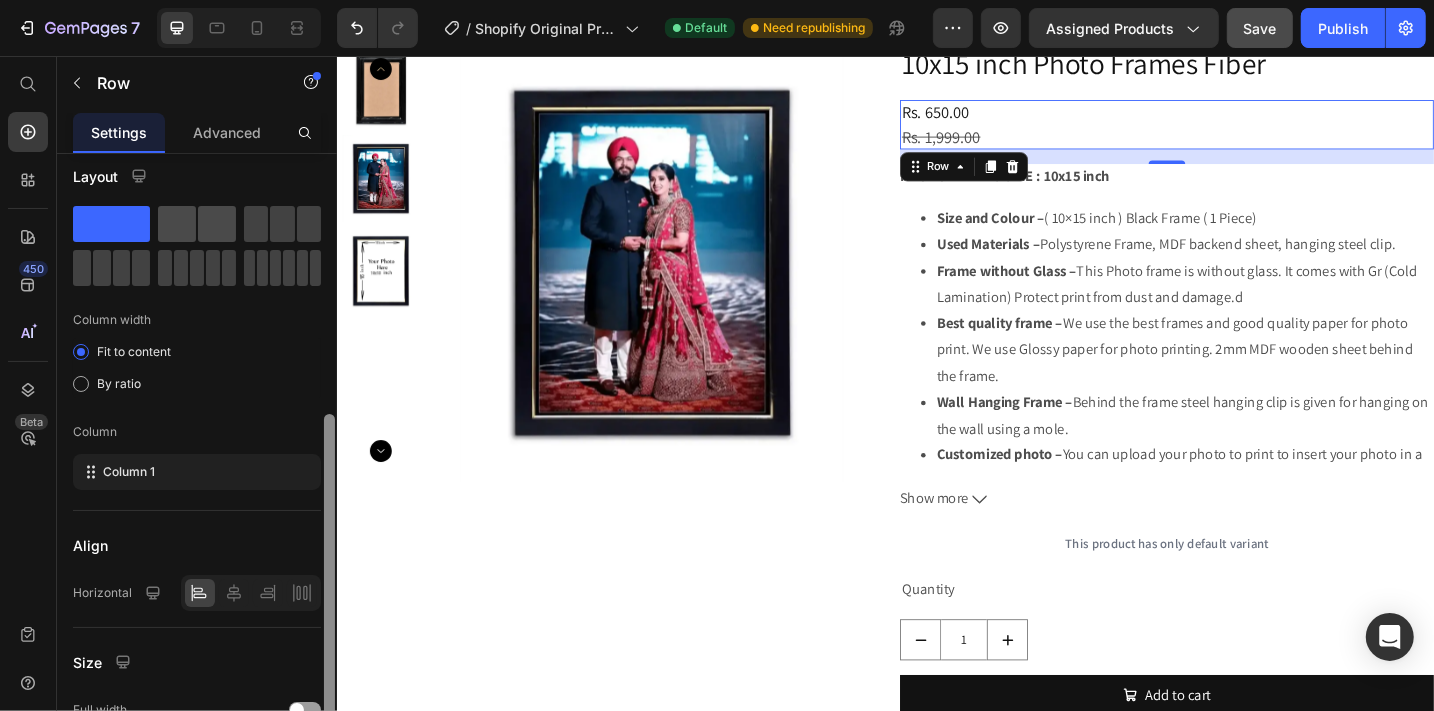 scroll, scrollTop: 0, scrollLeft: 0, axis: both 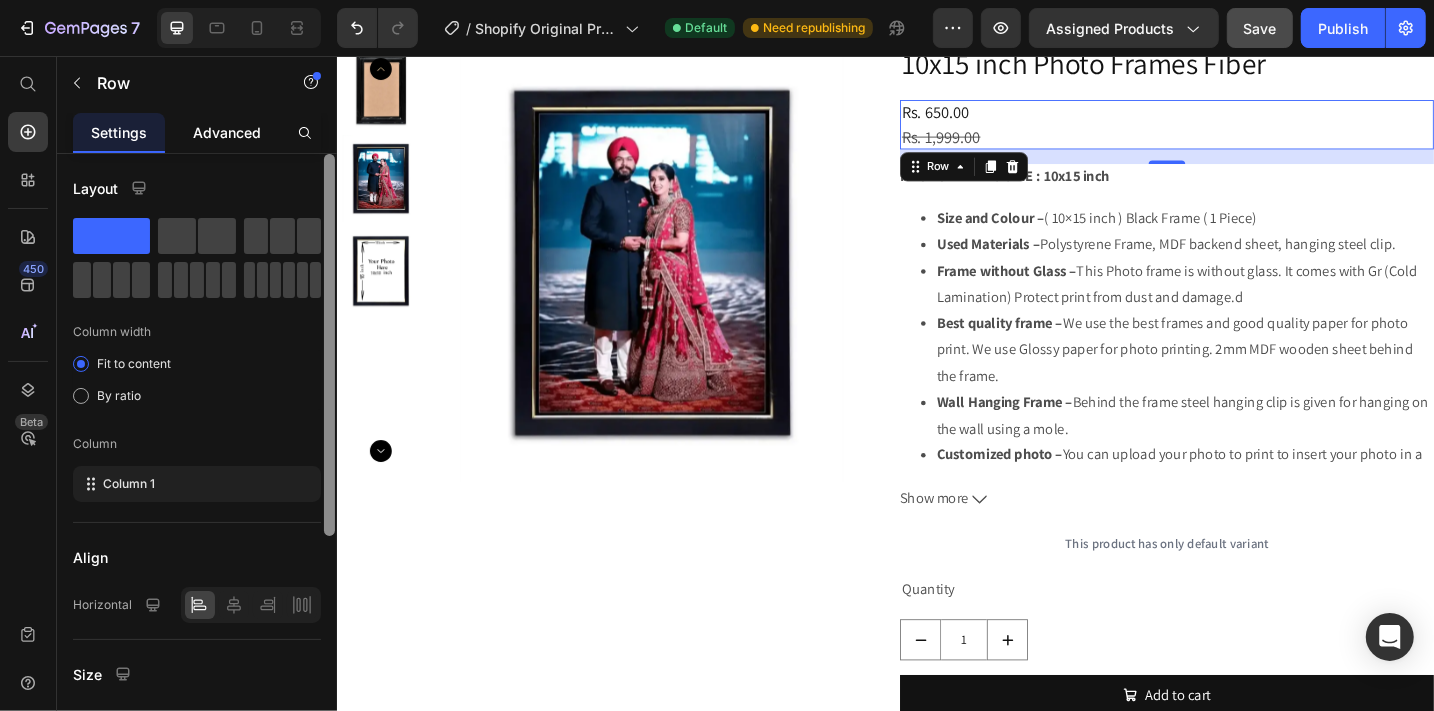 click on "Advanced" at bounding box center [227, 132] 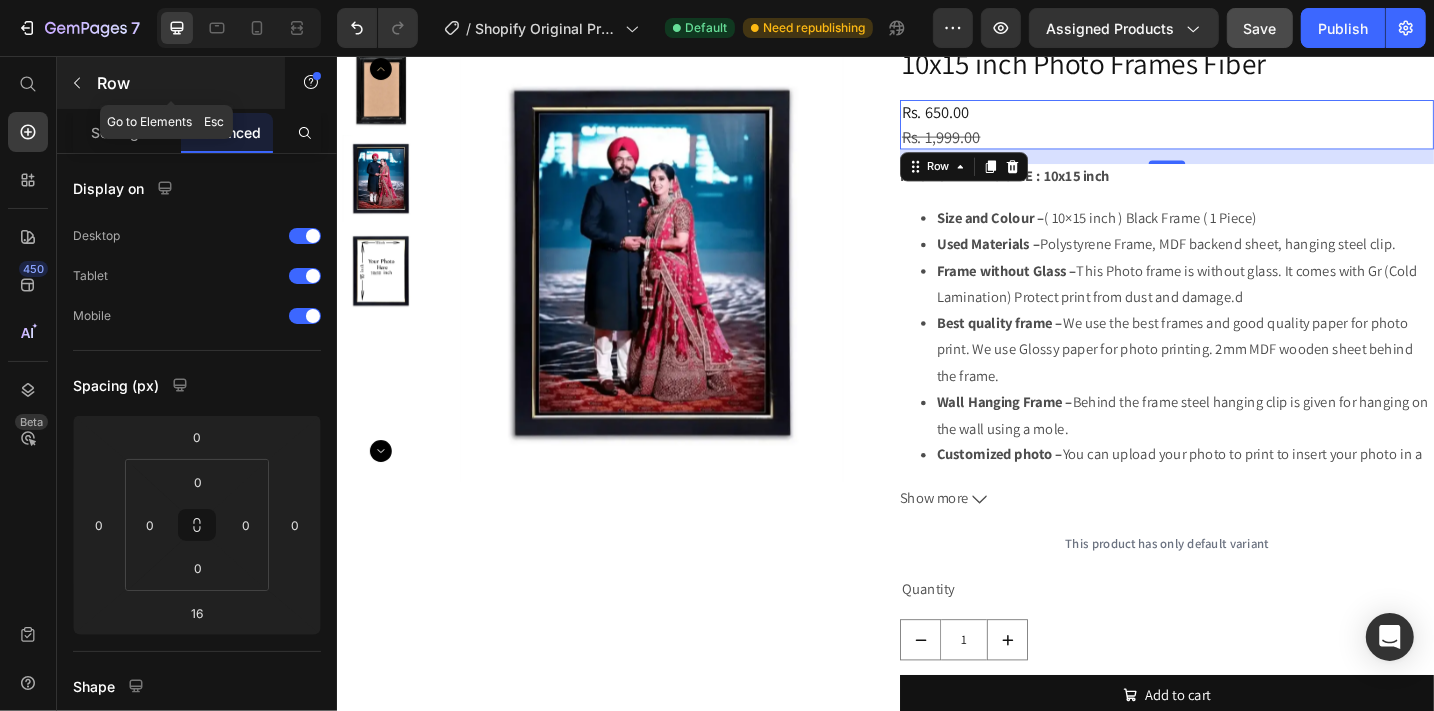click 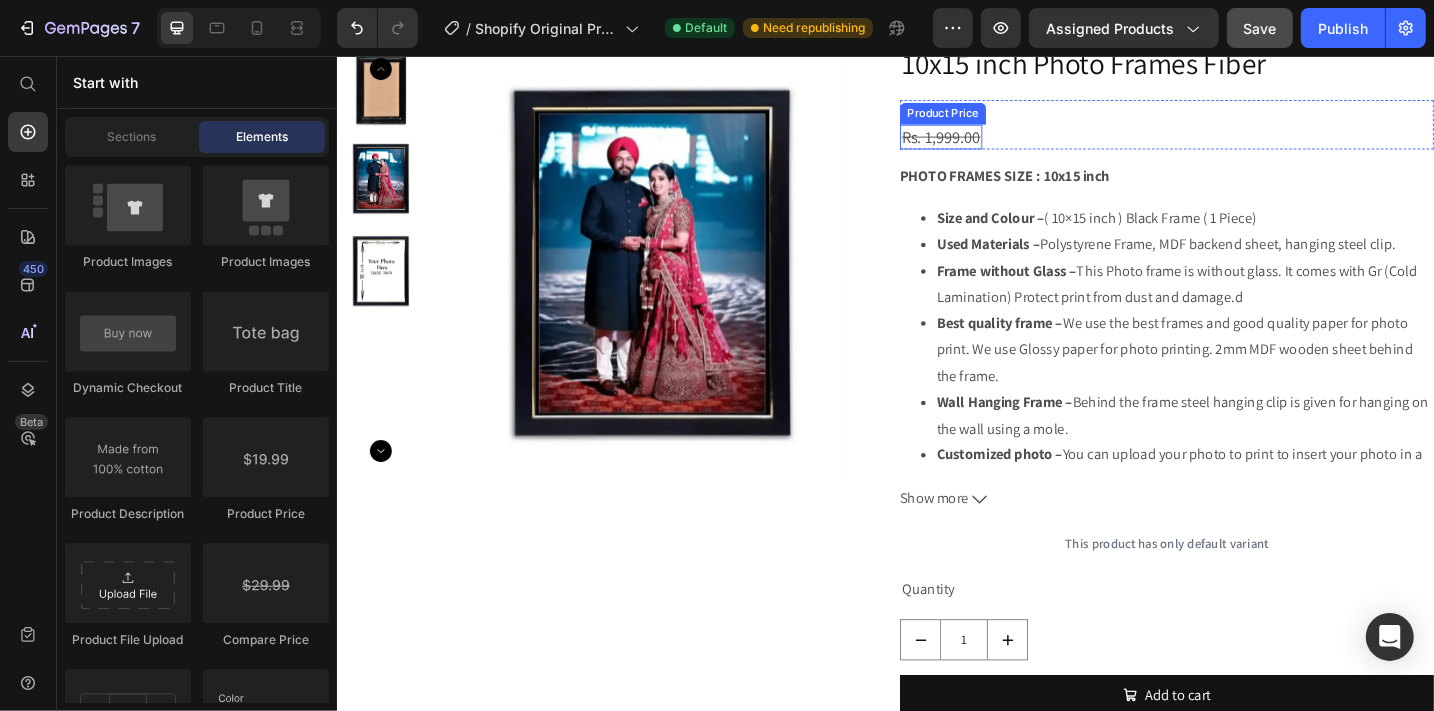 click on "Product Price" at bounding box center [999, 119] 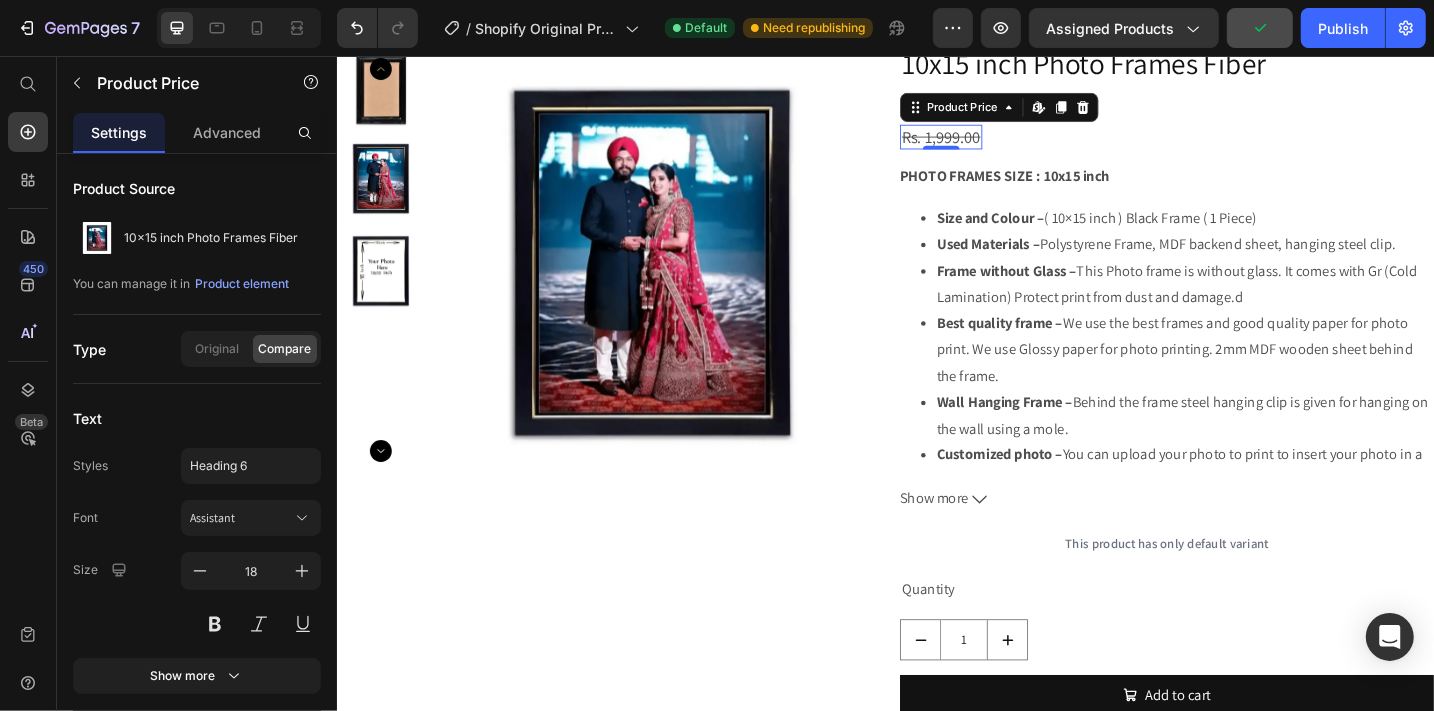 click on "Rs. 1,999.00" at bounding box center (997, 144) 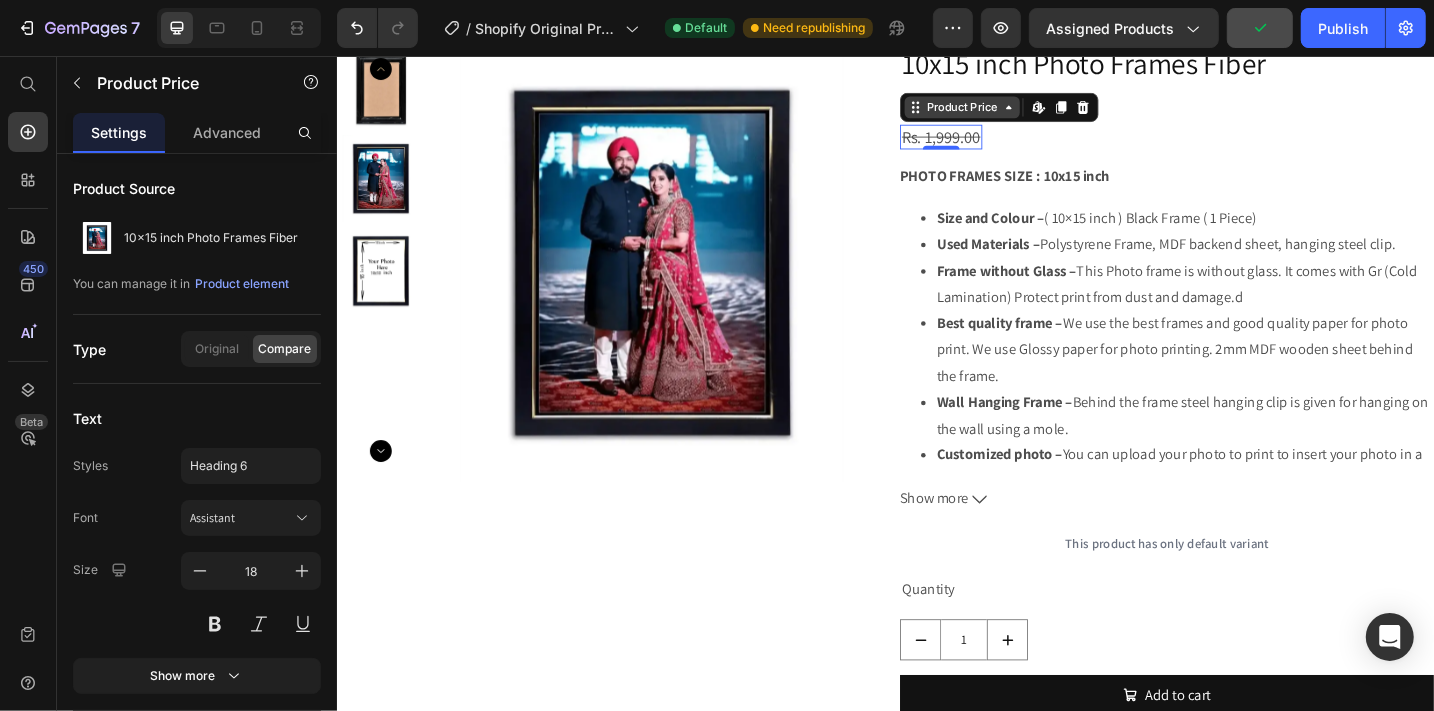 click 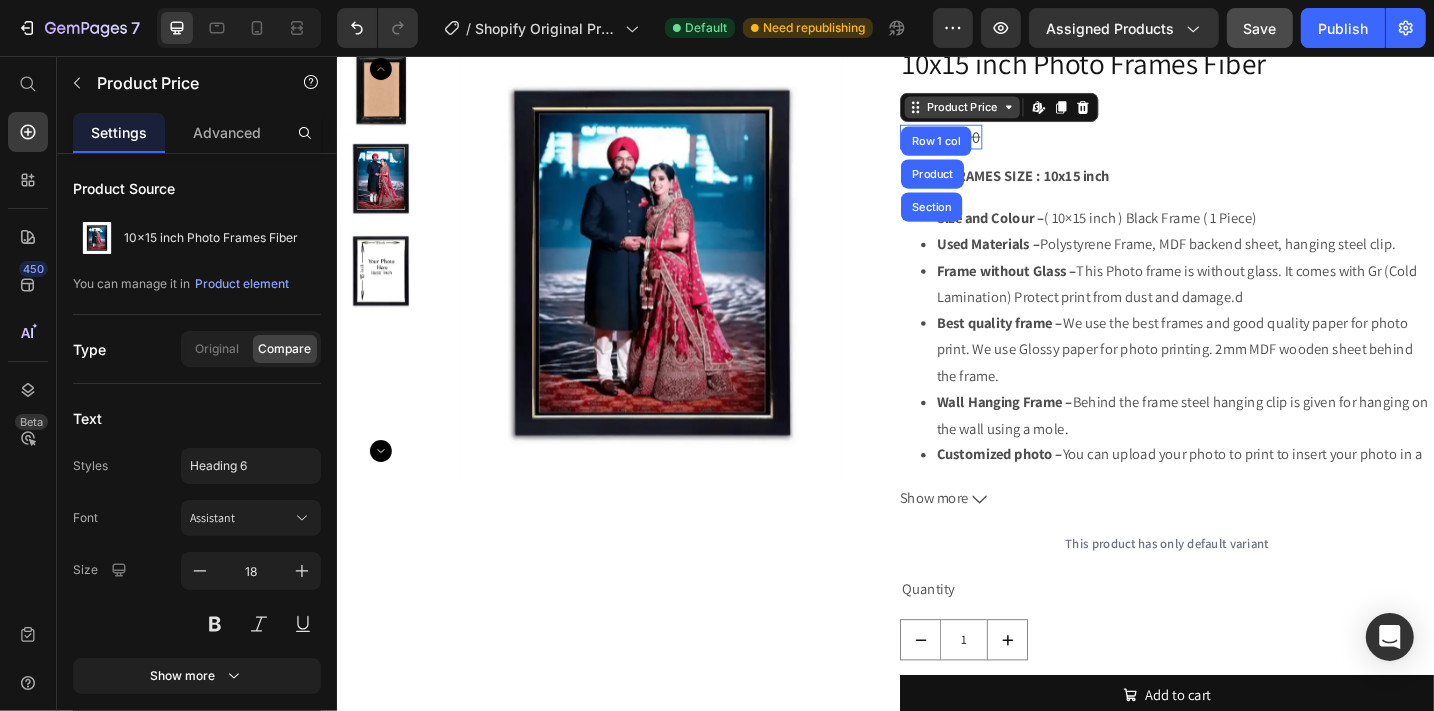 click 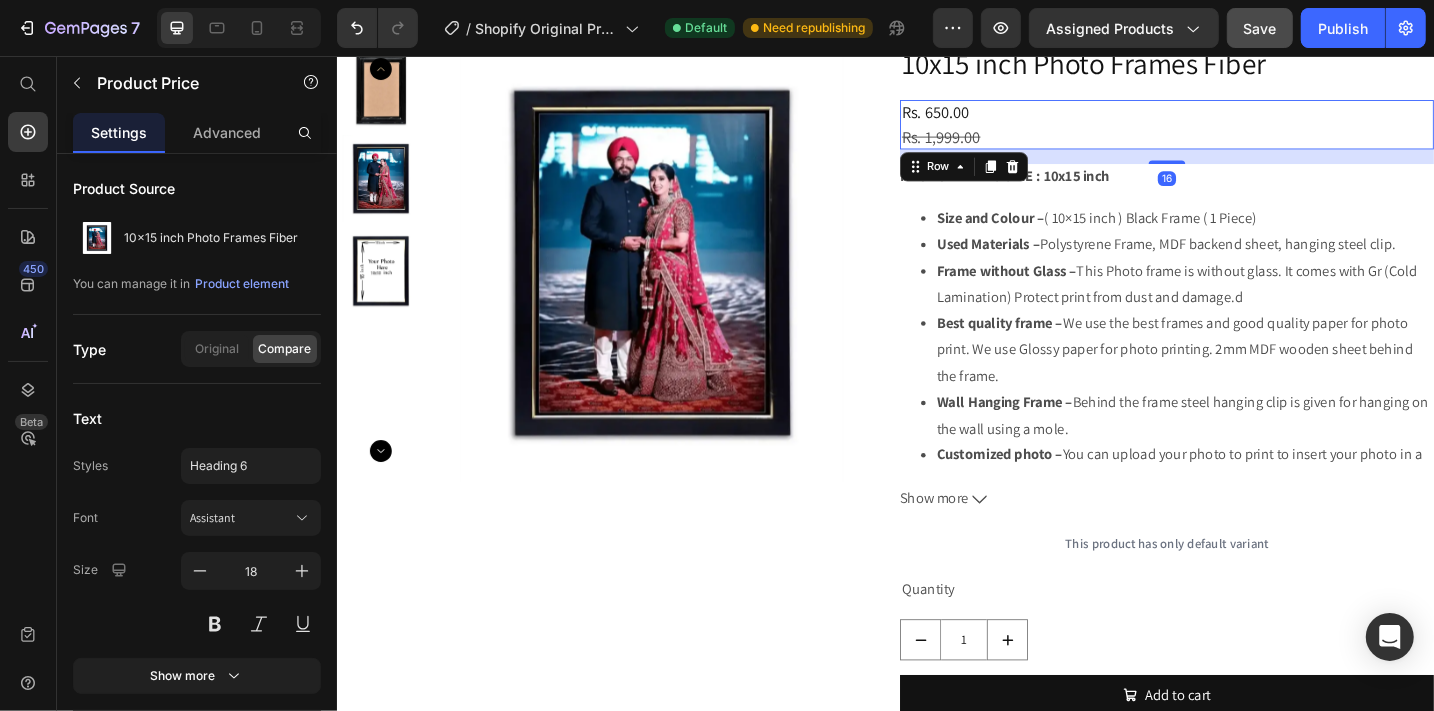click on "Rs. 650.00 Product Price Rs. 1,999.00 Product Price Row   16" at bounding box center [1244, 131] 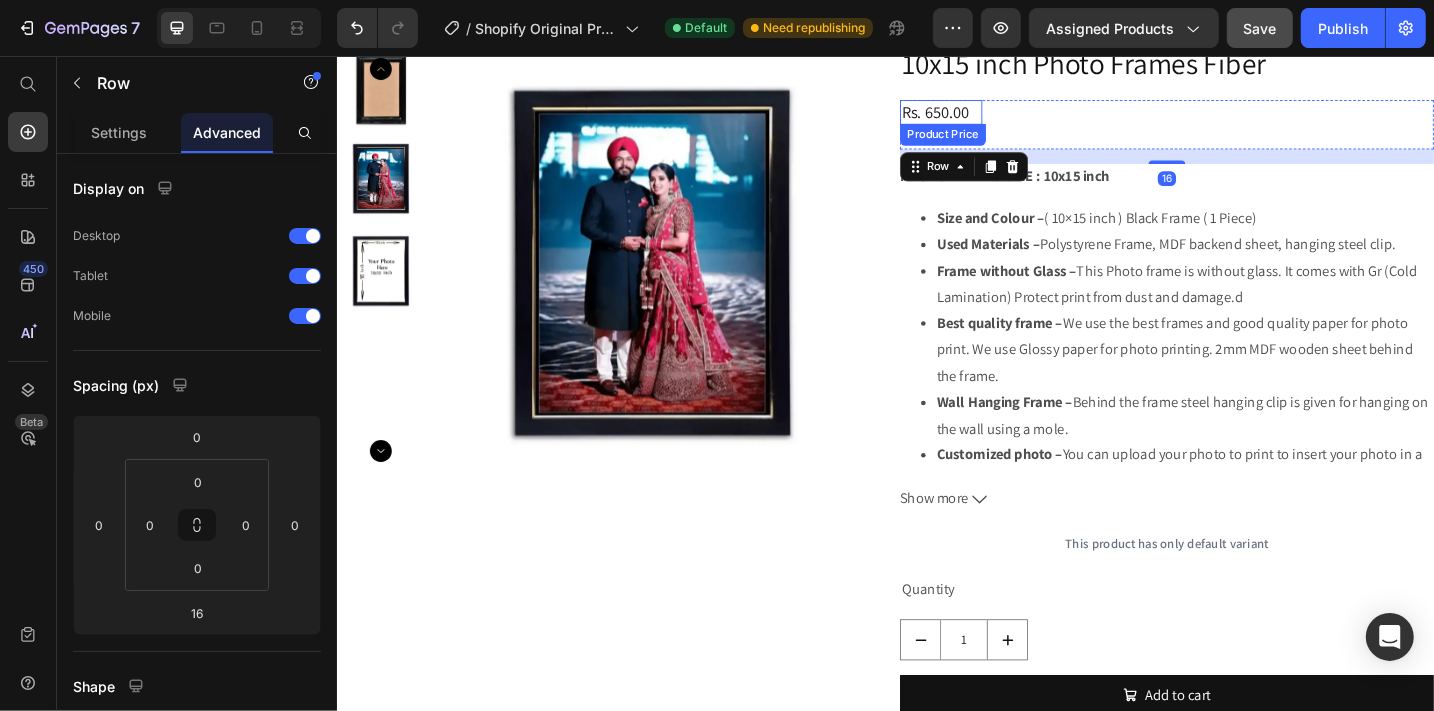 click on "Rs. 650.00" at bounding box center (997, 117) 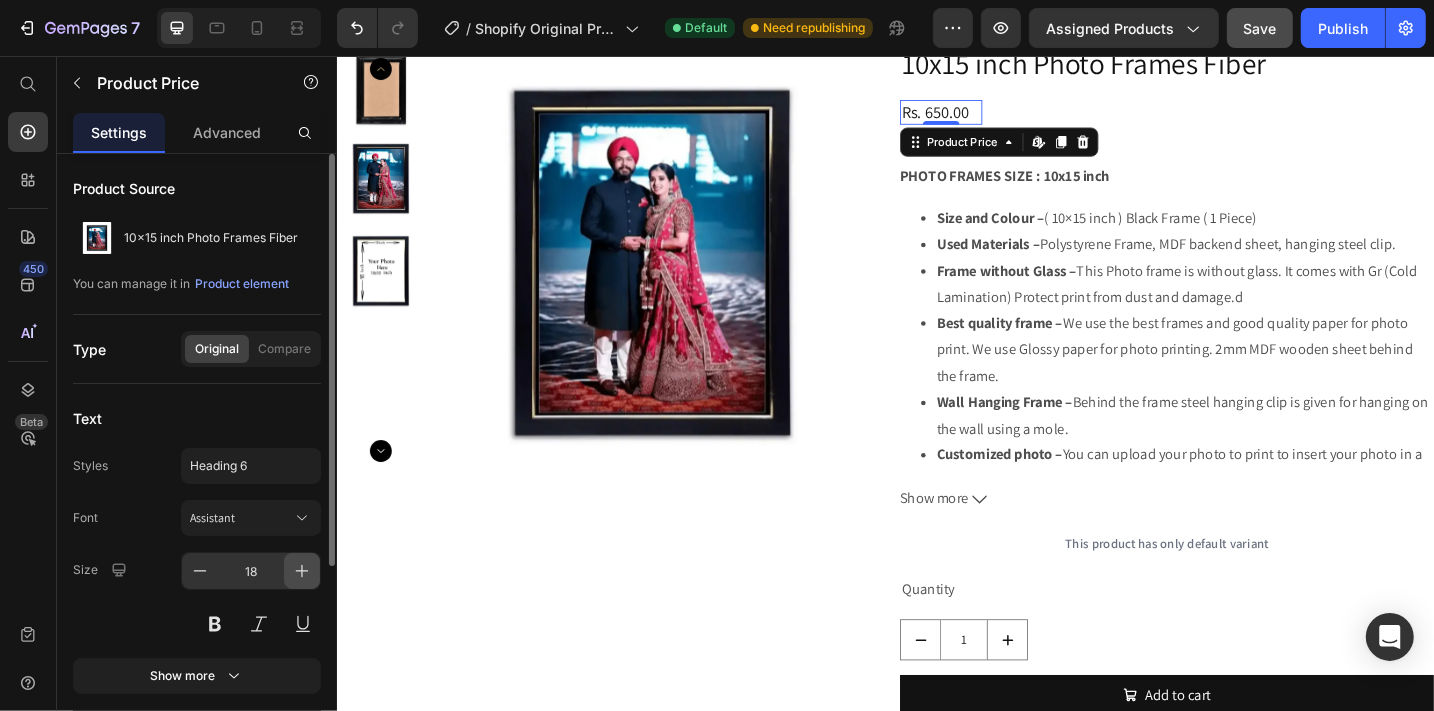 click 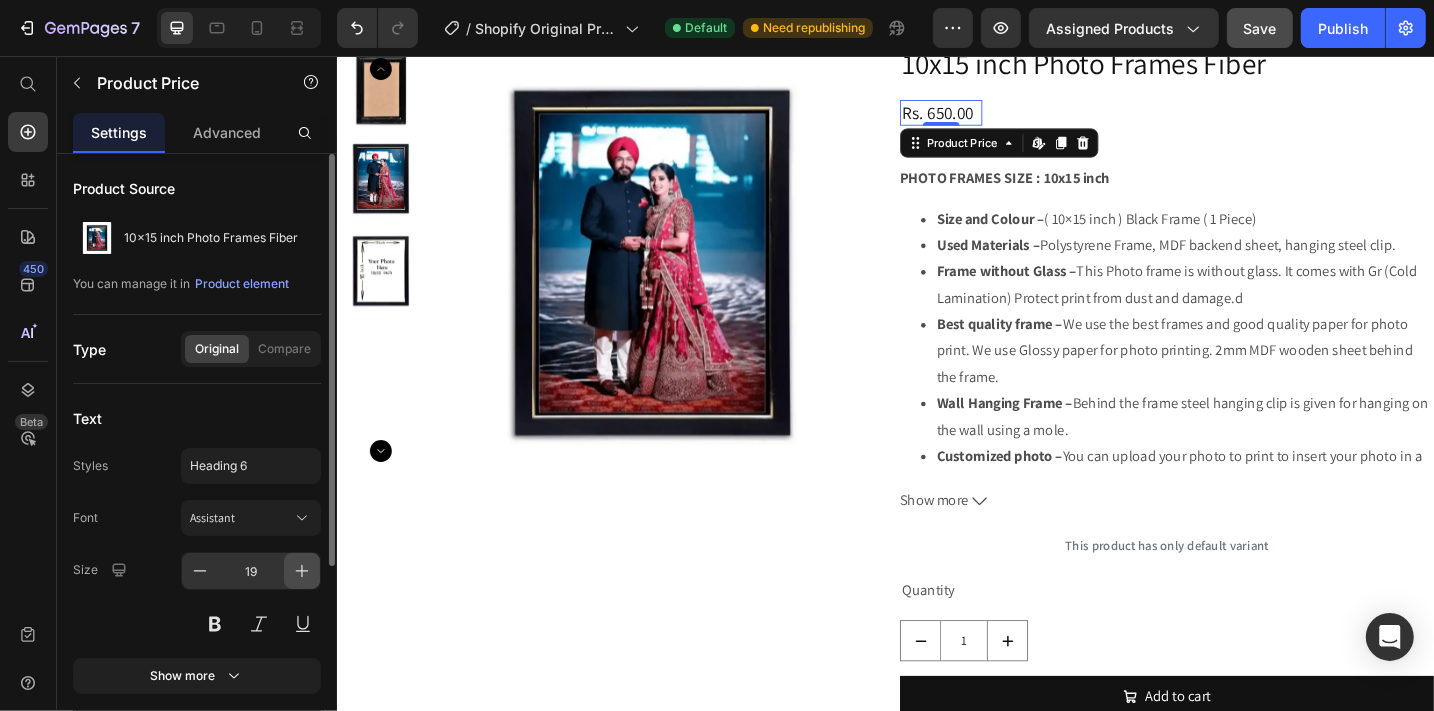 click 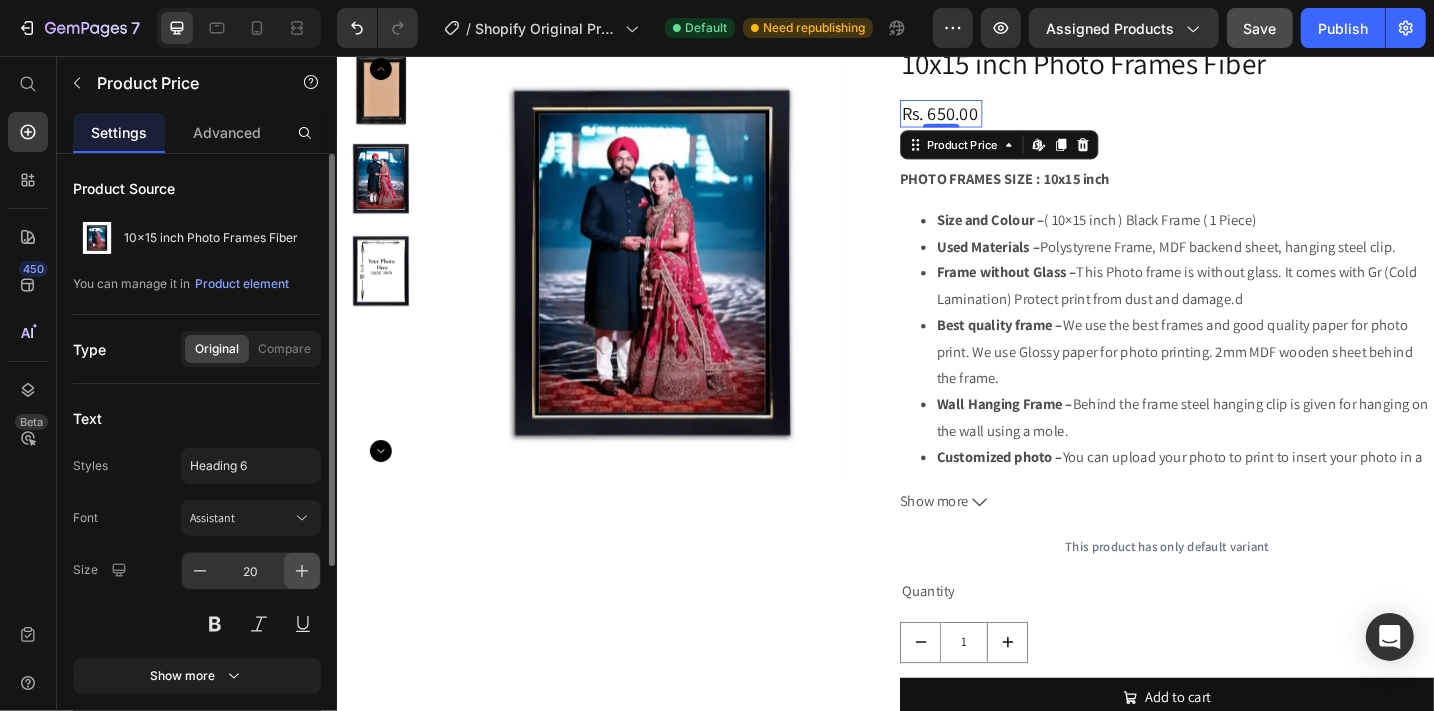 click 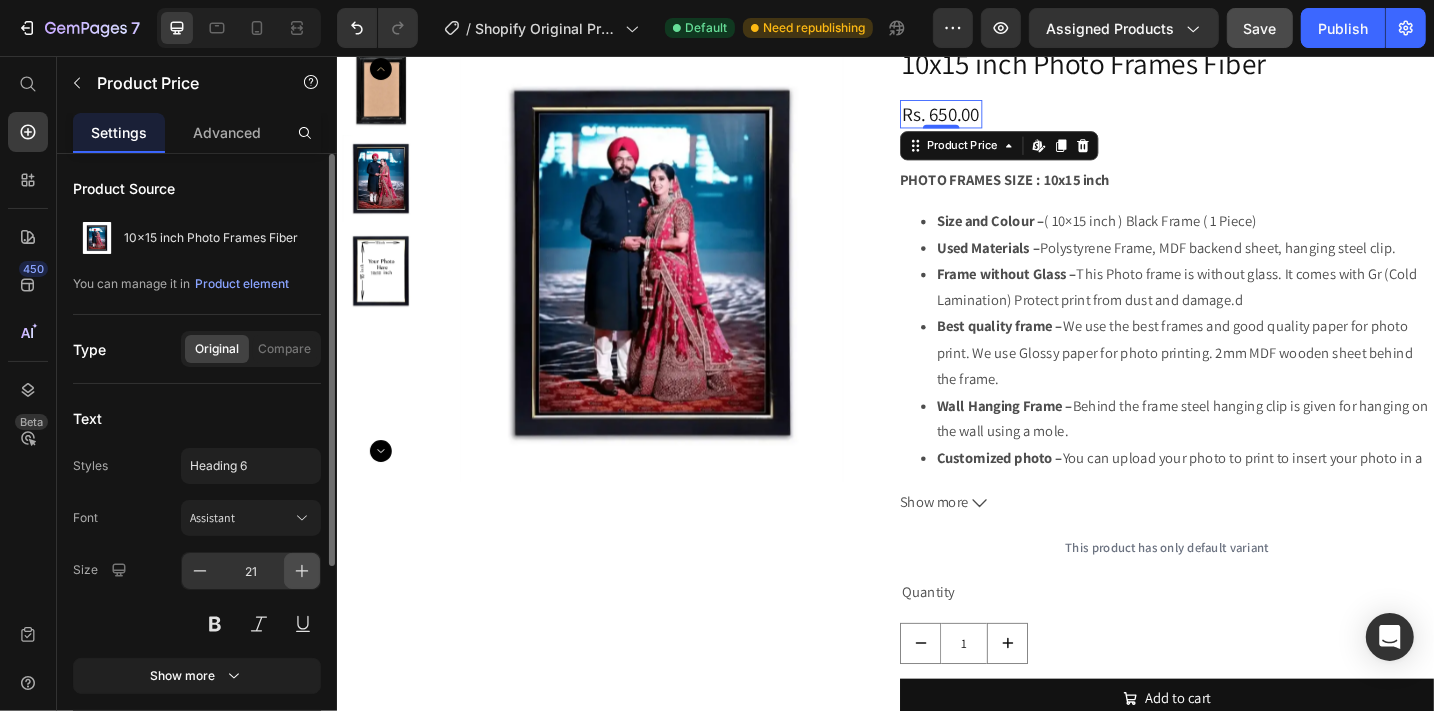 click 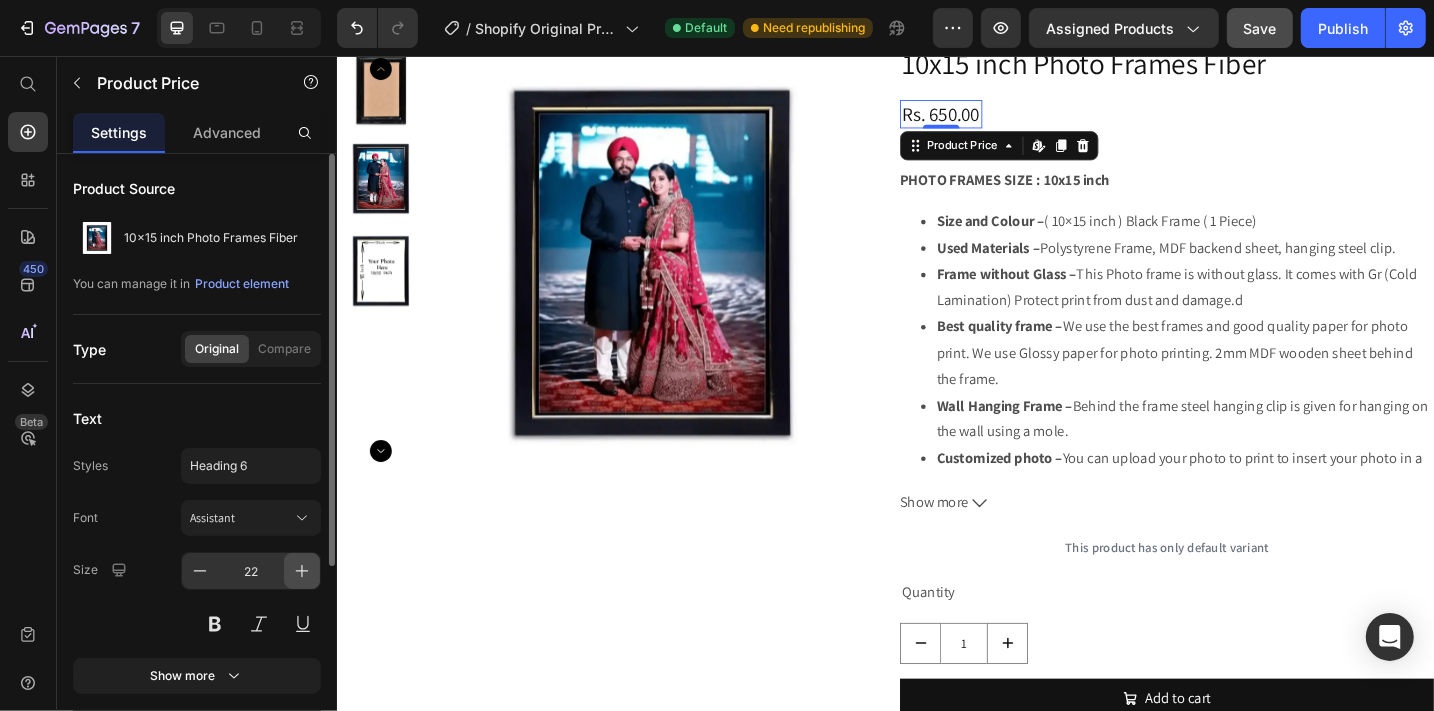 click 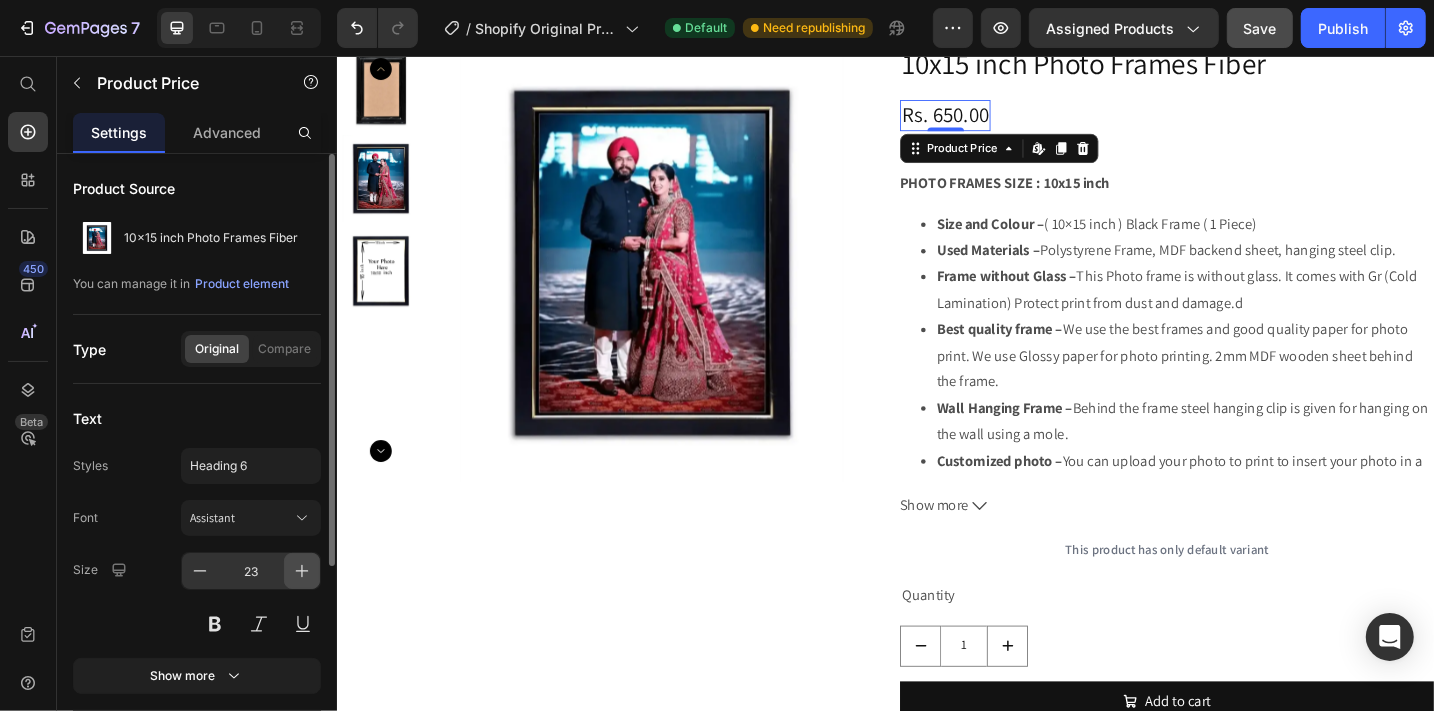 click 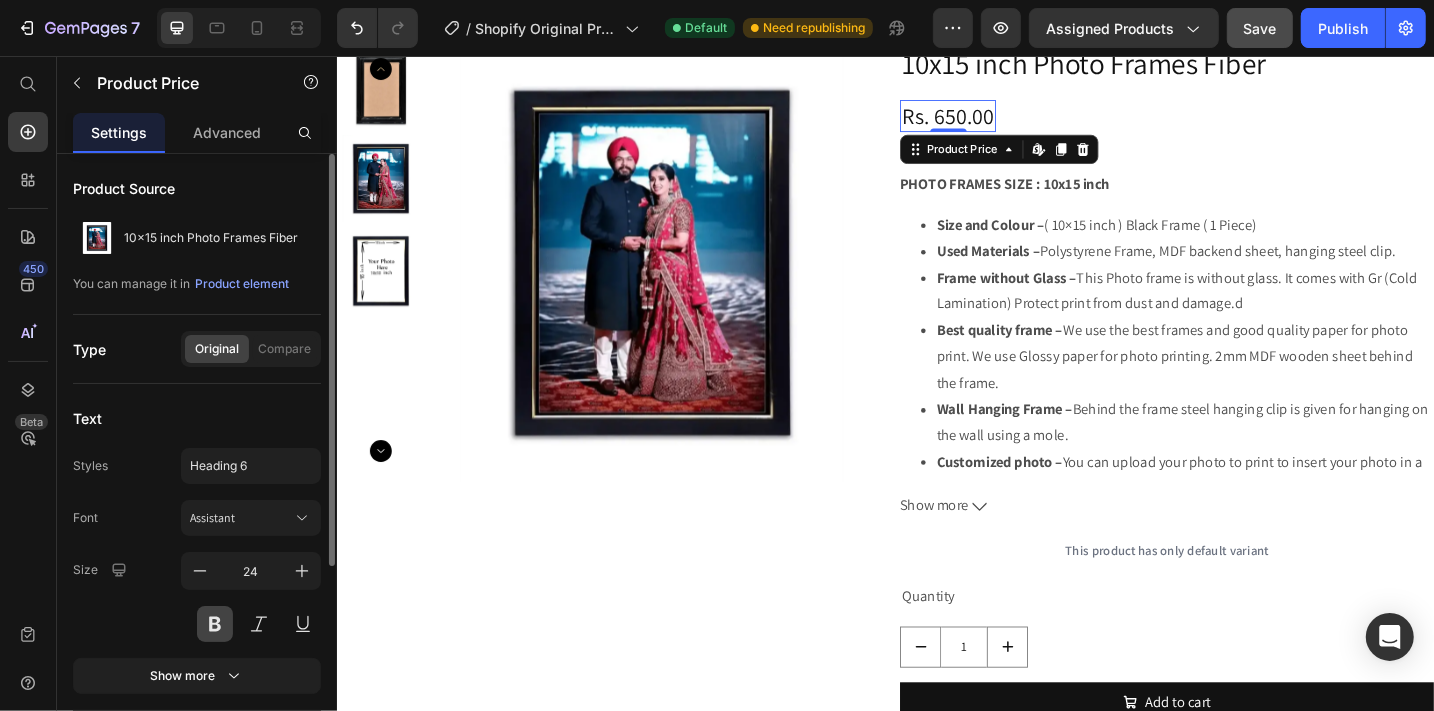click at bounding box center [215, 624] 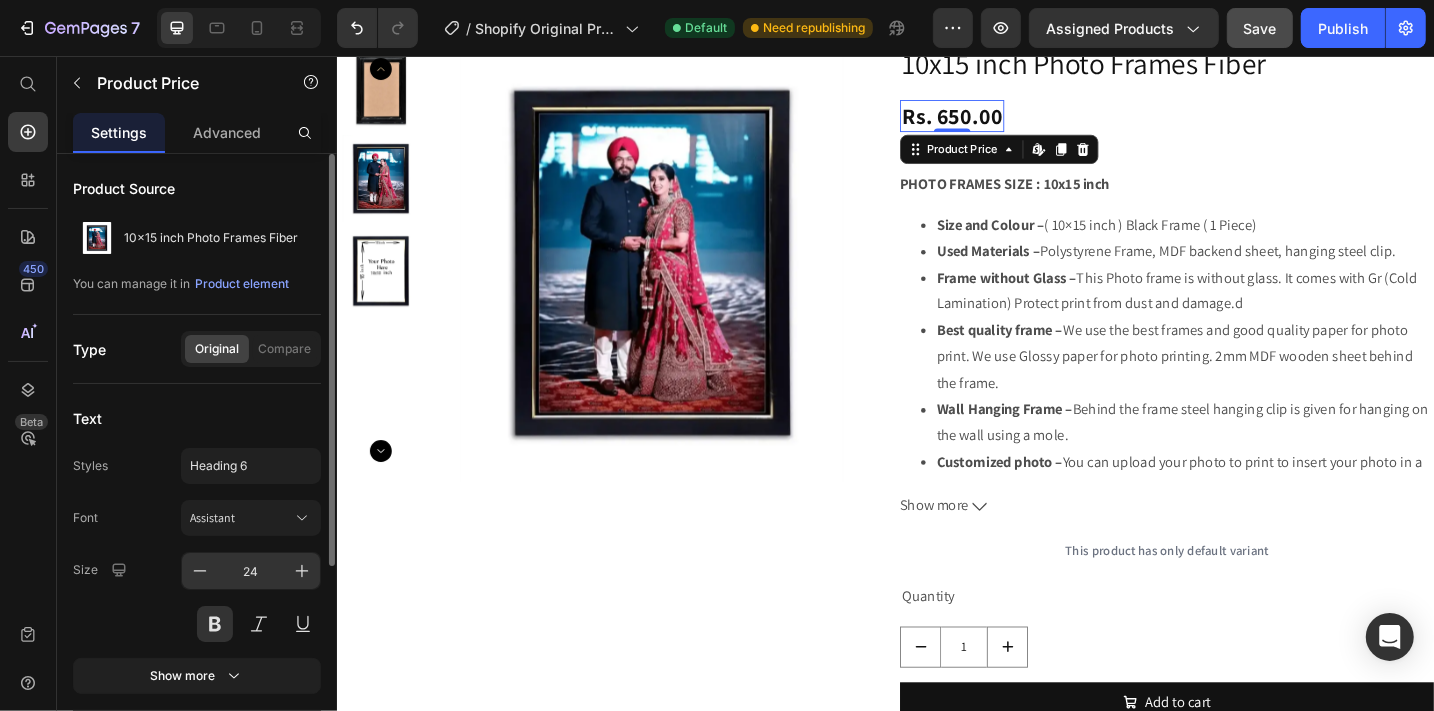 scroll, scrollTop: 1, scrollLeft: 0, axis: vertical 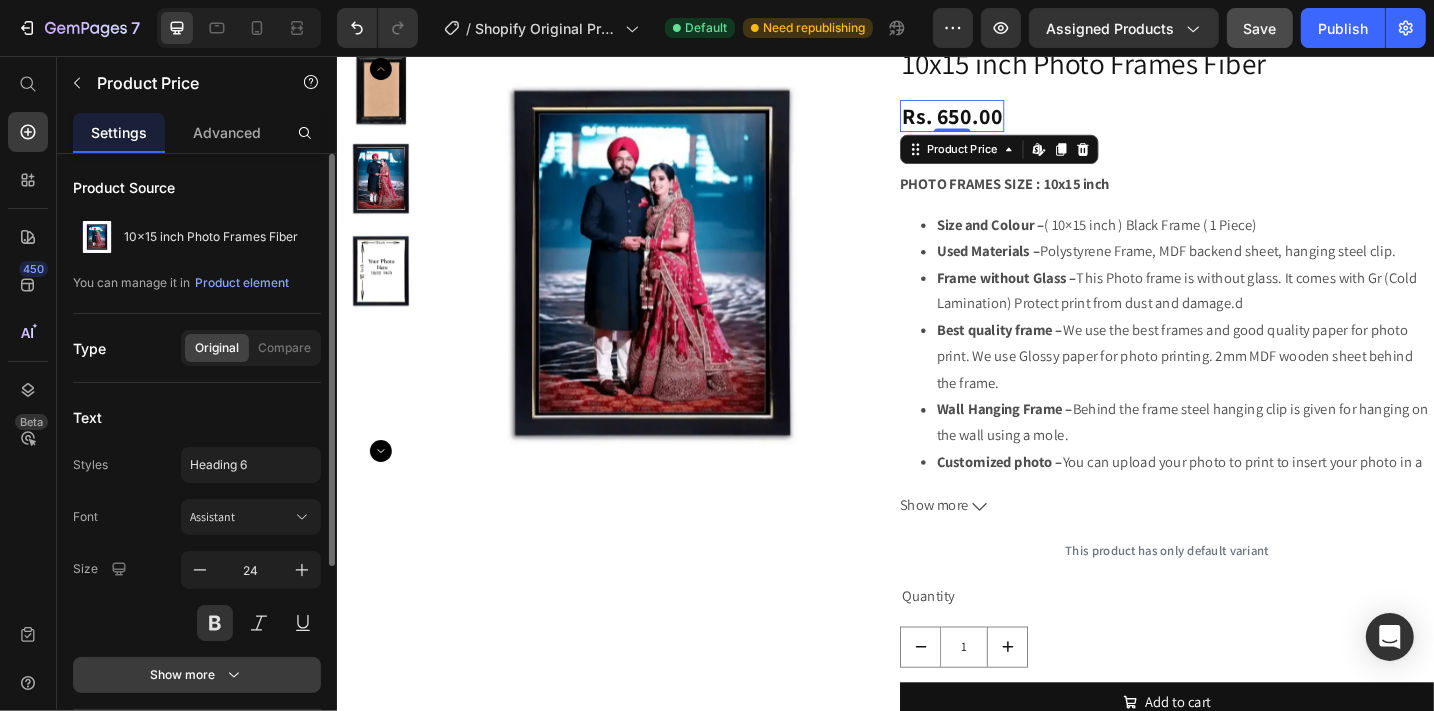 click on "Show more" at bounding box center [197, 675] 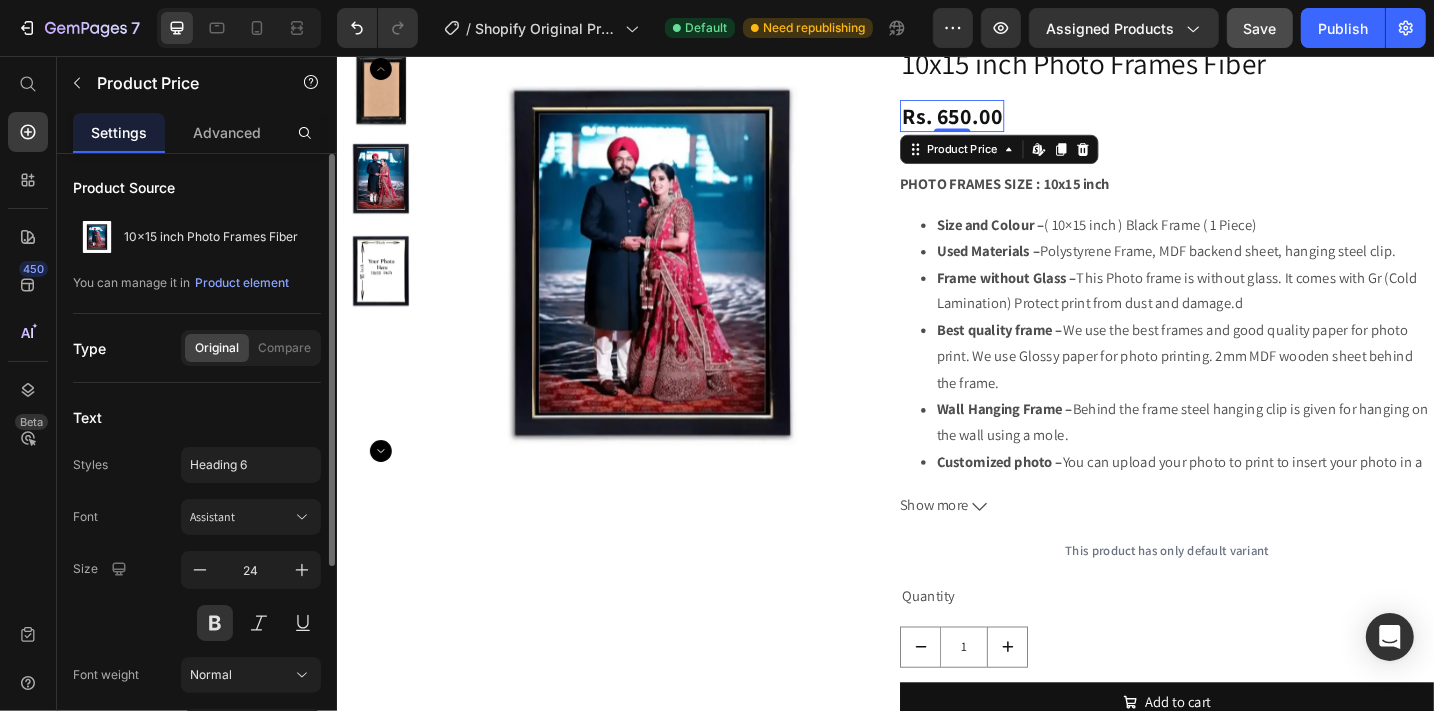 scroll, scrollTop: 2, scrollLeft: 0, axis: vertical 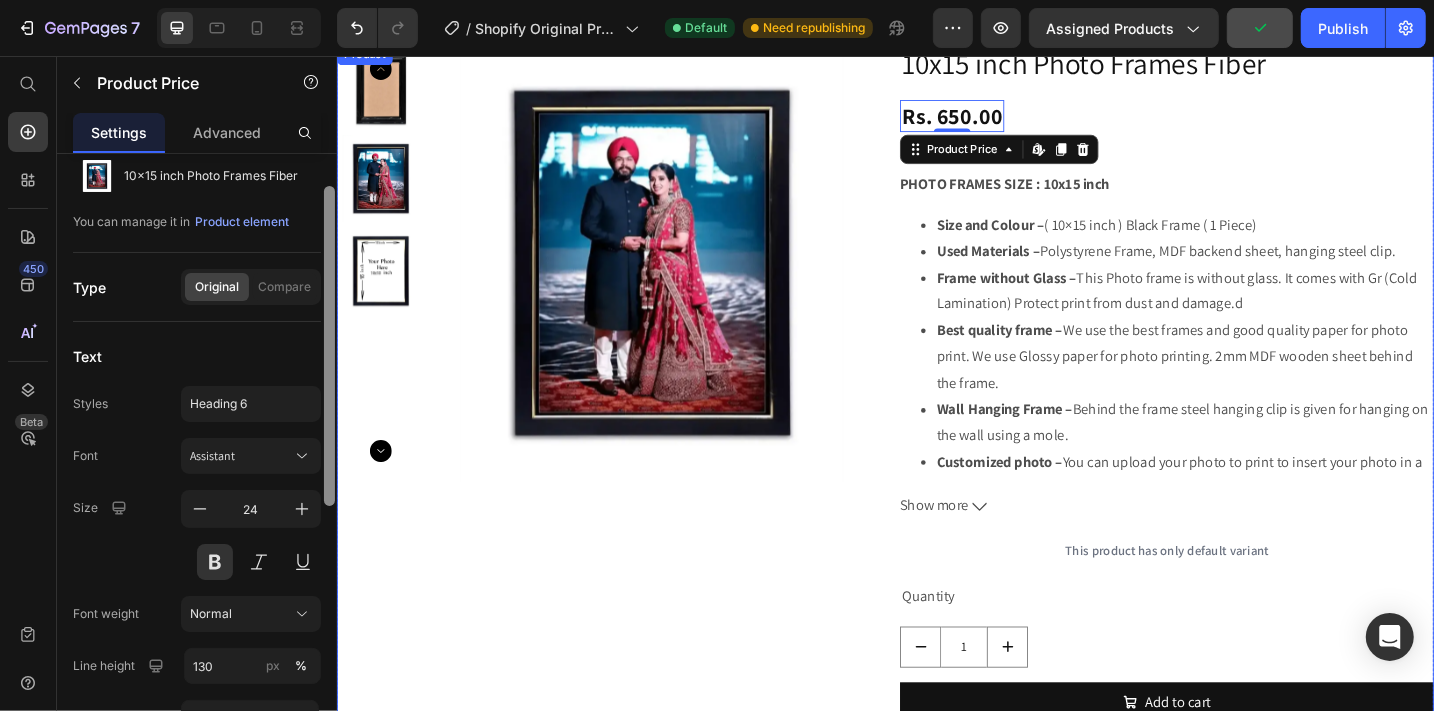 drag, startPoint x: 669, startPoint y: 526, endPoint x: 339, endPoint y: 596, distance: 337.34256 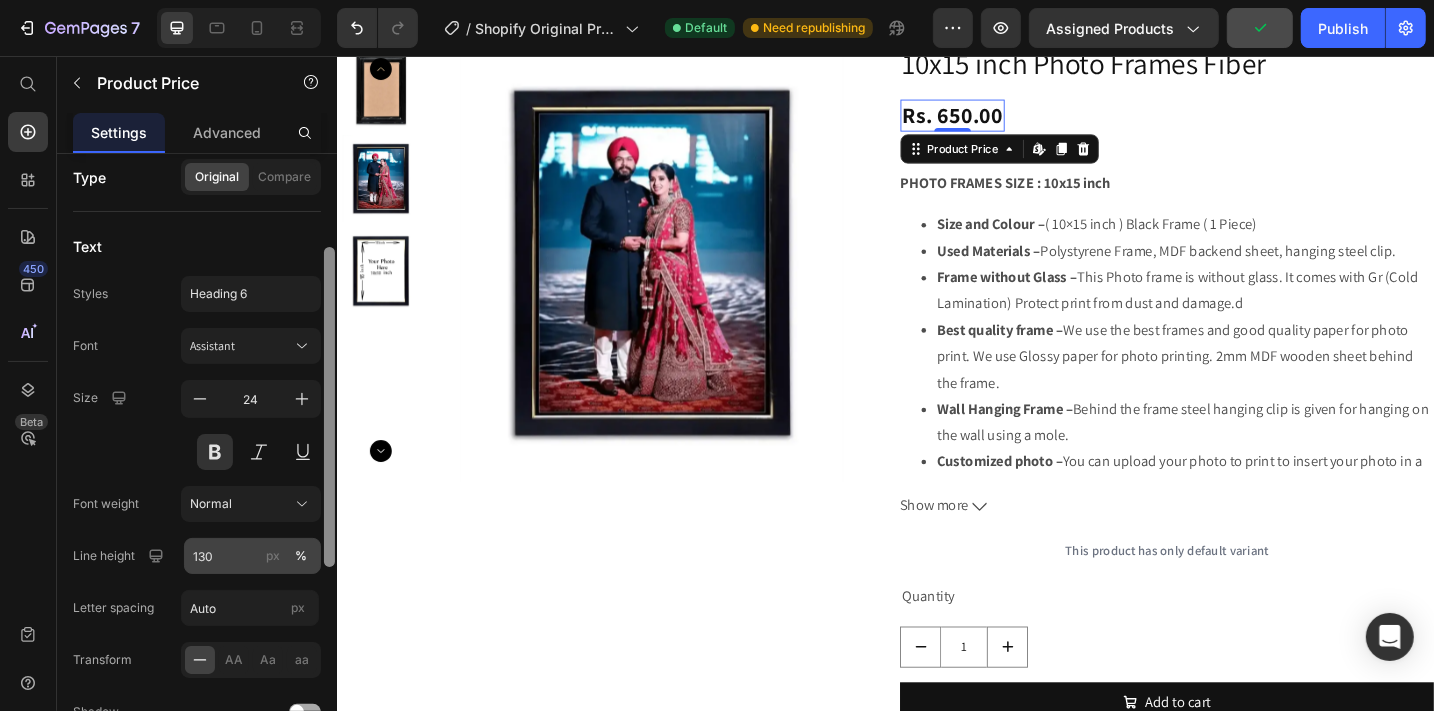 scroll, scrollTop: 174, scrollLeft: 0, axis: vertical 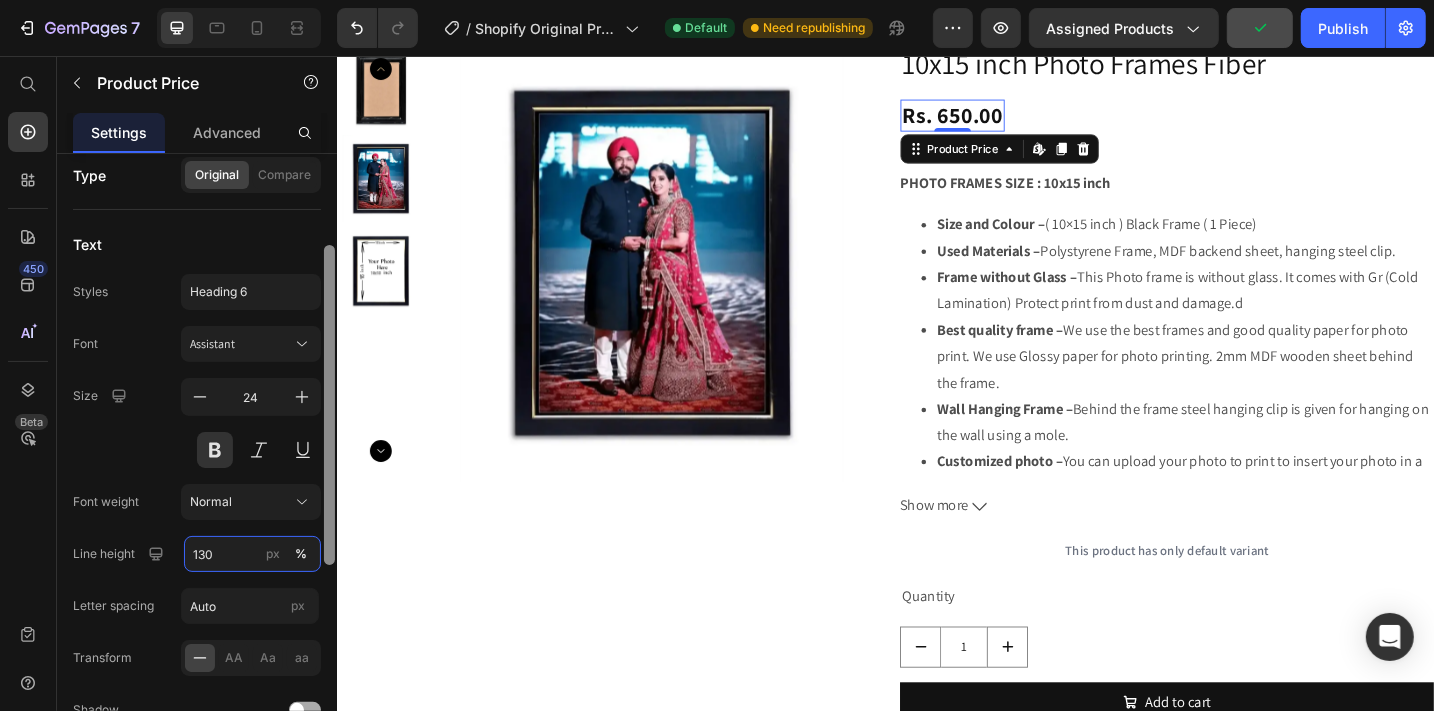 click on "130" at bounding box center (252, 554) 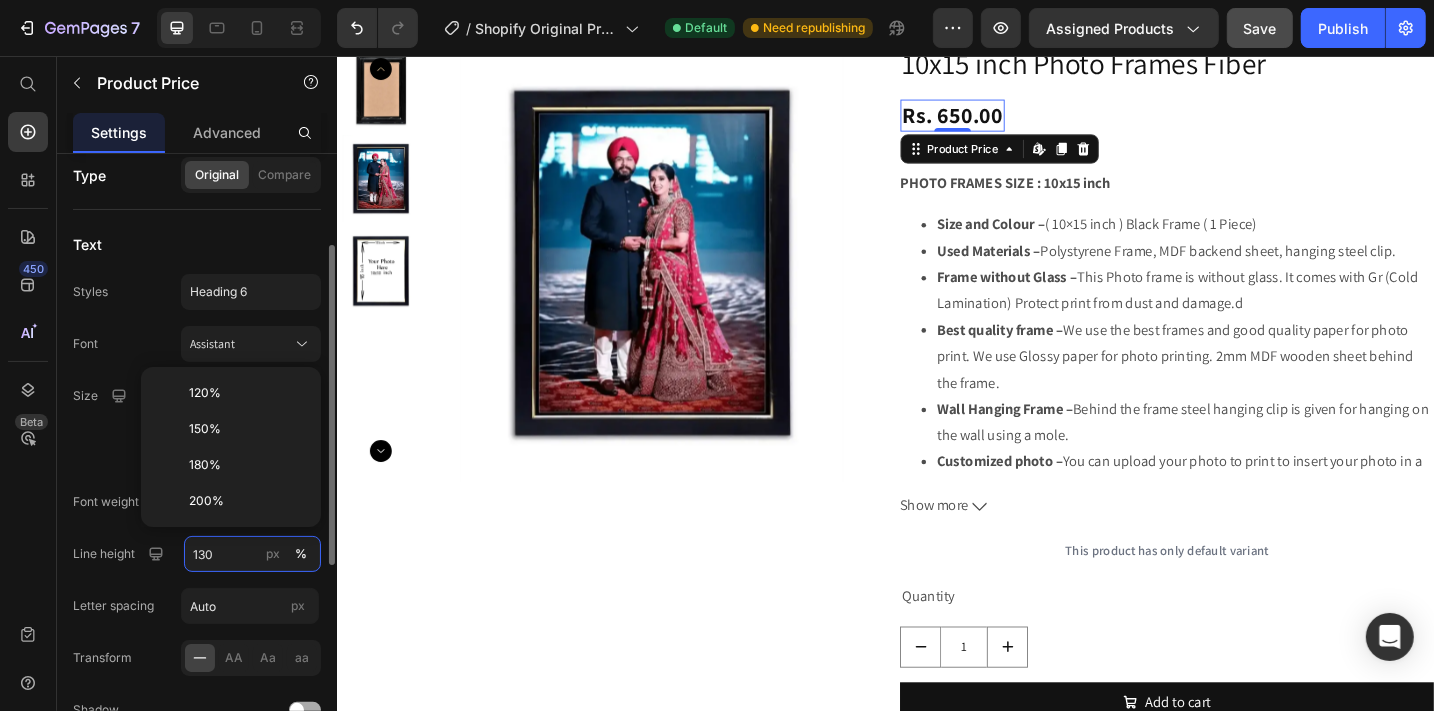 click on "130" at bounding box center (252, 554) 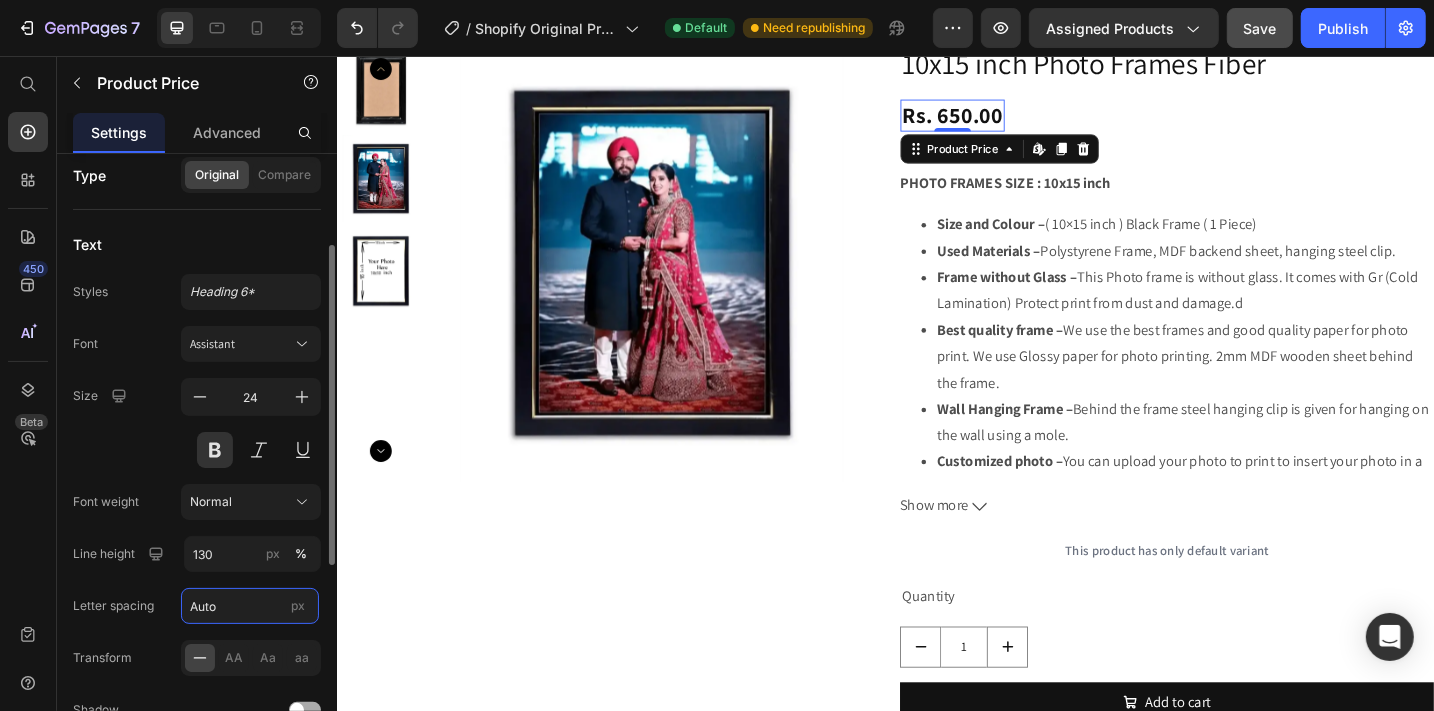 click on "Auto" at bounding box center [250, 606] 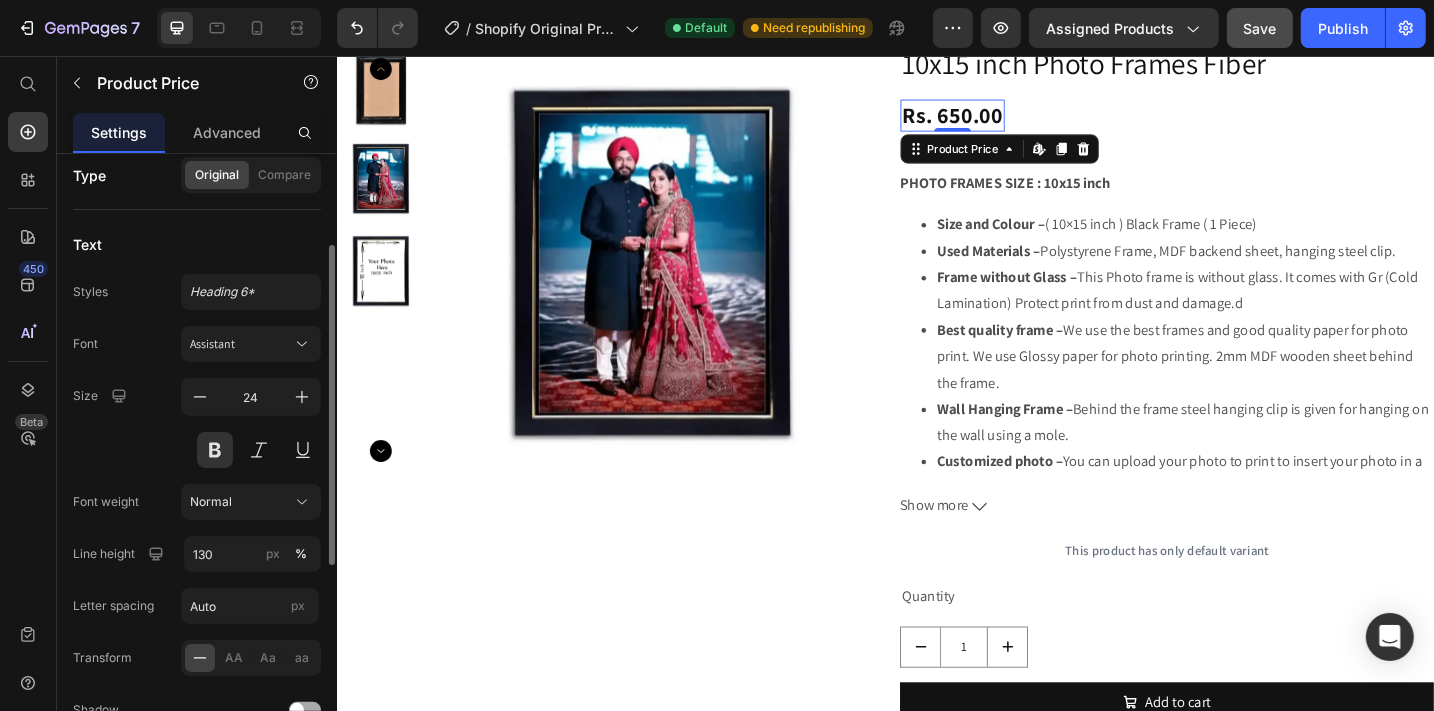 click on "Size 24" at bounding box center [197, 423] 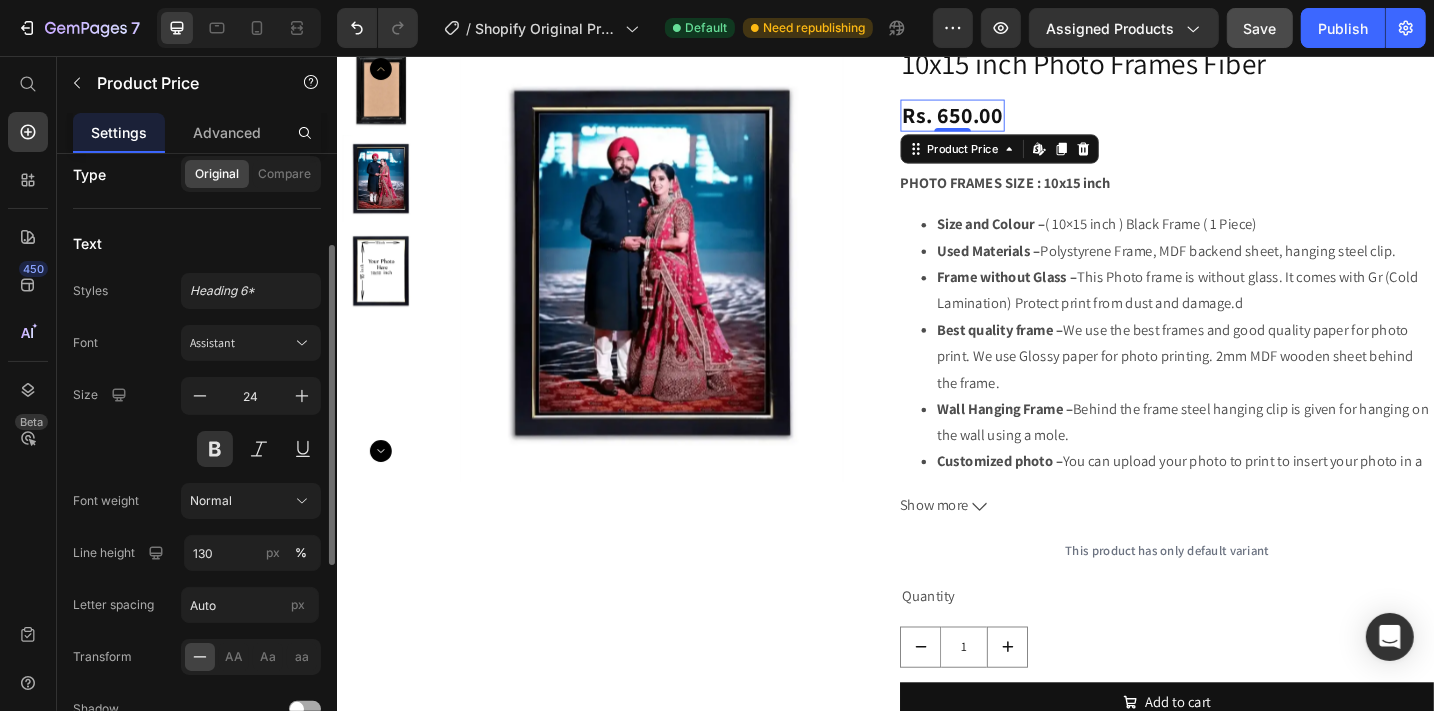 click at bounding box center (305, 709) 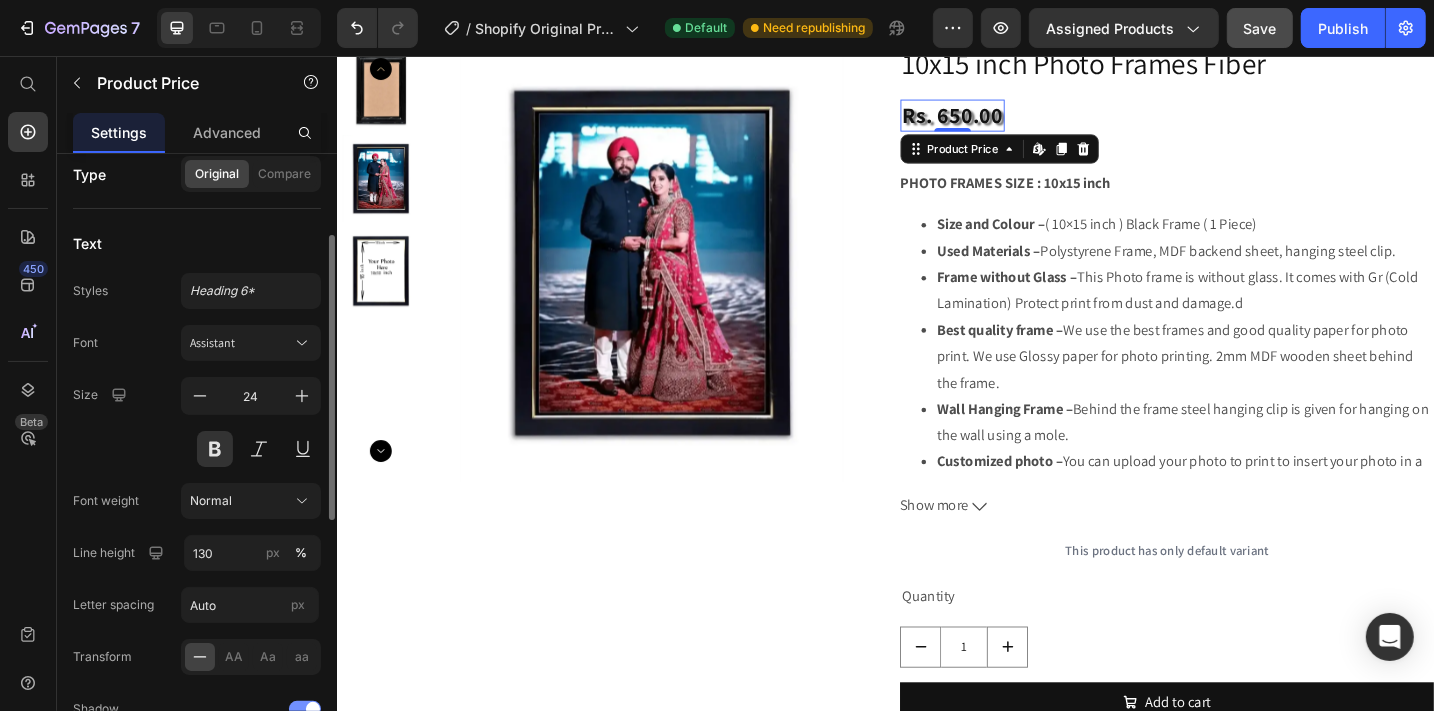 click at bounding box center (305, 709) 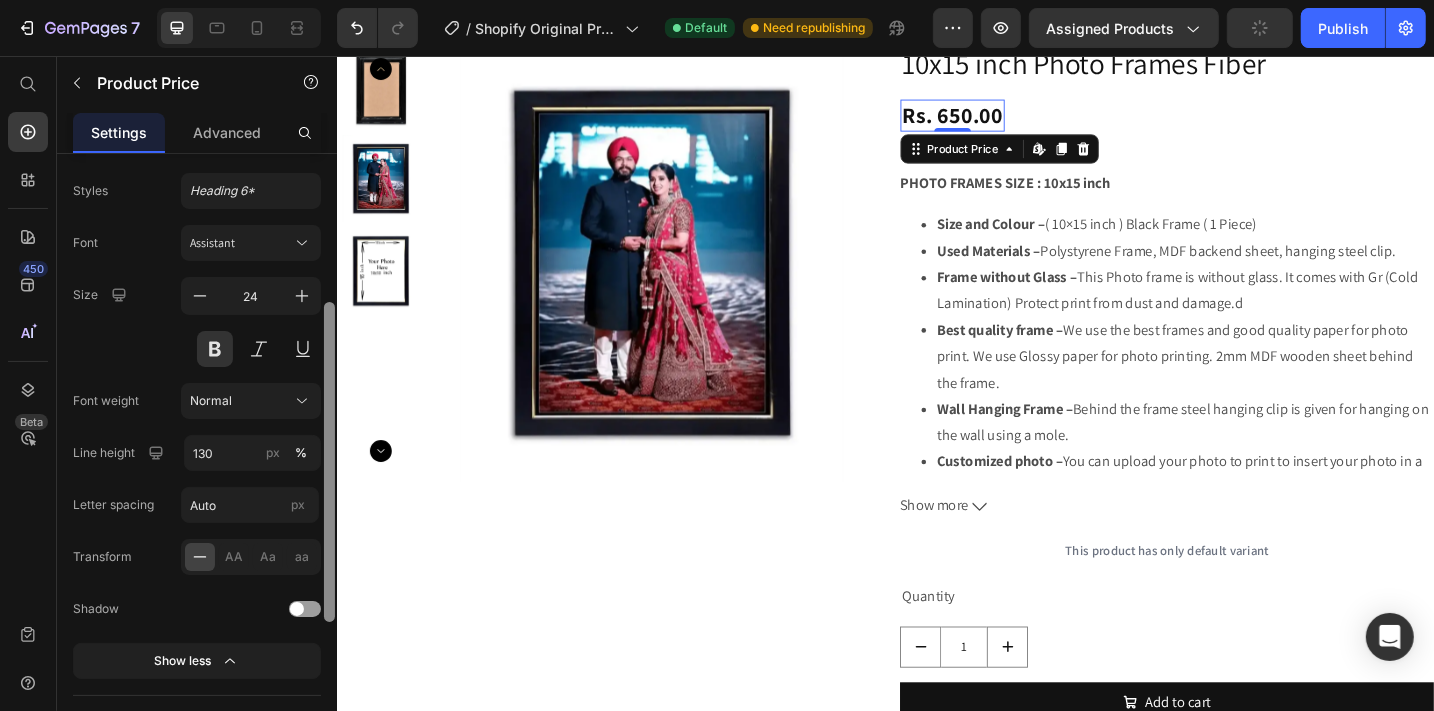 scroll, scrollTop: 282, scrollLeft: 0, axis: vertical 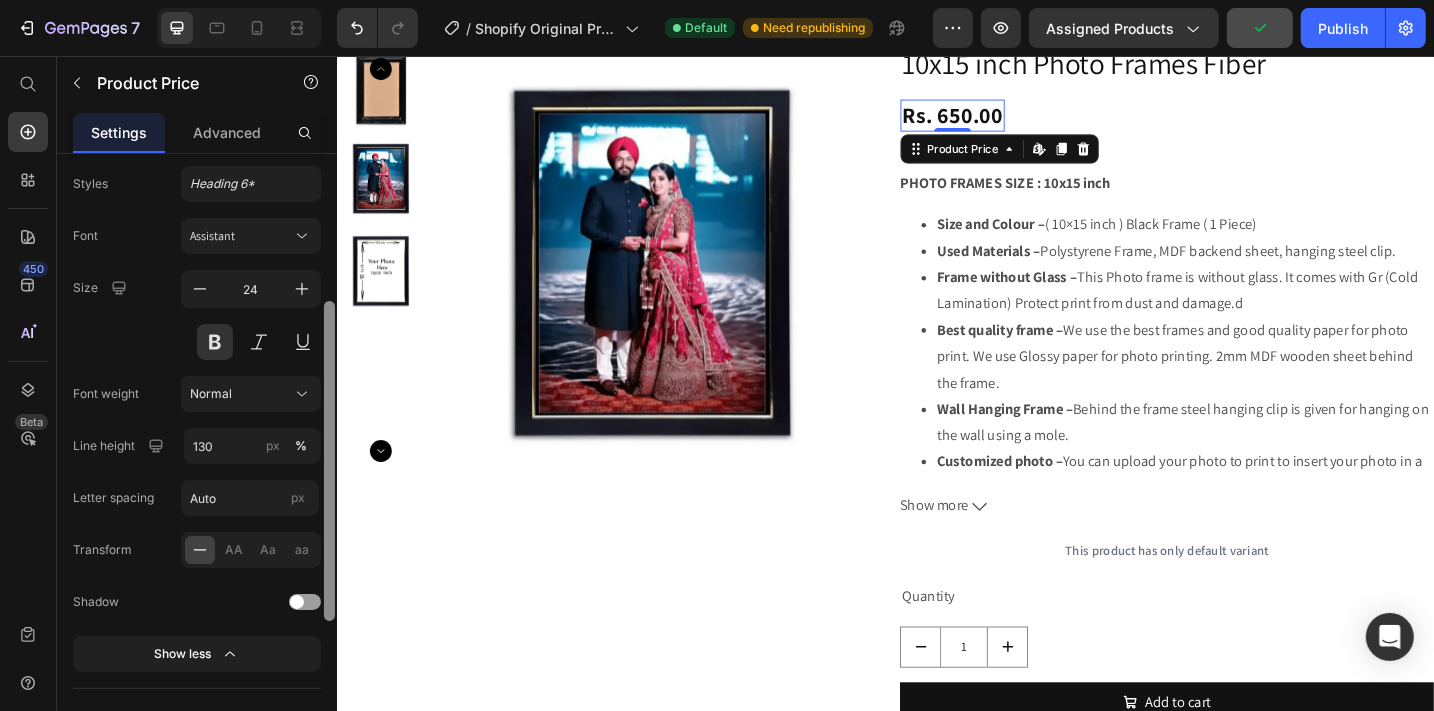 drag, startPoint x: 330, startPoint y: 475, endPoint x: 333, endPoint y: 531, distance: 56.0803 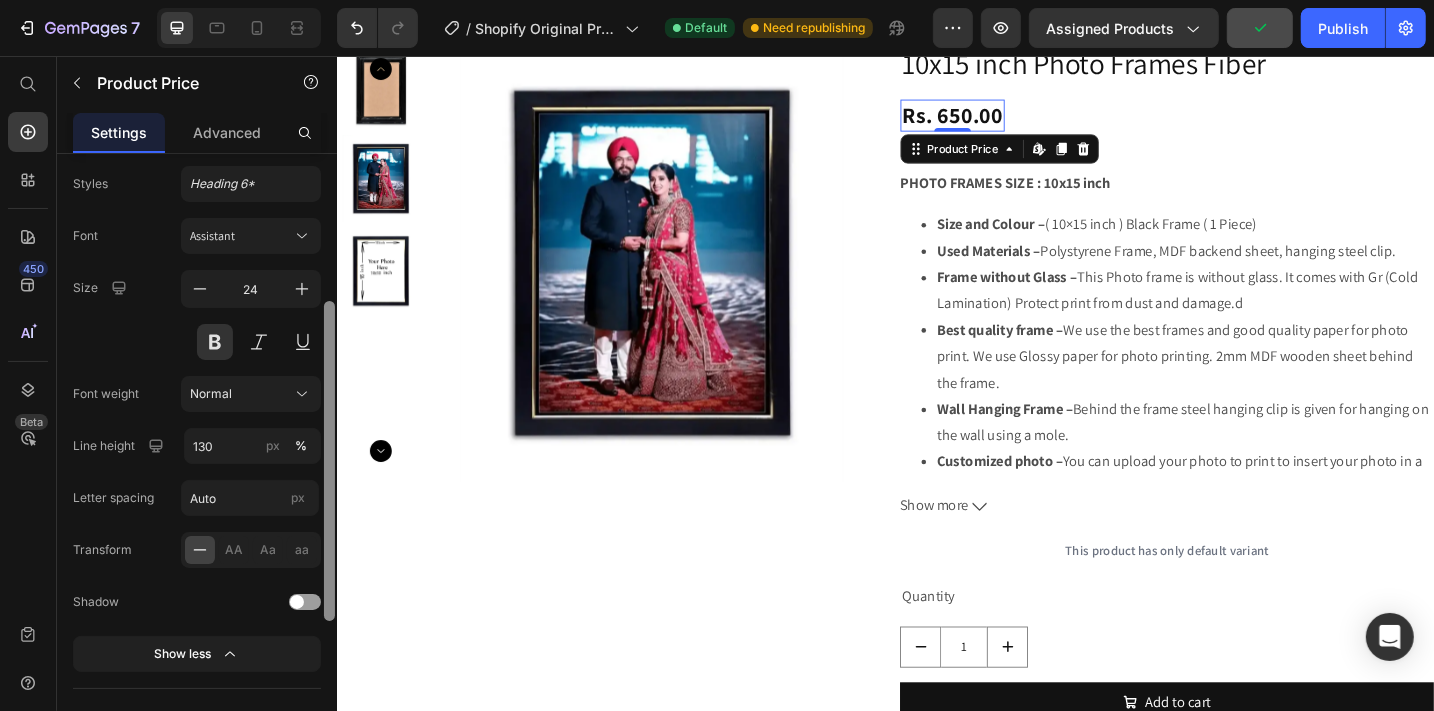 click at bounding box center (329, 461) 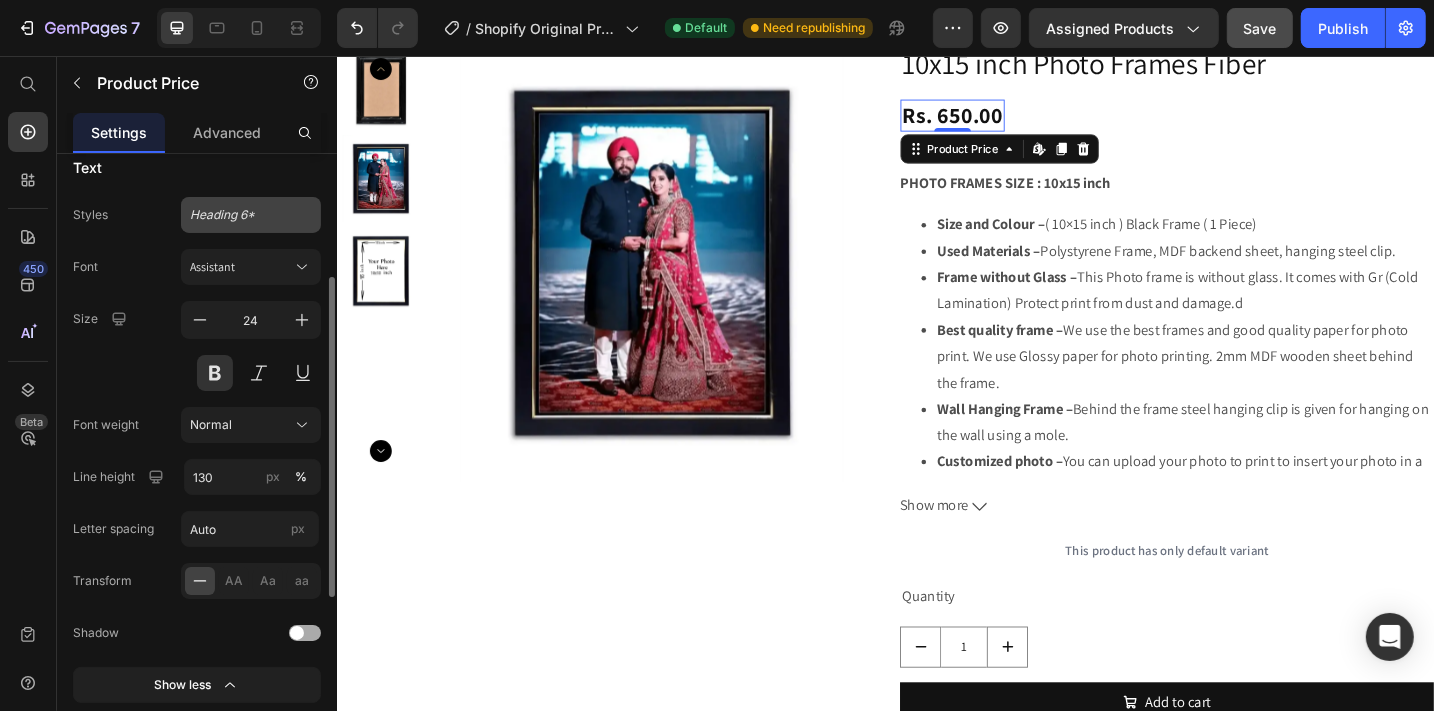 scroll, scrollTop: 245, scrollLeft: 0, axis: vertical 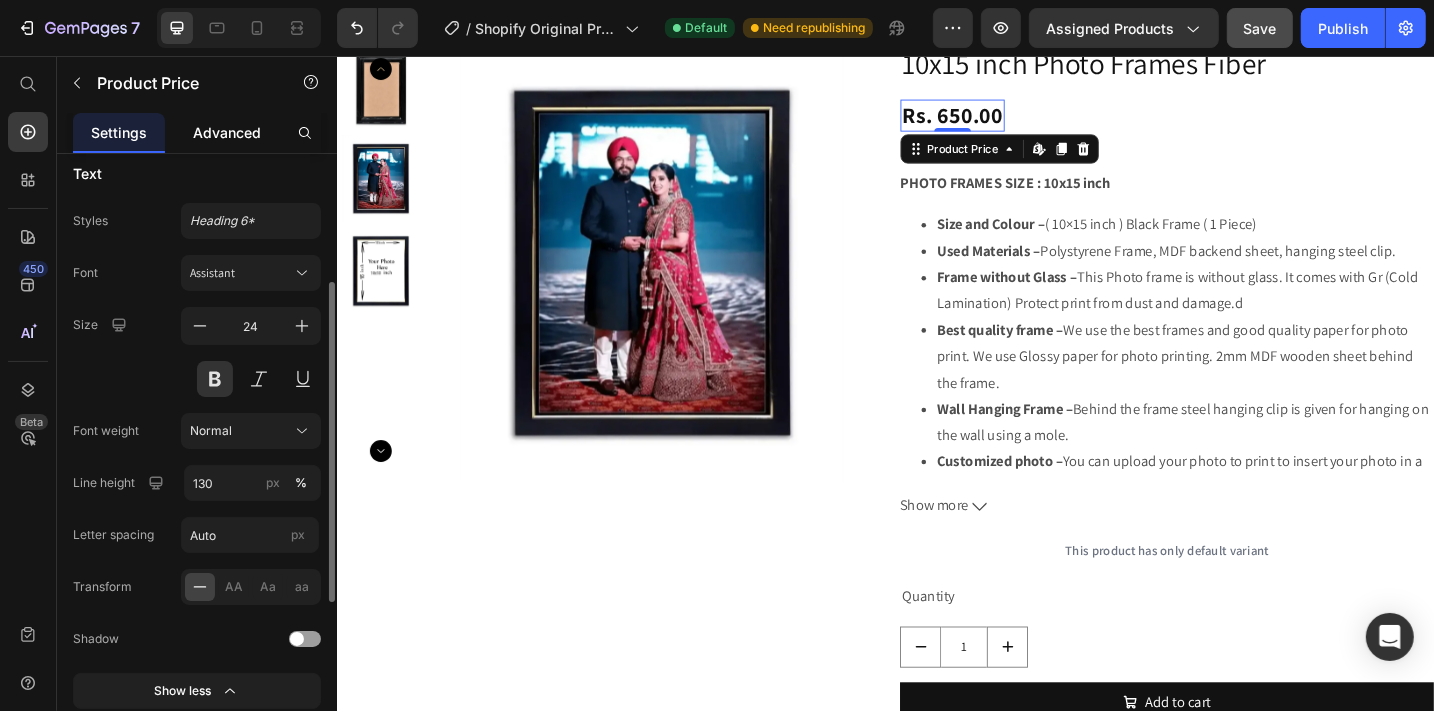 click on "Advanced" at bounding box center (227, 132) 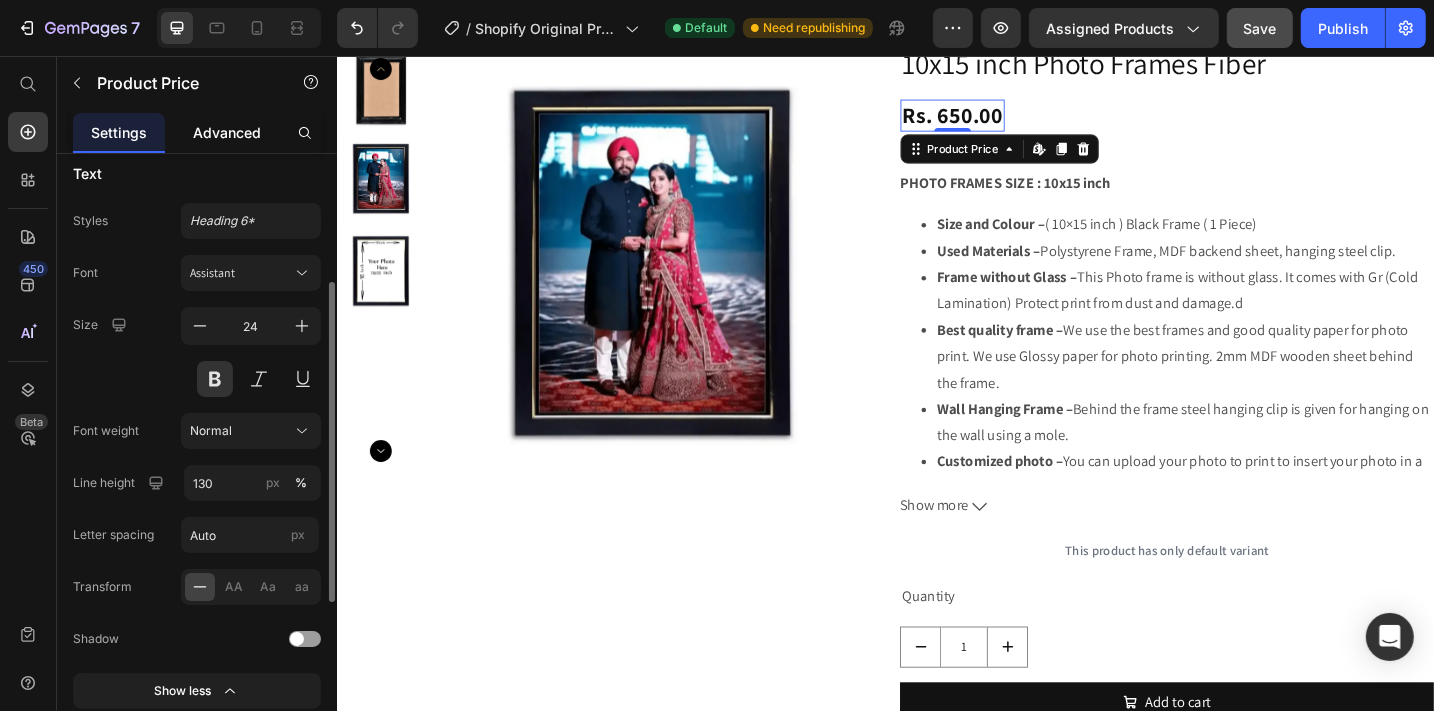 scroll, scrollTop: 0, scrollLeft: 0, axis: both 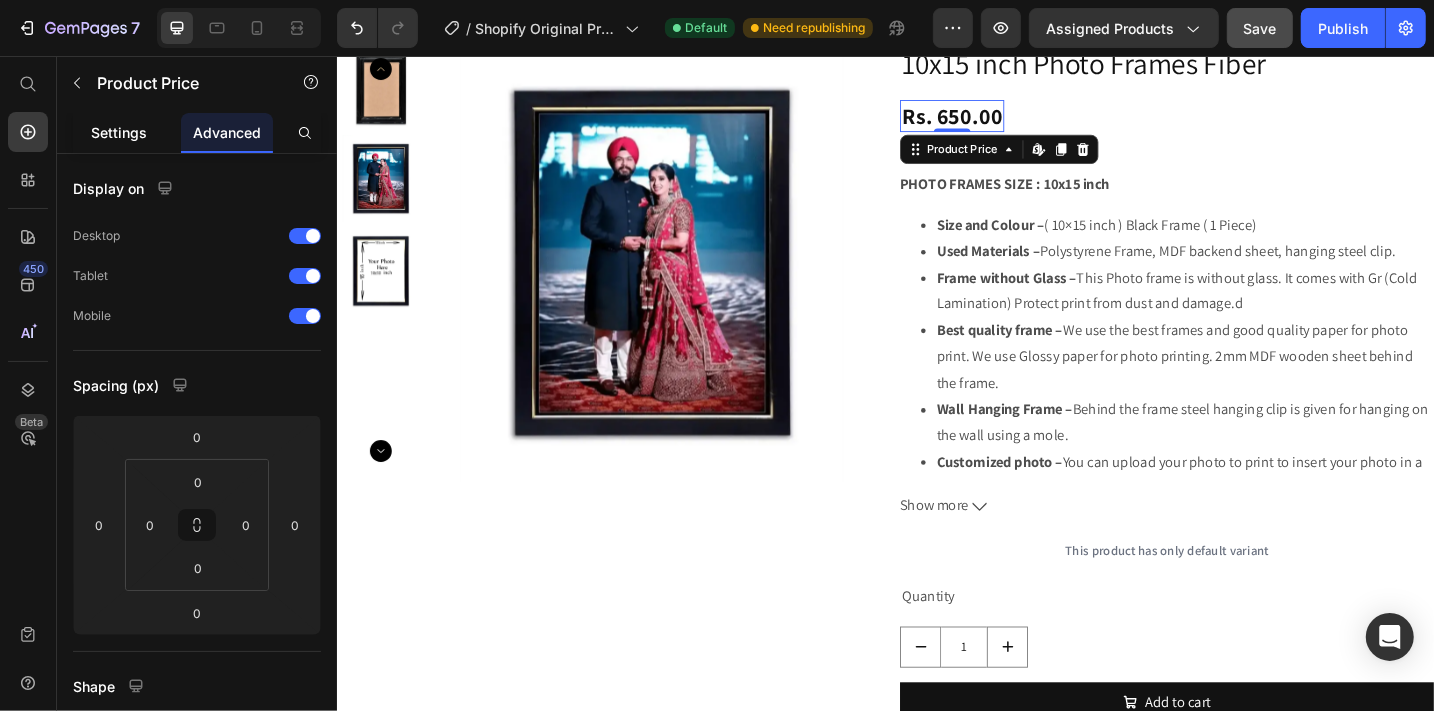 click on "Settings" 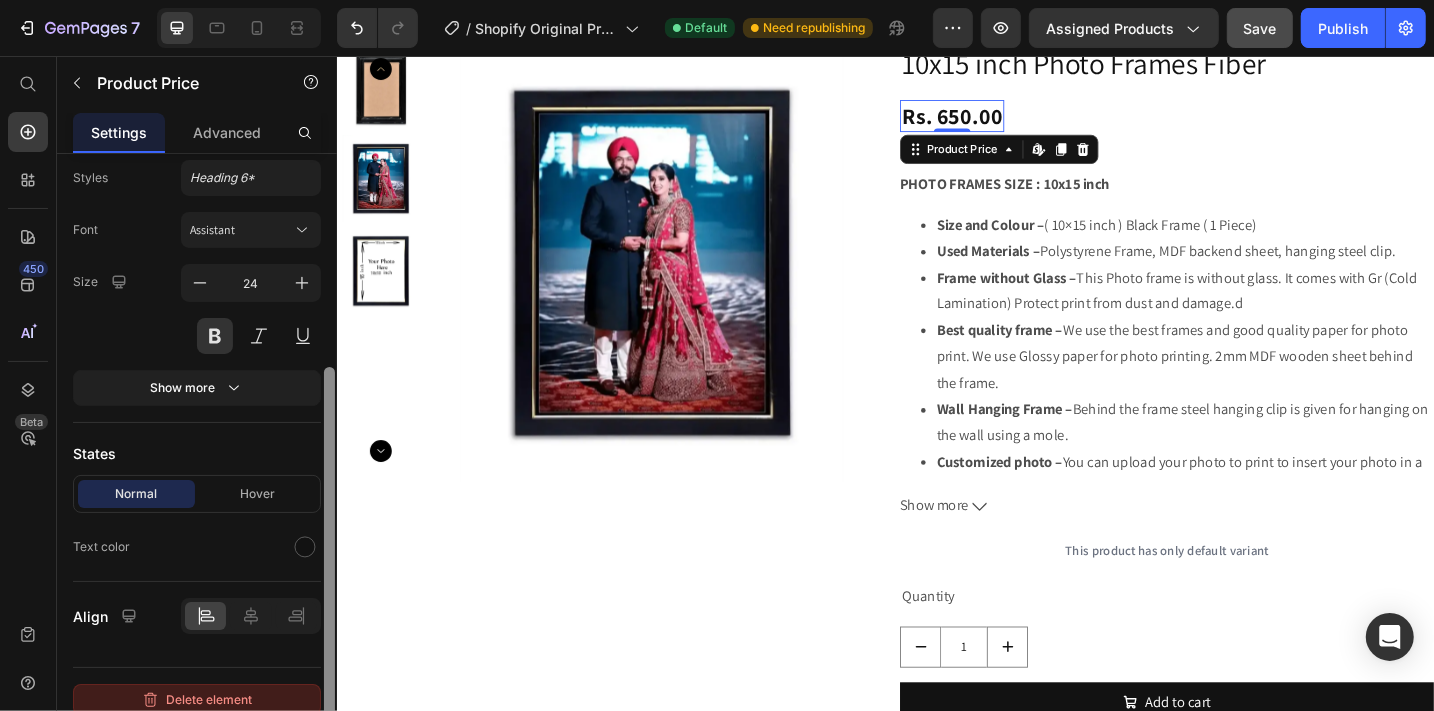 scroll, scrollTop: 300, scrollLeft: 0, axis: vertical 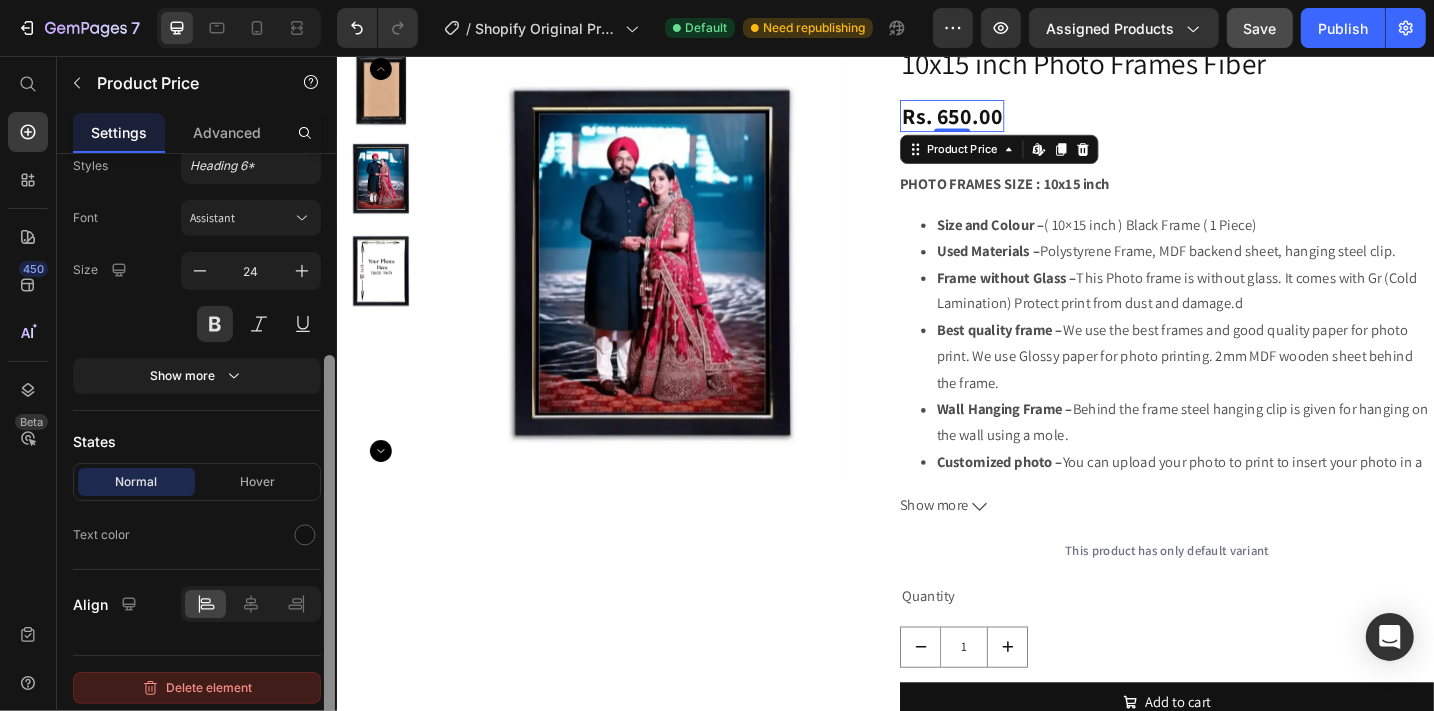 drag, startPoint x: 330, startPoint y: 474, endPoint x: 317, endPoint y: 682, distance: 208.40585 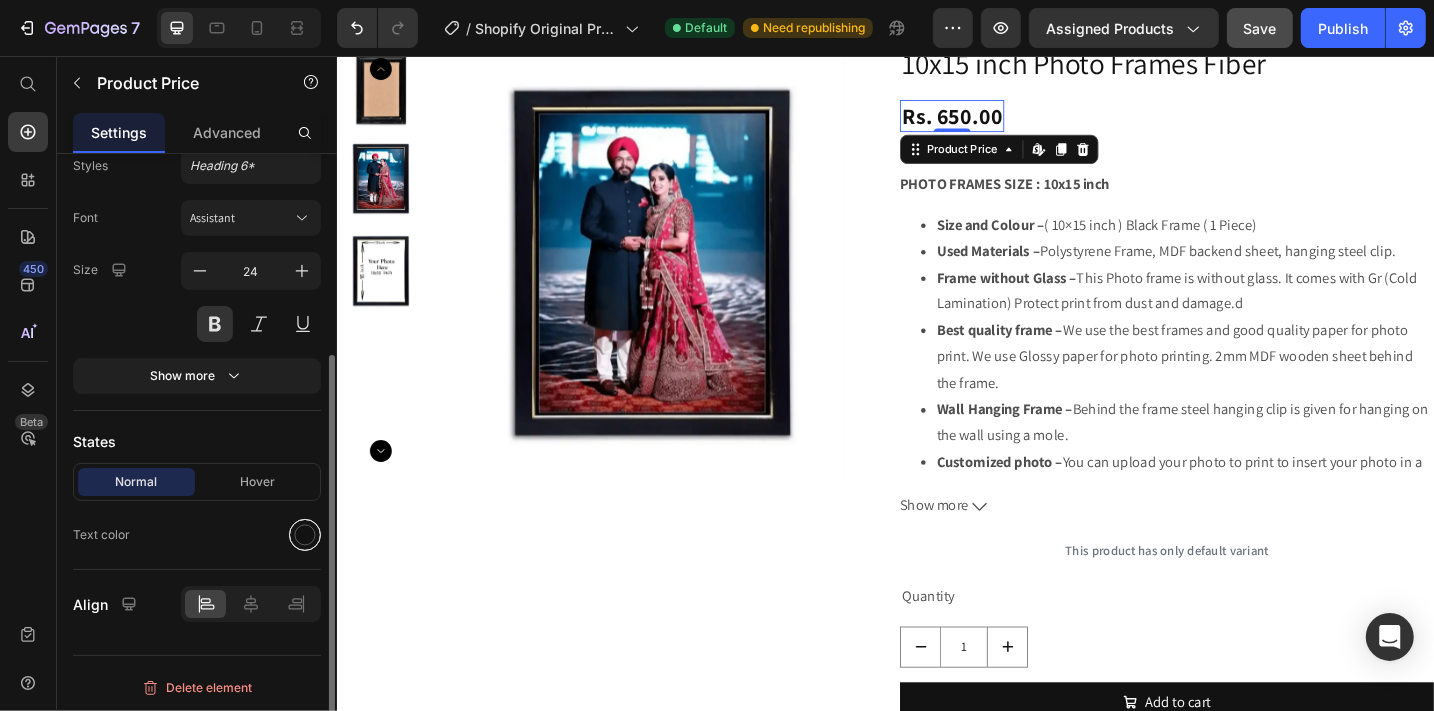 click at bounding box center (305, 535) 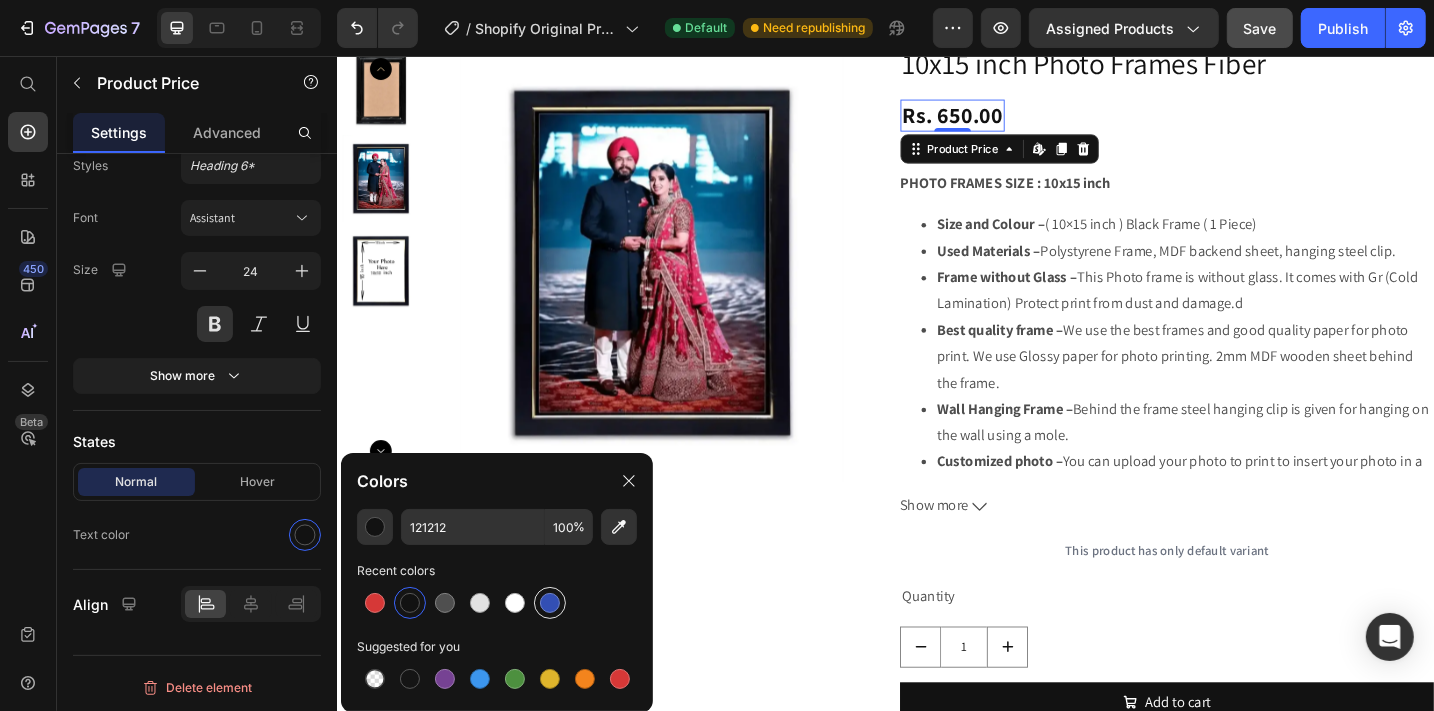 click at bounding box center (550, 603) 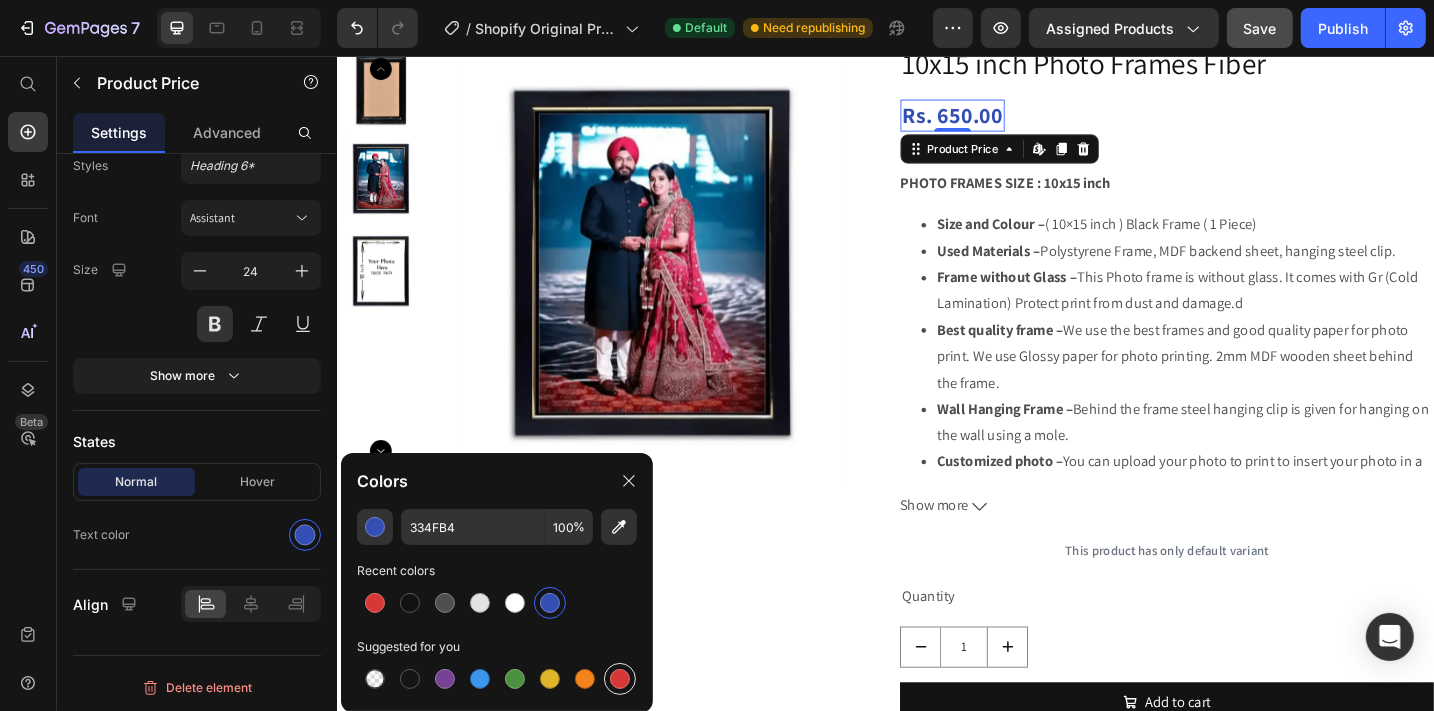 click at bounding box center (620, 679) 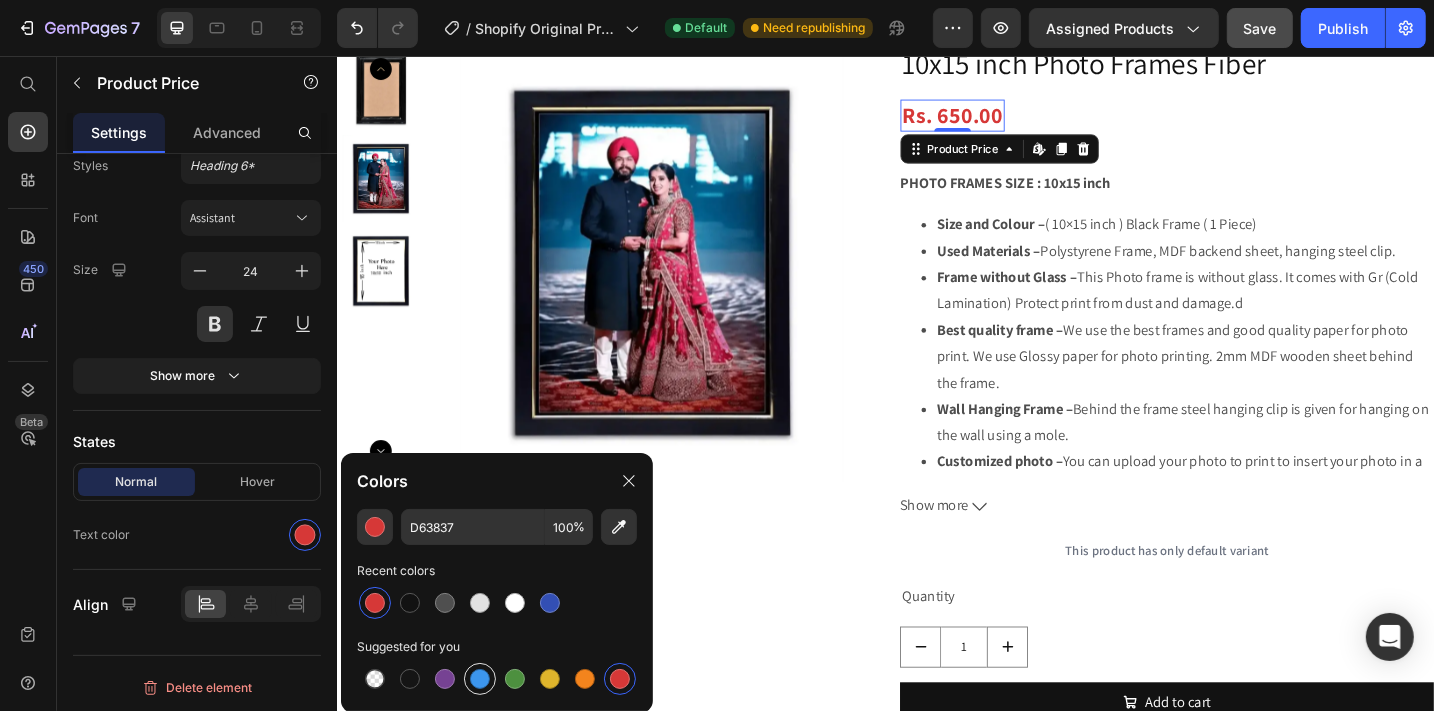 click at bounding box center [480, 679] 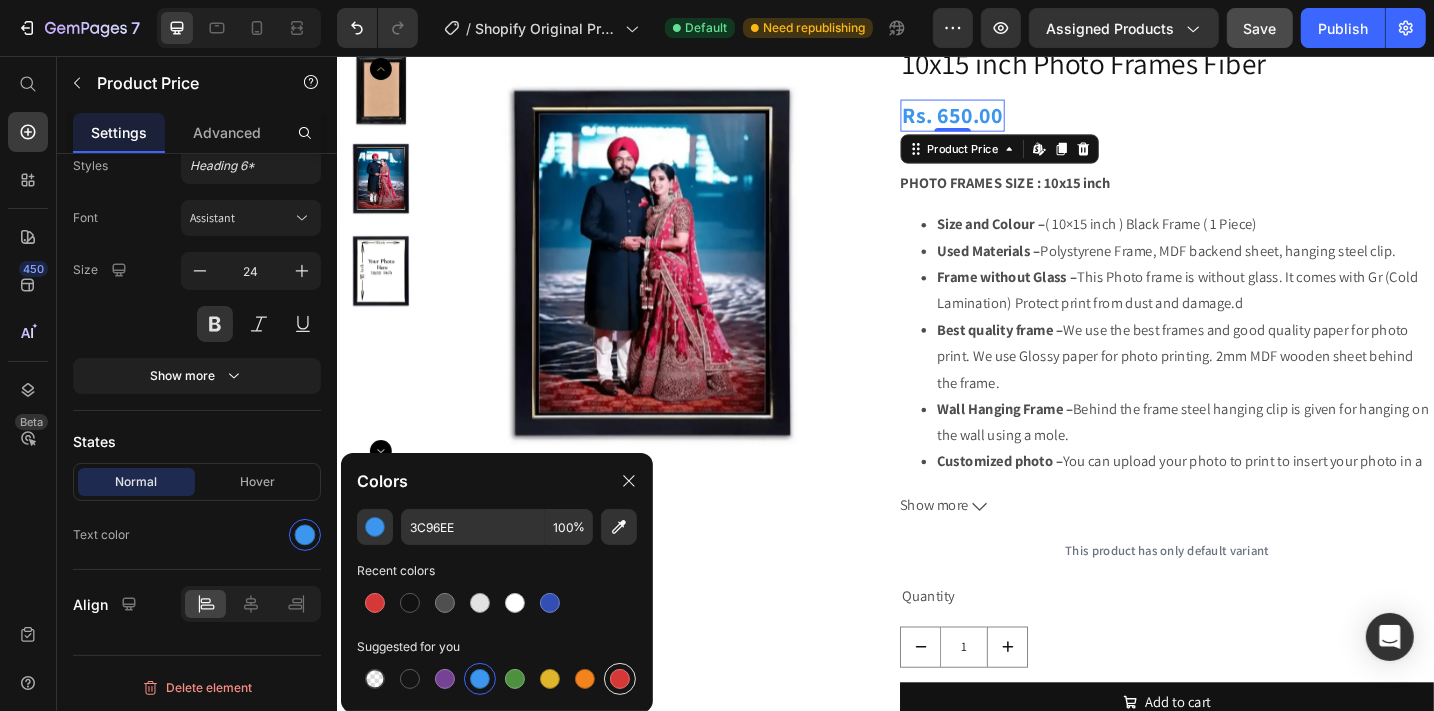 click at bounding box center [620, 679] 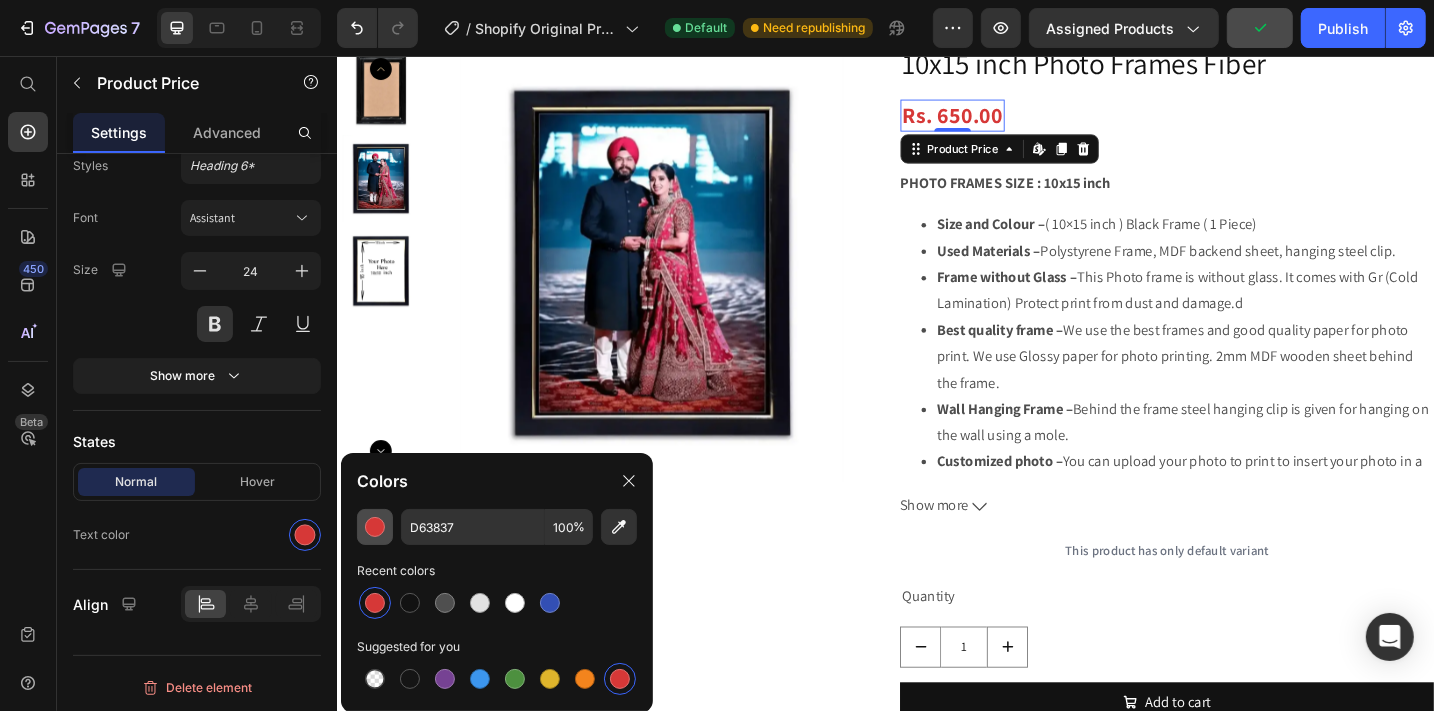 click at bounding box center [375, 527] 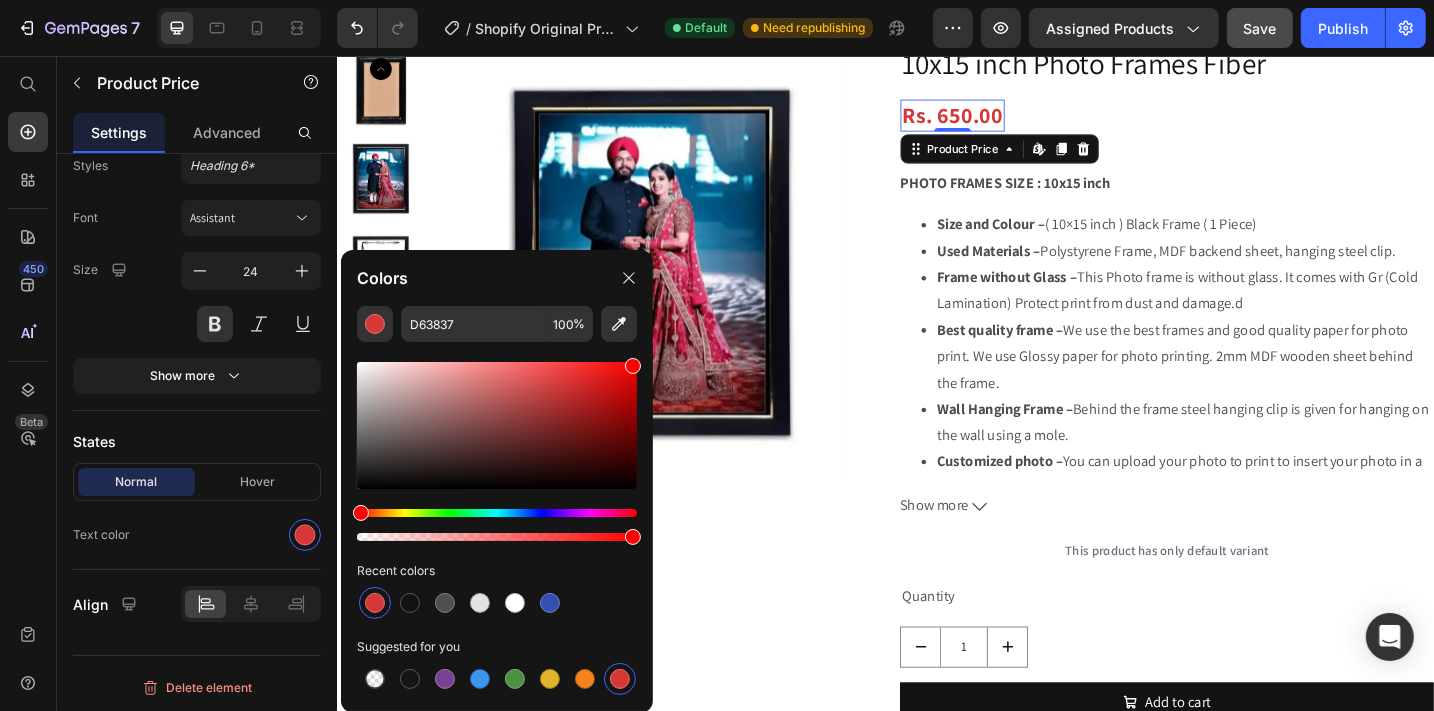 drag, startPoint x: 956, startPoint y: 432, endPoint x: 693, endPoint y: 380, distance: 268.0914 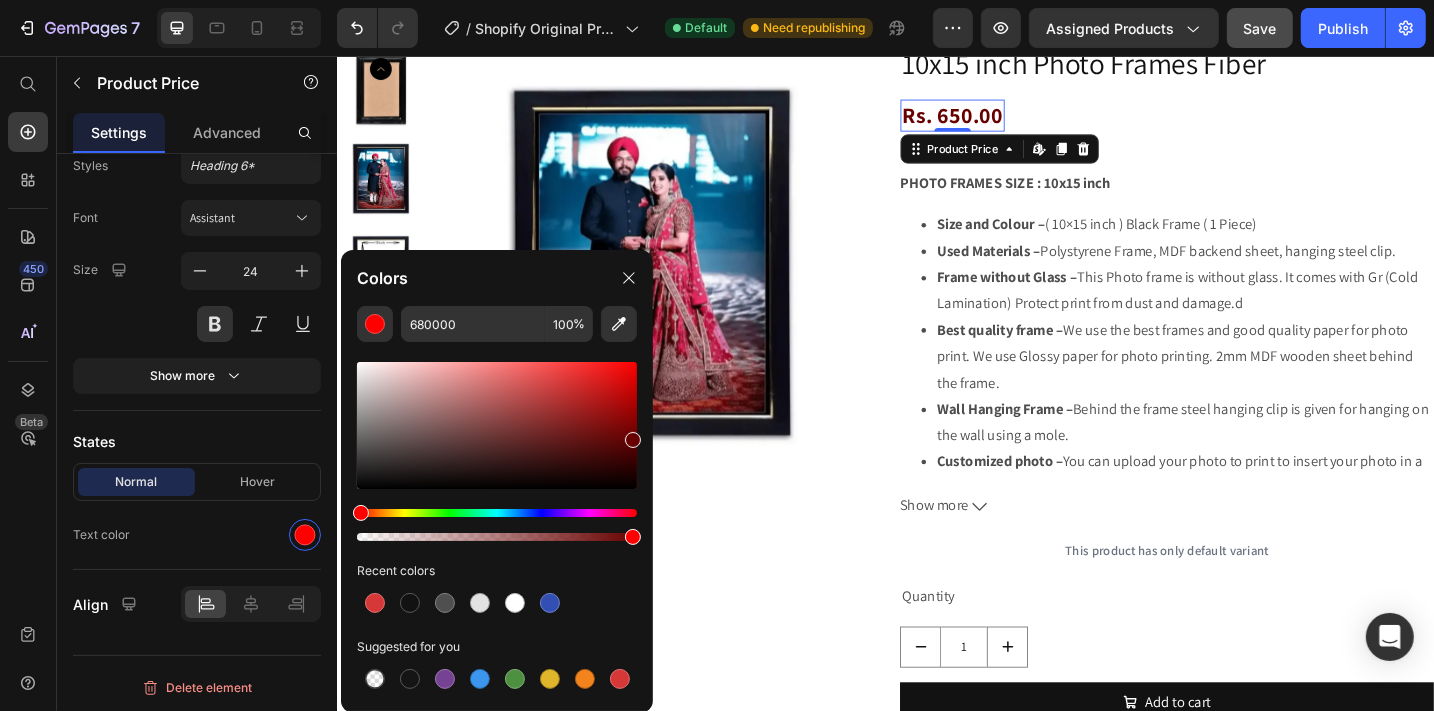 click at bounding box center (497, 425) 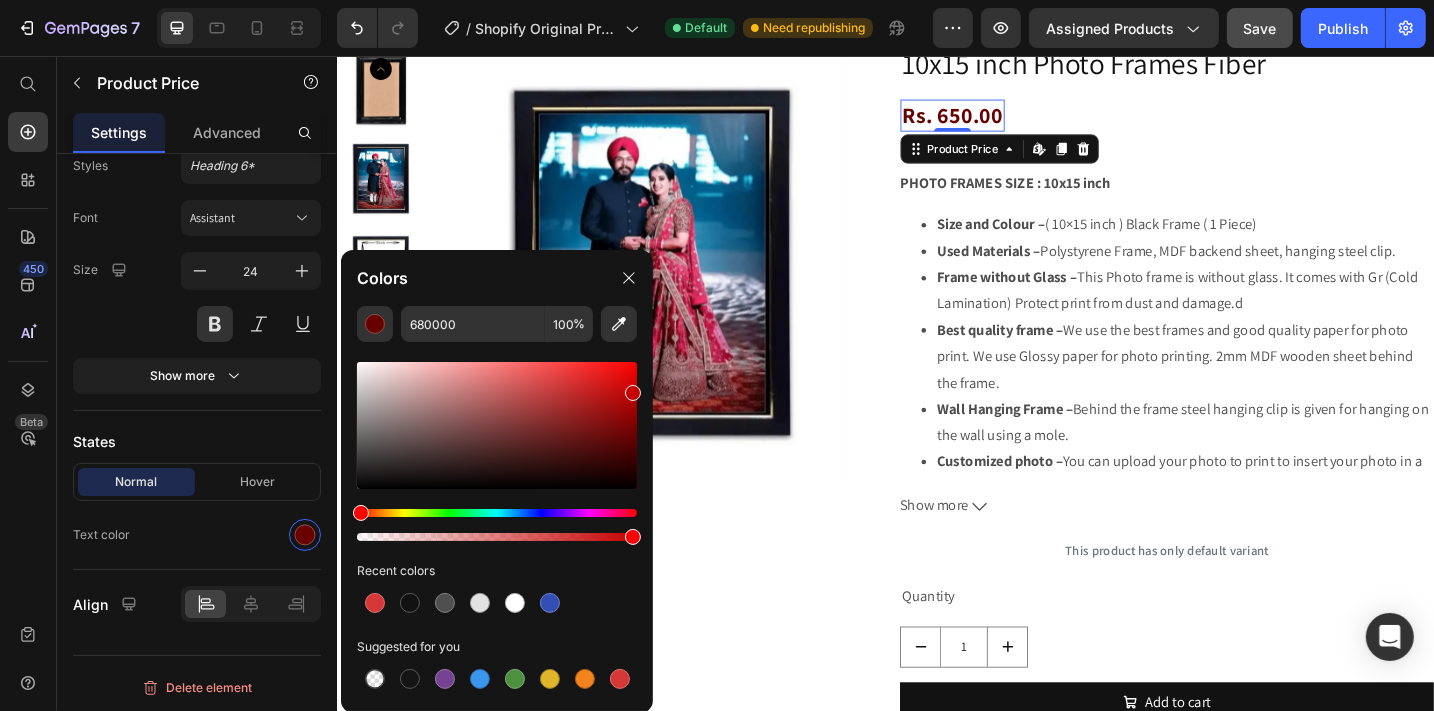 drag, startPoint x: 580, startPoint y: 445, endPoint x: 639, endPoint y: 399, distance: 74.8131 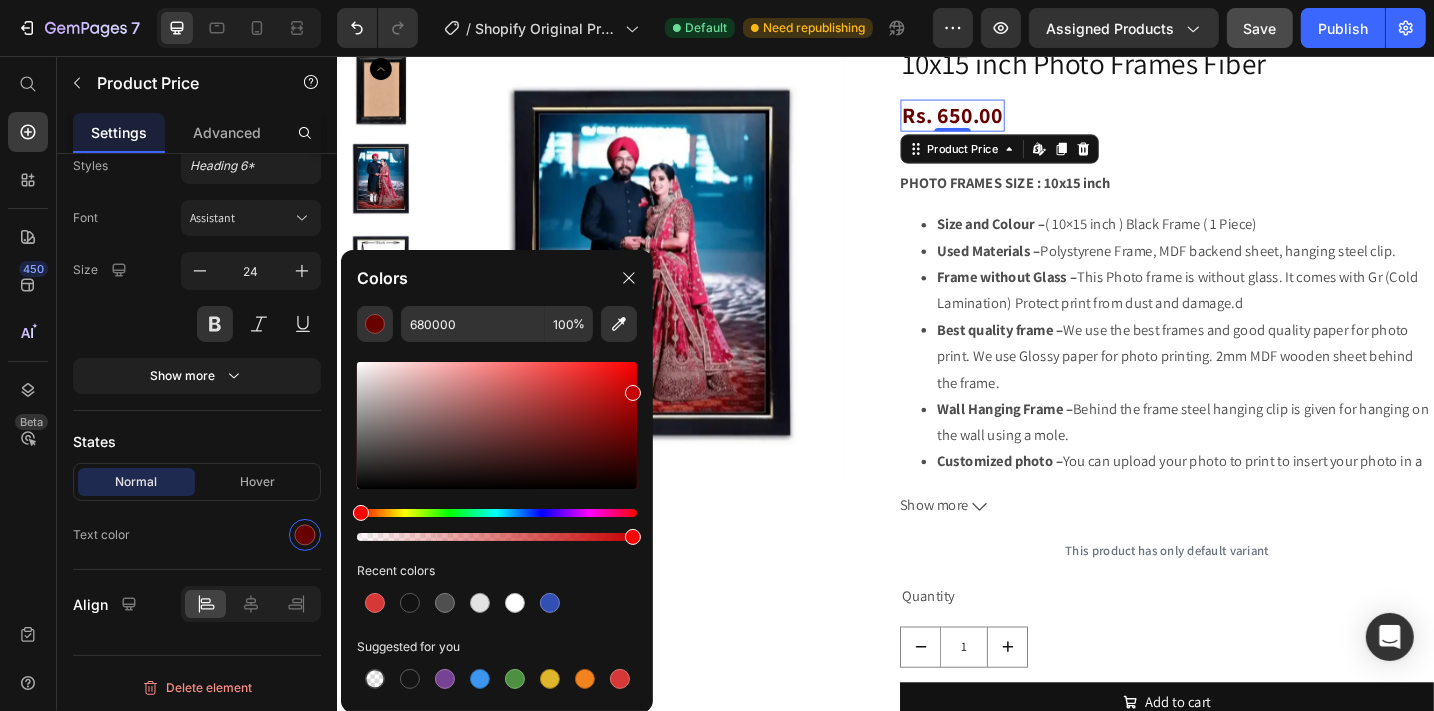 click on "680000 100 % Recent colors Suggested for you" 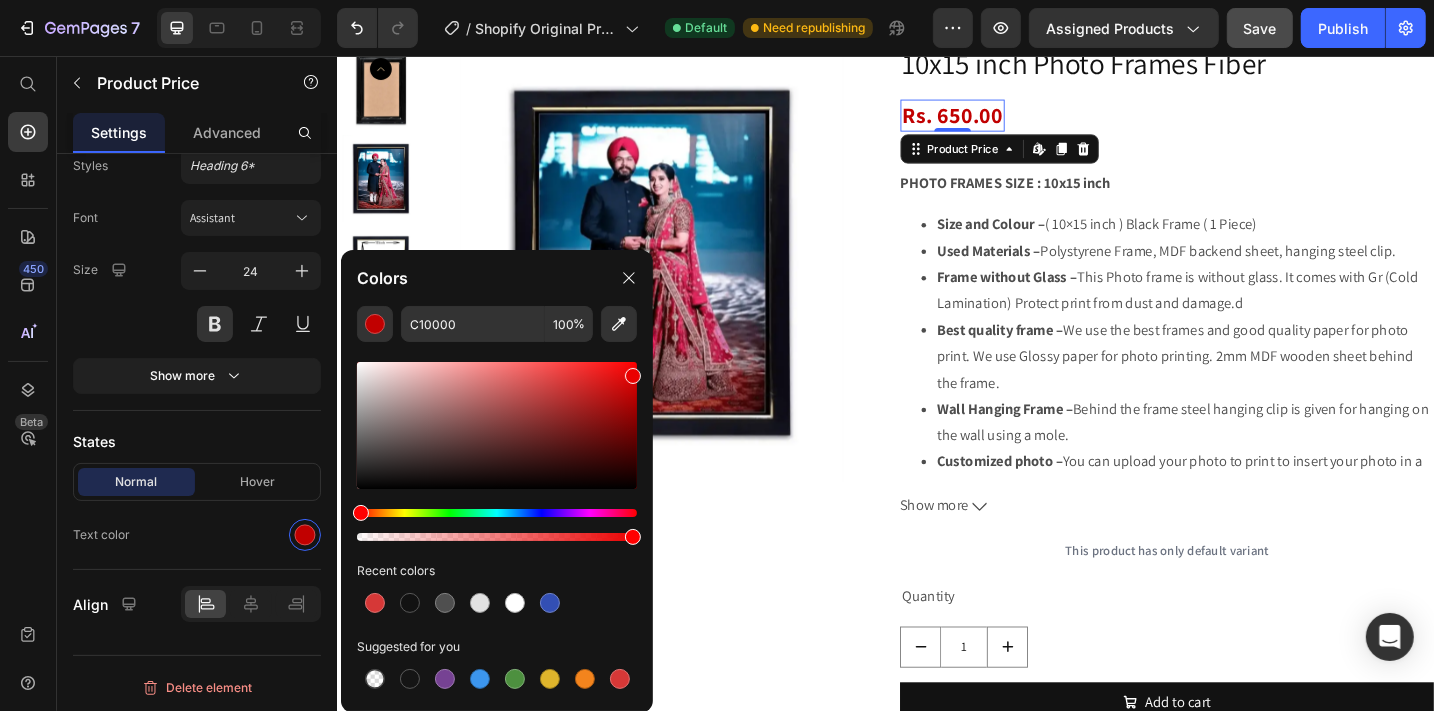 type on "EA0000" 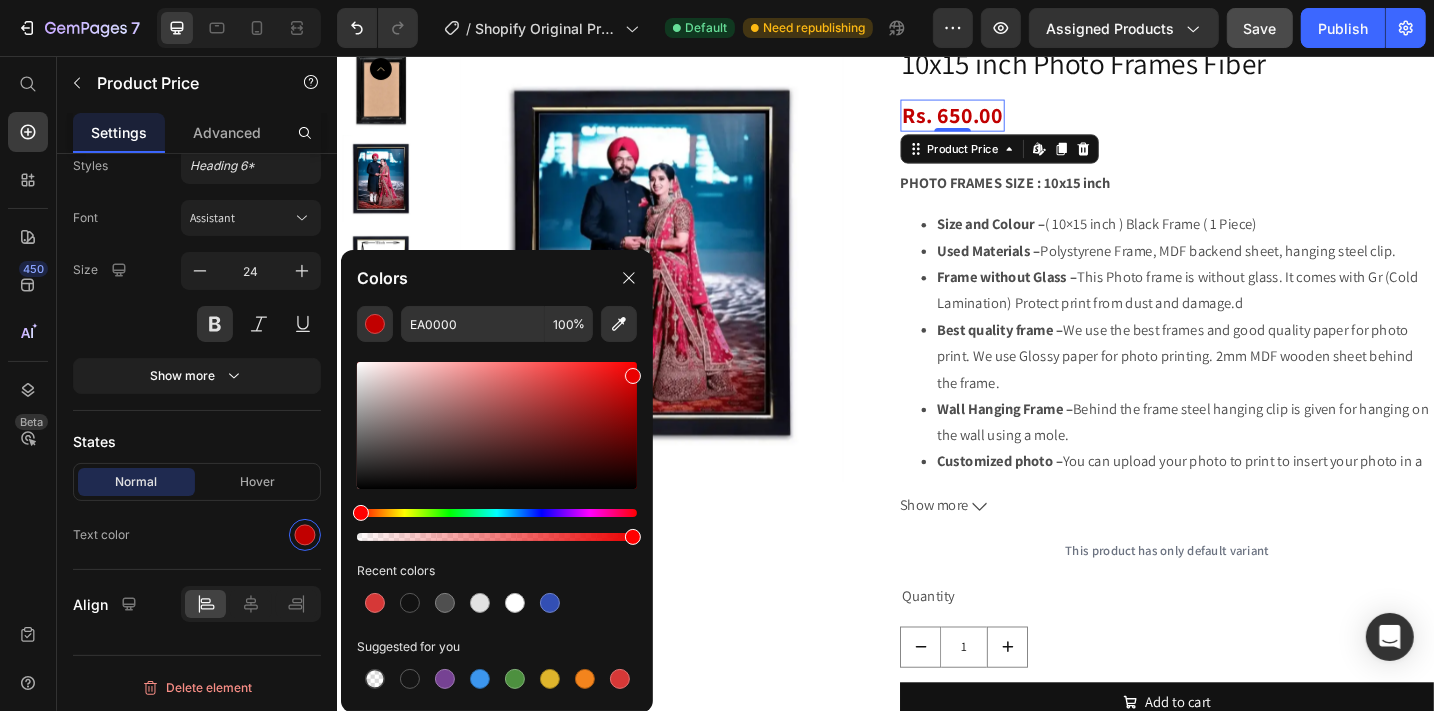 drag, startPoint x: 618, startPoint y: 396, endPoint x: 642, endPoint y: 372, distance: 33.941124 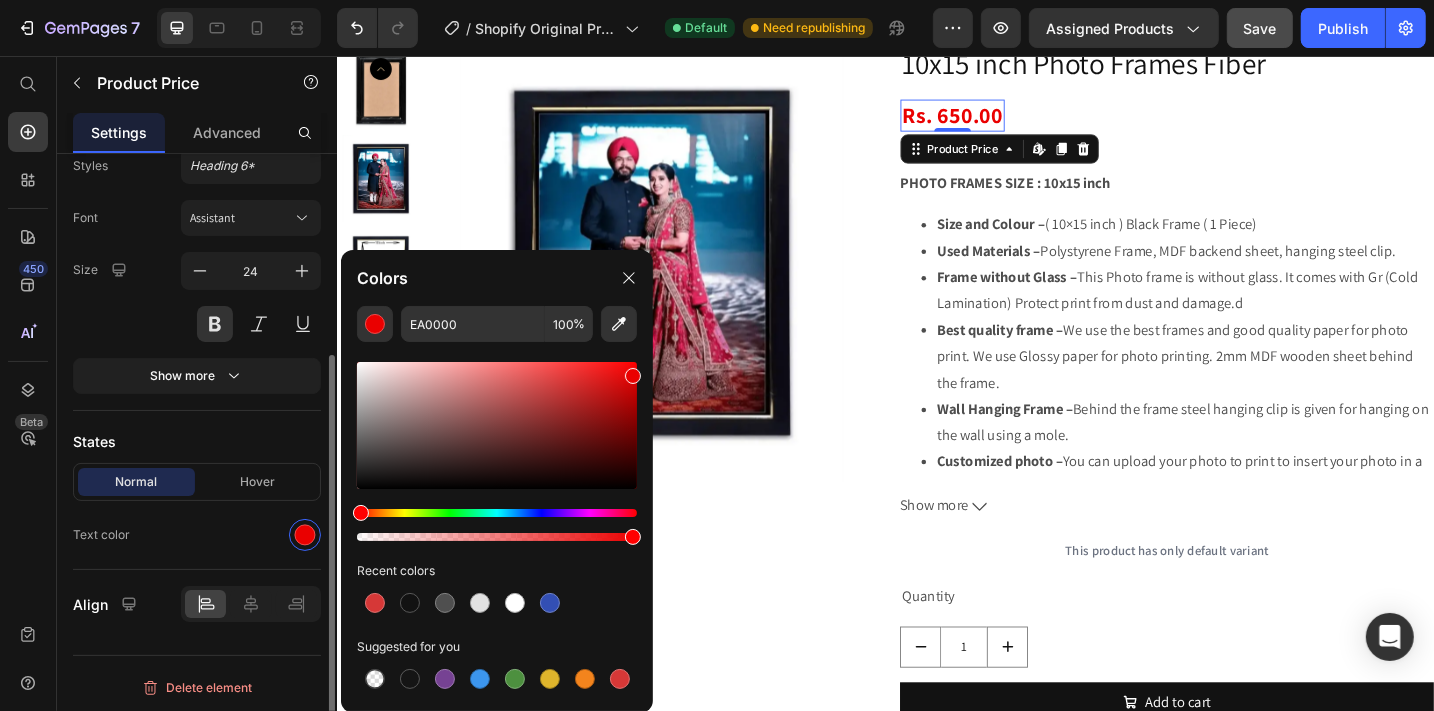 click on "States" at bounding box center (197, 441) 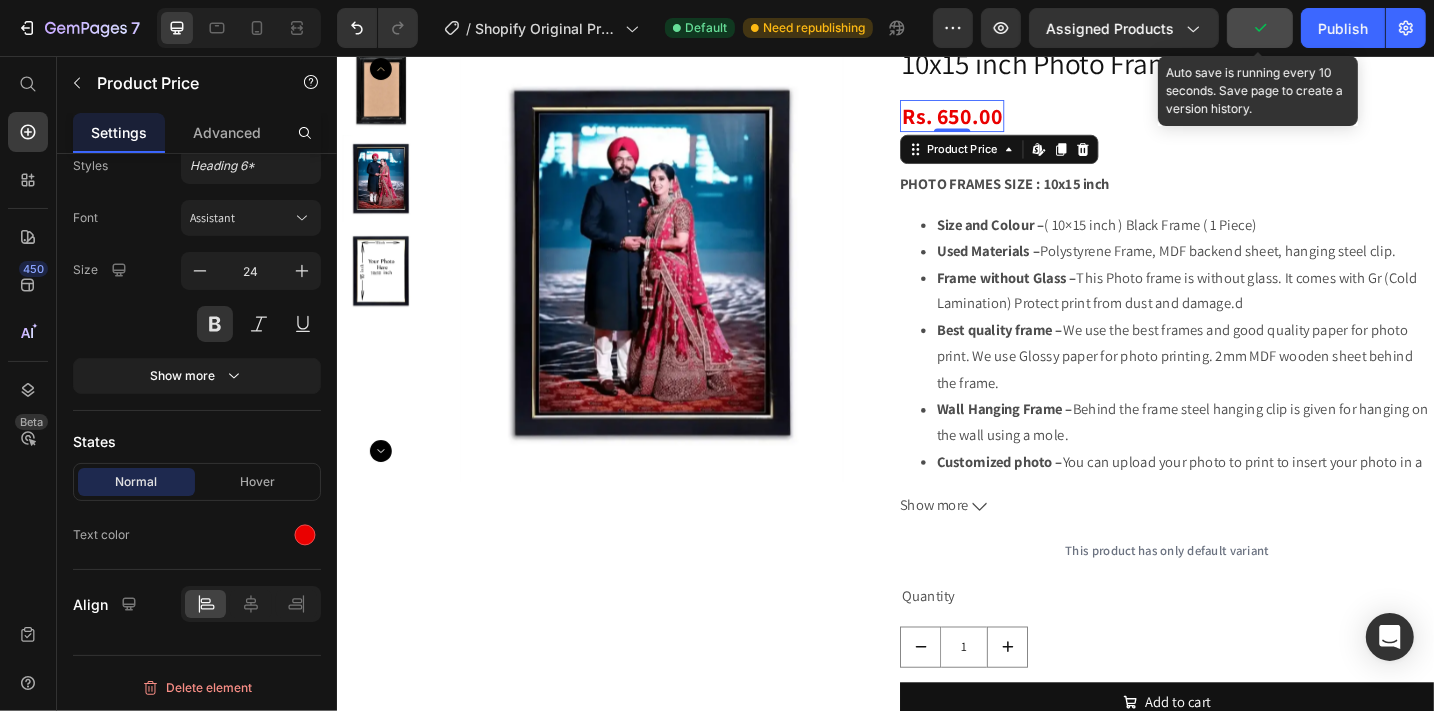 click 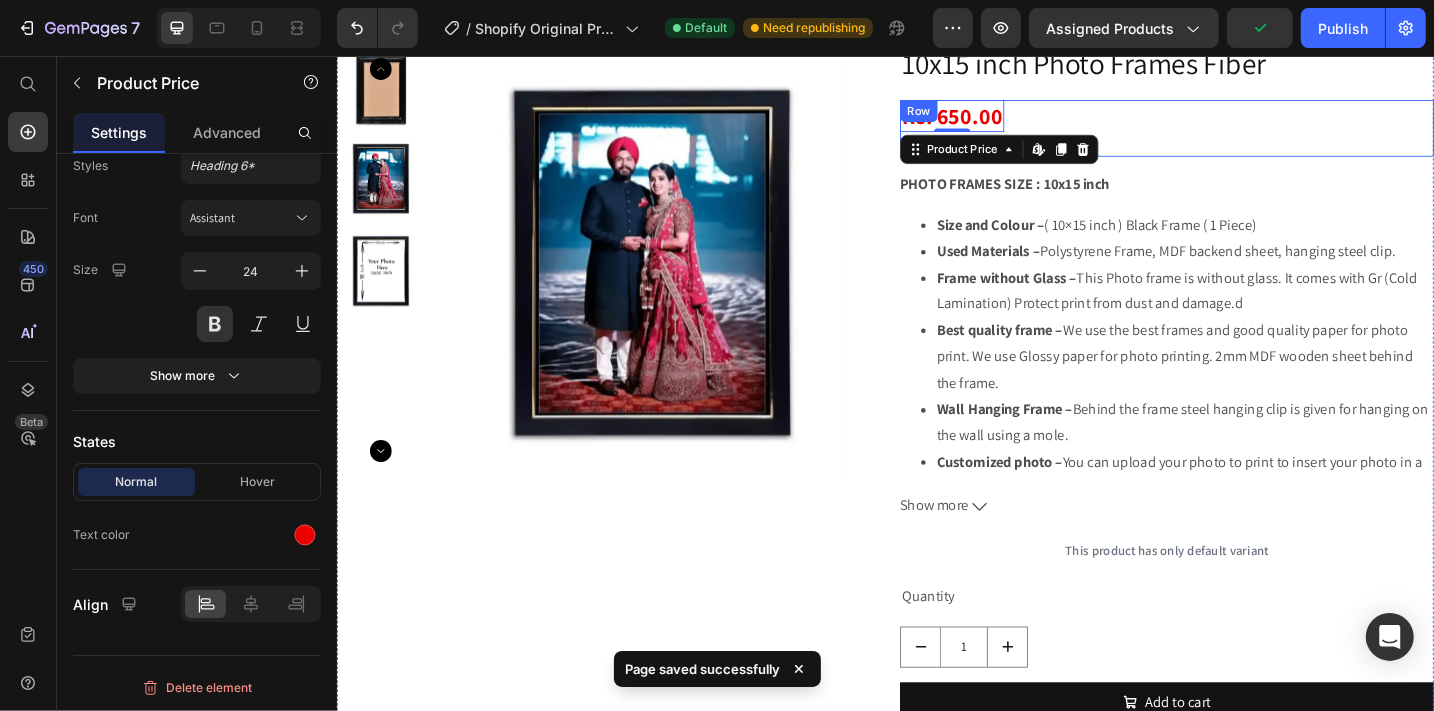 click on "Rs. 650.00 Product Price   Edit content in Shopify 0 Rs. 1,999.00 Product Price Row" at bounding box center (1244, 135) 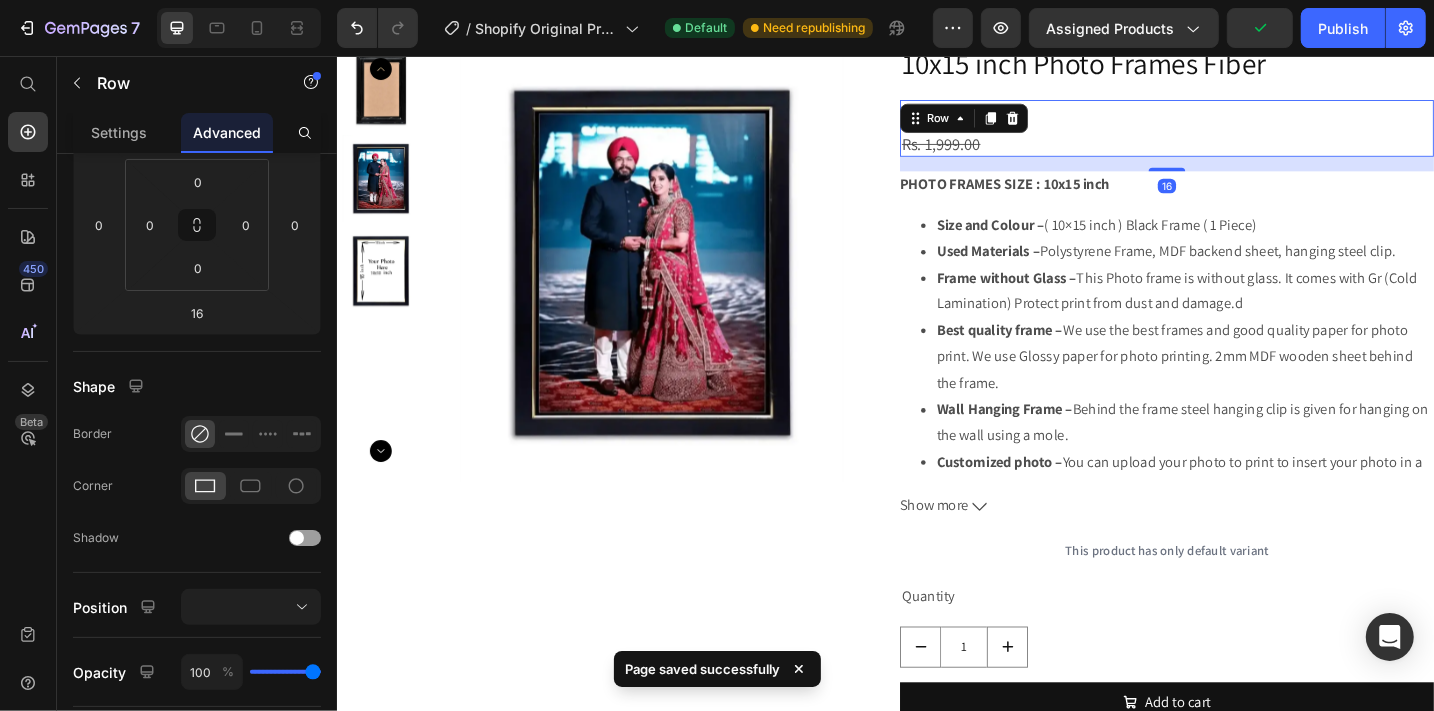 scroll, scrollTop: 0, scrollLeft: 0, axis: both 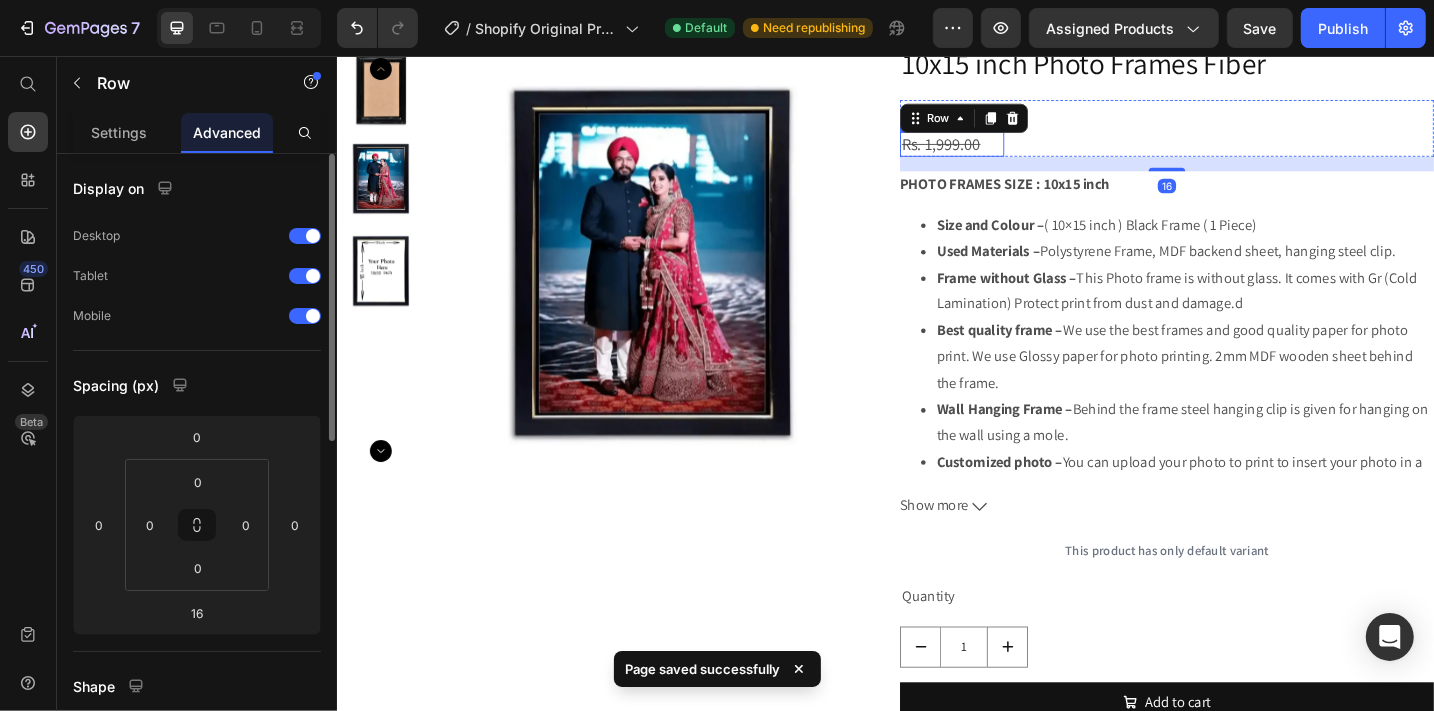 click on "Rs. 1,999.00" at bounding box center (1009, 152) 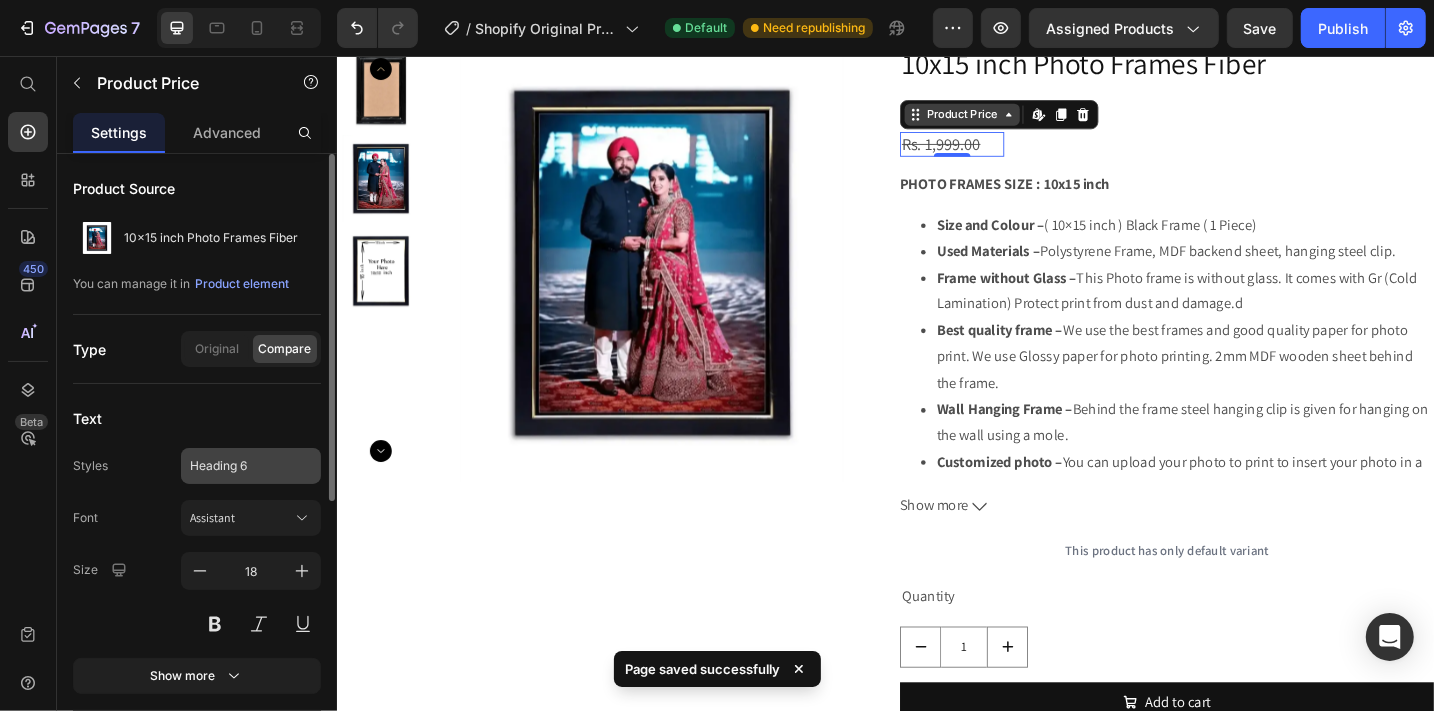 click on "Heading 6" at bounding box center [239, 466] 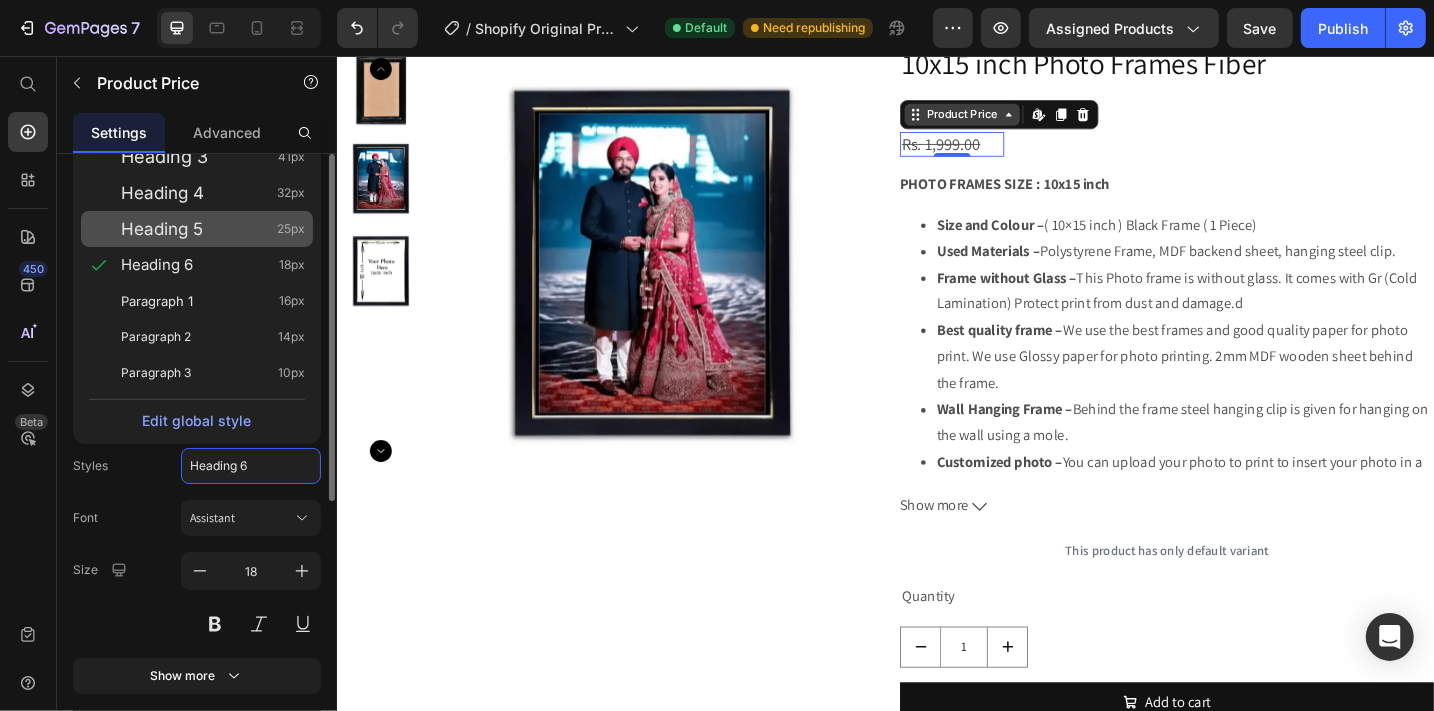 click on "Heading 5" at bounding box center [162, 229] 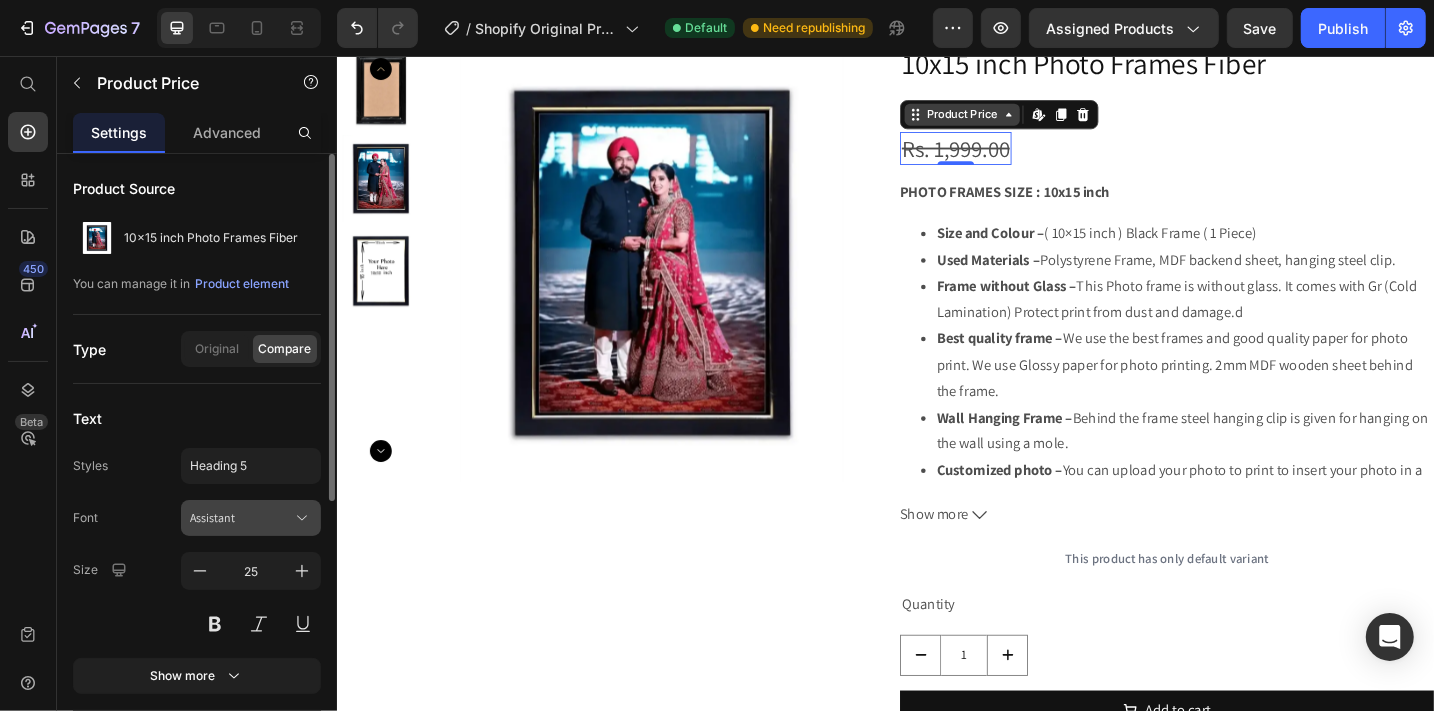 click on "Assistant" at bounding box center [241, 518] 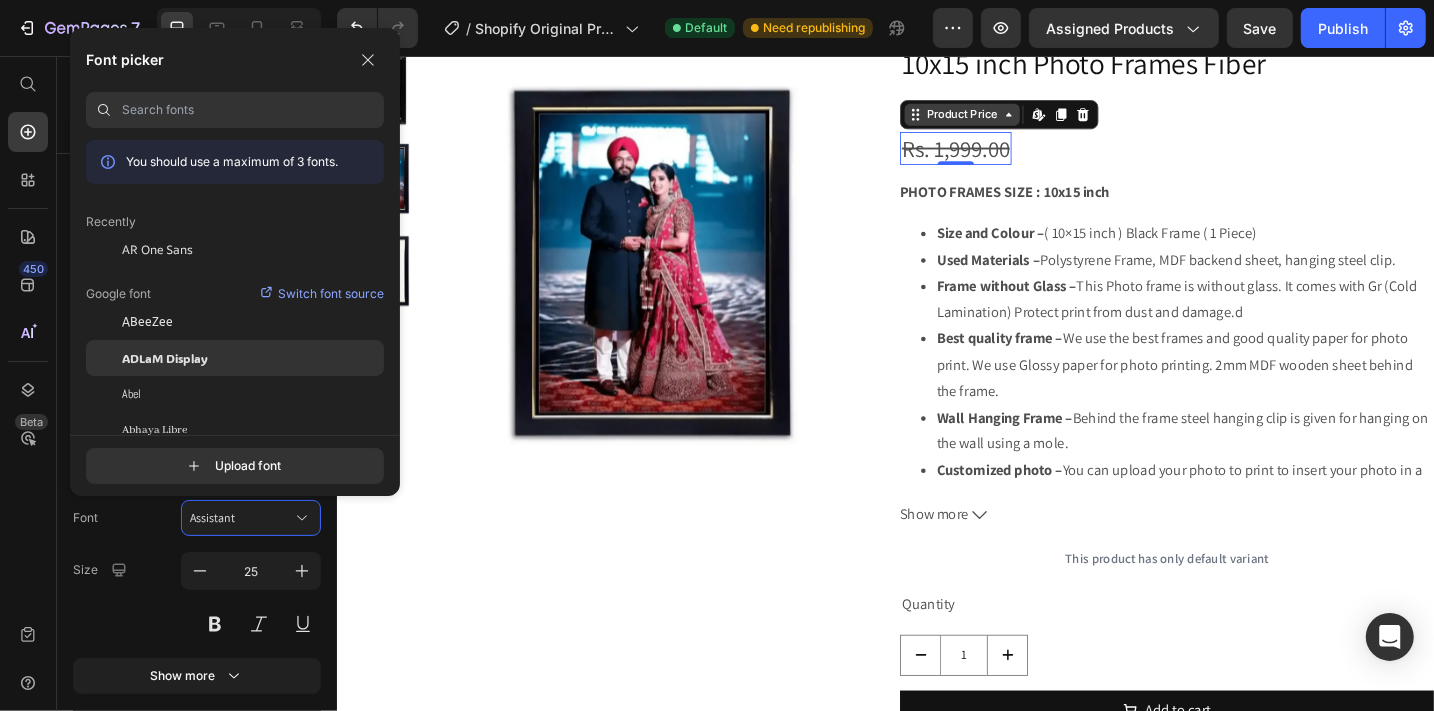 click on "ADLaM Display" at bounding box center [165, 358] 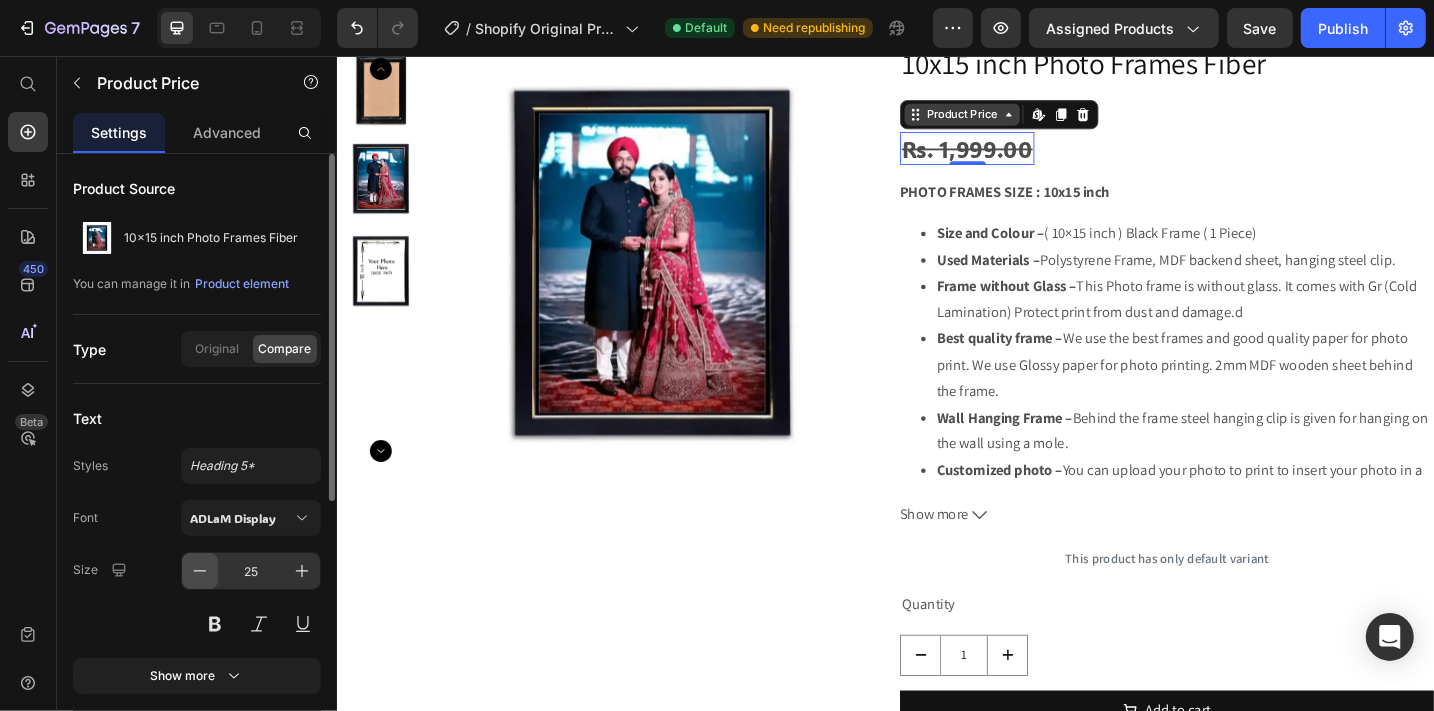 click 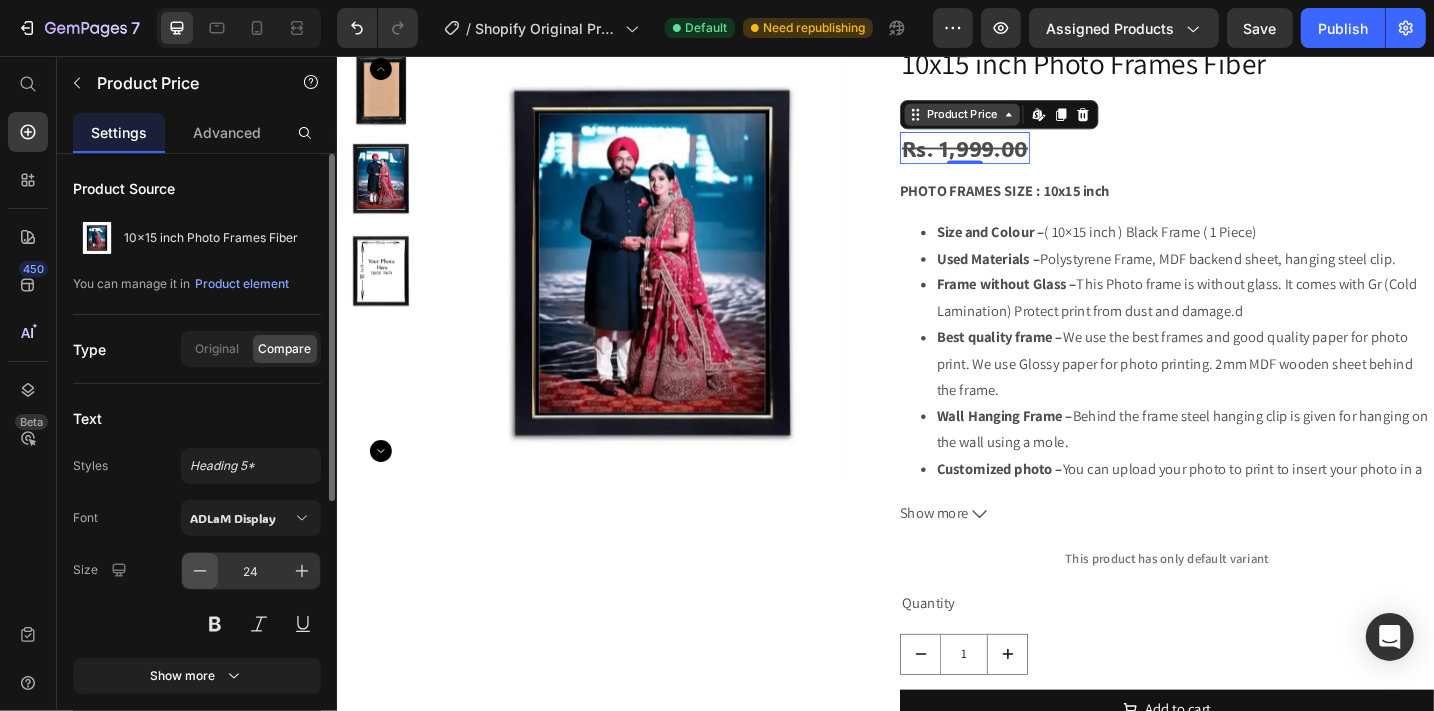 click 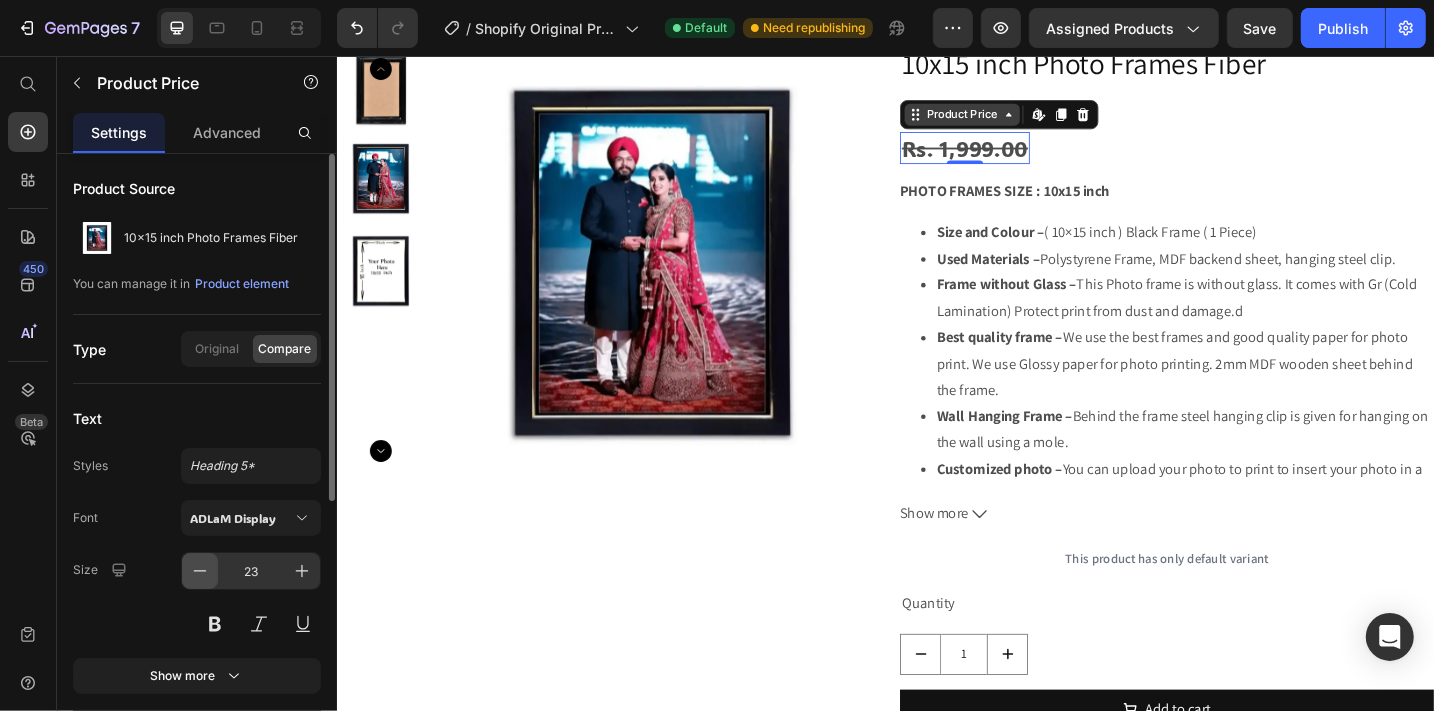 click 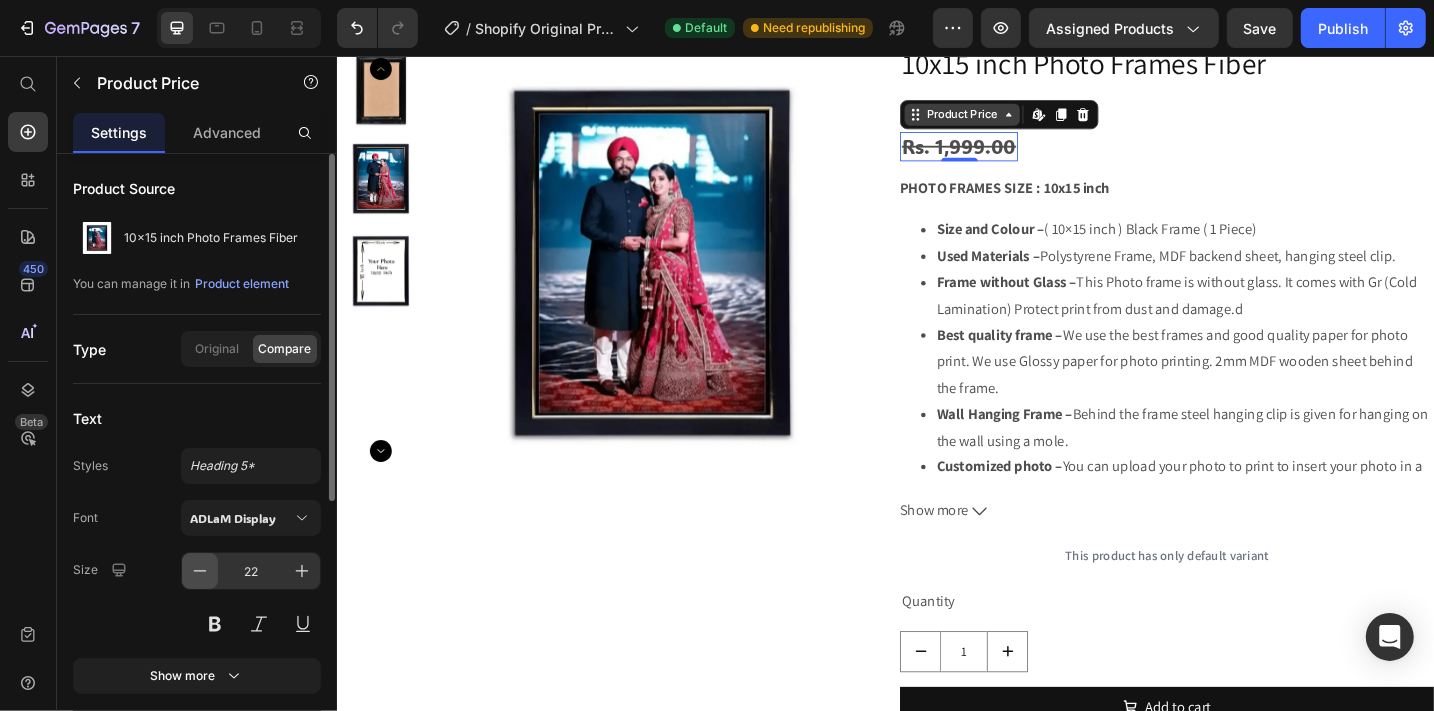 click 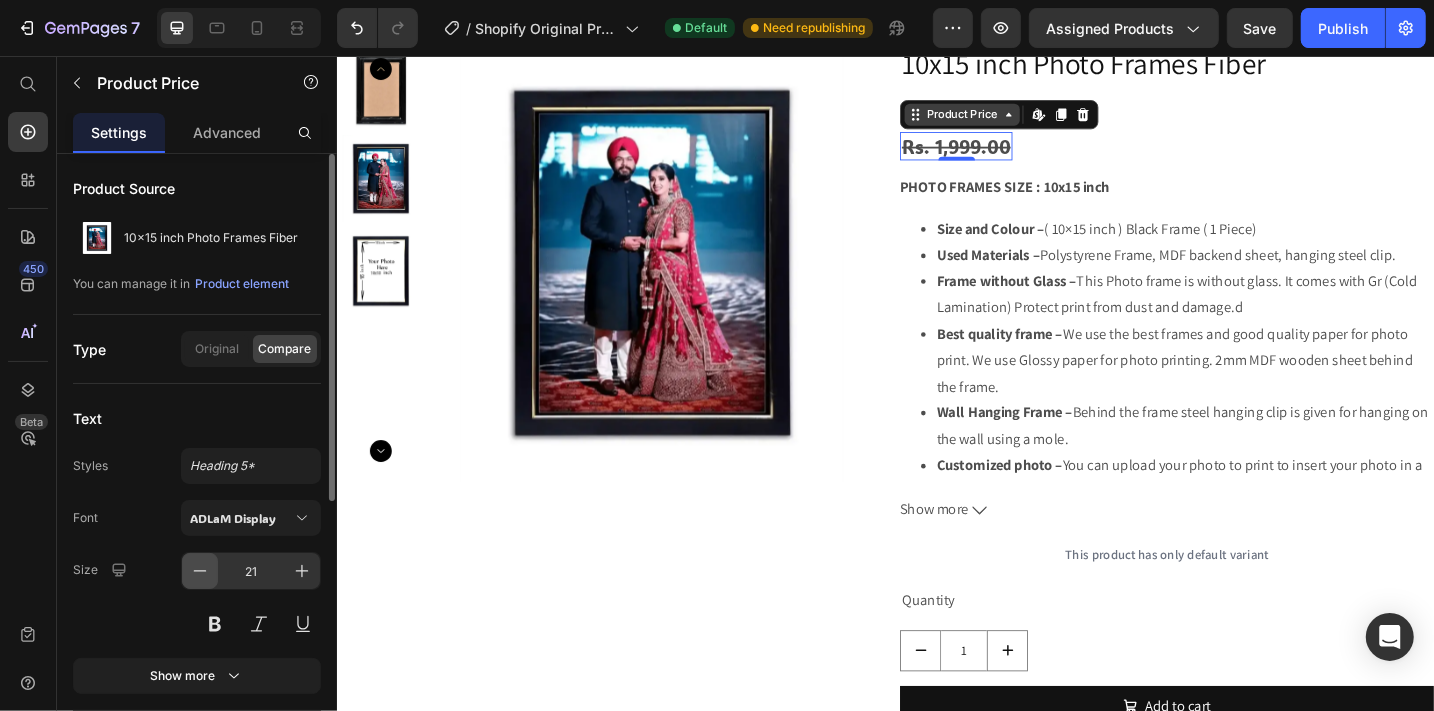 click 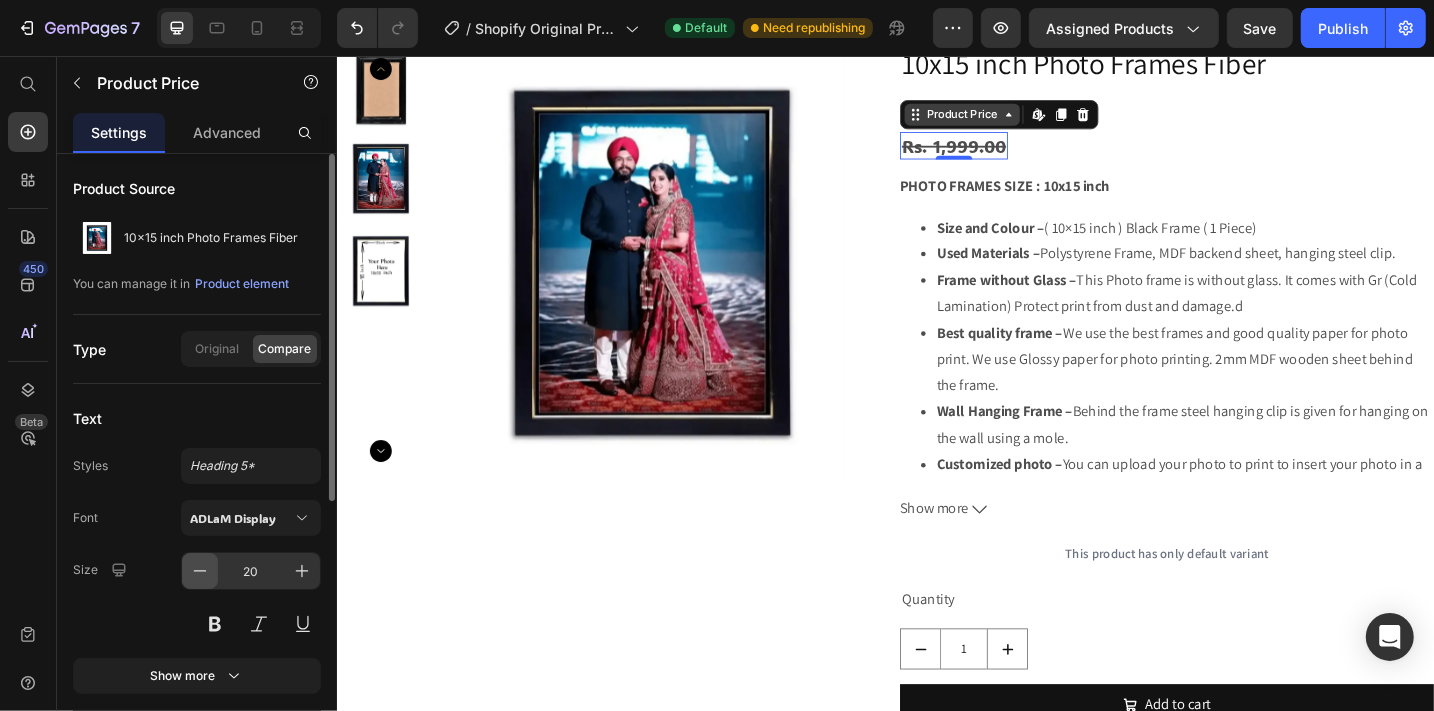 click 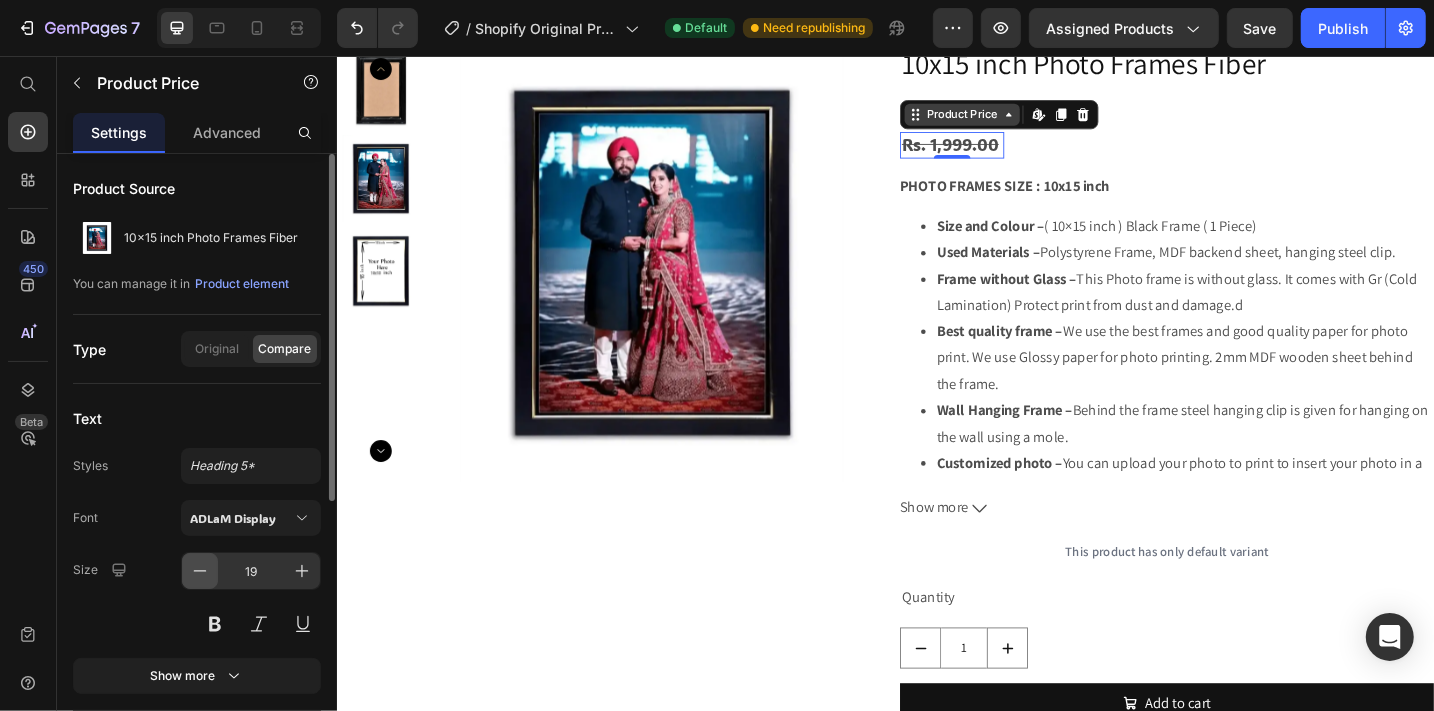 click 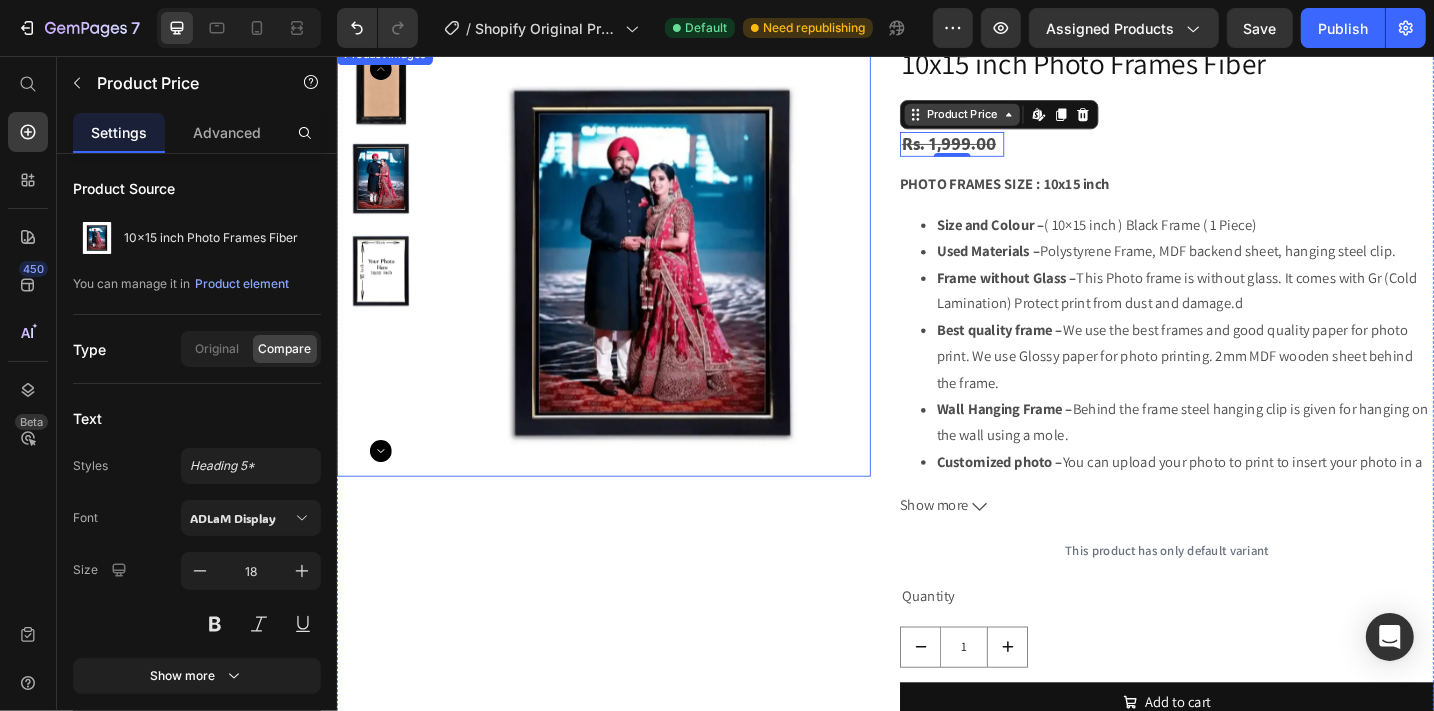 click at bounding box center [680, 282] 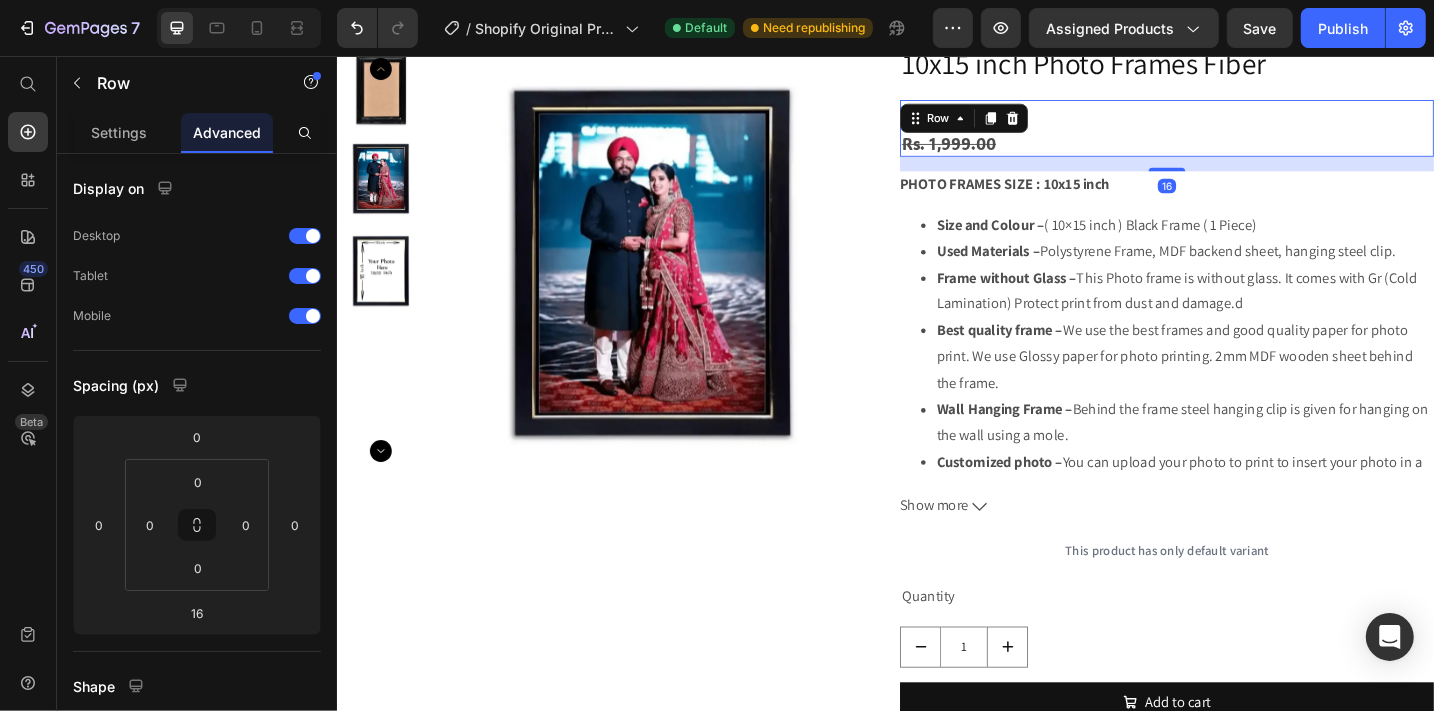 click on "Rs. 650.00 Product Price Rs. 1,999.00 Product Price Row   16" at bounding box center [1244, 135] 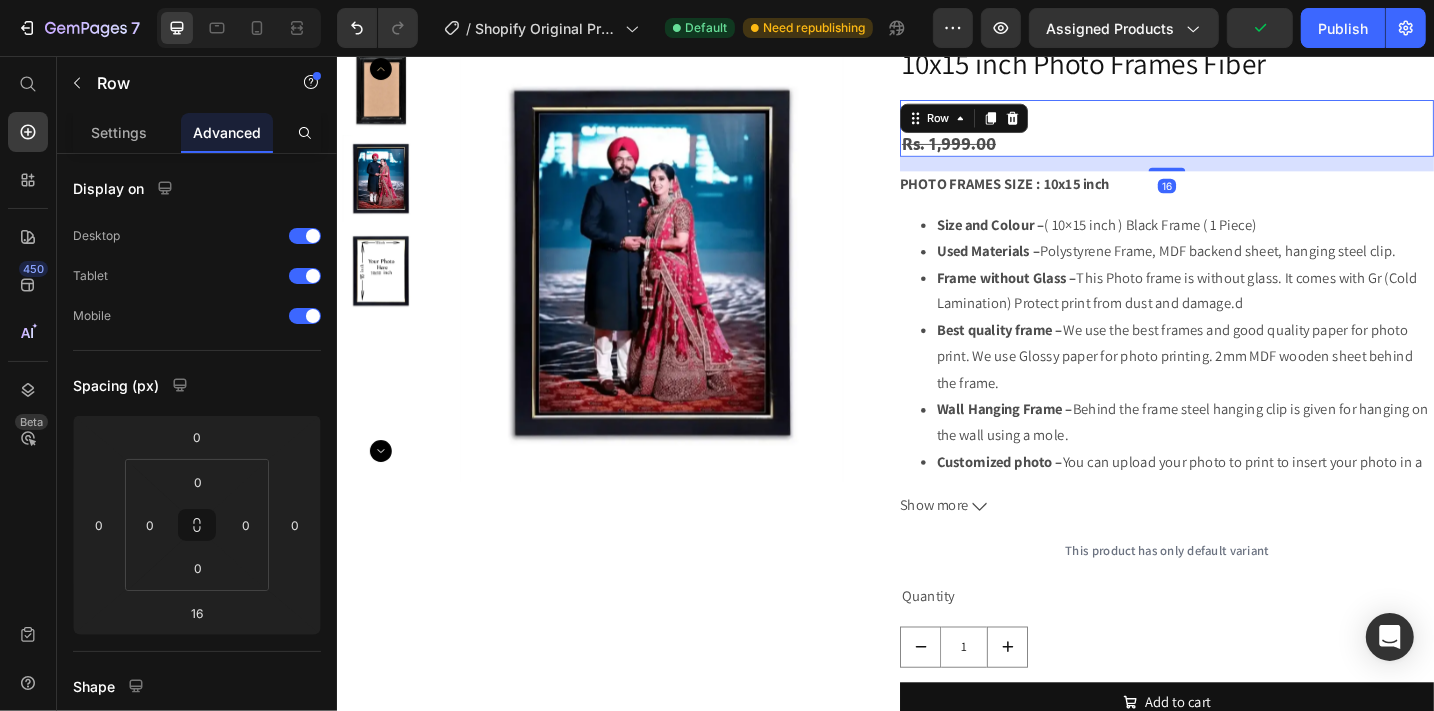 click on "Rs. 650.00 Product Price Rs. 1,999.00 Product Price Row   16" at bounding box center [1244, 135] 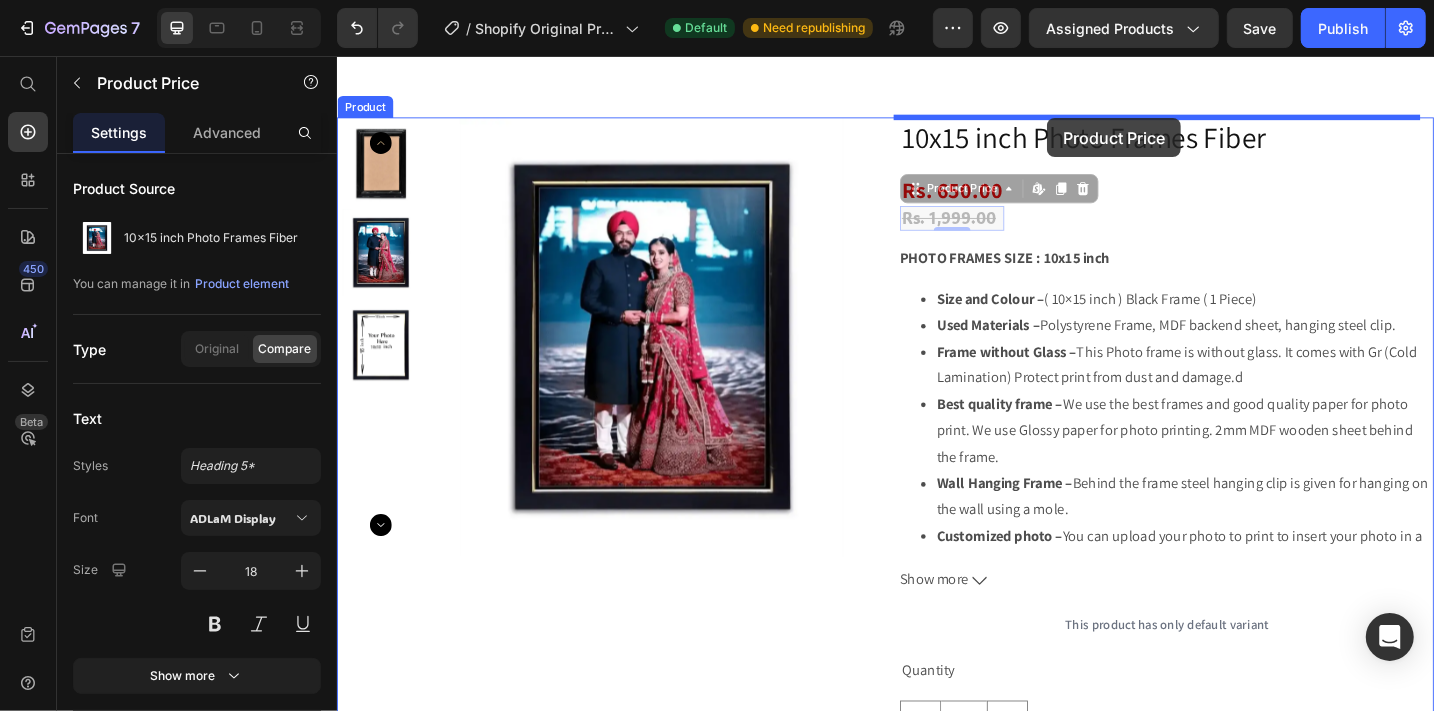 scroll, scrollTop: 203, scrollLeft: 0, axis: vertical 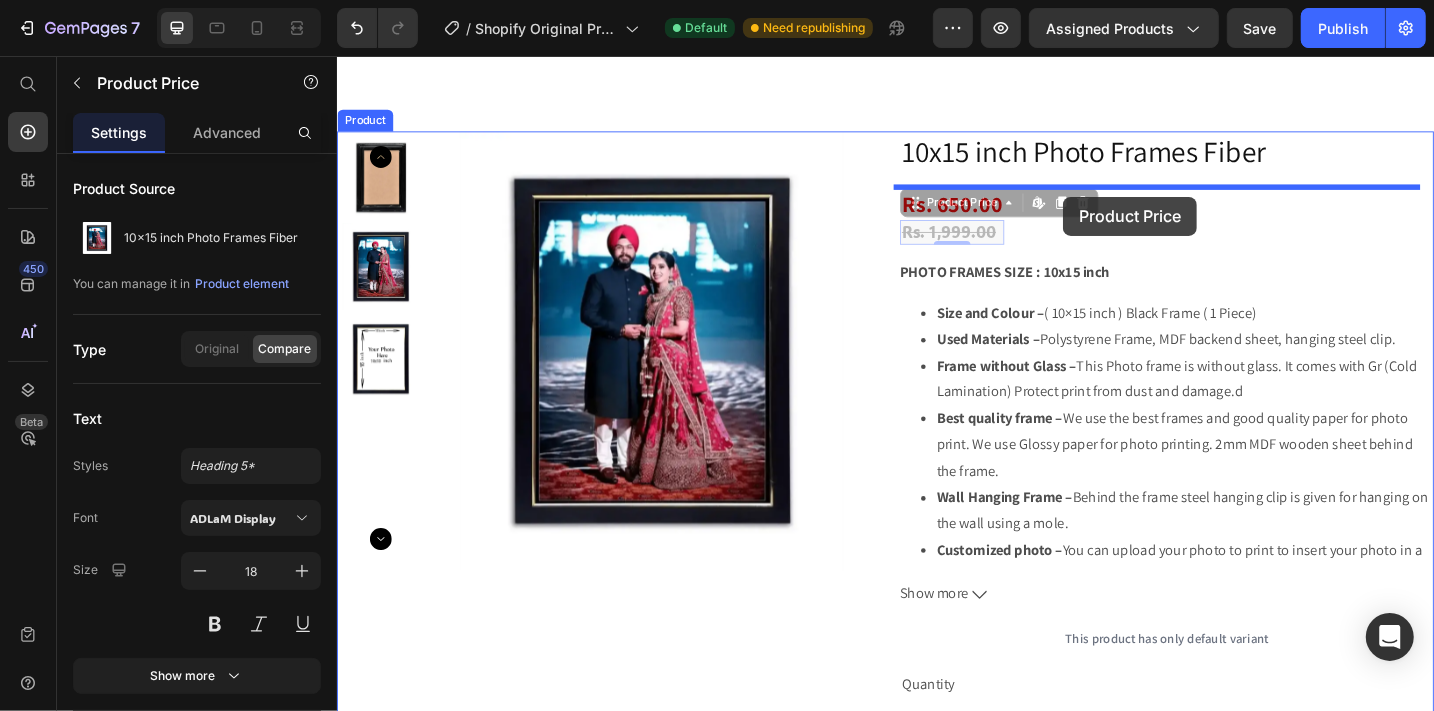 drag, startPoint x: 1036, startPoint y: 153, endPoint x: 1130, endPoint y: 210, distance: 109.9318 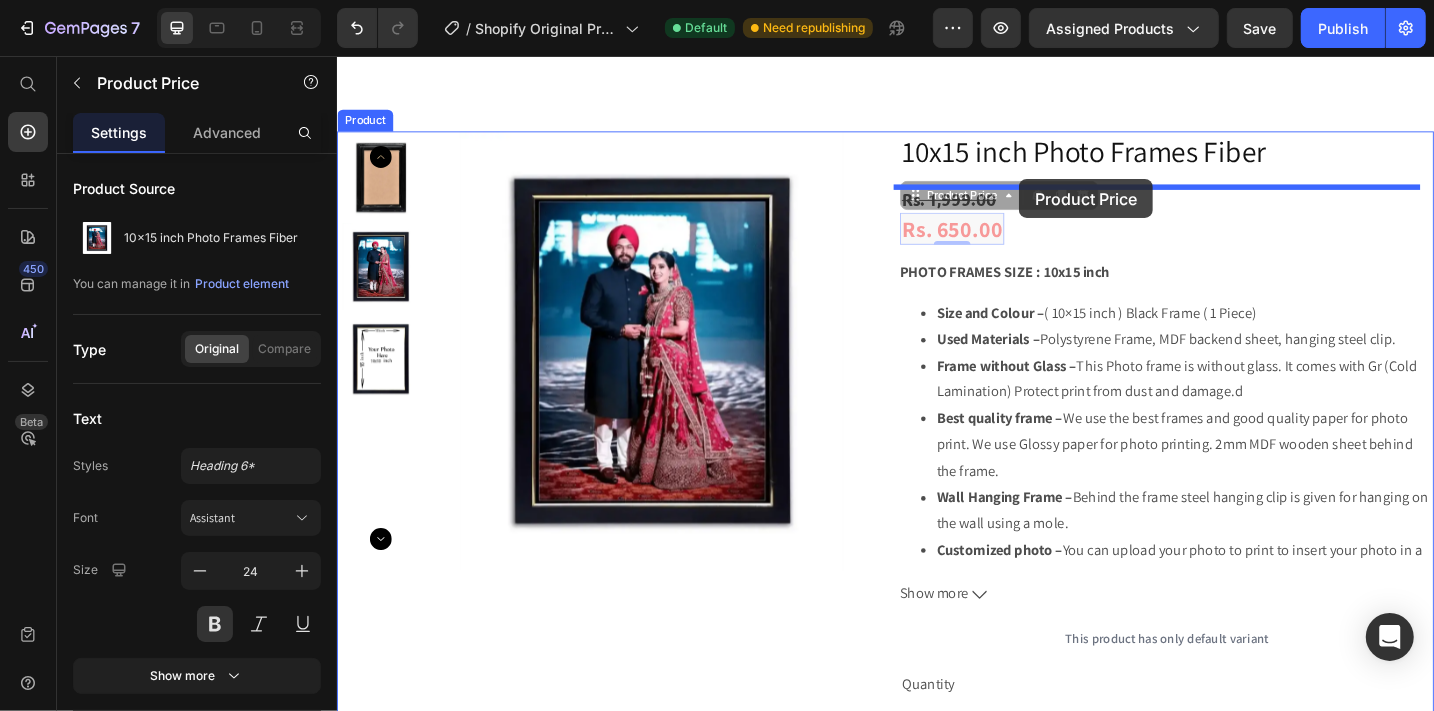 drag, startPoint x: 1032, startPoint y: 239, endPoint x: 1082, endPoint y: 191, distance: 69.31089 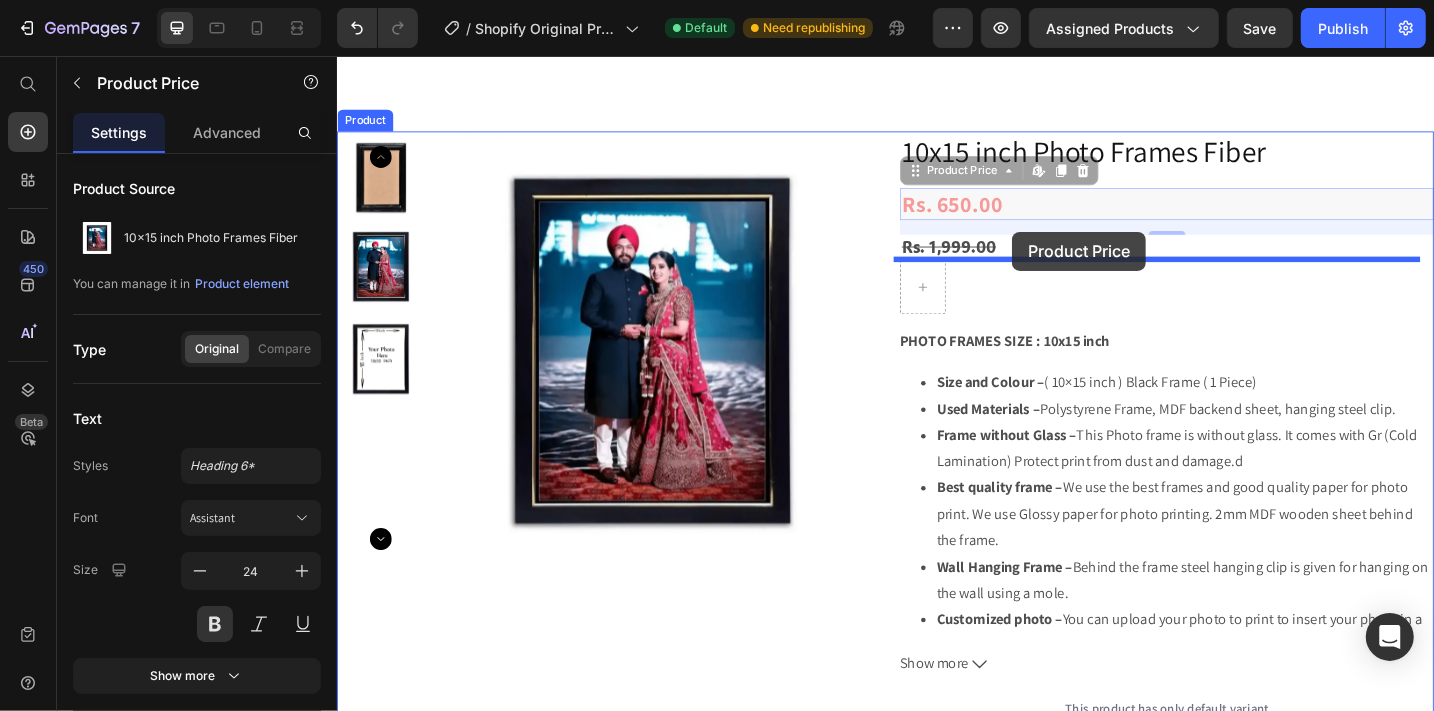 drag, startPoint x: 1074, startPoint y: 209, endPoint x: 1074, endPoint y: 248, distance: 39 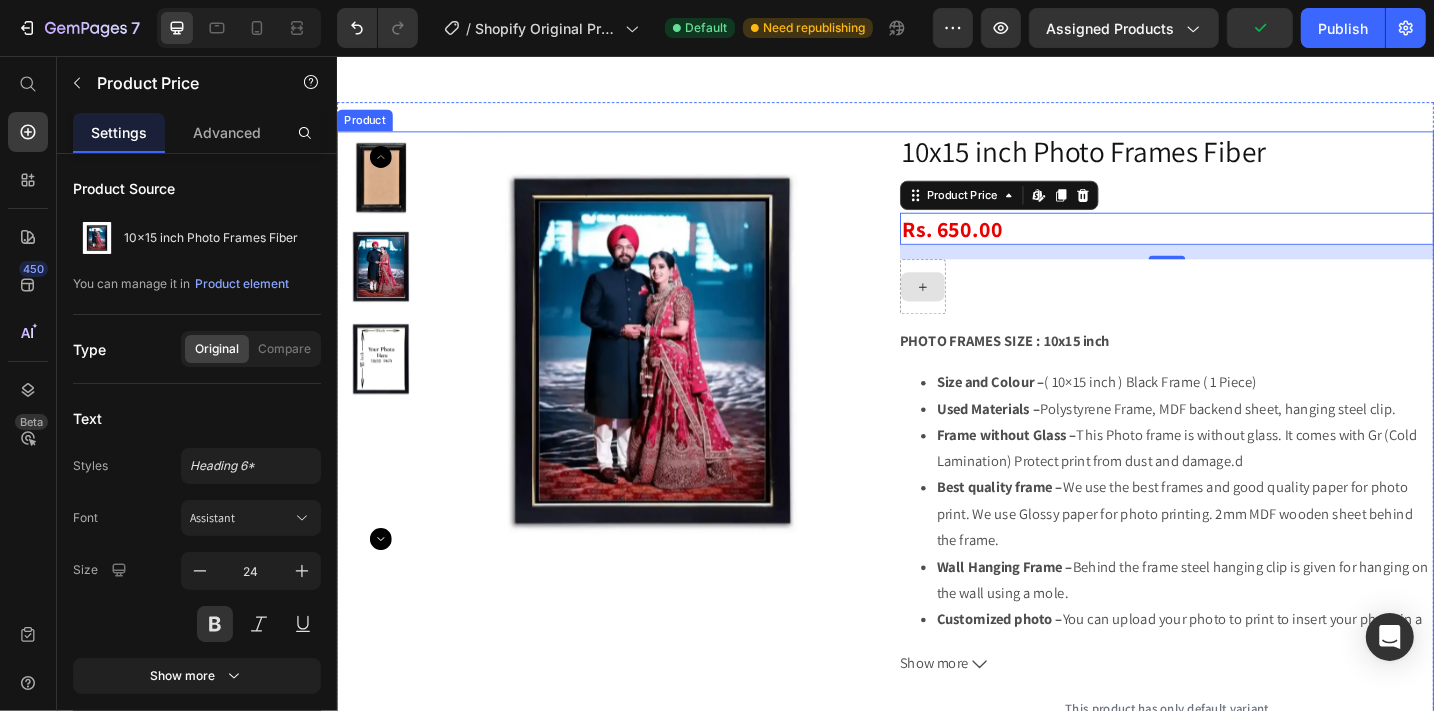click at bounding box center [680, 379] 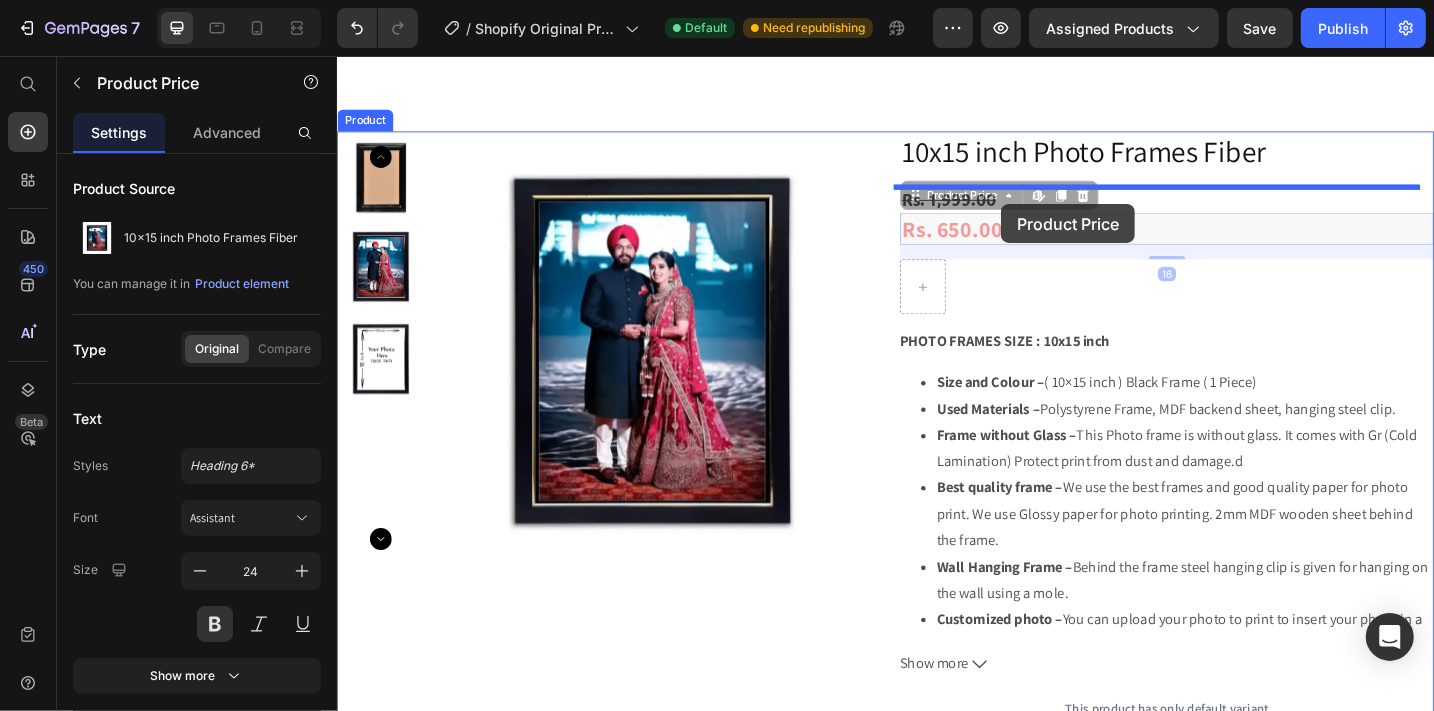 drag, startPoint x: 1046, startPoint y: 248, endPoint x: 1063, endPoint y: 217, distance: 35.35534 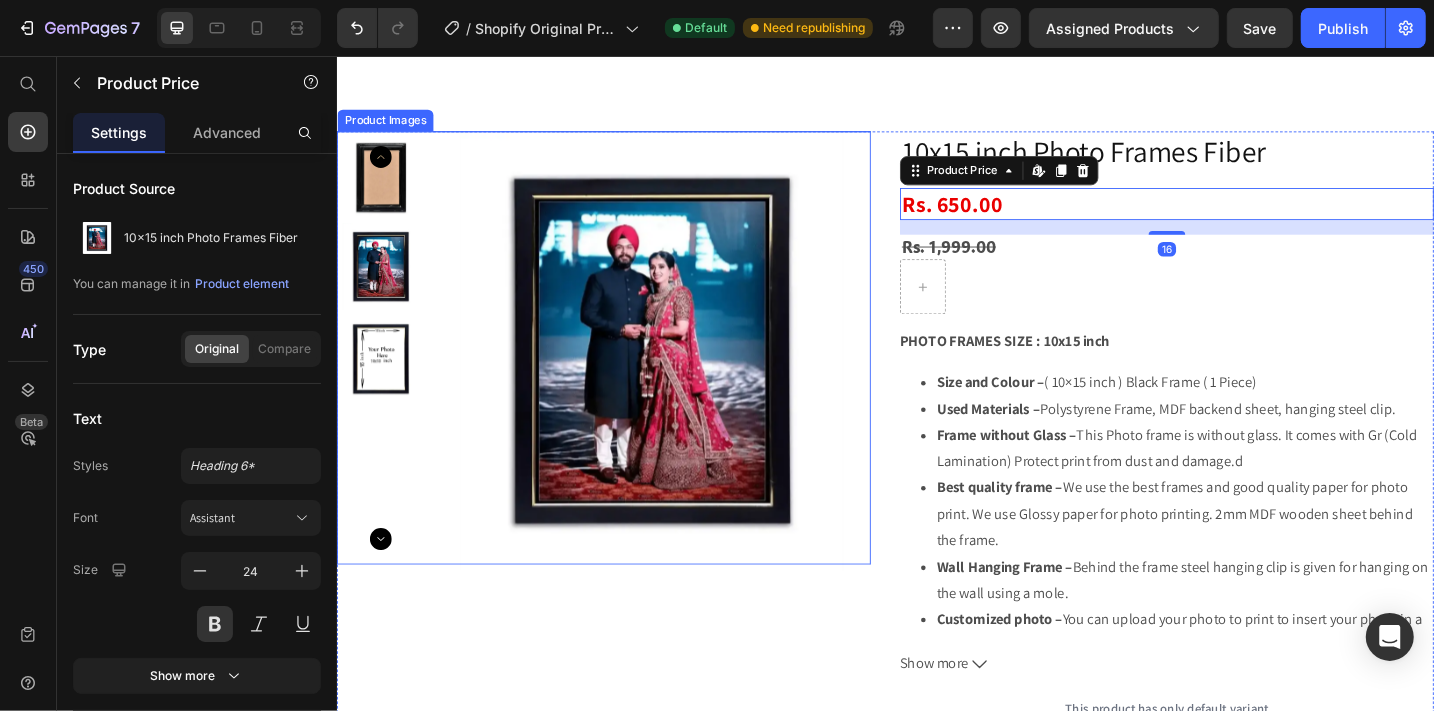 click at bounding box center [680, 379] 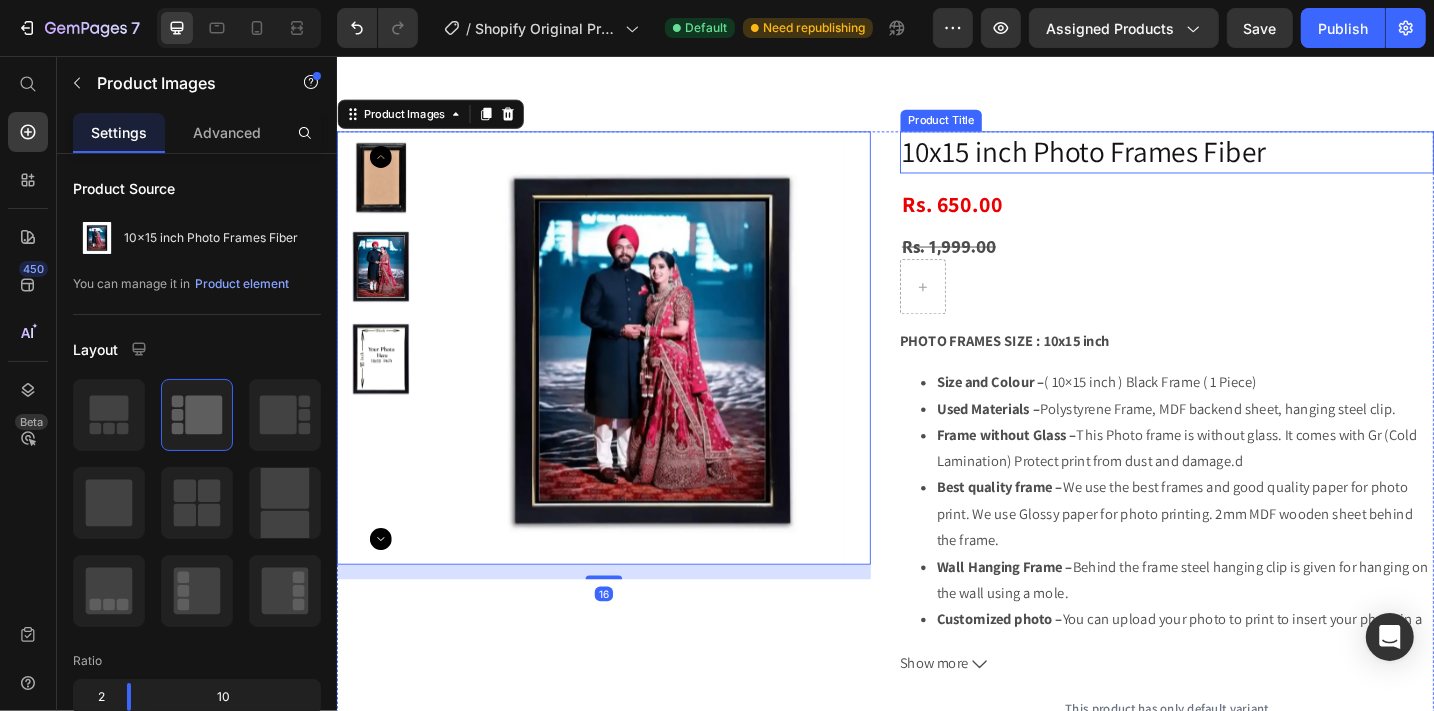 click on "10x15 inch Photo Frames Fiber" at bounding box center (1244, 162) 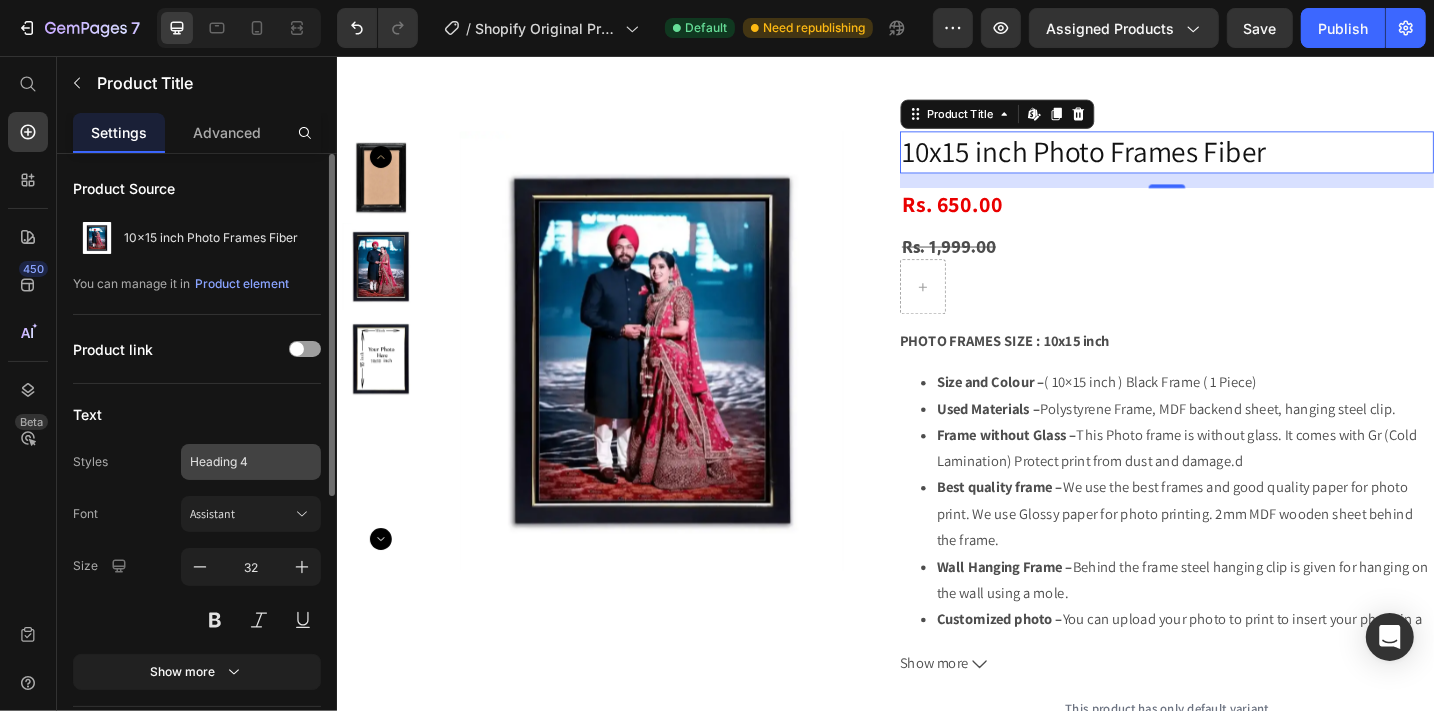 click on "Heading 4" 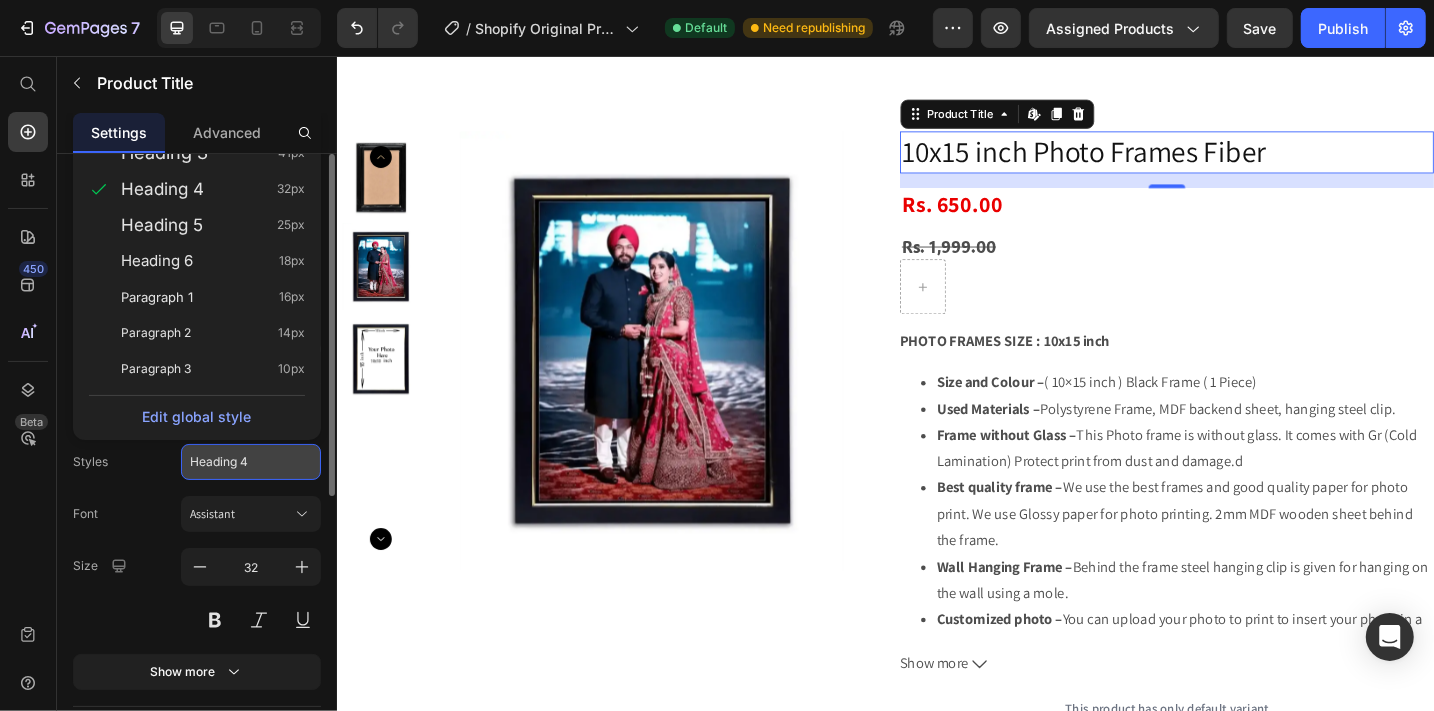 drag, startPoint x: 262, startPoint y: 465, endPoint x: 259, endPoint y: 480, distance: 15.297058 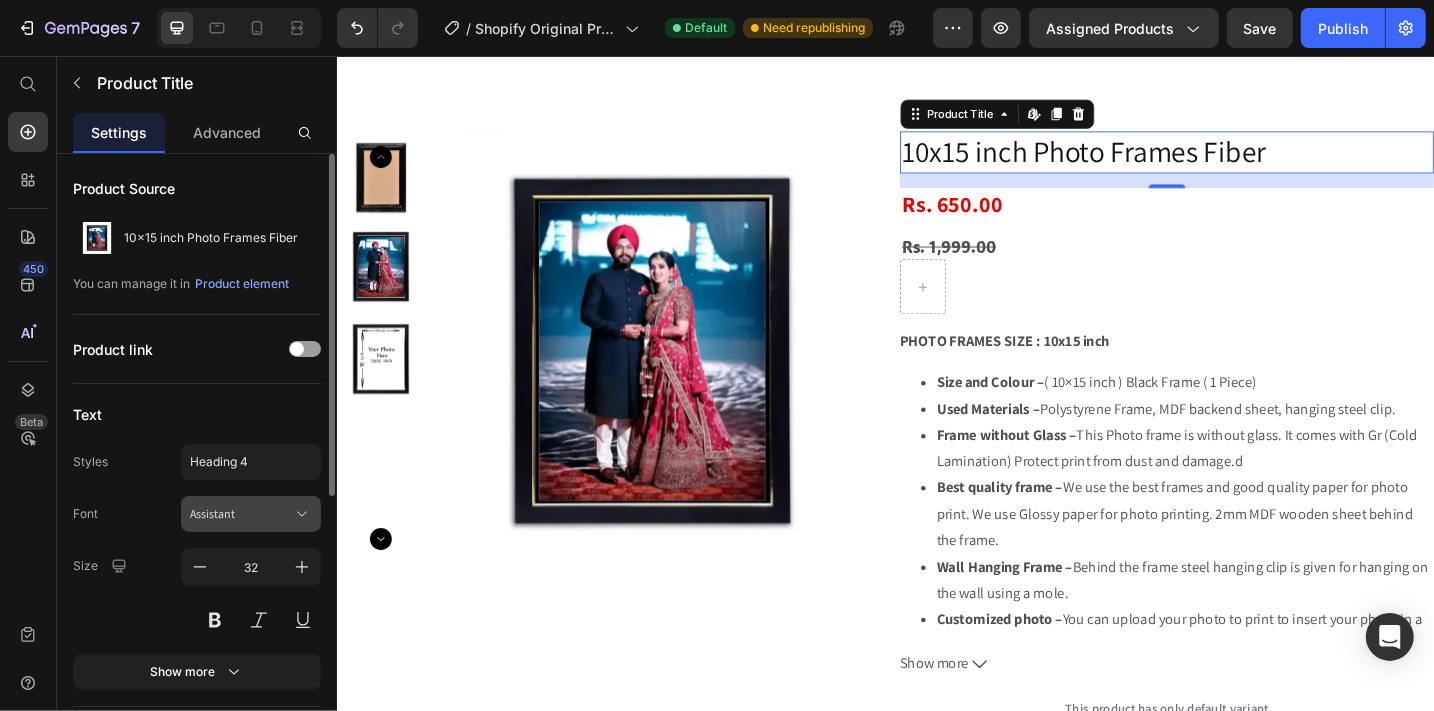 click on "Assistant" at bounding box center (241, 514) 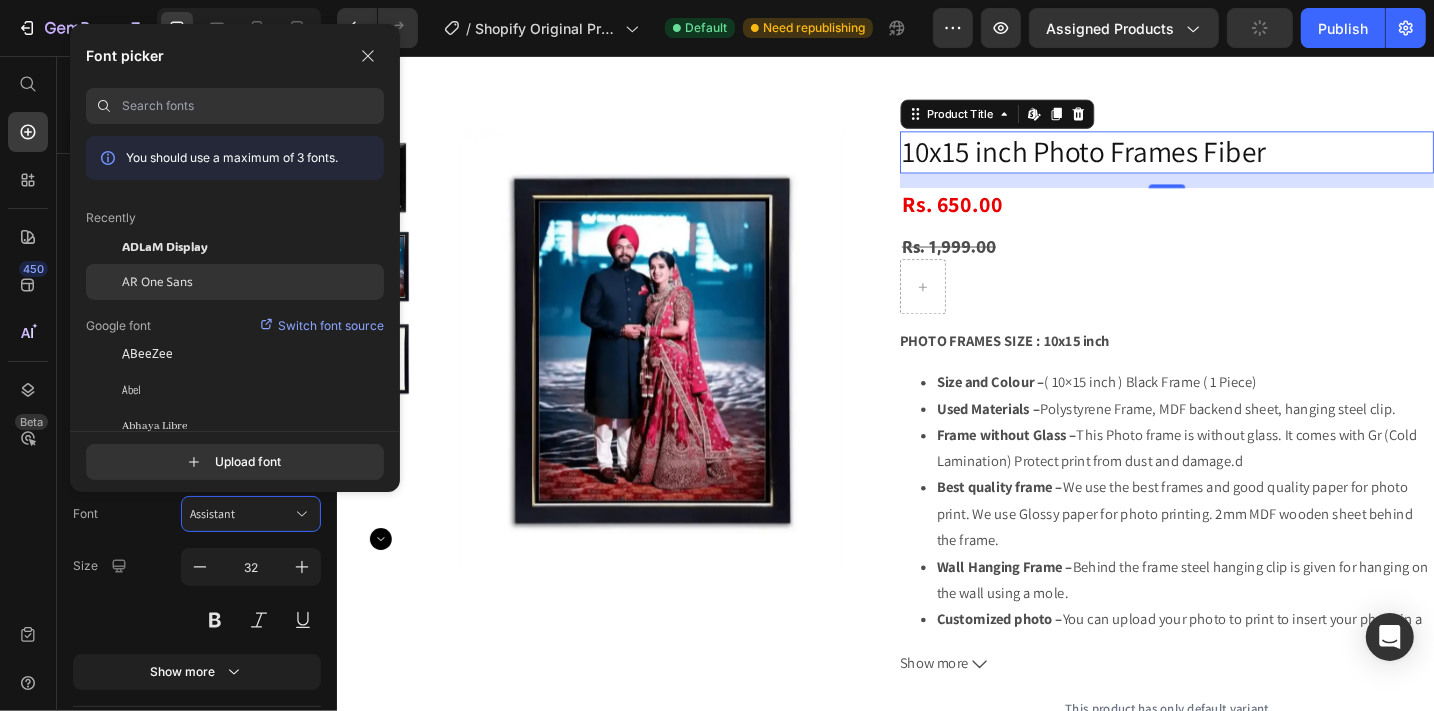 click on "AR One Sans" at bounding box center (157, 282) 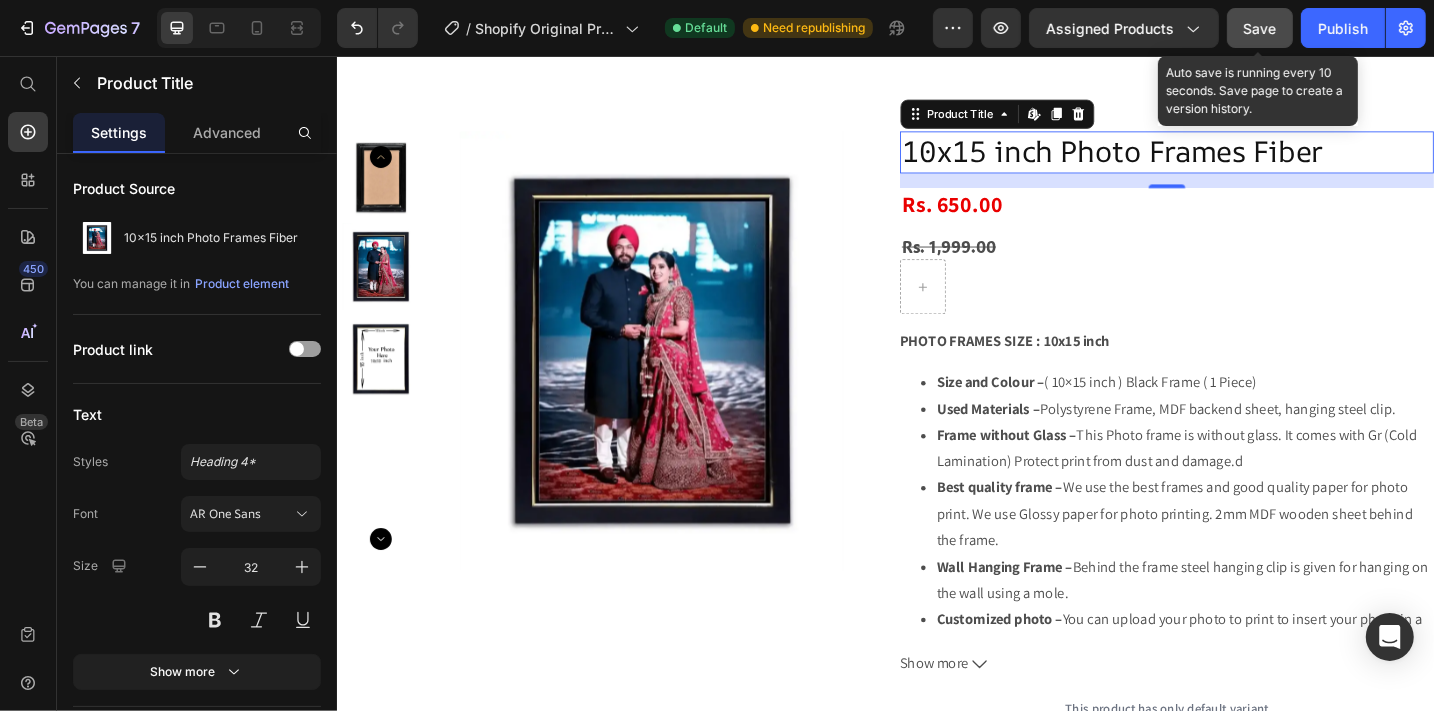 click on "Save" at bounding box center (1260, 28) 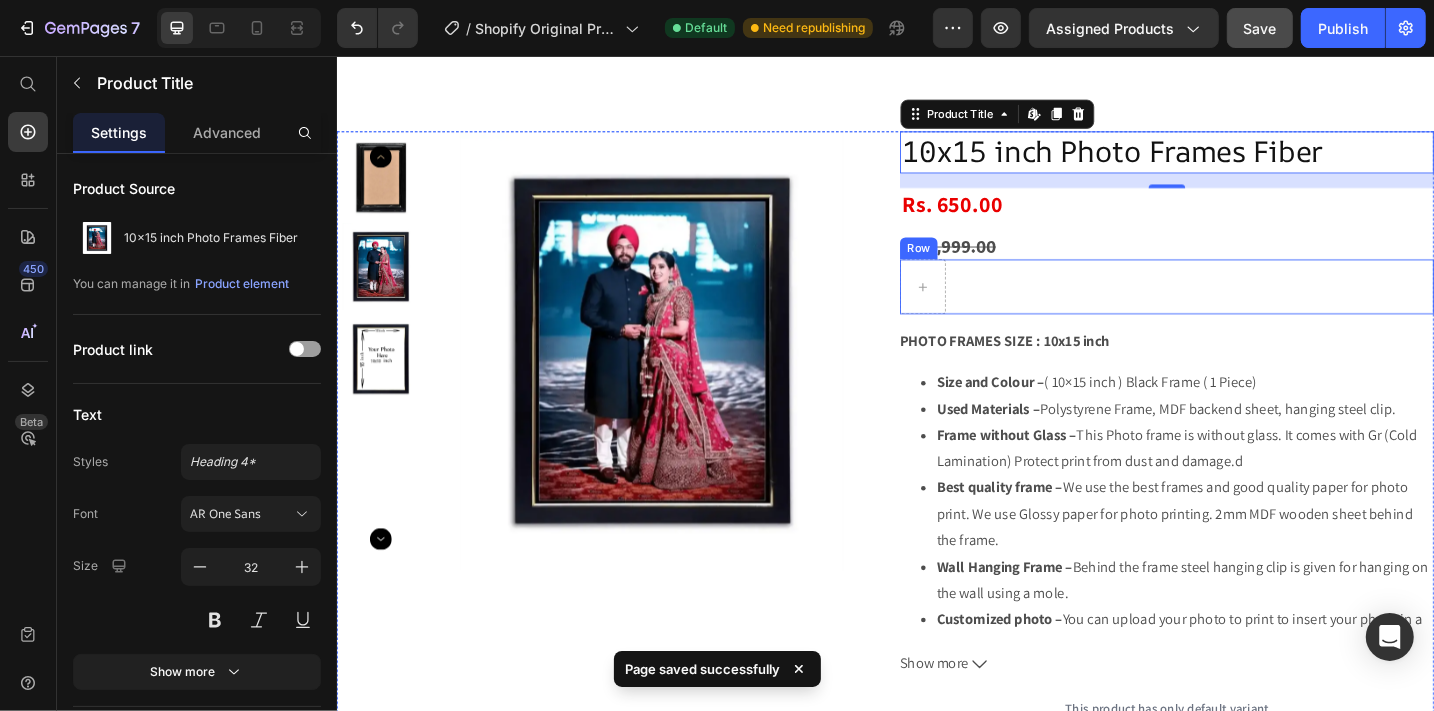 click on "Row" at bounding box center [1244, 309] 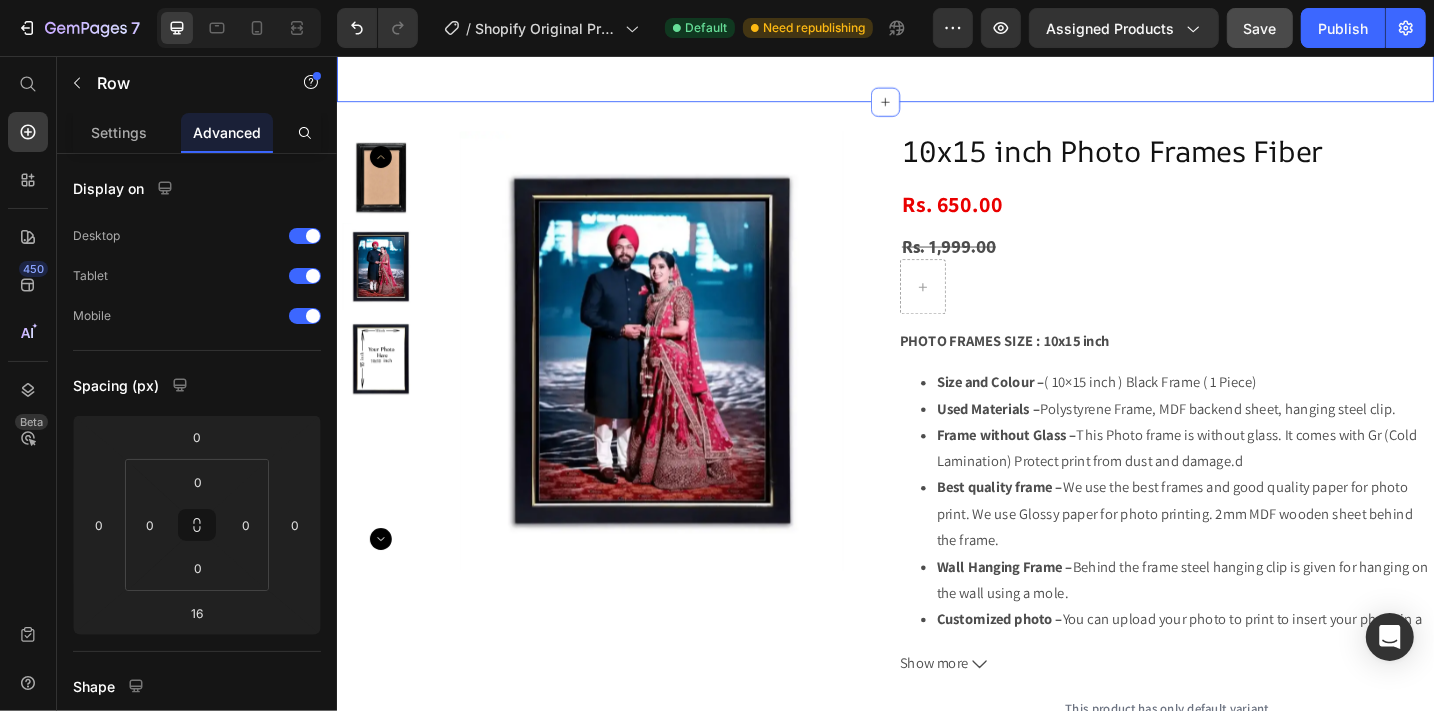 click on "Home
10x15 inch Photo Frames Fiber Breadcrumb Section 2   You can create reusable sections Create Theme Section AI Content Write with GemAI What would you like to describe here? Tone and Voice Persuasive Product Getting products... Show more Generate" at bounding box center [936, 53] 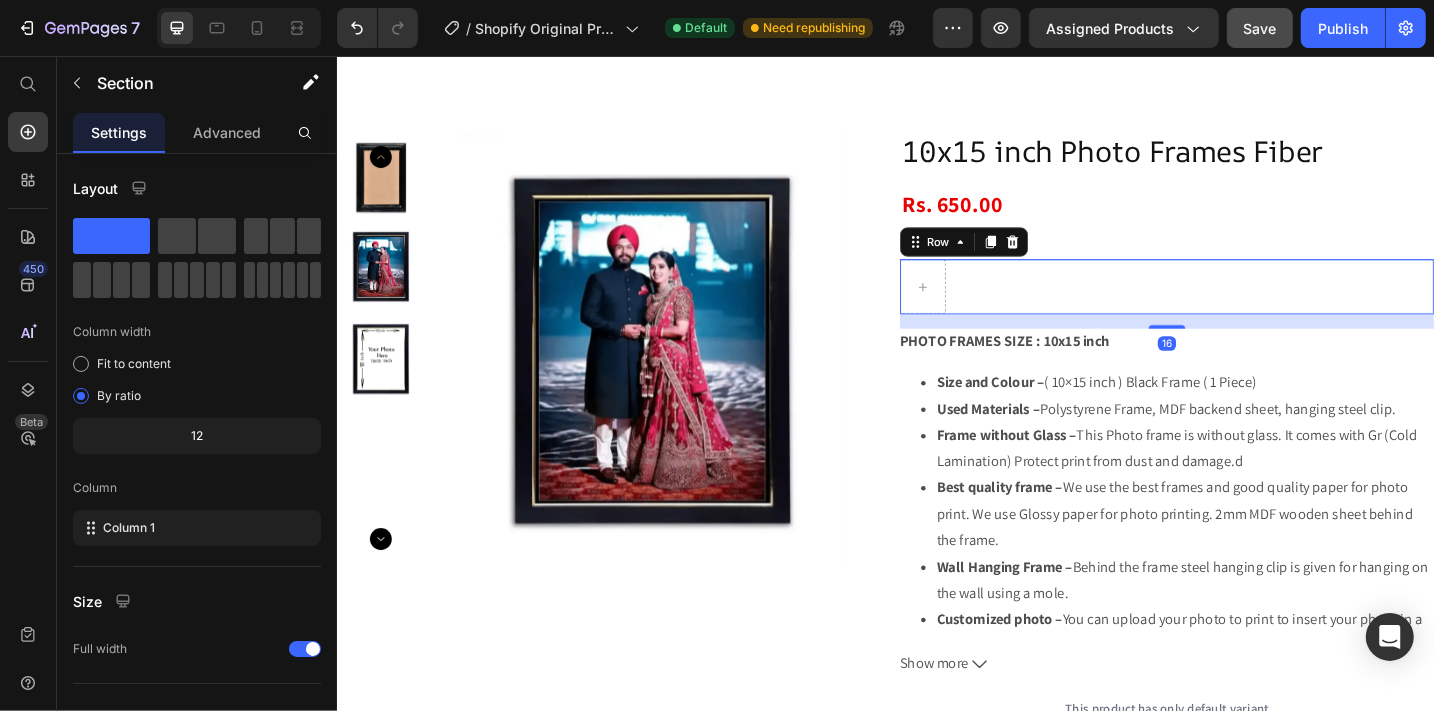 click on "Row   16" at bounding box center [1244, 309] 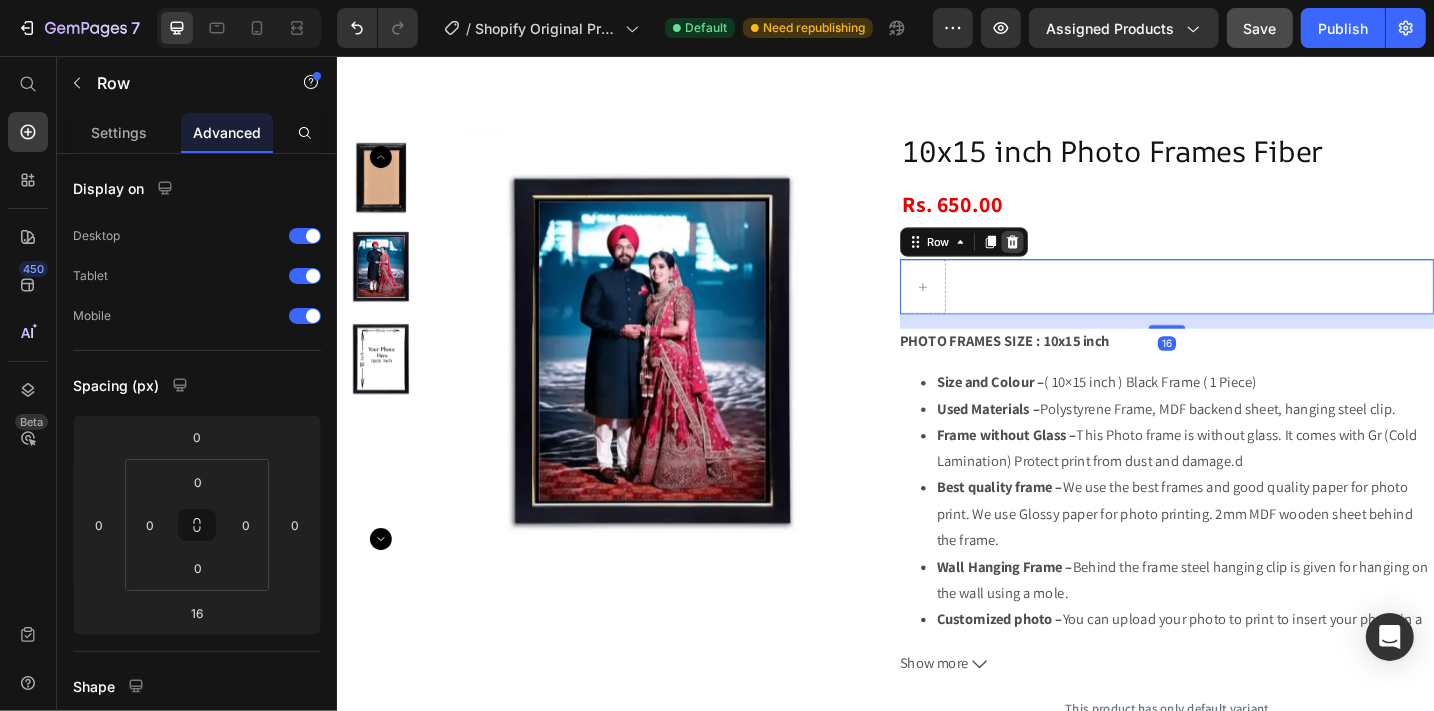 click 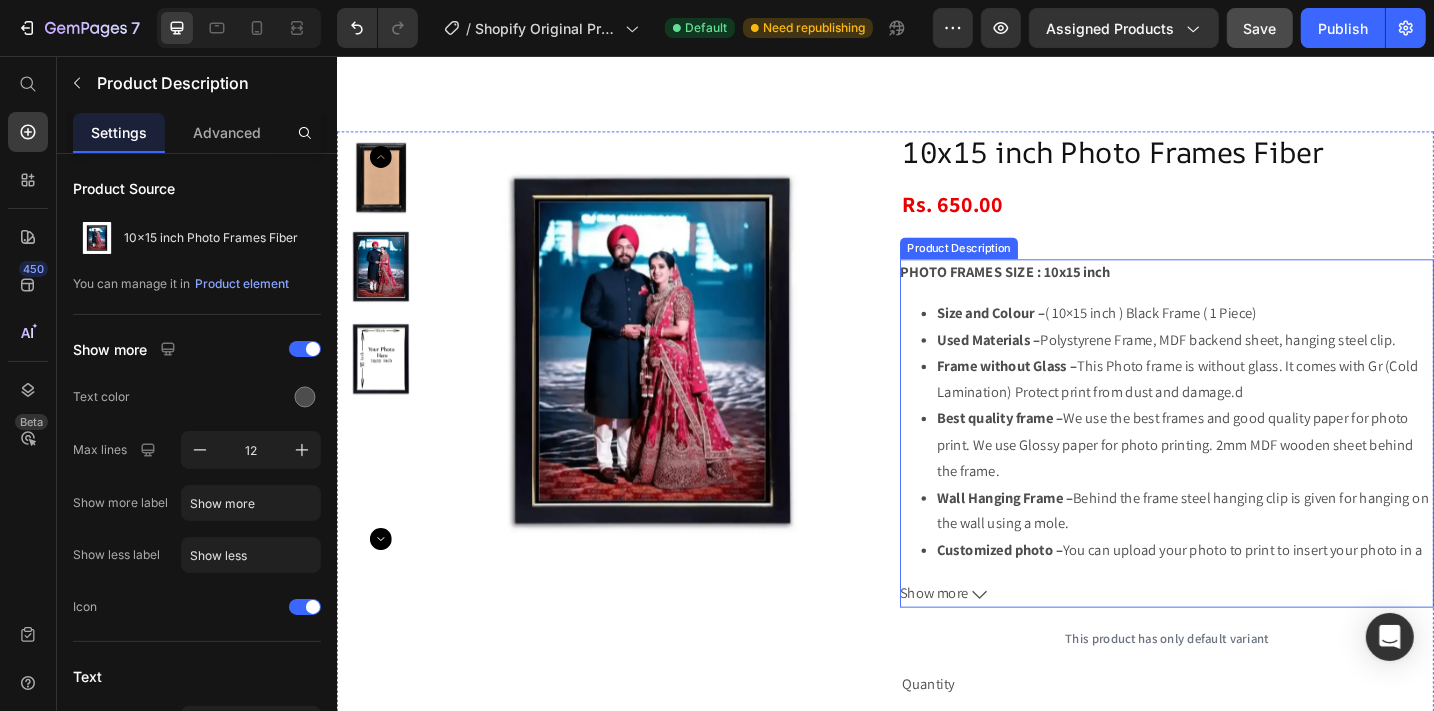 click on "PHOTO FRAMES SIZE : 10x15 inch" at bounding box center [1066, 292] 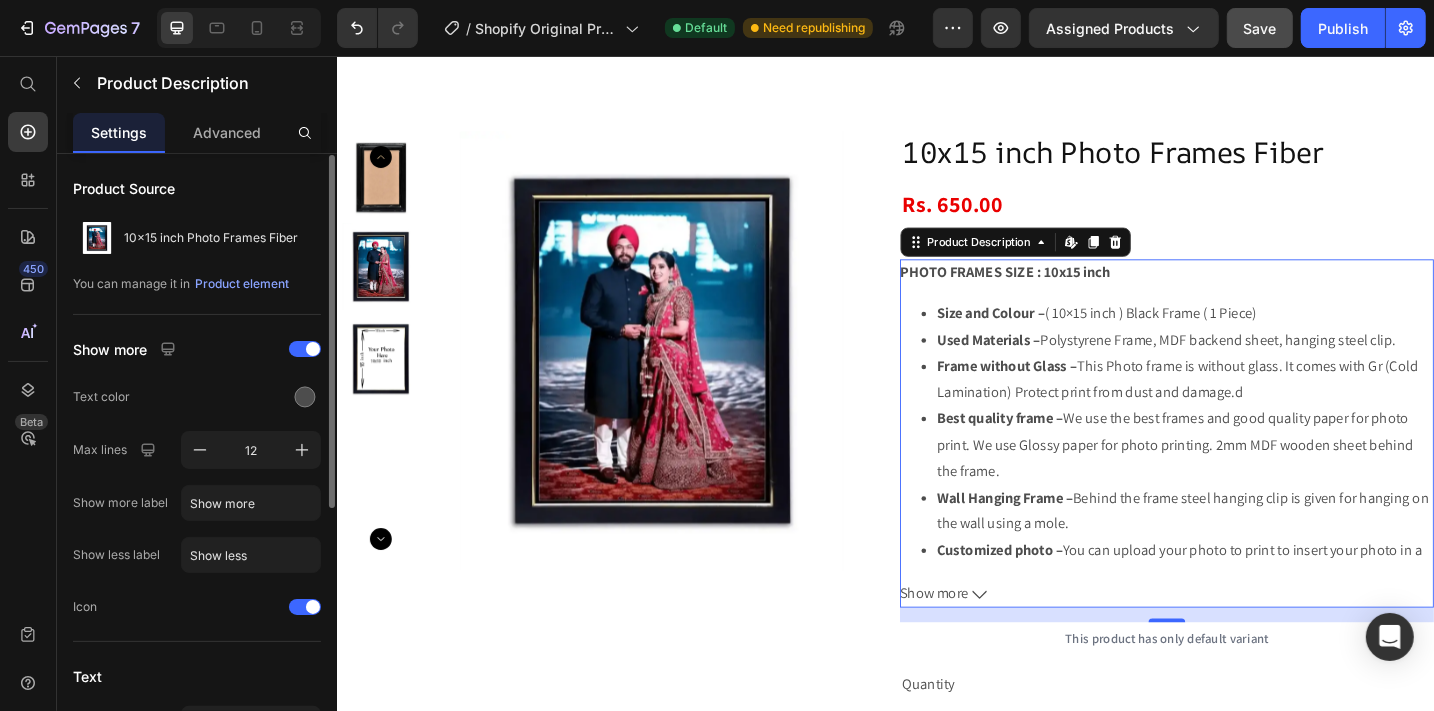 scroll, scrollTop: 1, scrollLeft: 0, axis: vertical 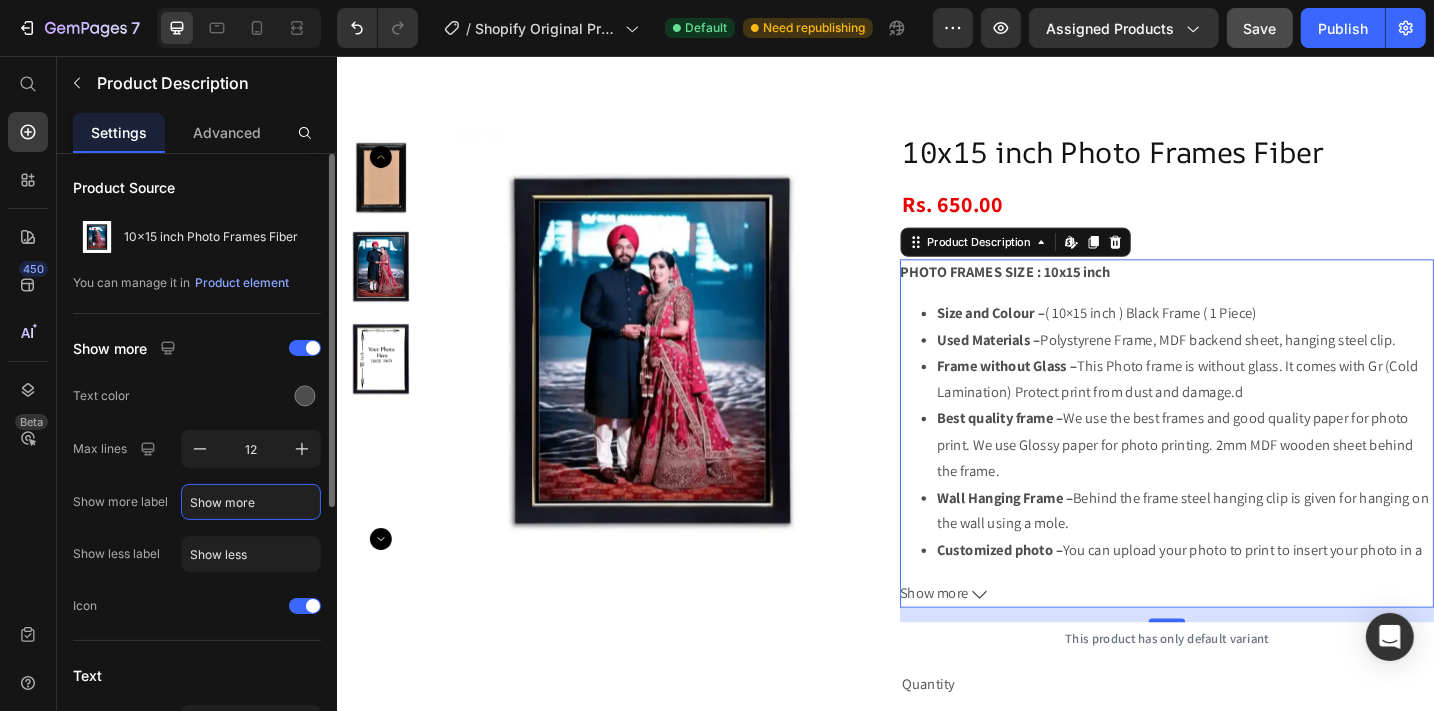 click on "Show more" 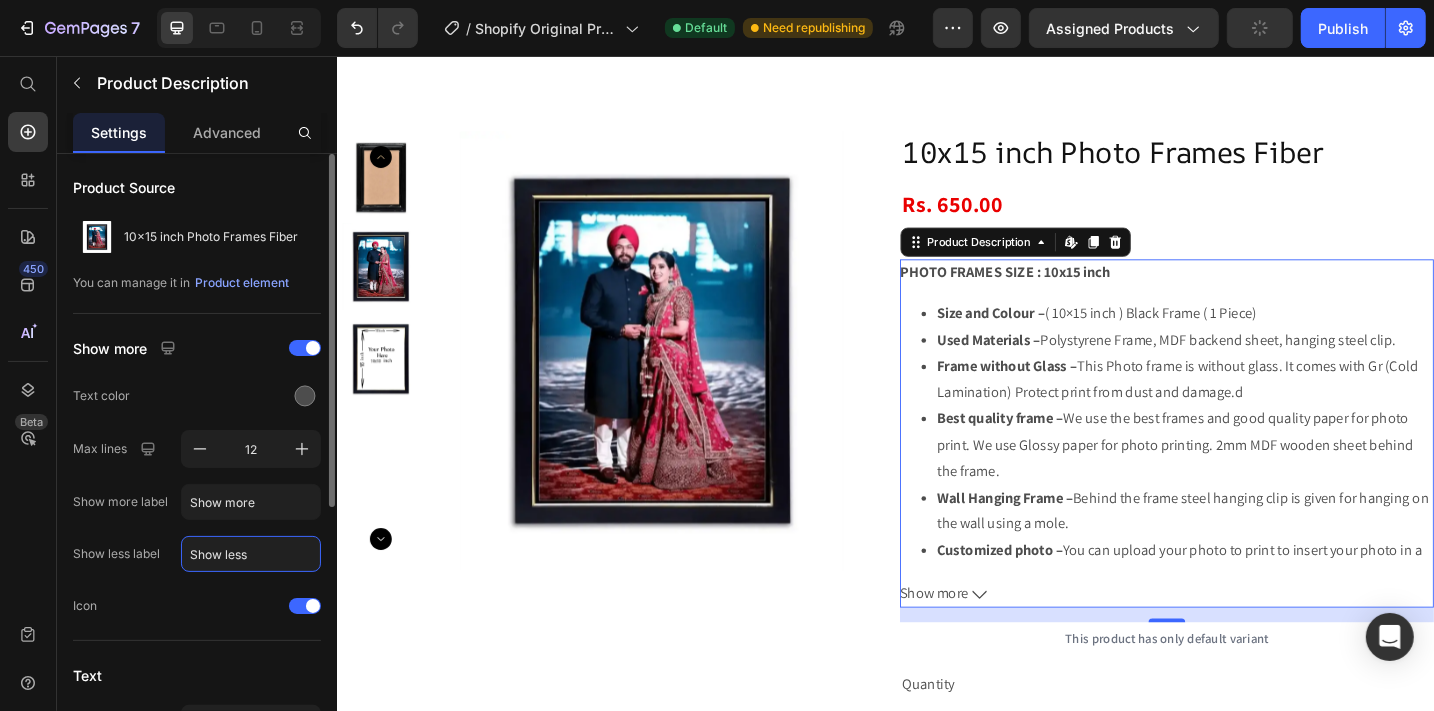 click on "Show less" 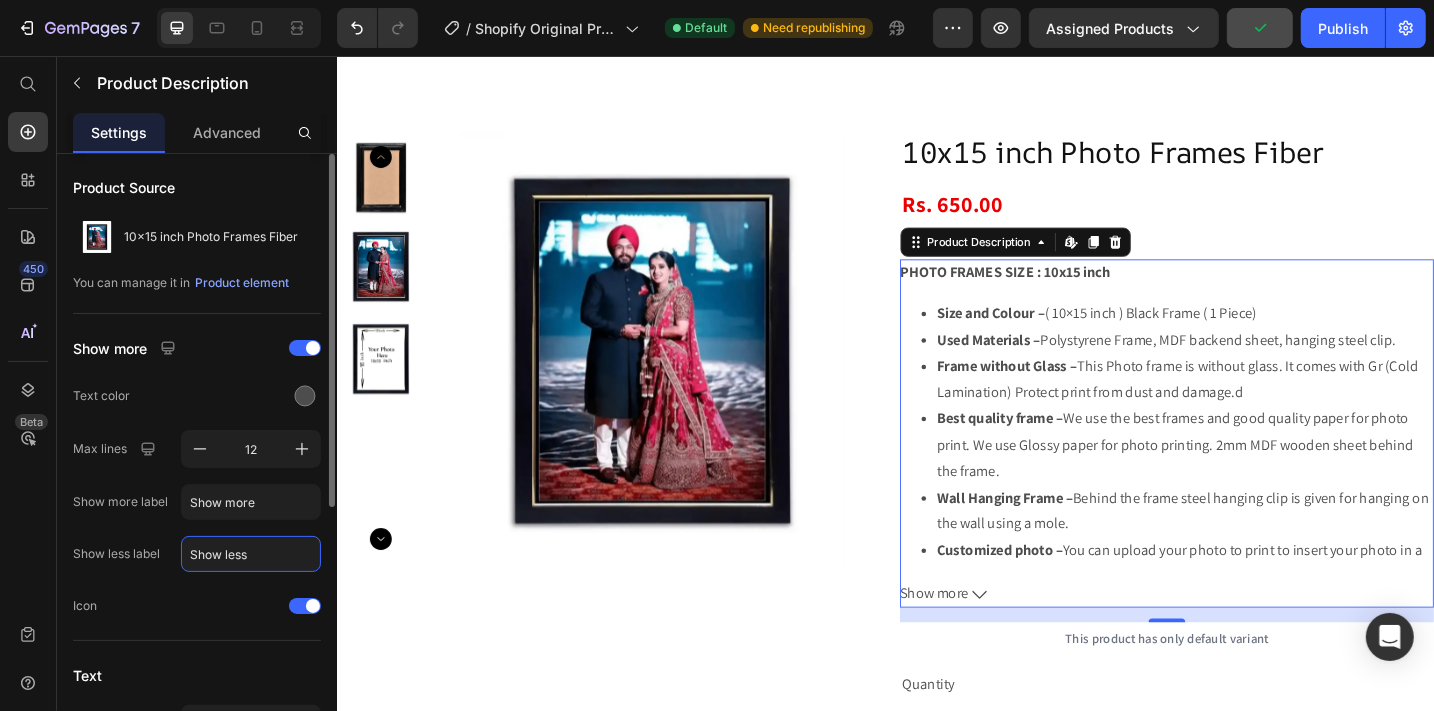 click on "Show less" 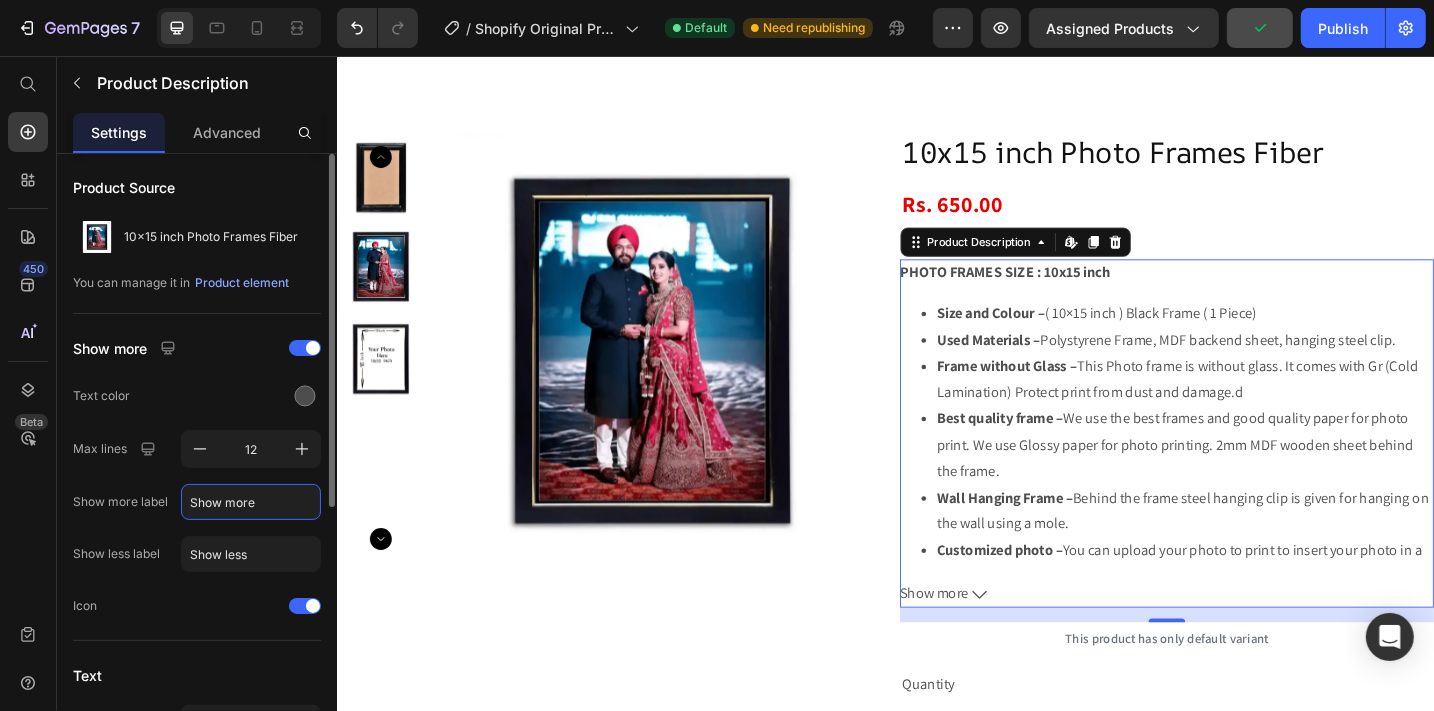 click on "Show more" 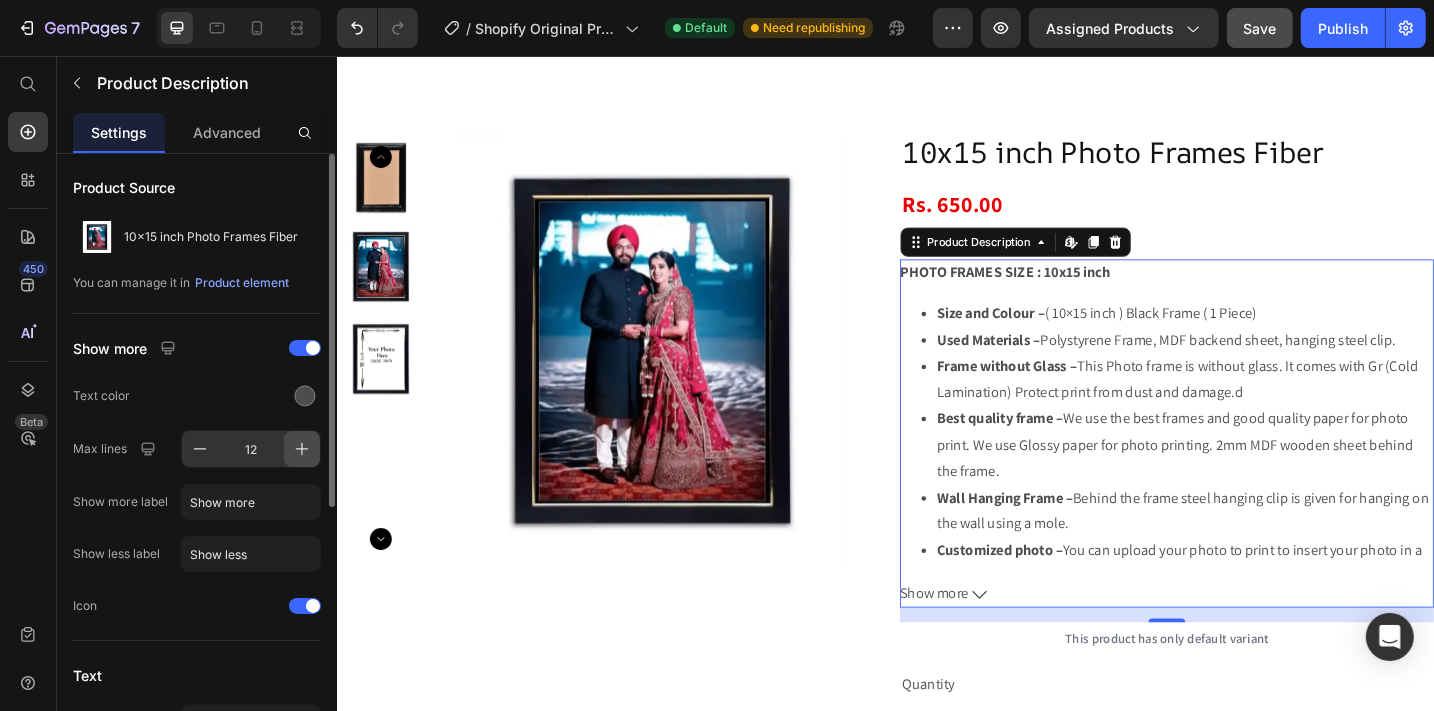 click 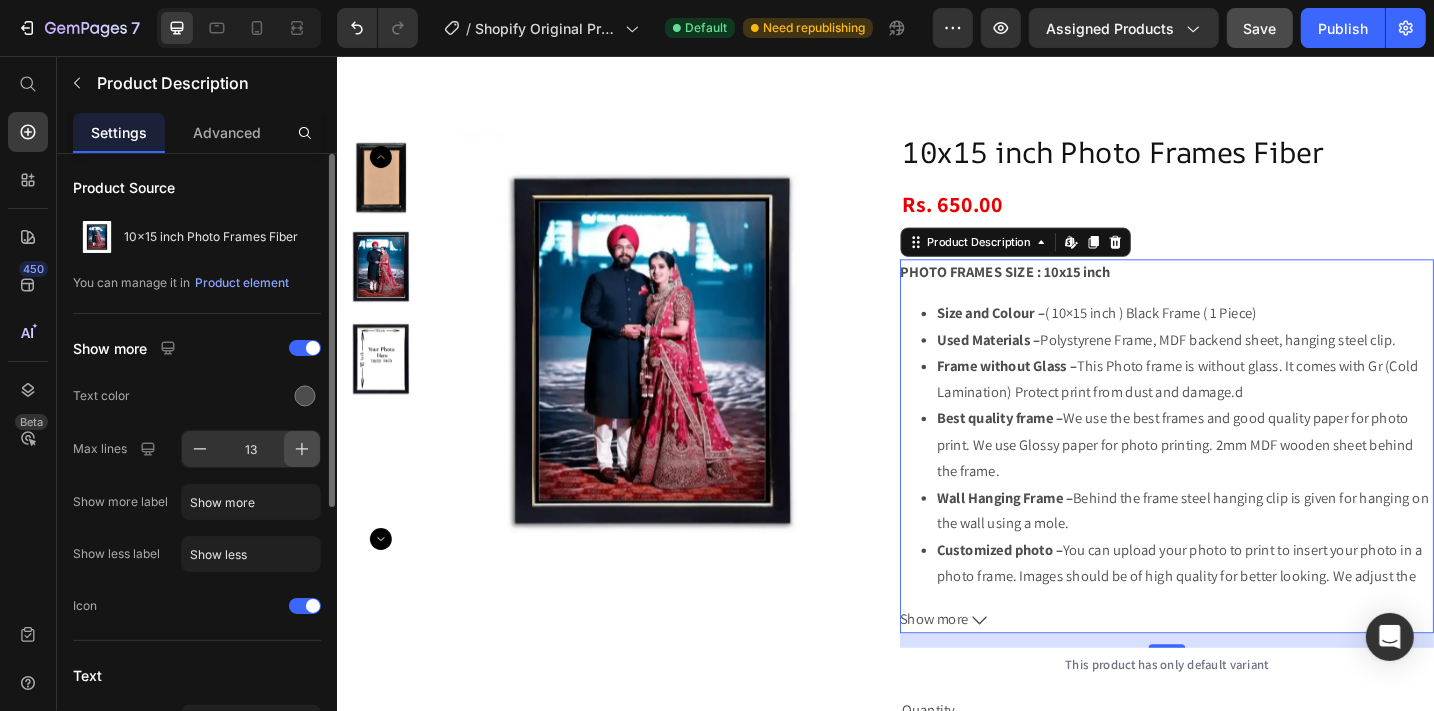 click 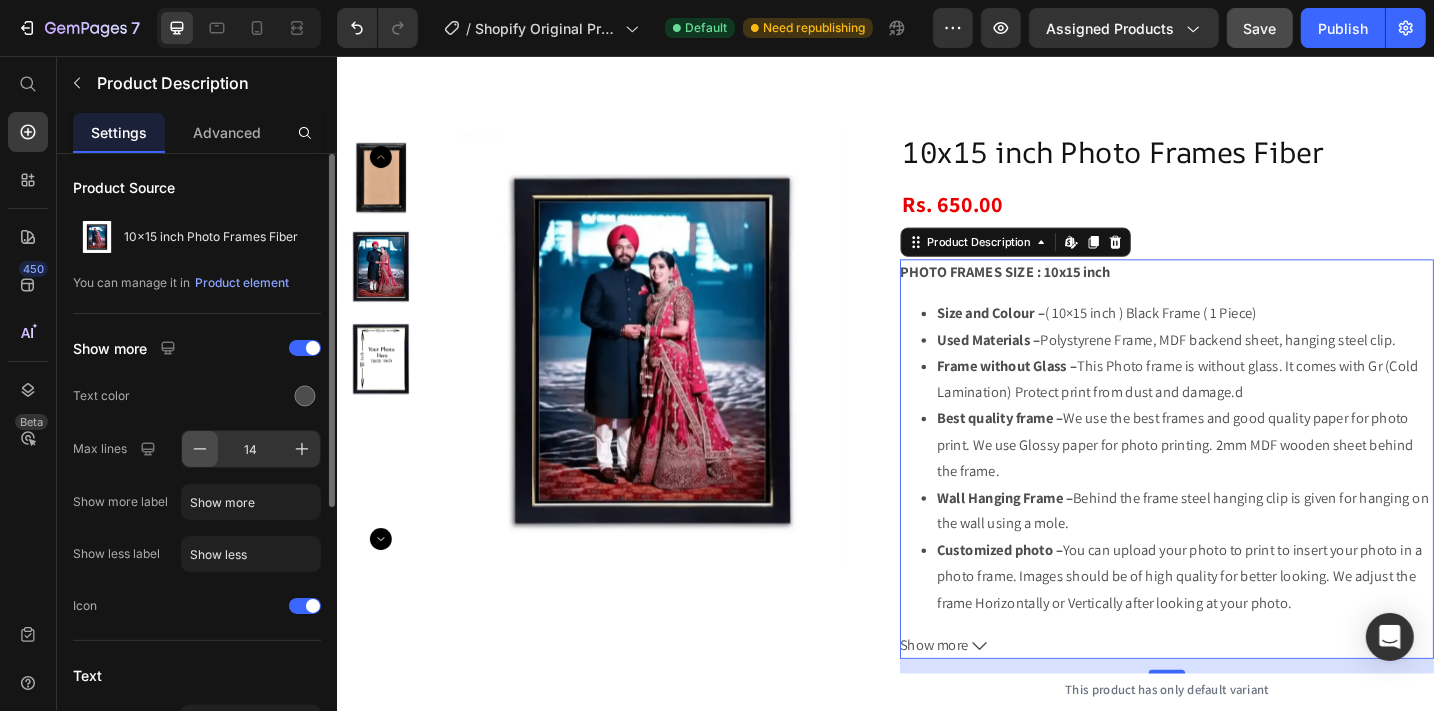 click 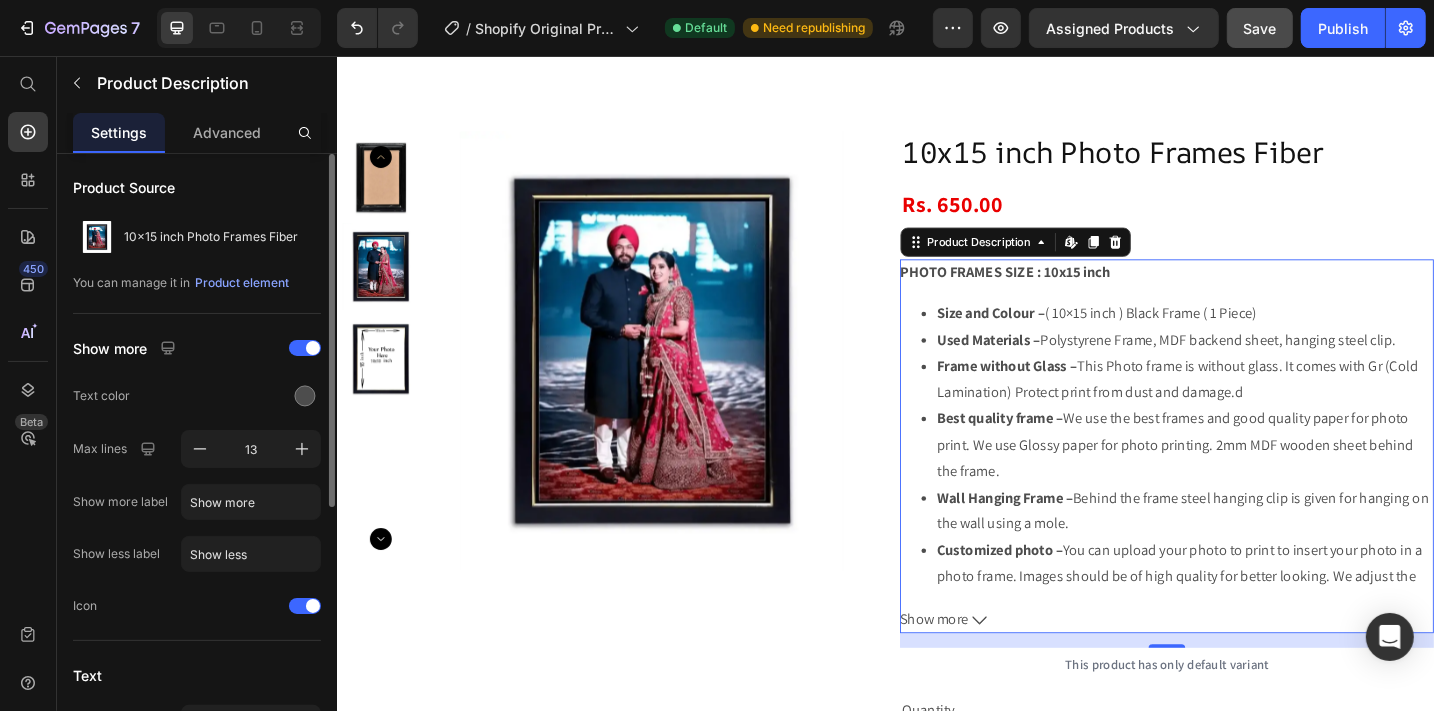 scroll, scrollTop: 0, scrollLeft: 0, axis: both 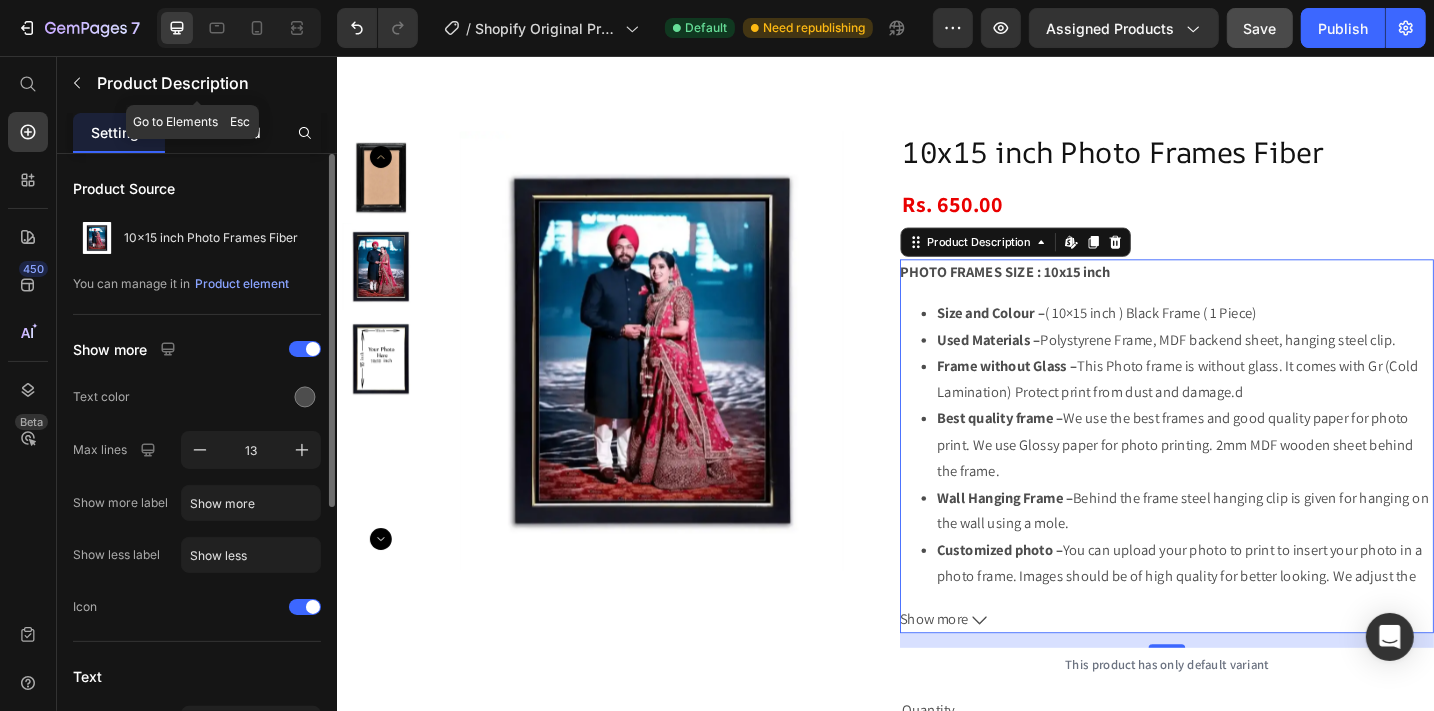 click on "Product Description" 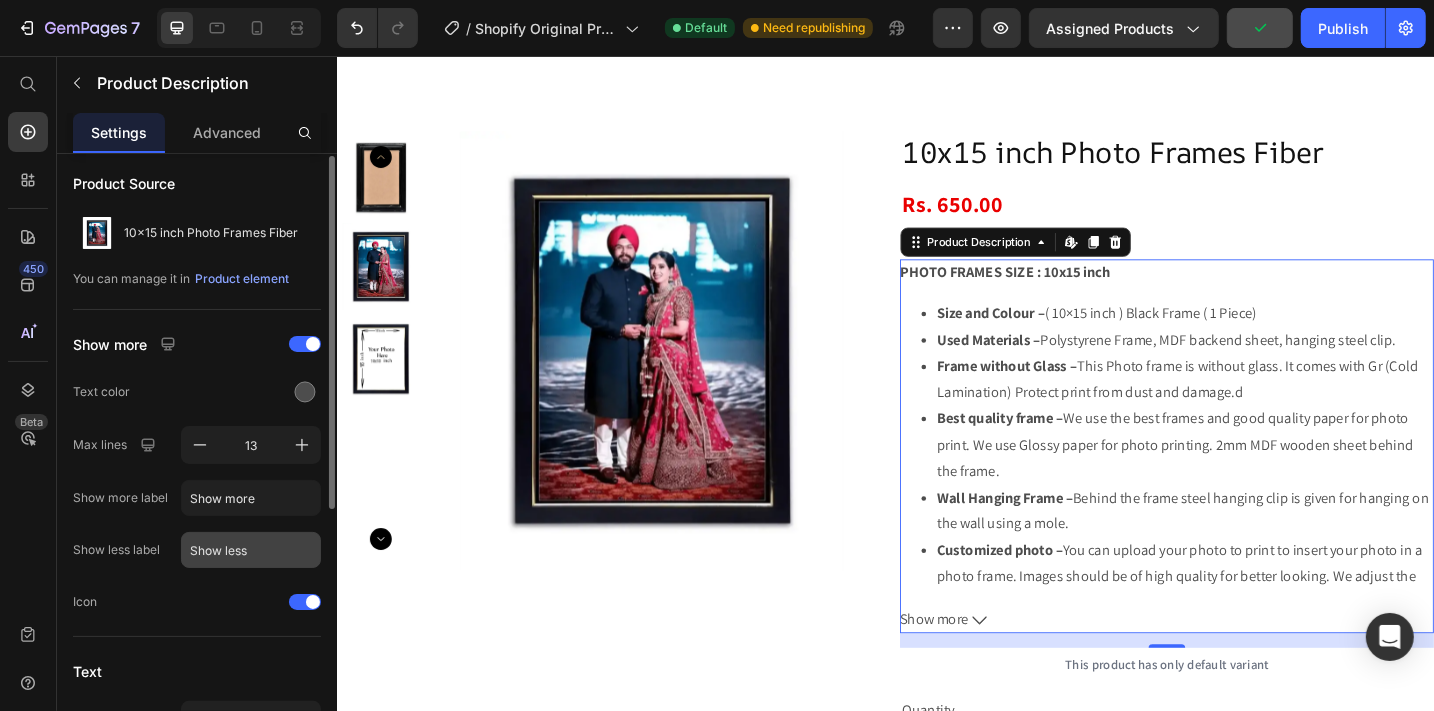 scroll, scrollTop: 6, scrollLeft: 0, axis: vertical 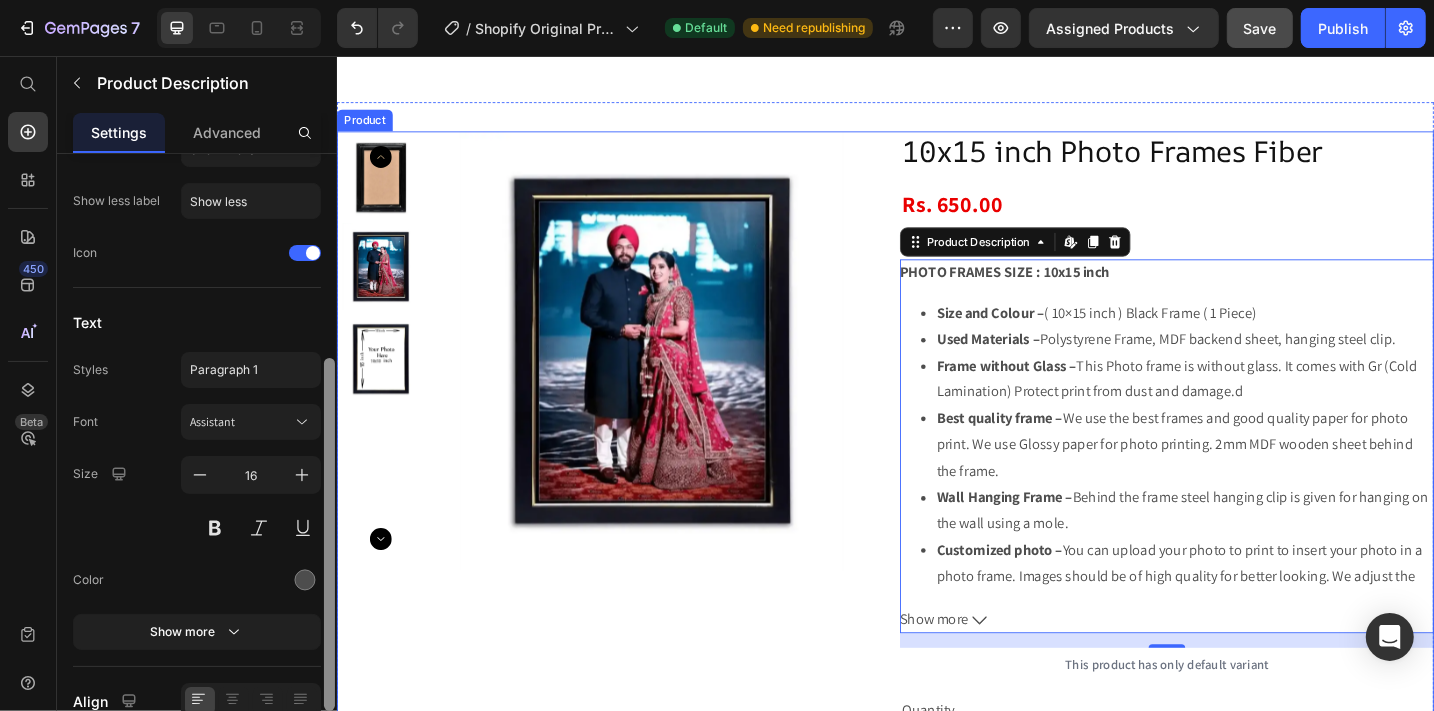 drag, startPoint x: 670, startPoint y: 523, endPoint x: 620, endPoint y: 669, distance: 154.32434 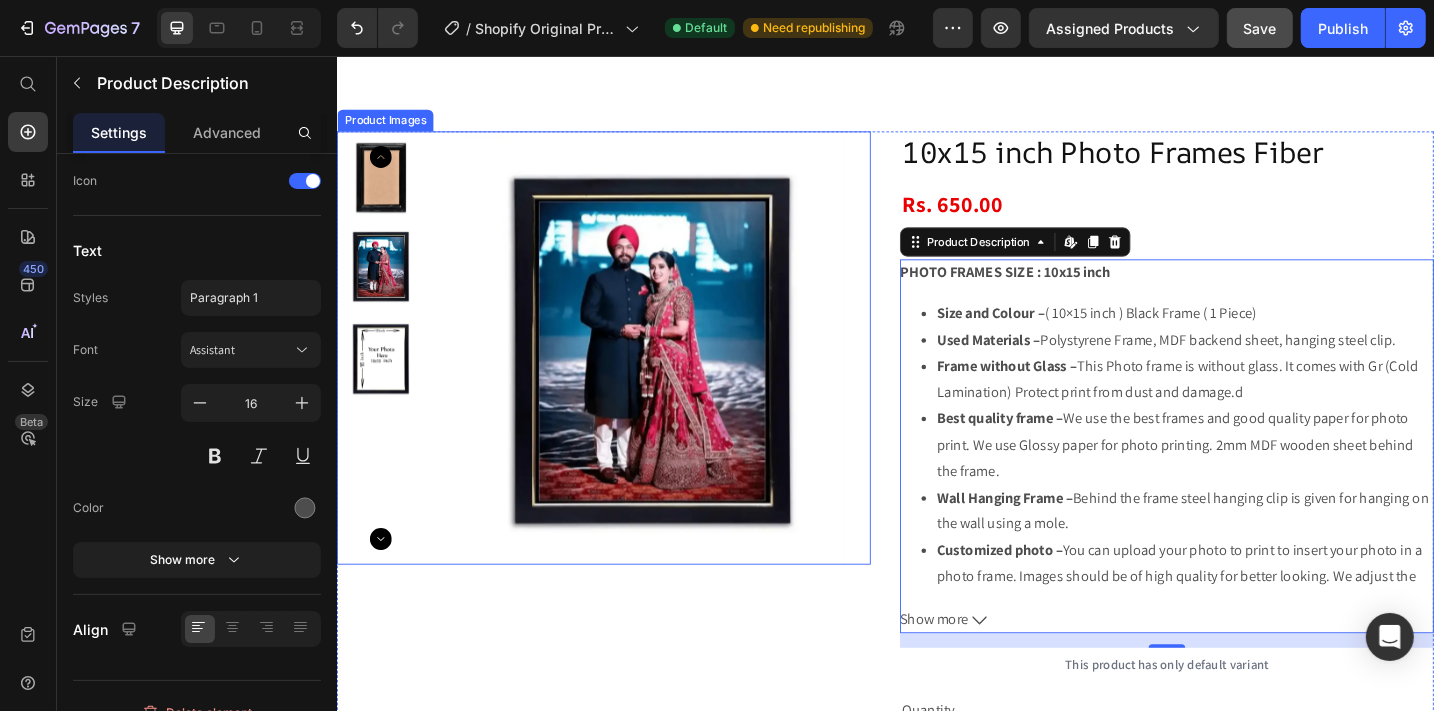 scroll, scrollTop: 0, scrollLeft: 0, axis: both 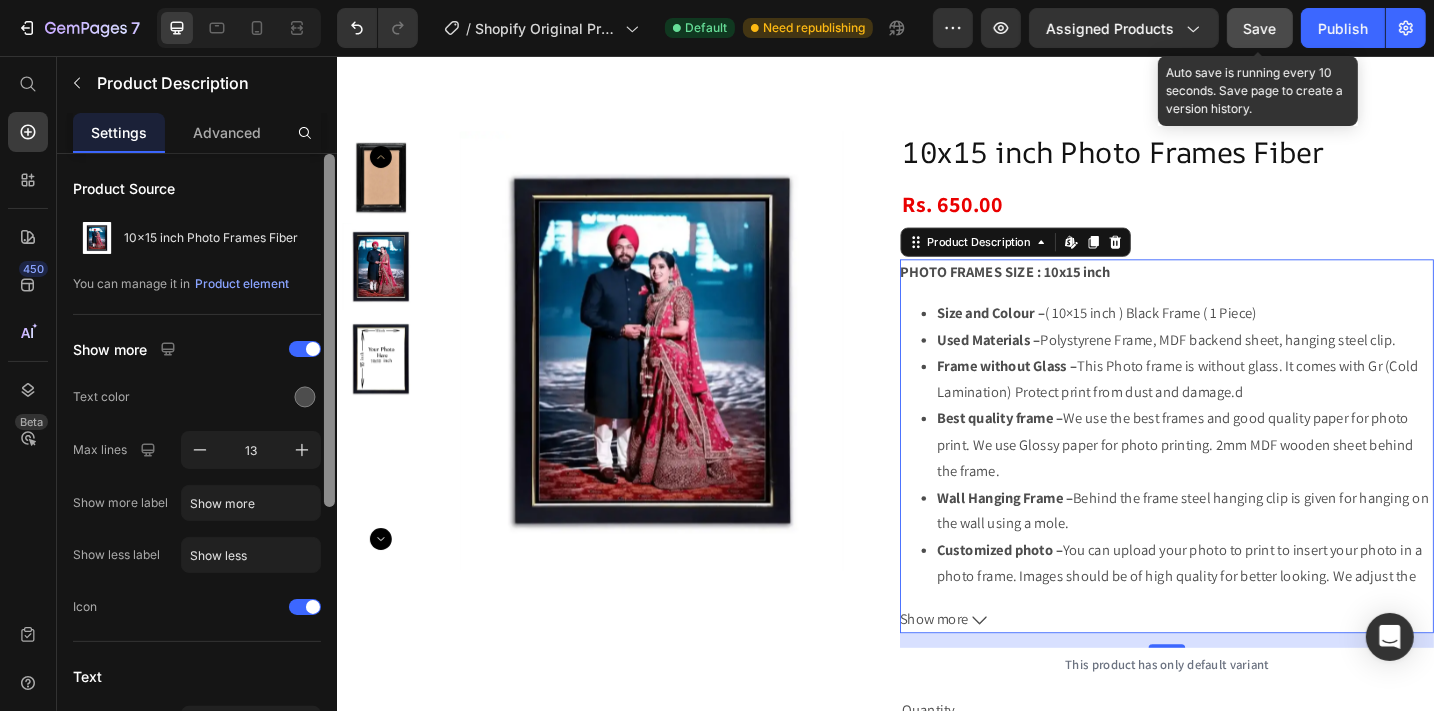 click on "Save" 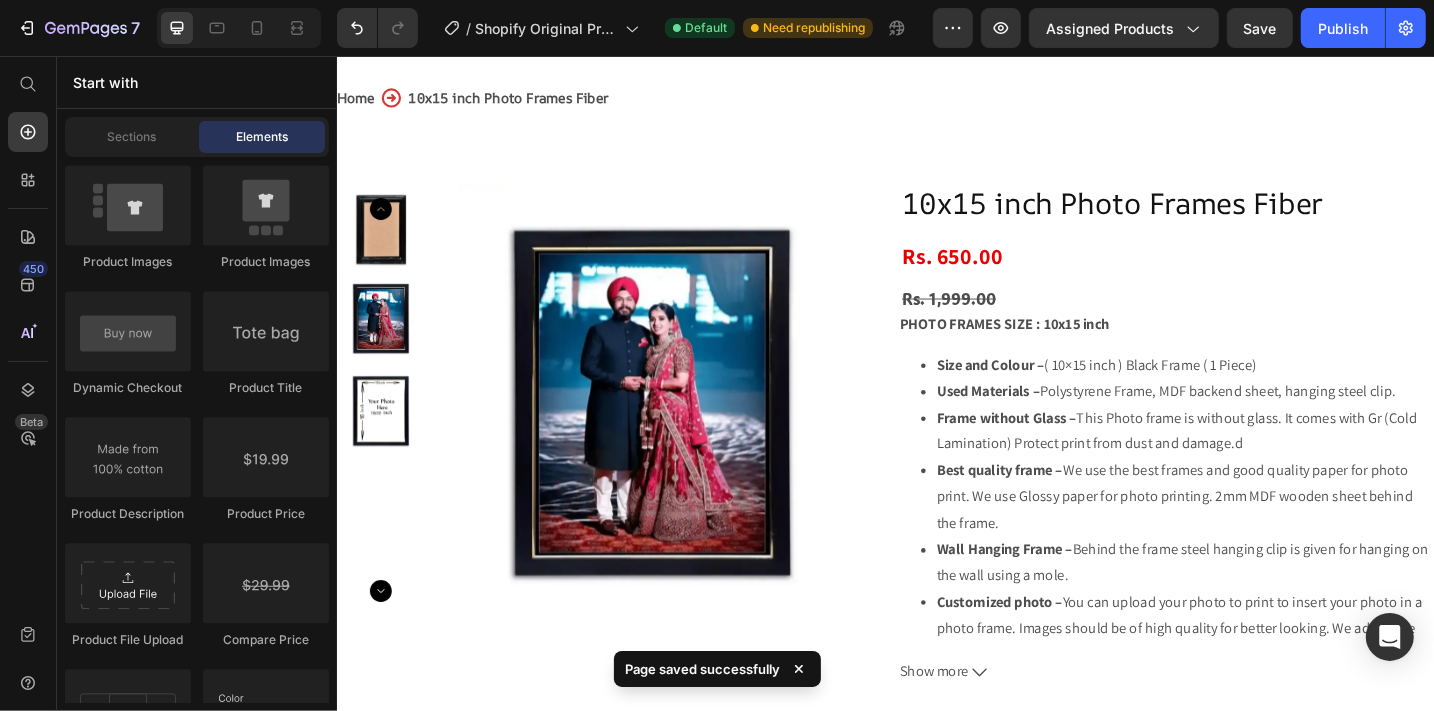 scroll, scrollTop: 135, scrollLeft: 0, axis: vertical 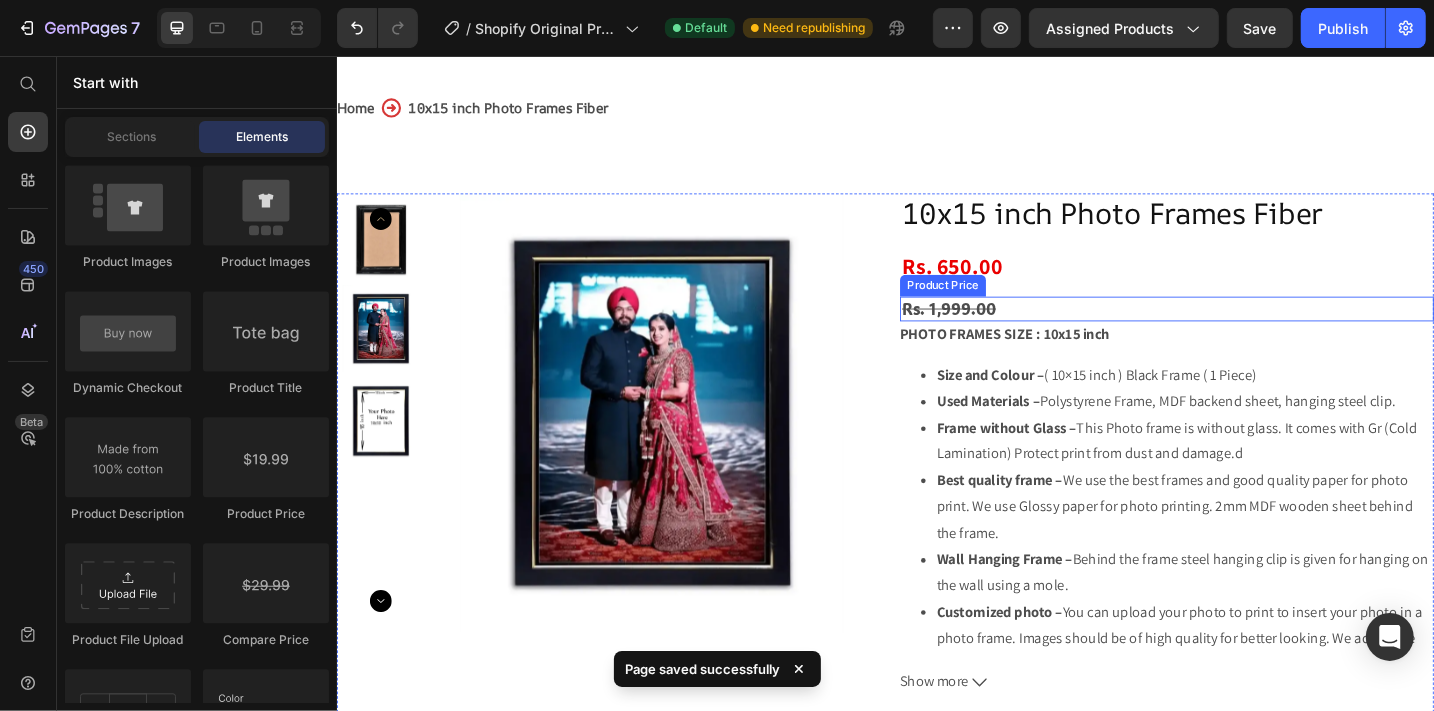 click on "Rs. 1,999.00" at bounding box center (1244, 333) 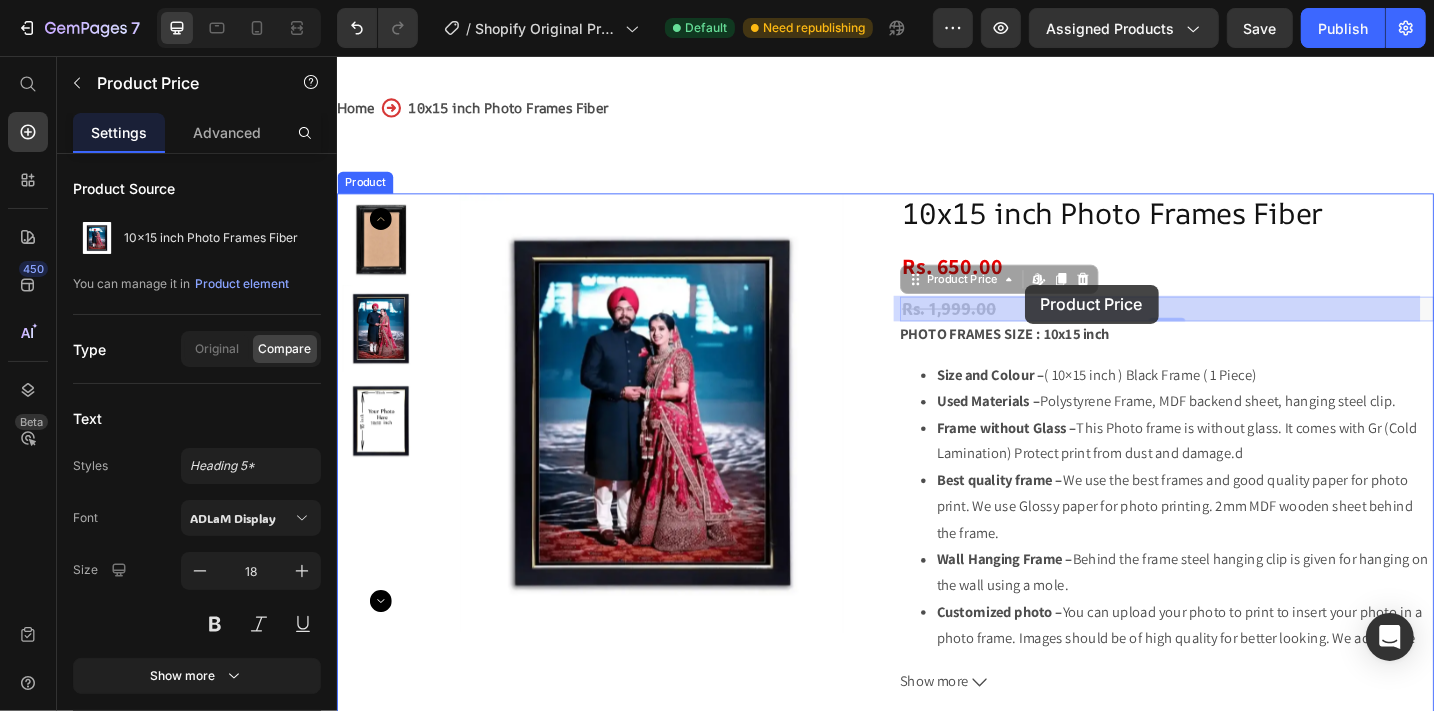 drag, startPoint x: 1083, startPoint y: 333, endPoint x: 1088, endPoint y: 306, distance: 27.45906 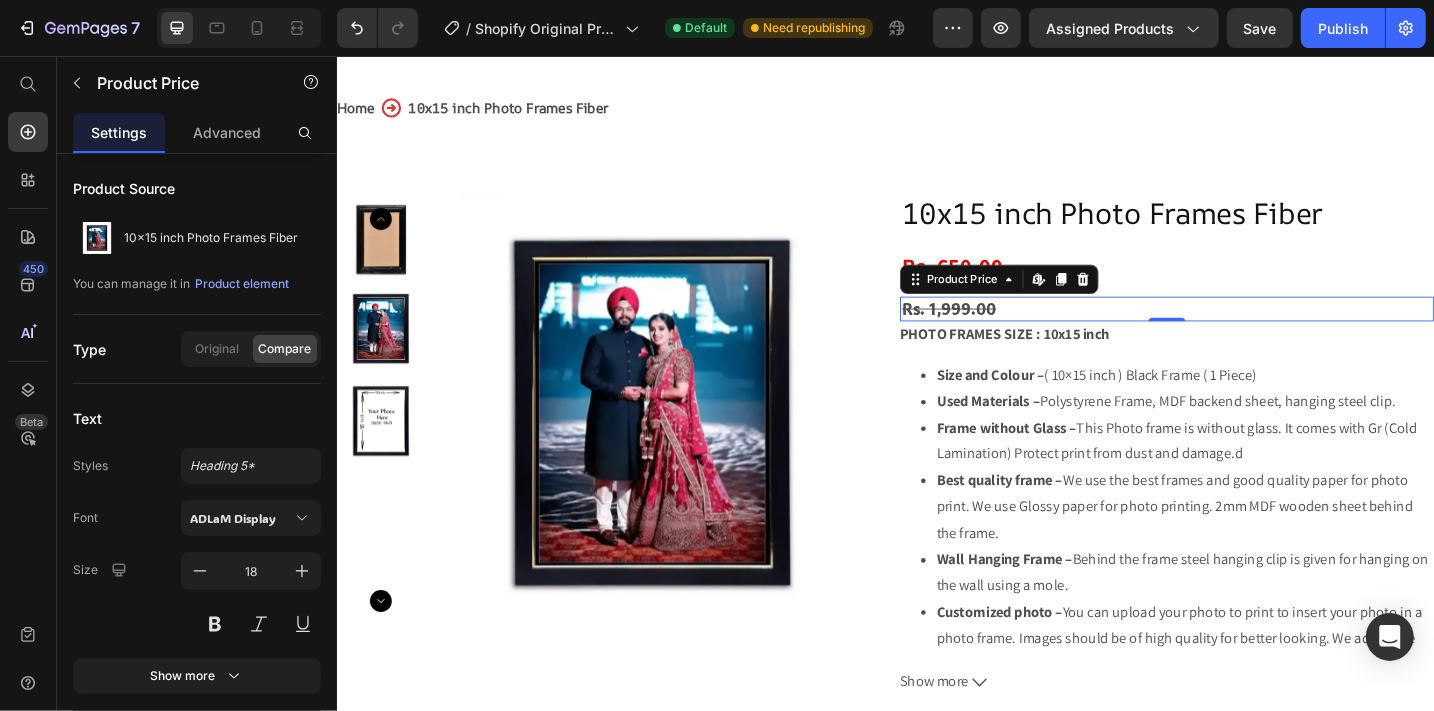 click on "Rs. 1,999.00" at bounding box center (1244, 333) 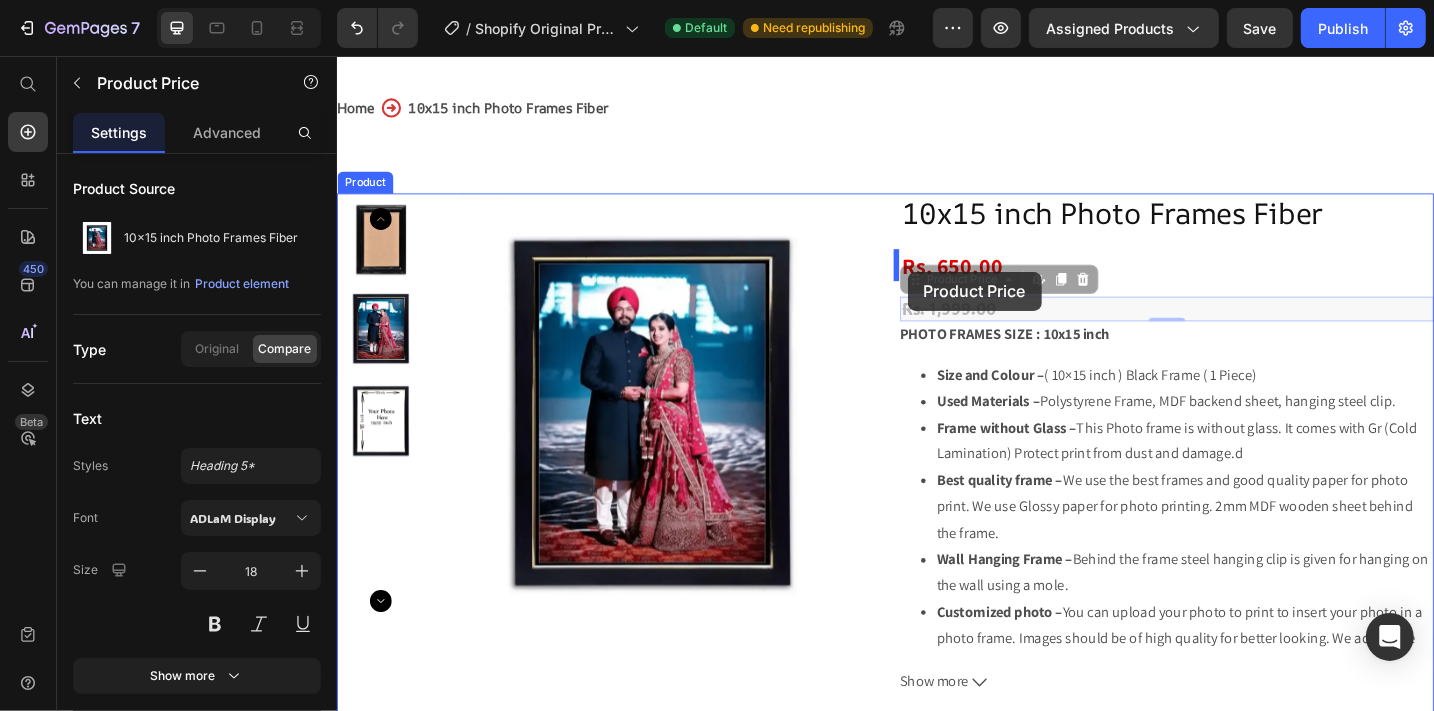 drag, startPoint x: 959, startPoint y: 302, endPoint x: 1108, endPoint y: 345, distance: 155.08063 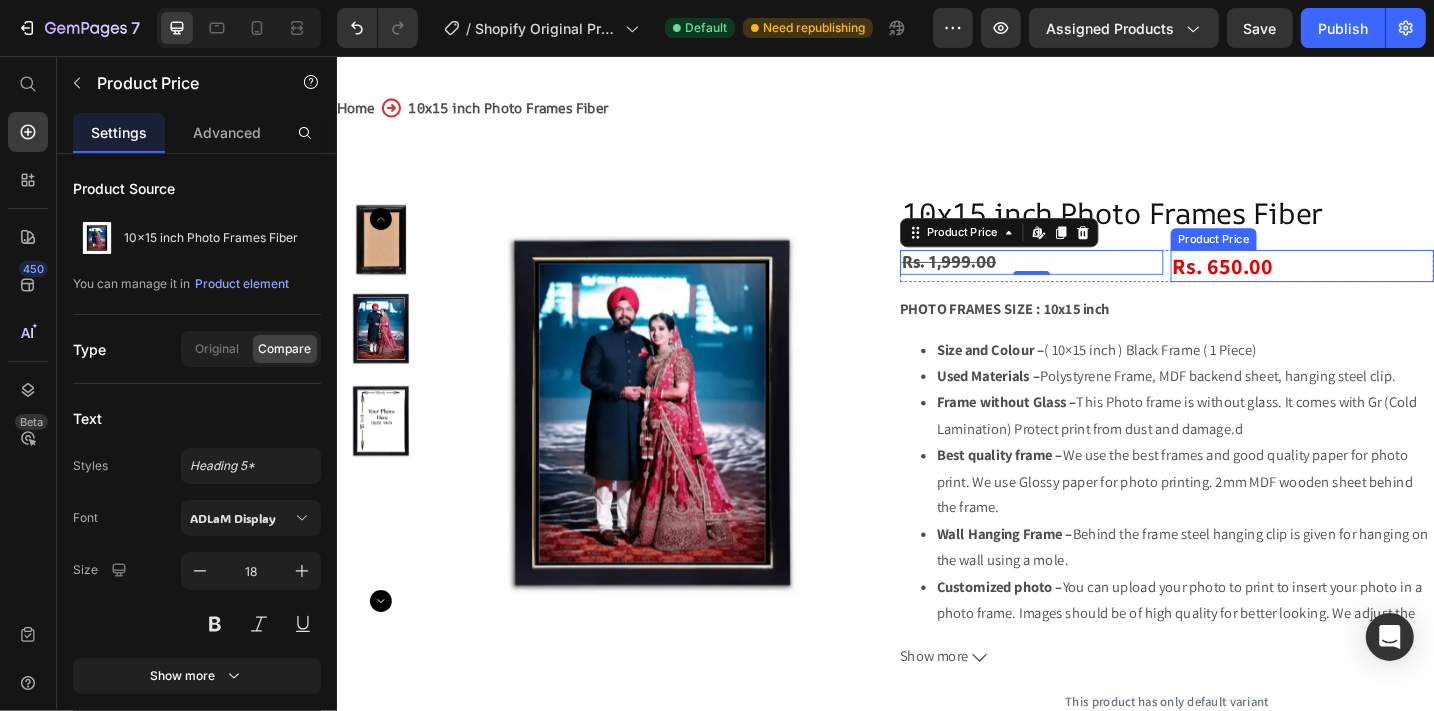 click on "Rs. 650.00" at bounding box center (1392, 286) 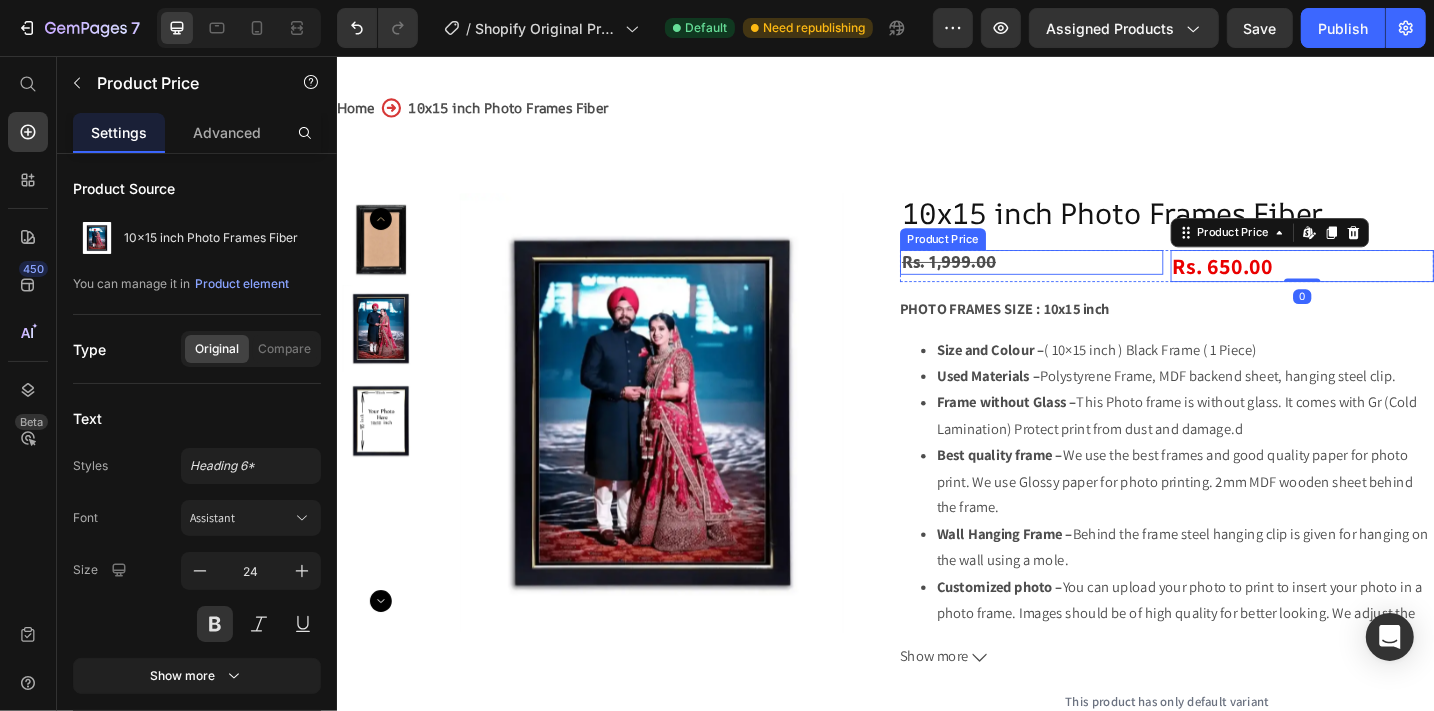 click on "Rs. 1,999.00" at bounding box center [1096, 282] 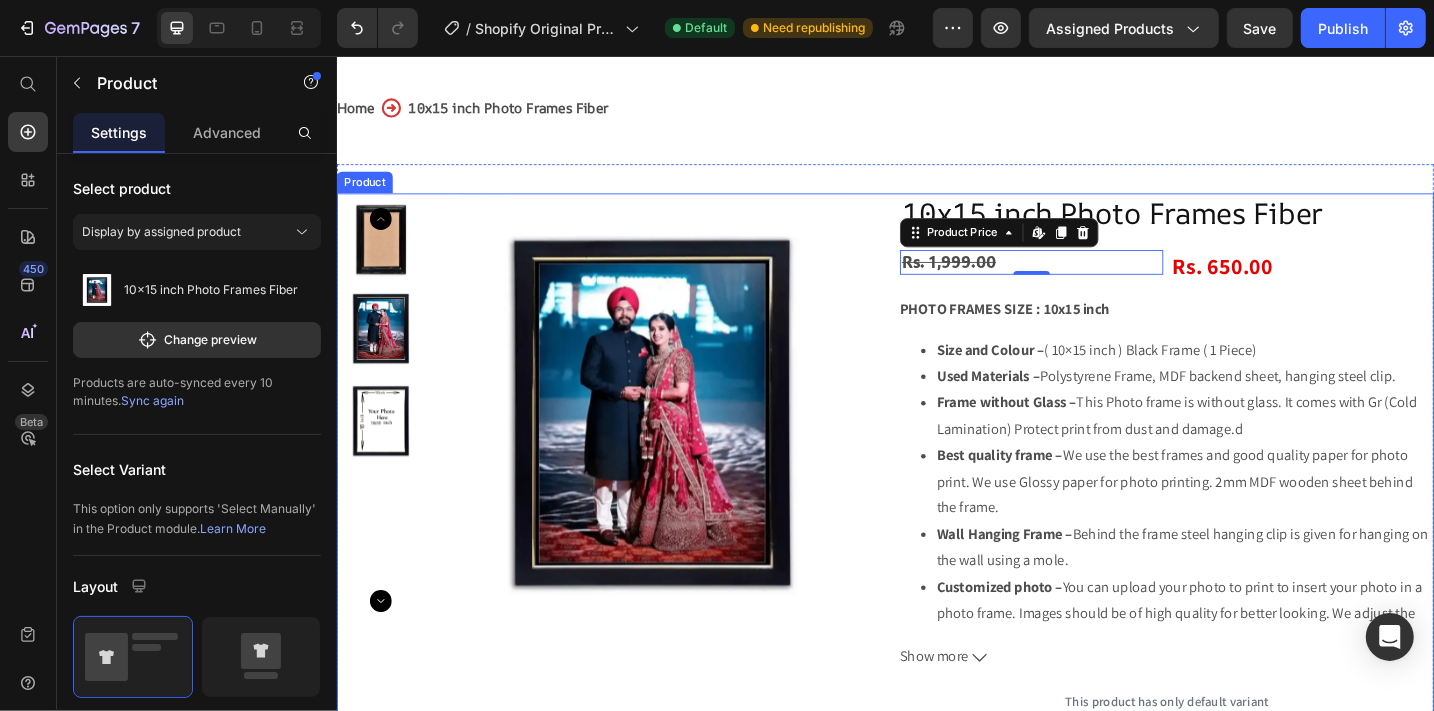 click on "Product Images 10x15 inch Photo Frames Fiber Product Title Rs. 1,999.00 Product Price Edit content in Shopify 0 Rs. 650.00 Product Price Row PHOTO FRAMES SIZE : 10x15 inch Size and Colour – ( 10×15 inch ) Black Frame ( 1 Piece) Used Materials – Polystyrene Frame, MDF backend sheet, hanging steel clip. Frame without Glass – This Photo frame is without glass. It comes with Gr (Cold Lamination) Protect print from dust and damage.d Best quality frame – We use the best frames and good quality paper for photo print. We use Glossy paper for photo printing. 2mm MDF wooden sheet behind the frame. Wall Hanging Frame – Behind the frame steel hanging clip is given for hanging on the wall using a mole. Customized photo – You can upload your photo to print to insert your photo in a photo frame. Images should be of high quality for better looking. We adjust the frame Horizontally or Vertically after looking at your photo. Enter Your Text –" at bounding box center [936, 617] 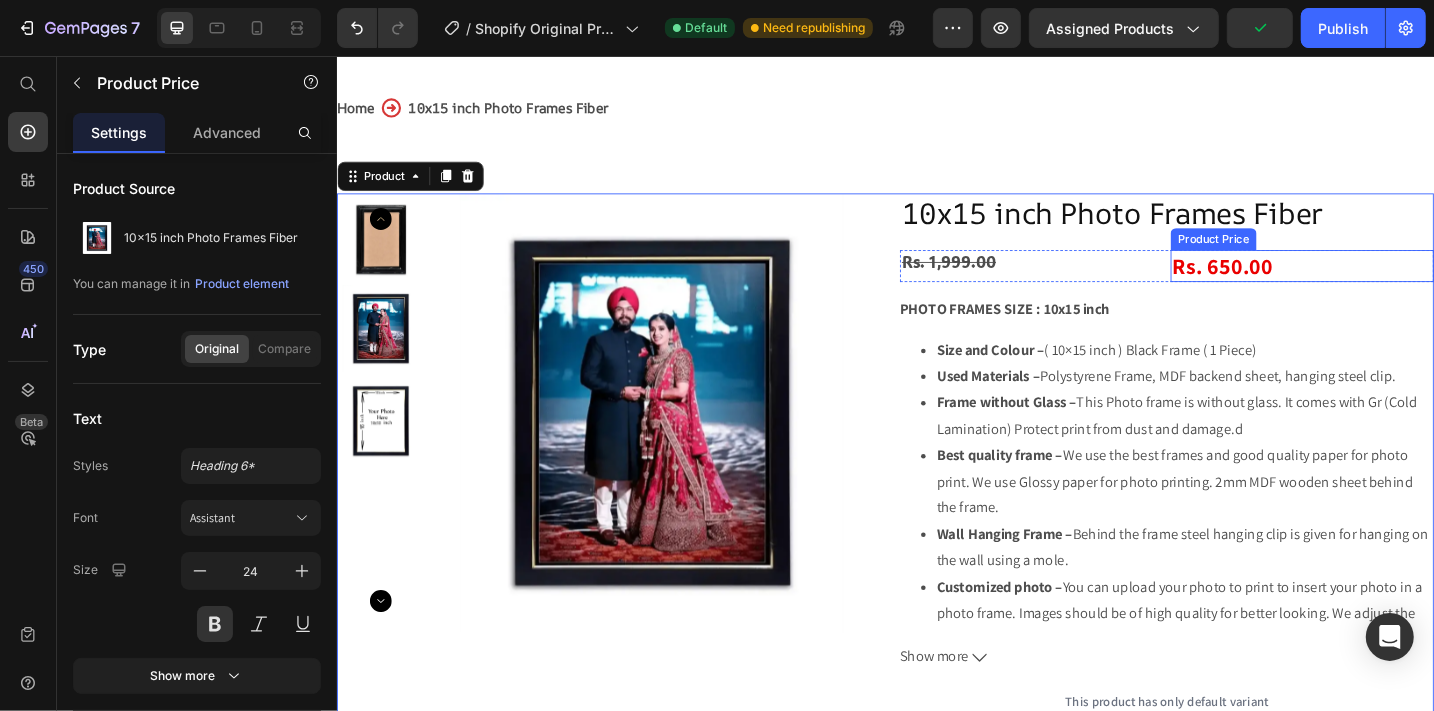click on "Rs. 650.00" at bounding box center (1392, 286) 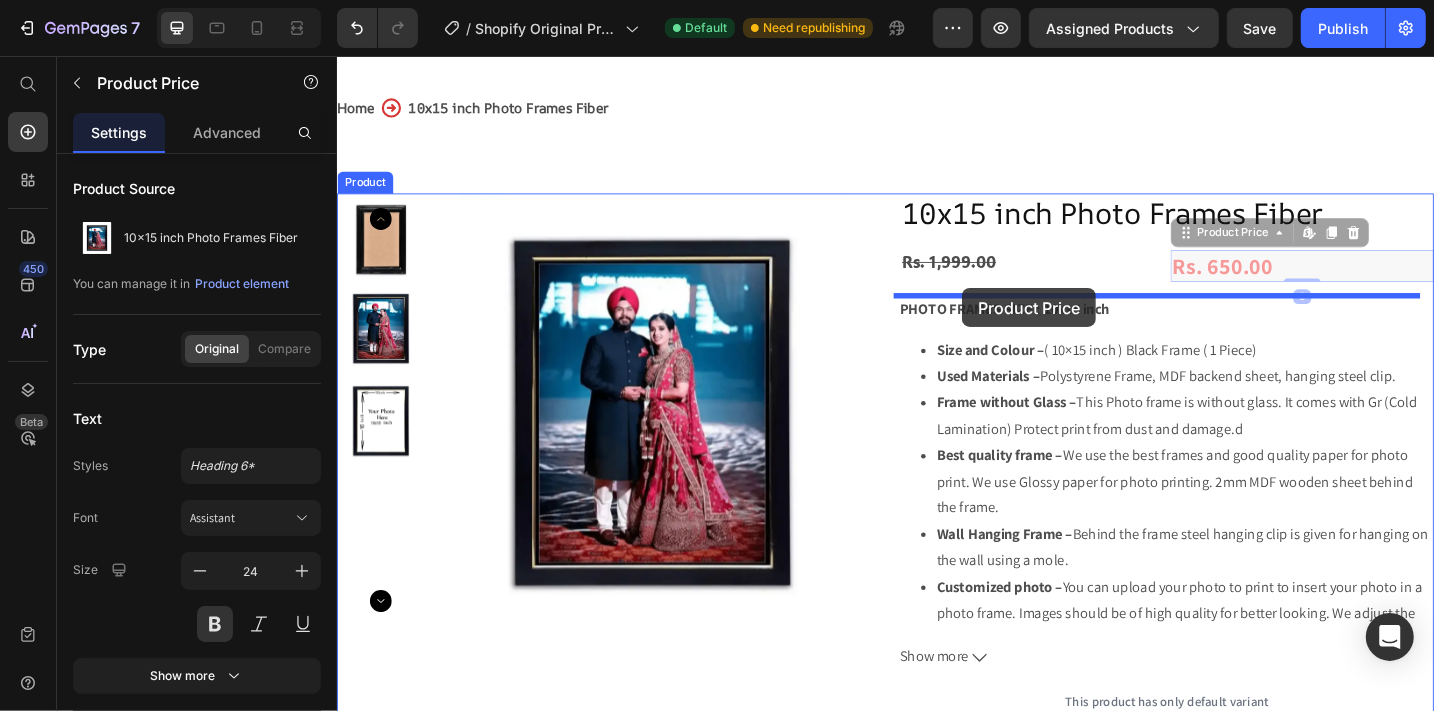 drag, startPoint x: 1274, startPoint y: 287, endPoint x: 1020, endPoint y: 310, distance: 255.03922 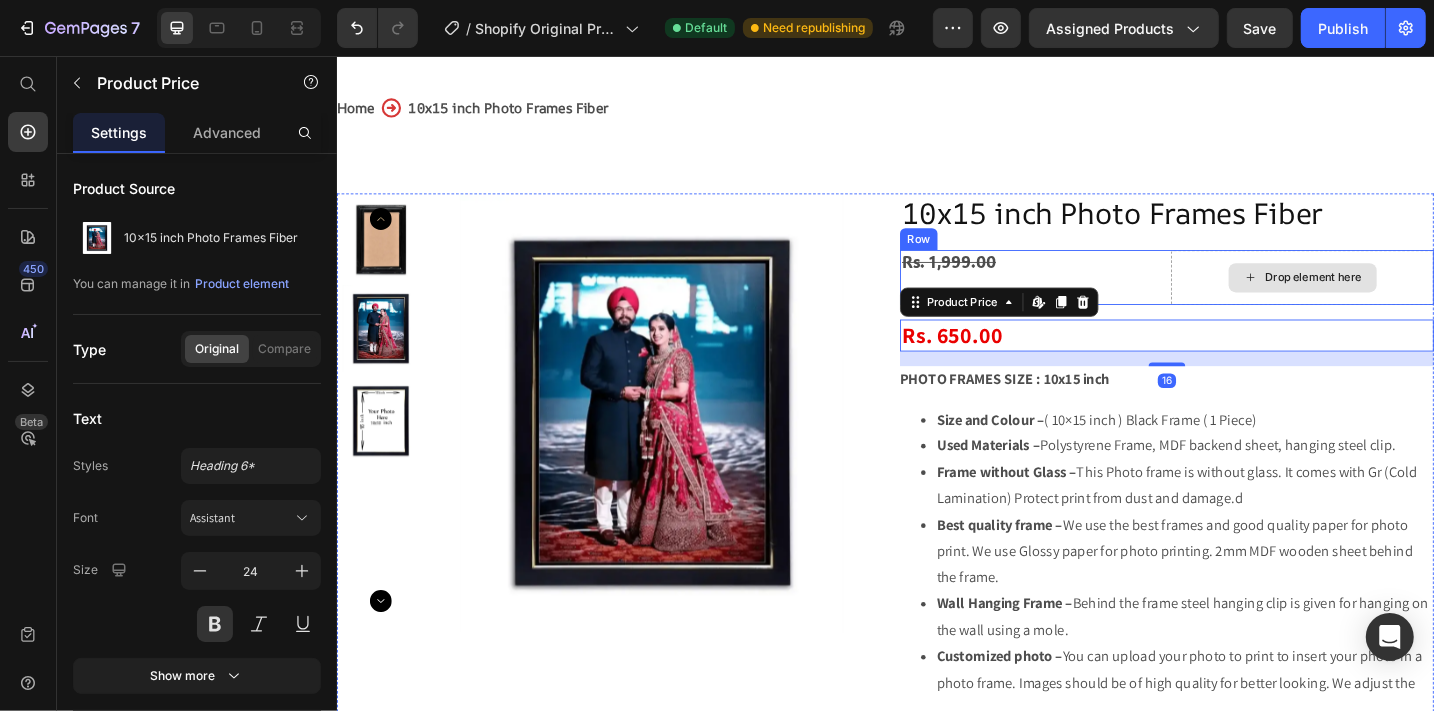 click on "Drop element here" at bounding box center [1392, 299] 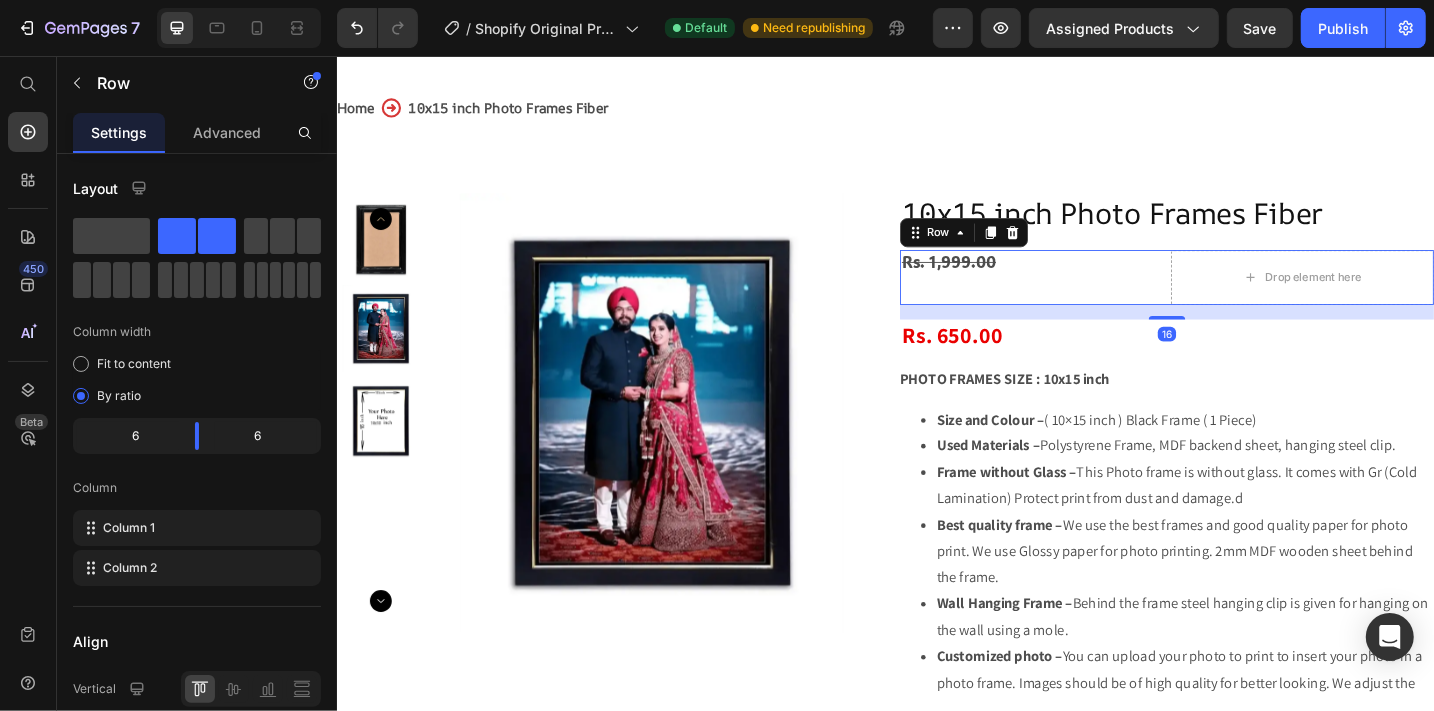 click on "Rs. 1,999.00 Product Price" at bounding box center (1096, 299) 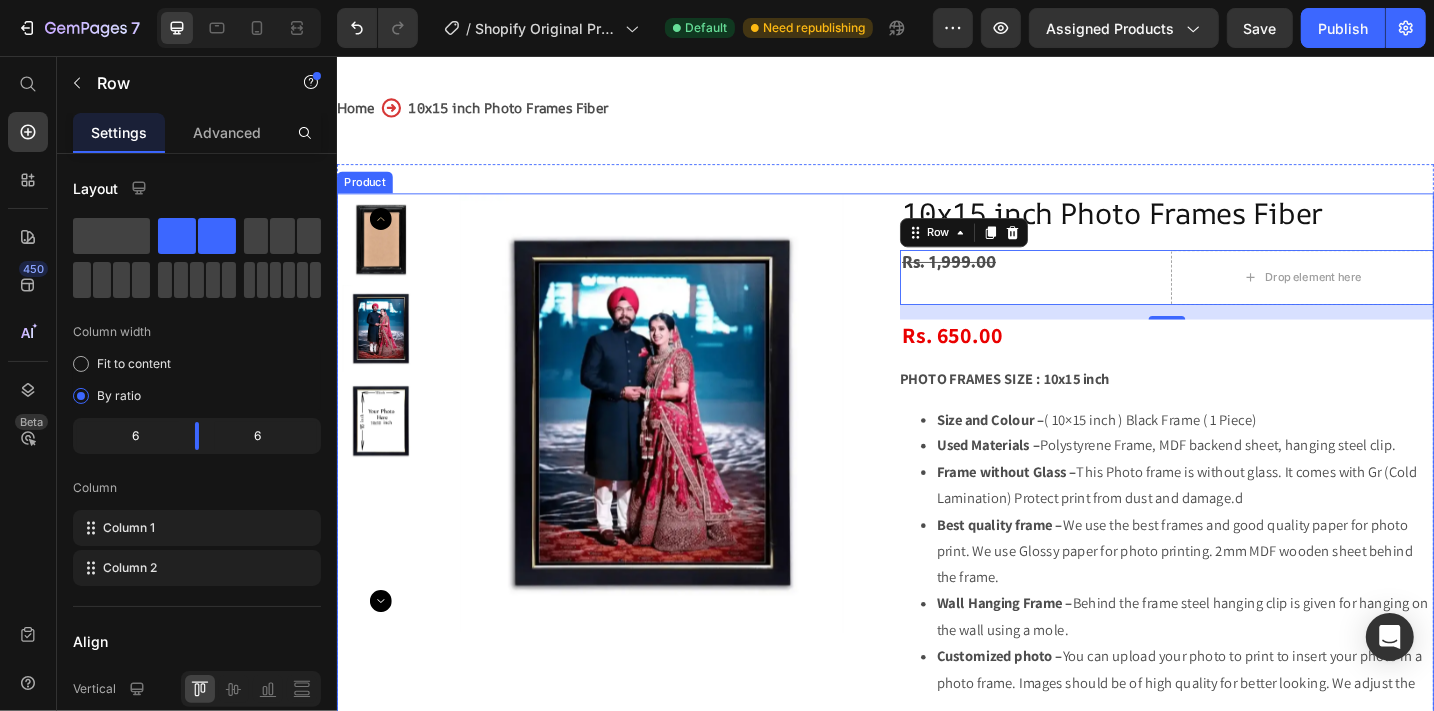 click on "Rs. 650.00" at bounding box center (1244, 362) 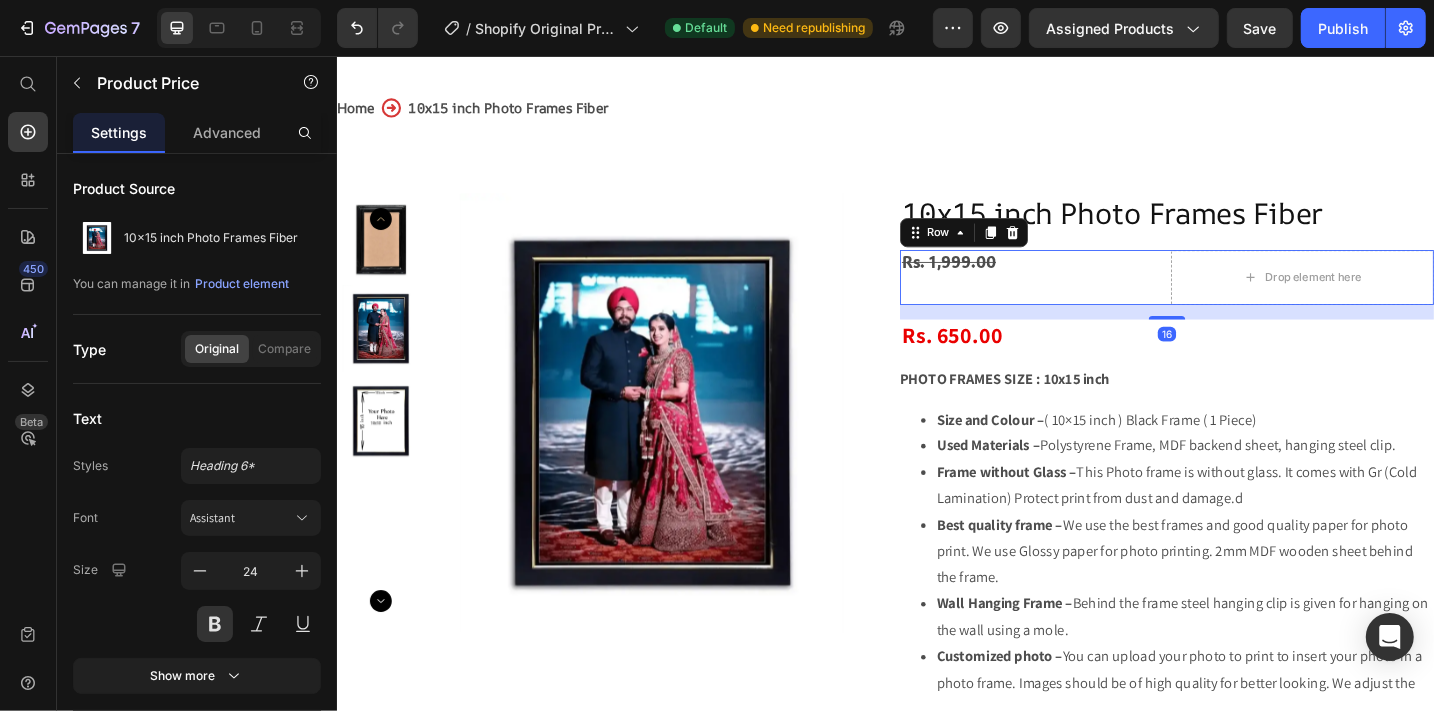 click on "Rs. 1,999.00 Product Price" at bounding box center [1096, 299] 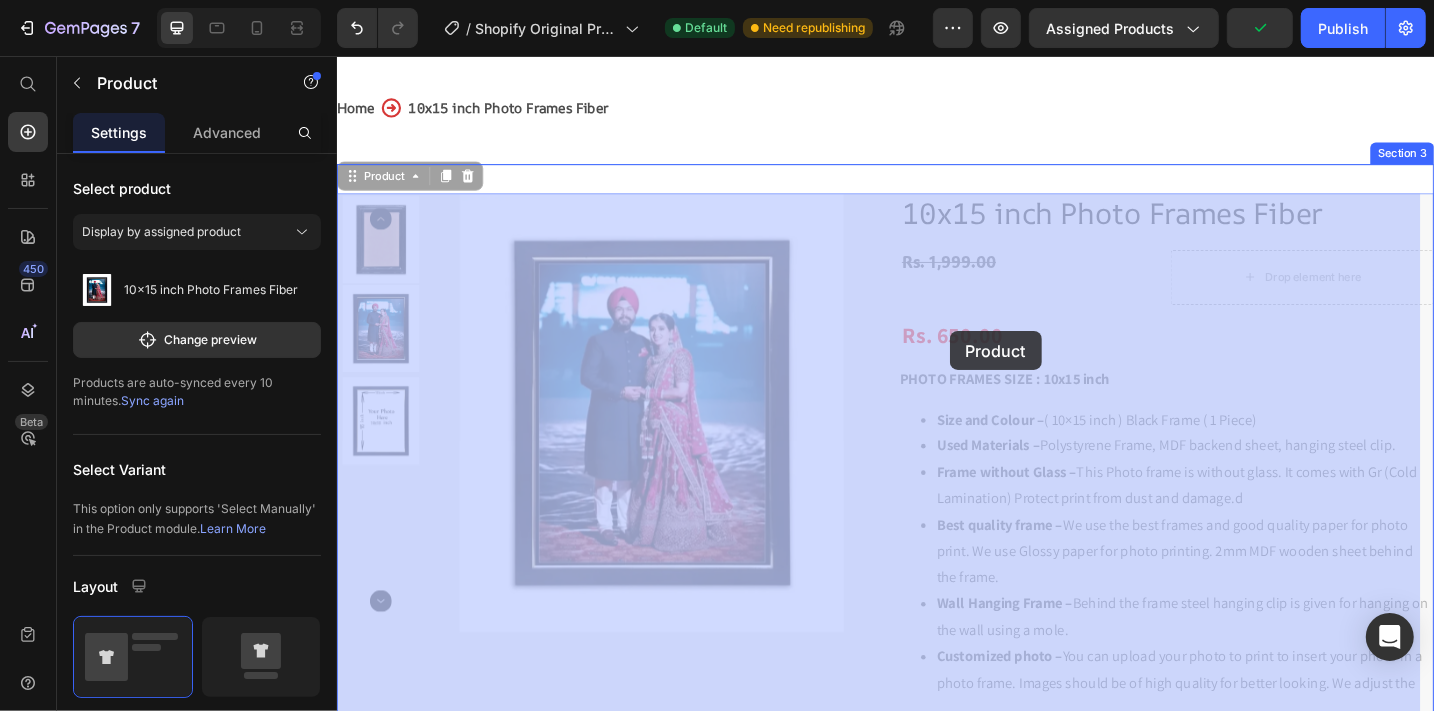 drag, startPoint x: 937, startPoint y: 298, endPoint x: 1006, endPoint y: 352, distance: 87.61849 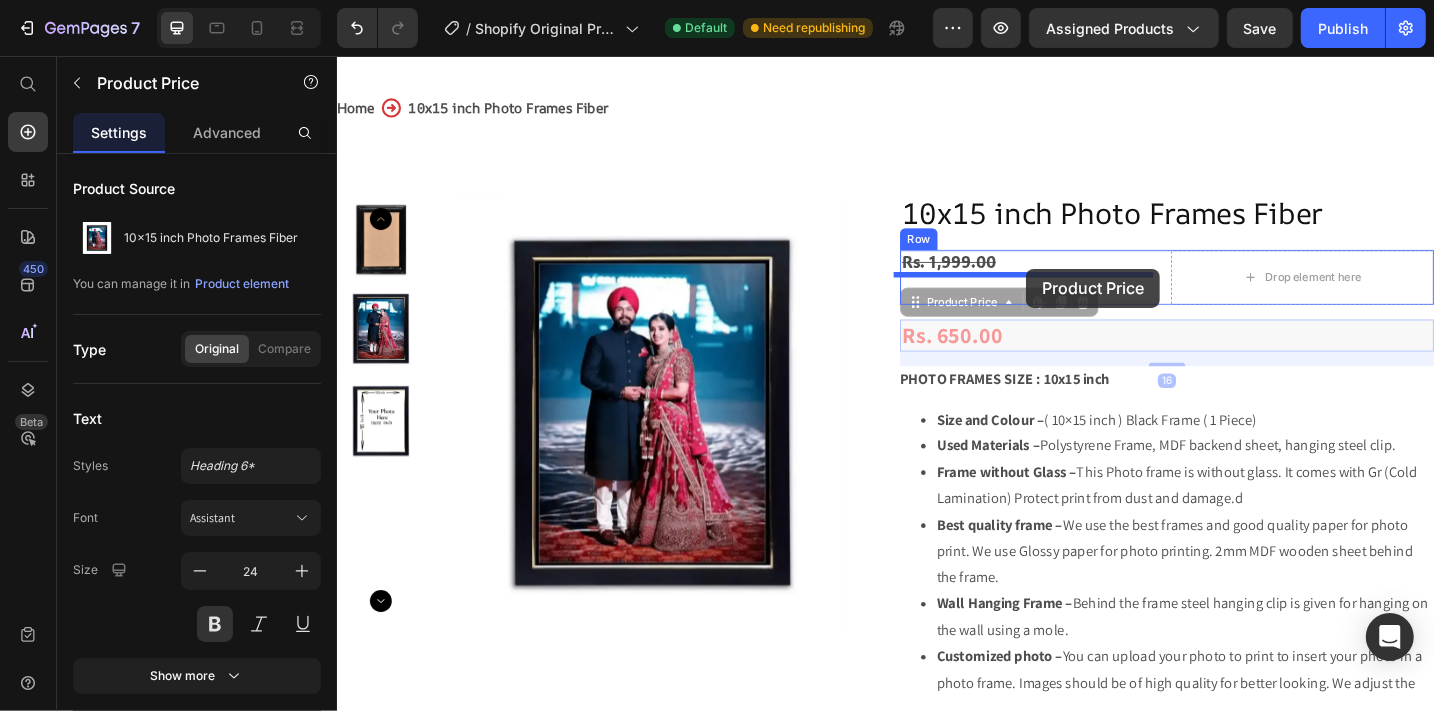 drag, startPoint x: 1091, startPoint y: 358, endPoint x: 1090, endPoint y: 289, distance: 69.00725 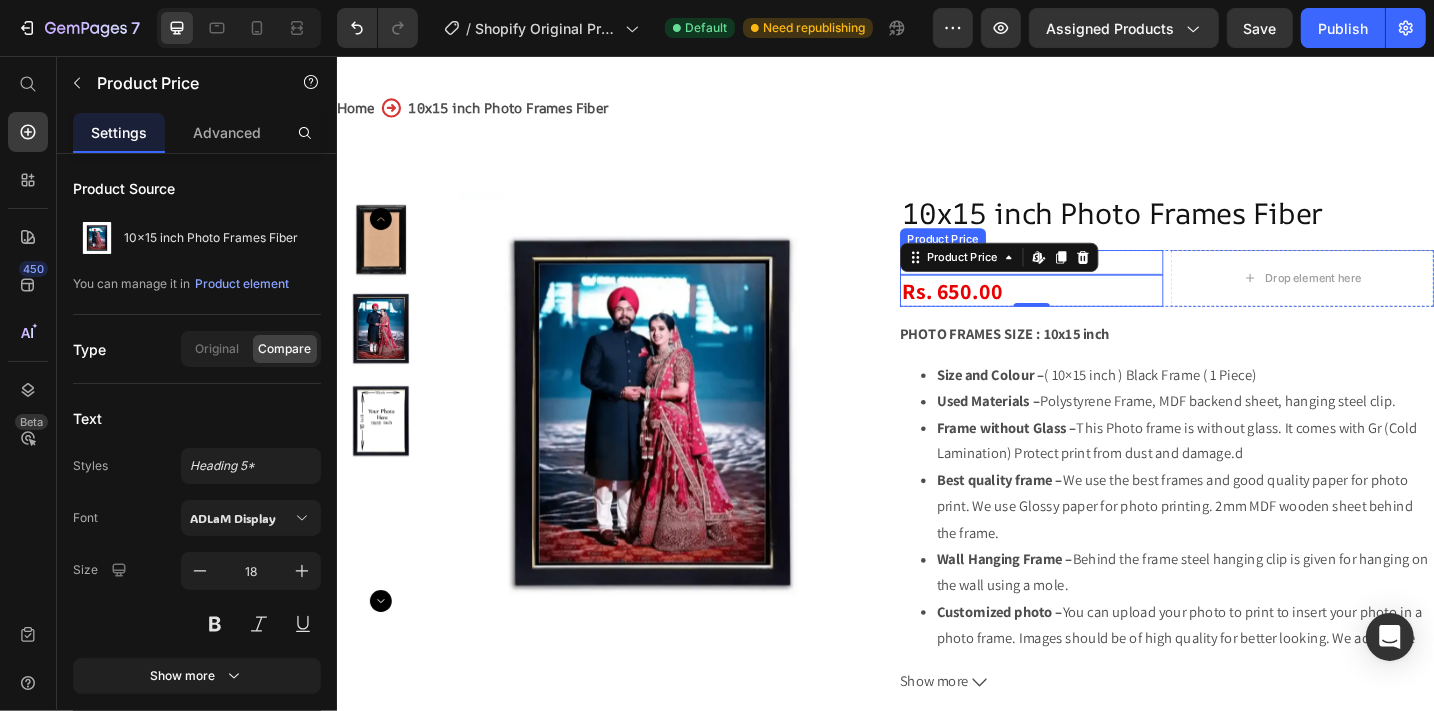 click on "Rs. 1,999.00" at bounding box center [1096, 282] 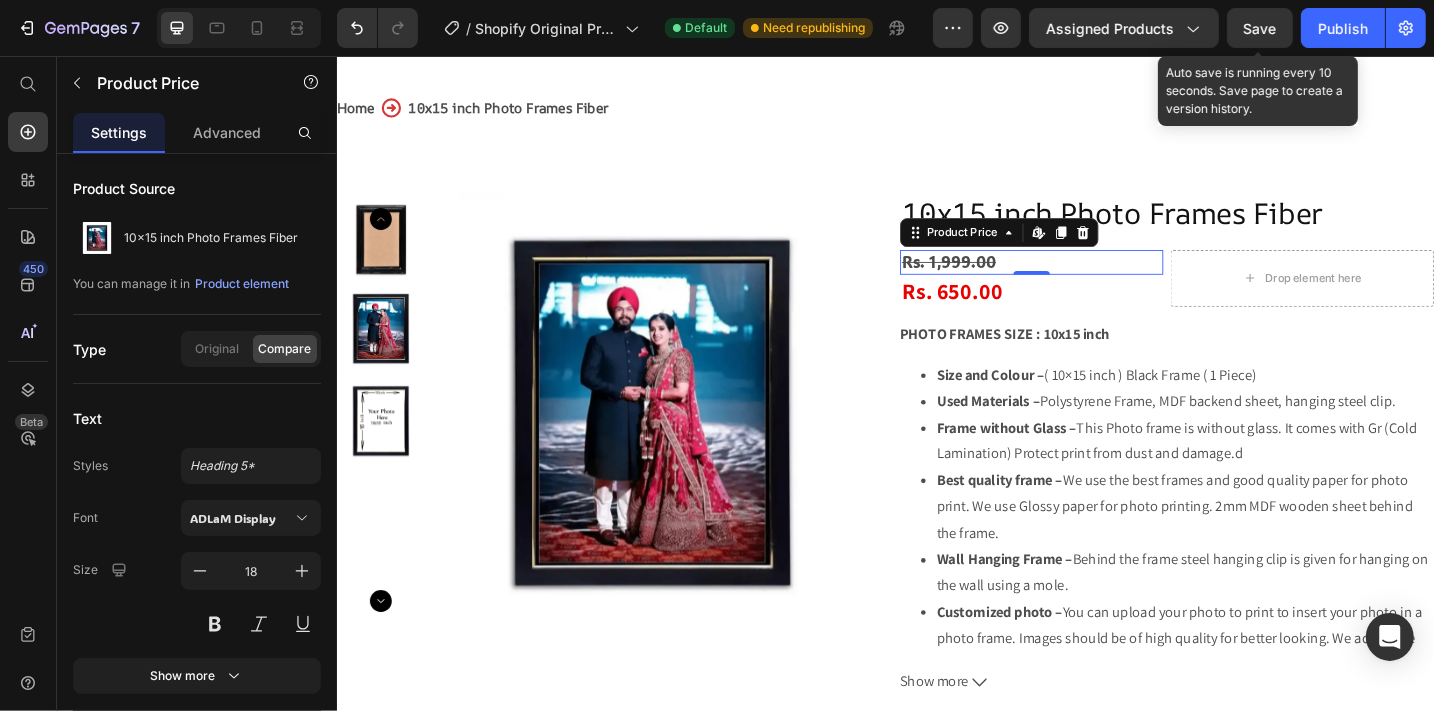 click on "Save" at bounding box center (1260, 28) 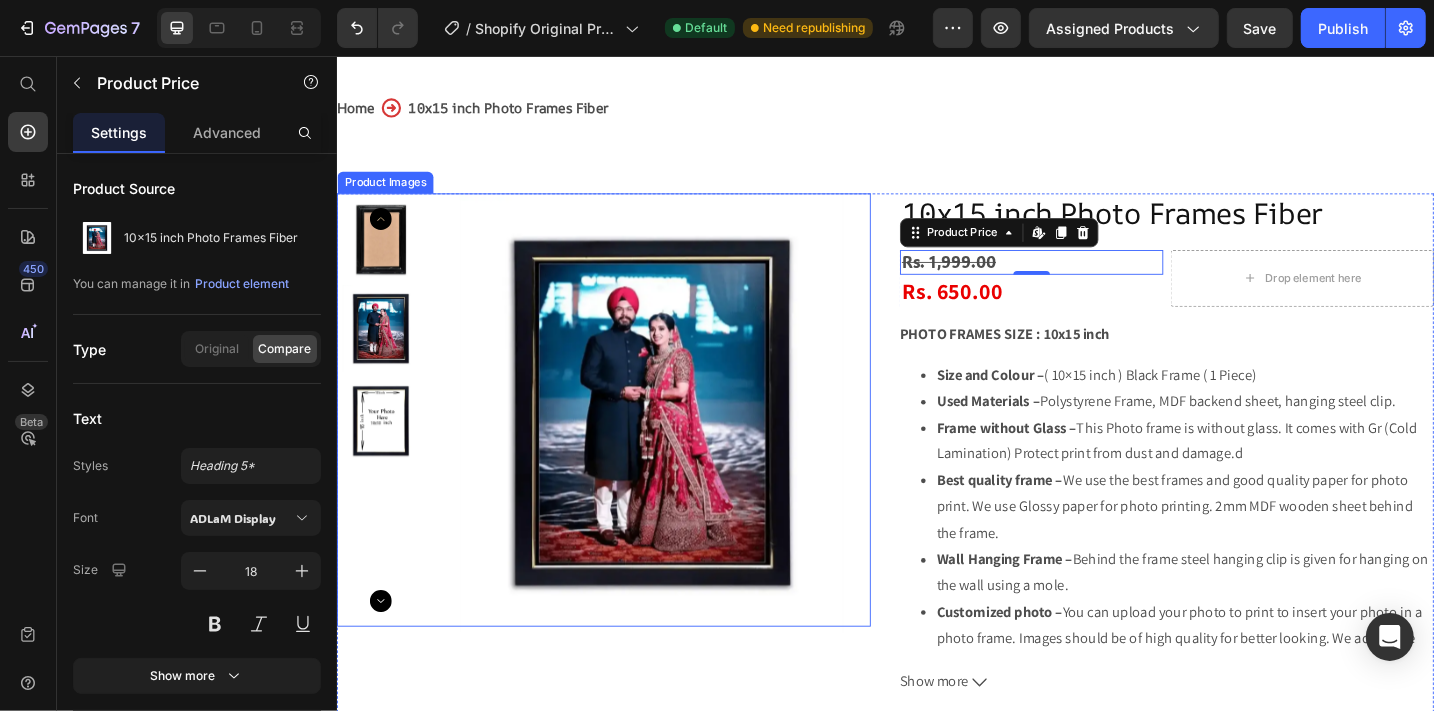 click at bounding box center (384, 355) 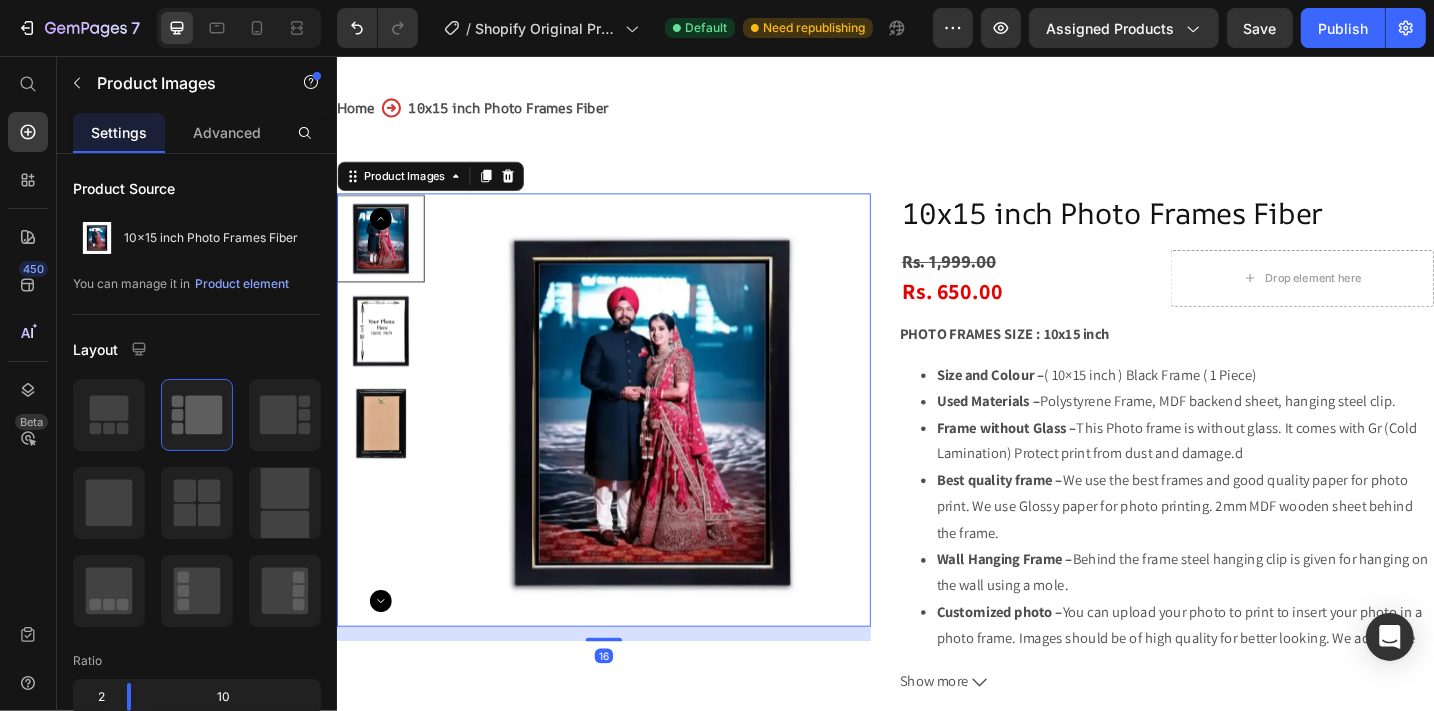click at bounding box center [384, 257] 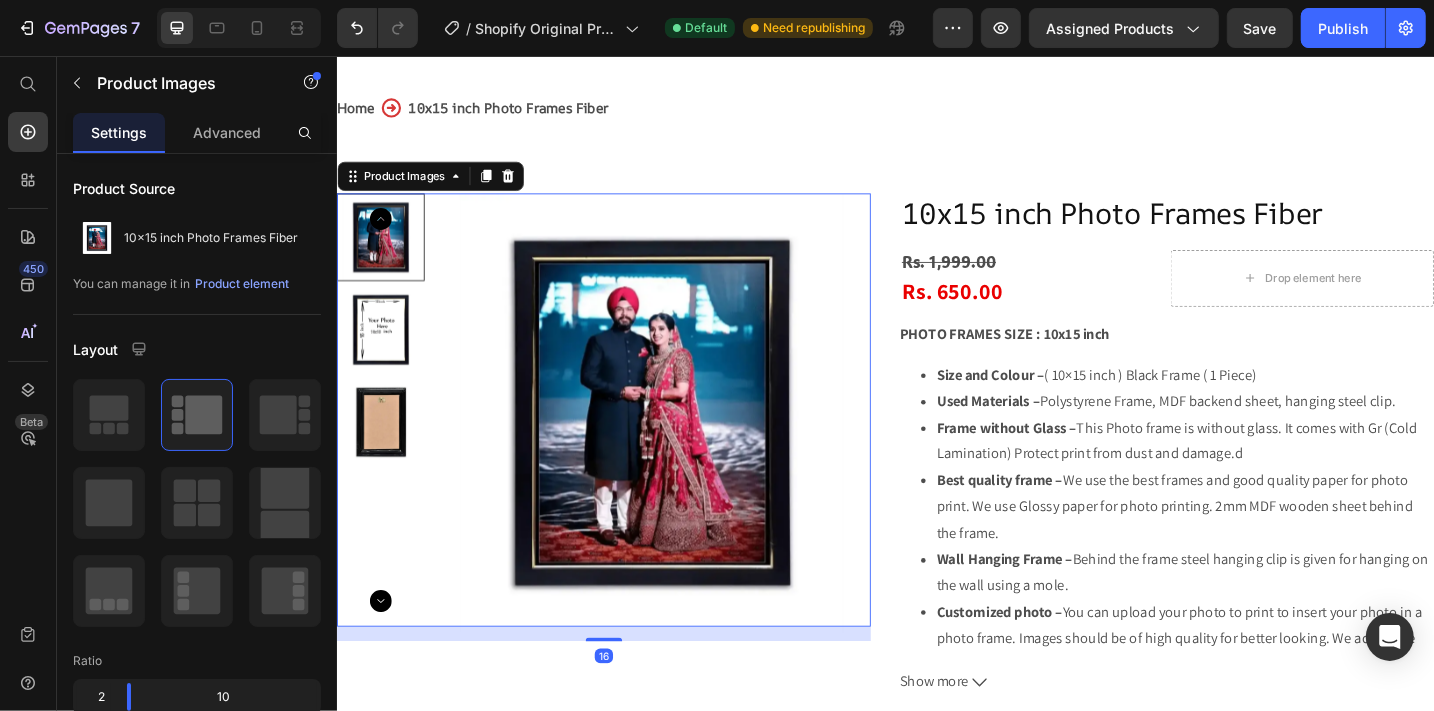 click at bounding box center (384, 356) 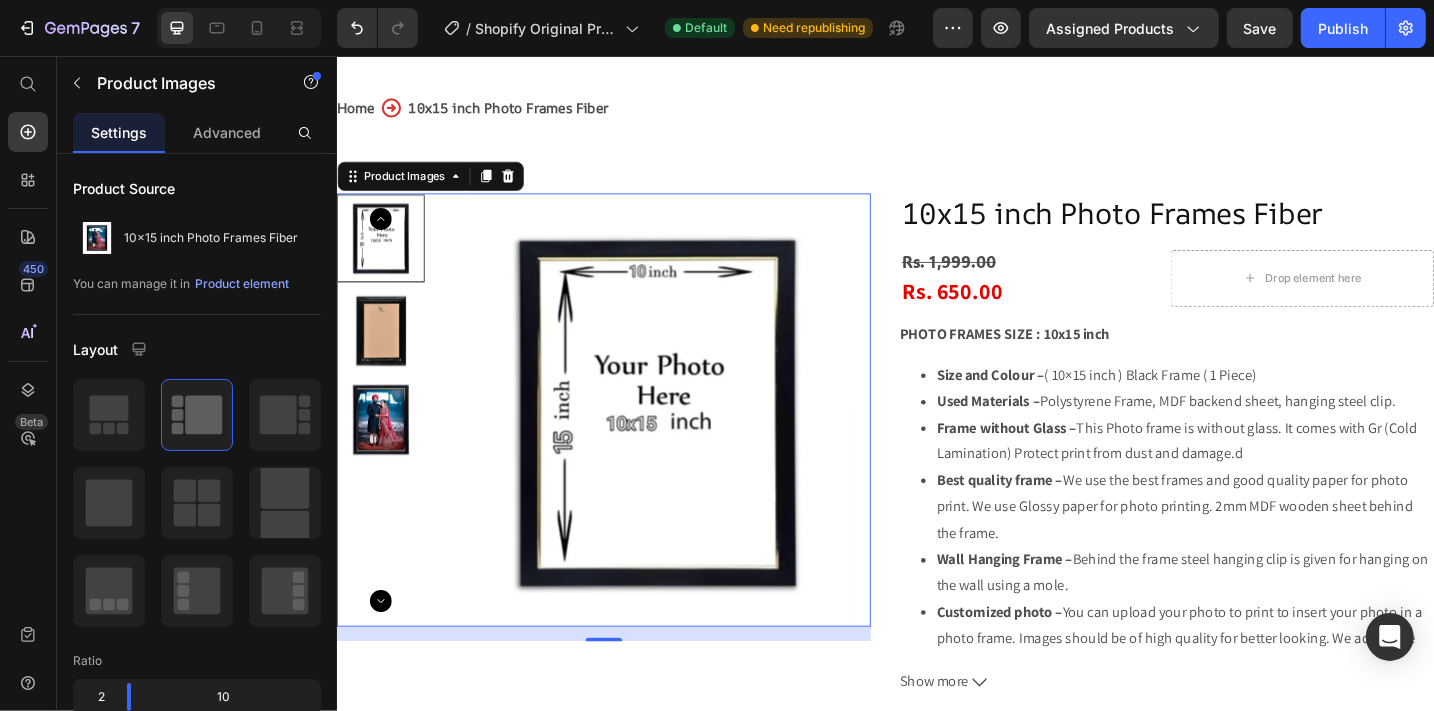 click at bounding box center [384, 455] 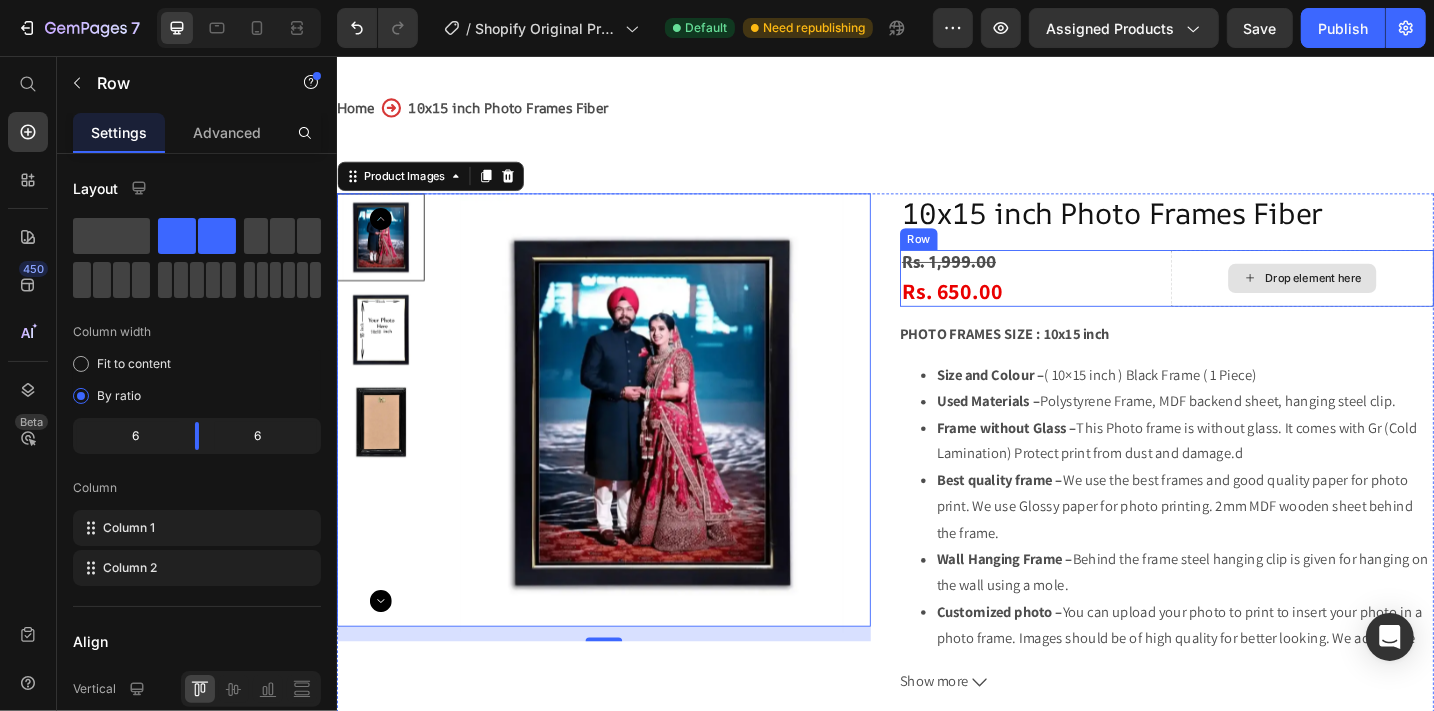 click on "Drop element here" at bounding box center (1392, 300) 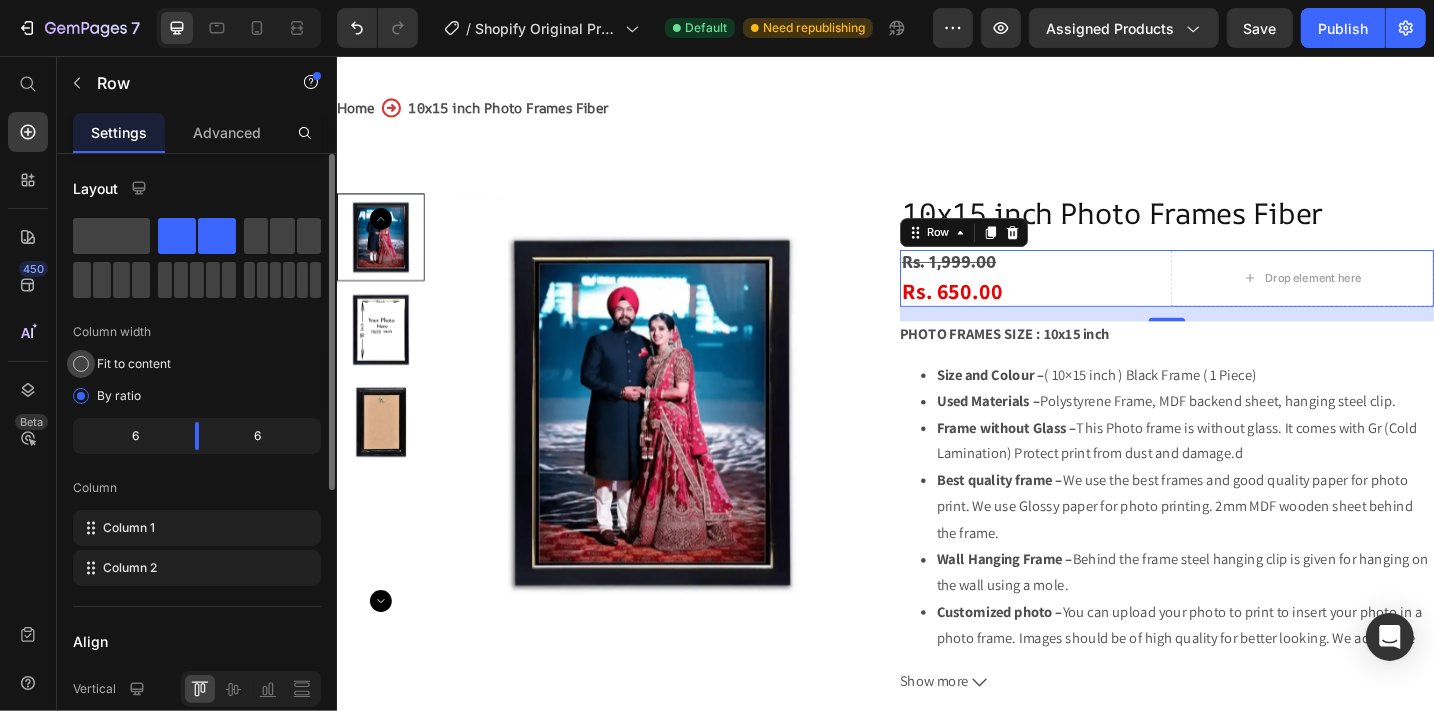 click on "Fit to content" at bounding box center [134, 364] 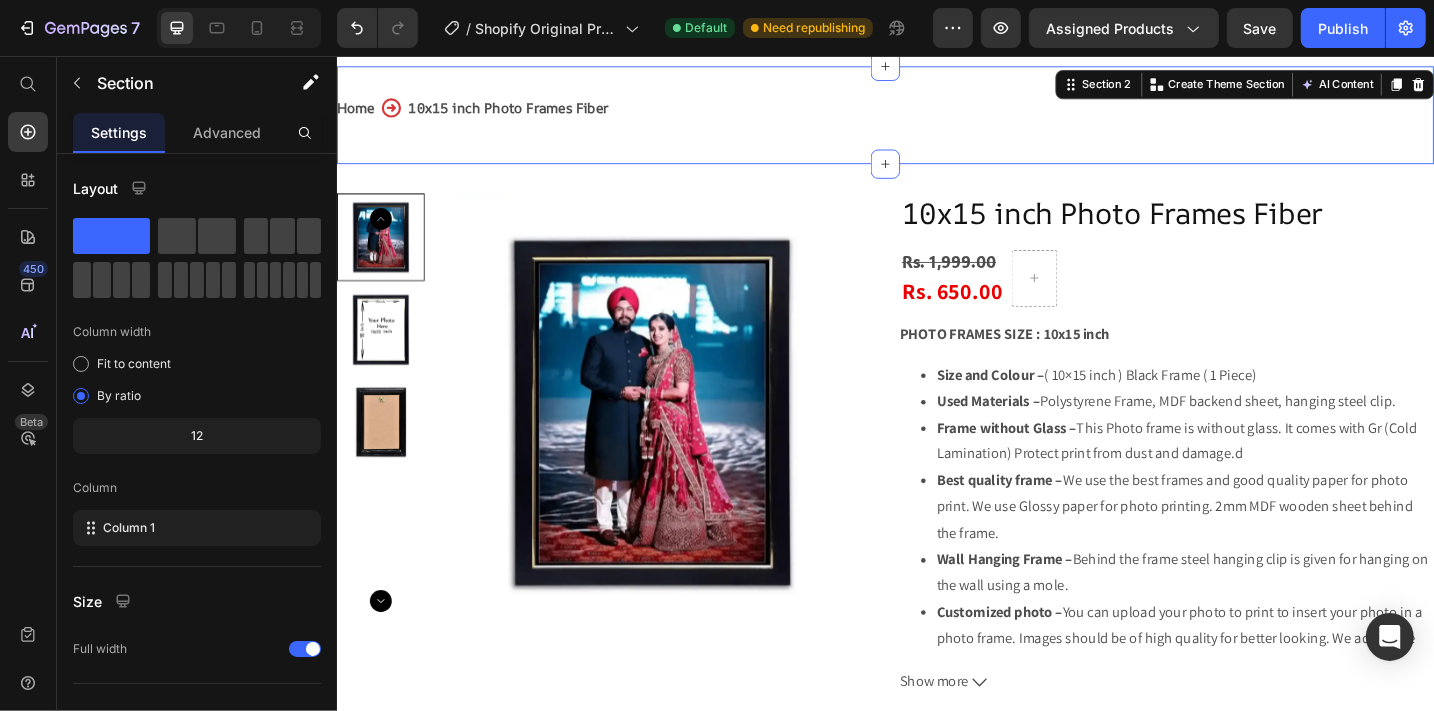 click on "Home
10x15 inch Photo Frames Fiber Breadcrumb" at bounding box center [936, 121] 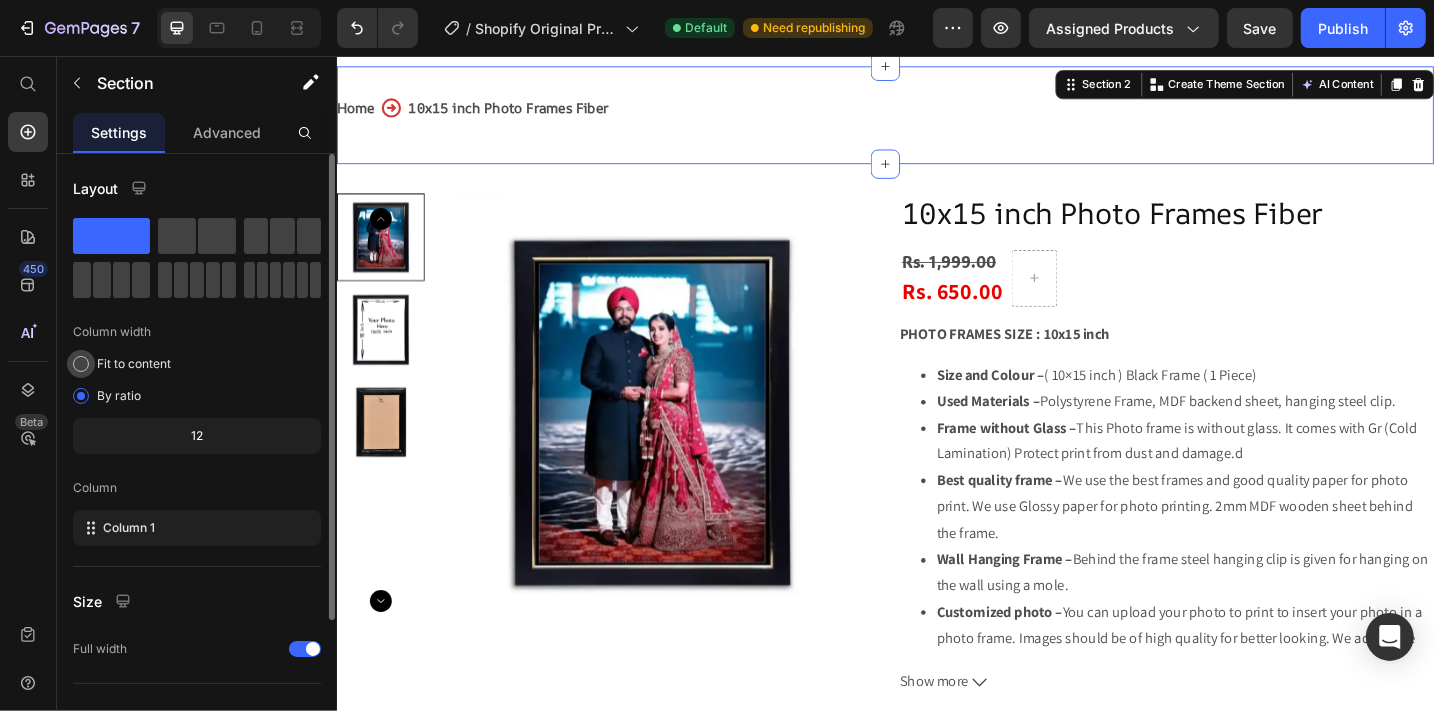 click on "Fit to content" at bounding box center (134, 364) 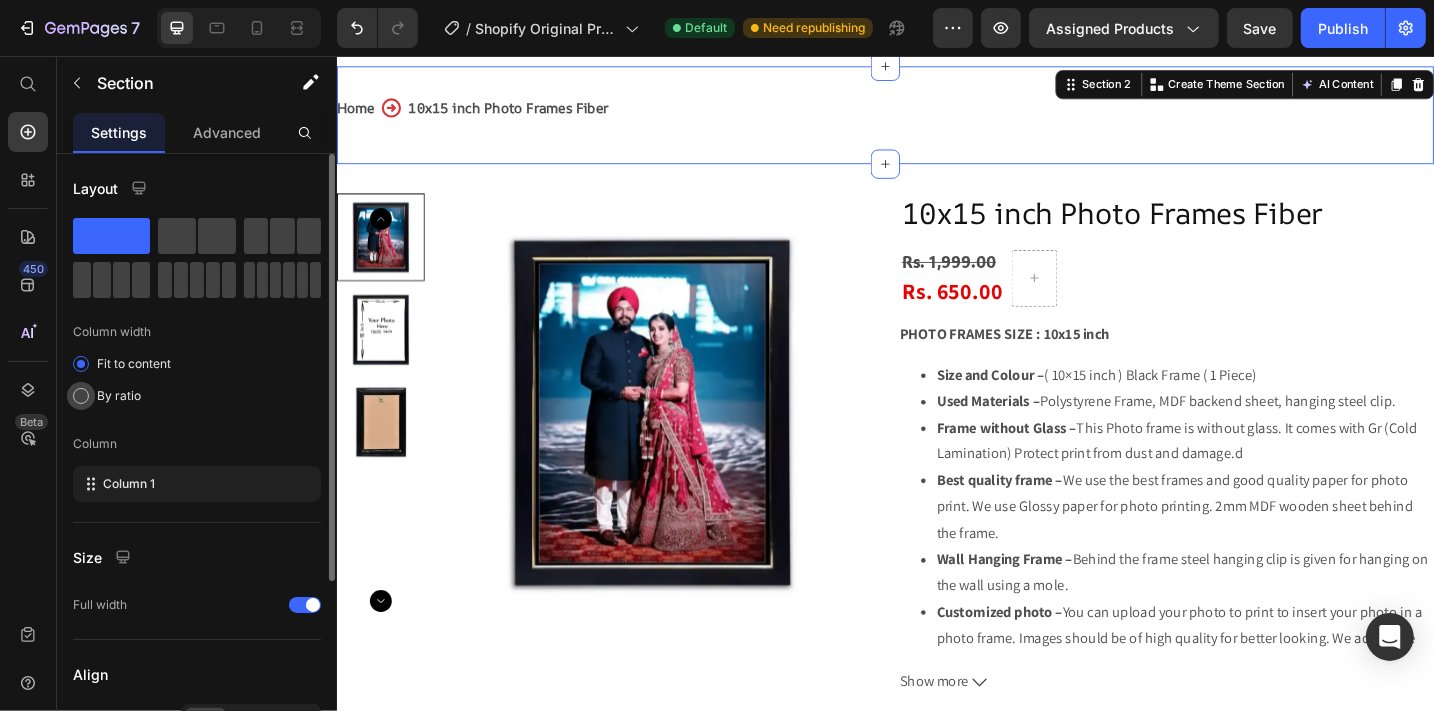 click on "By ratio" at bounding box center (119, 396) 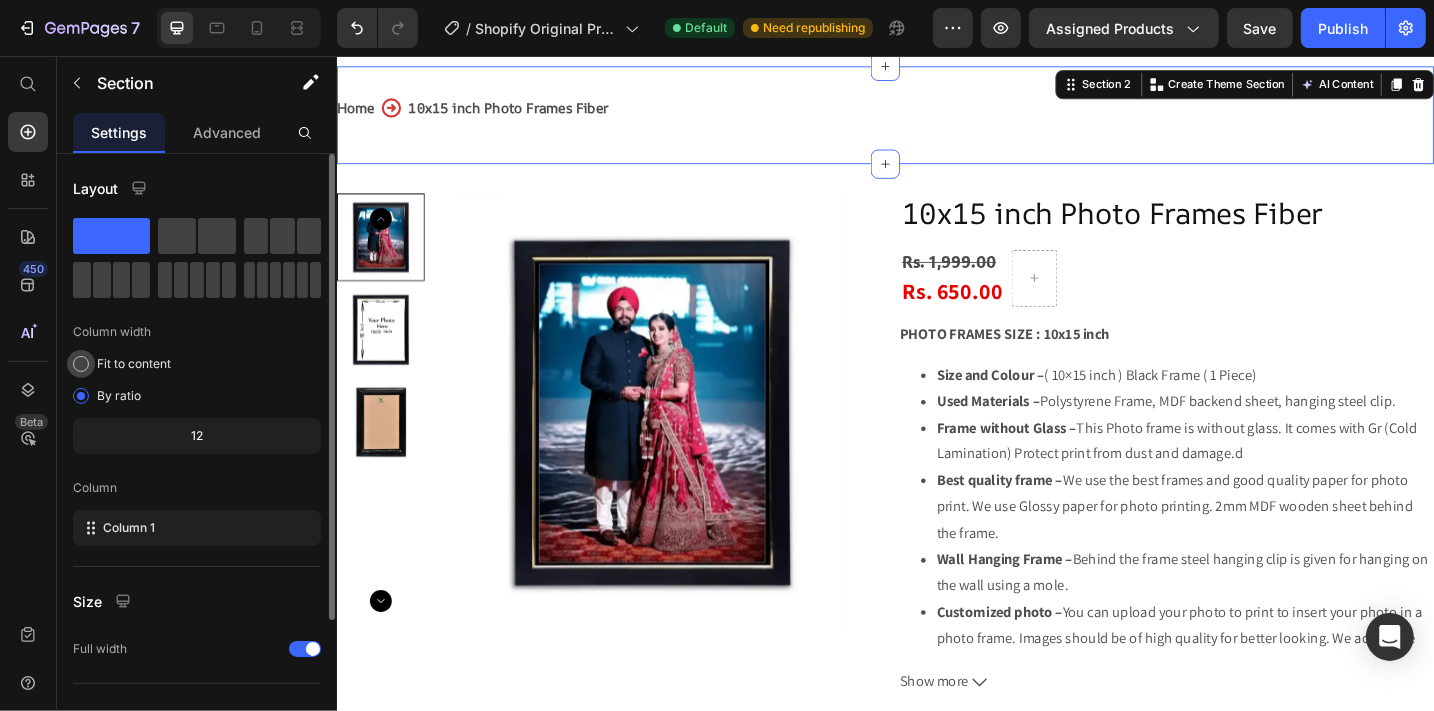click on "Fit to content" at bounding box center (134, 364) 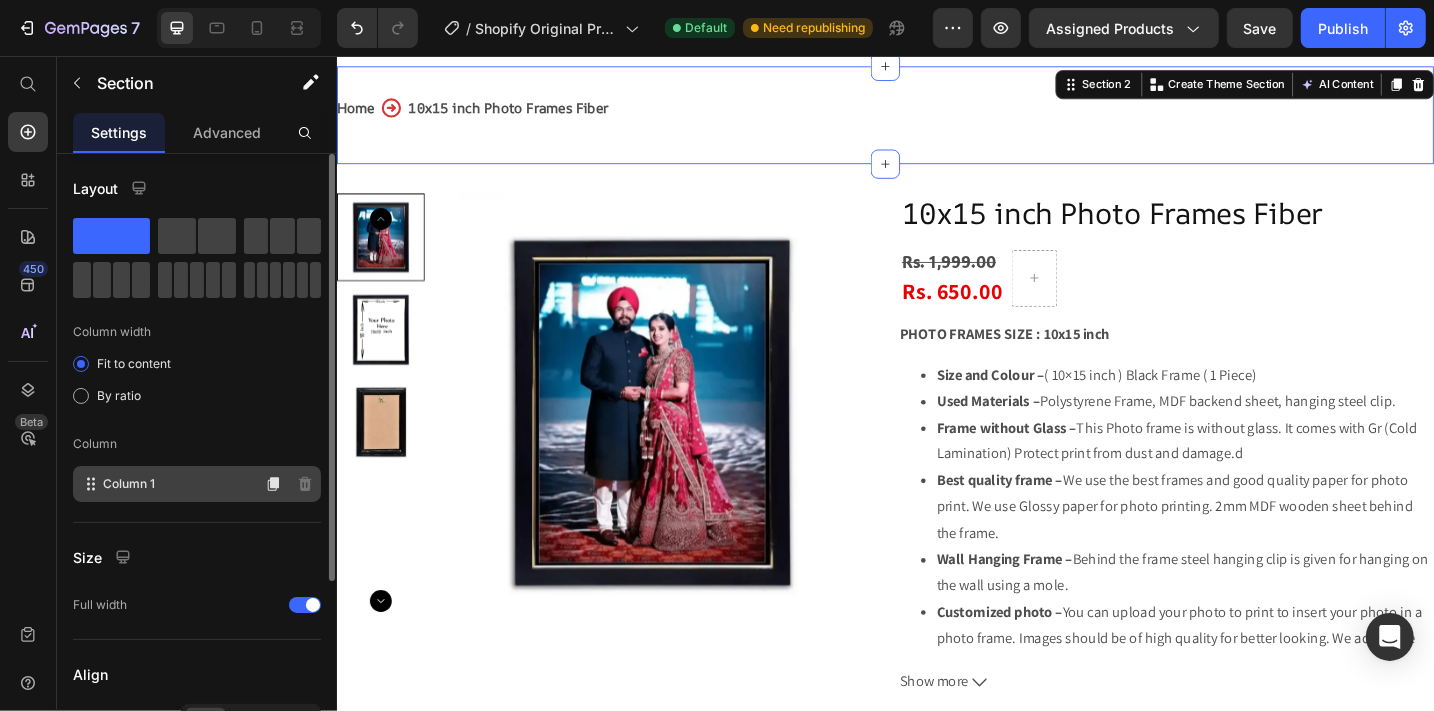 click on "Column 1" 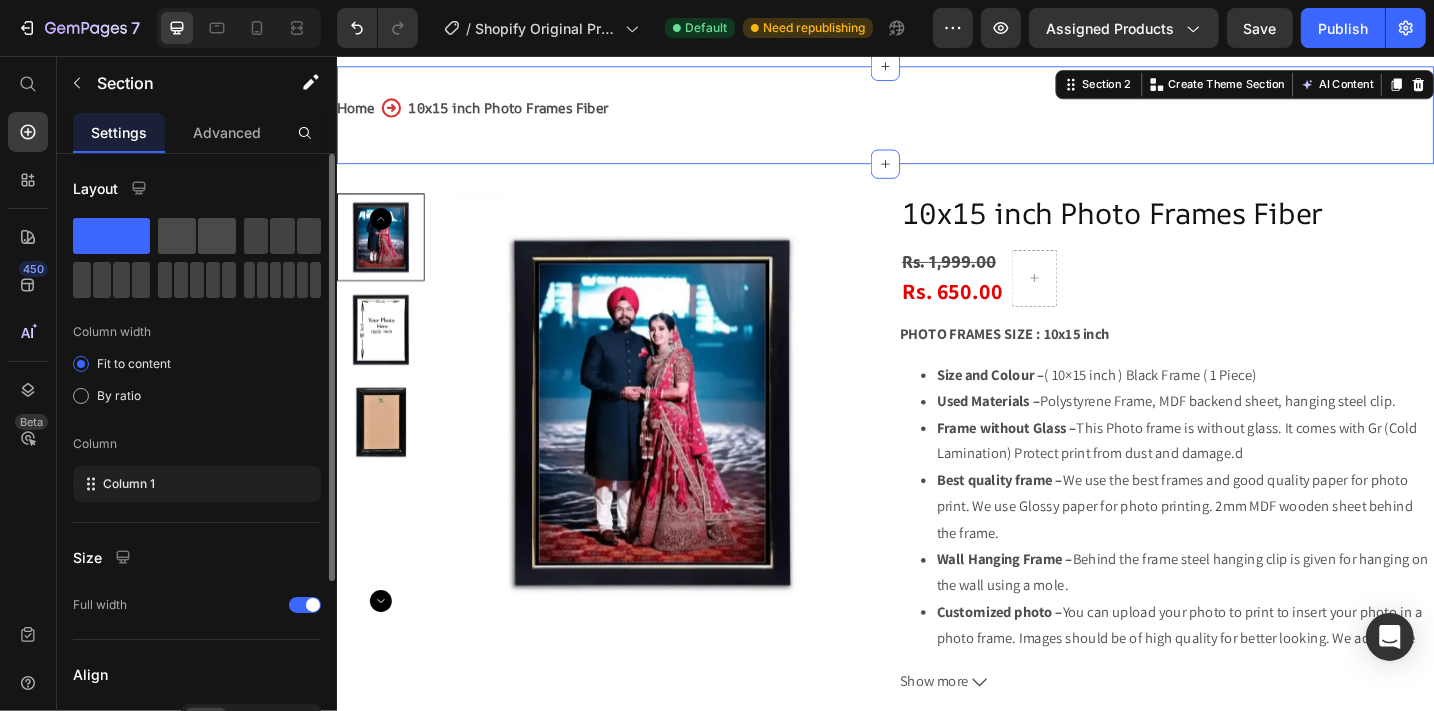 click 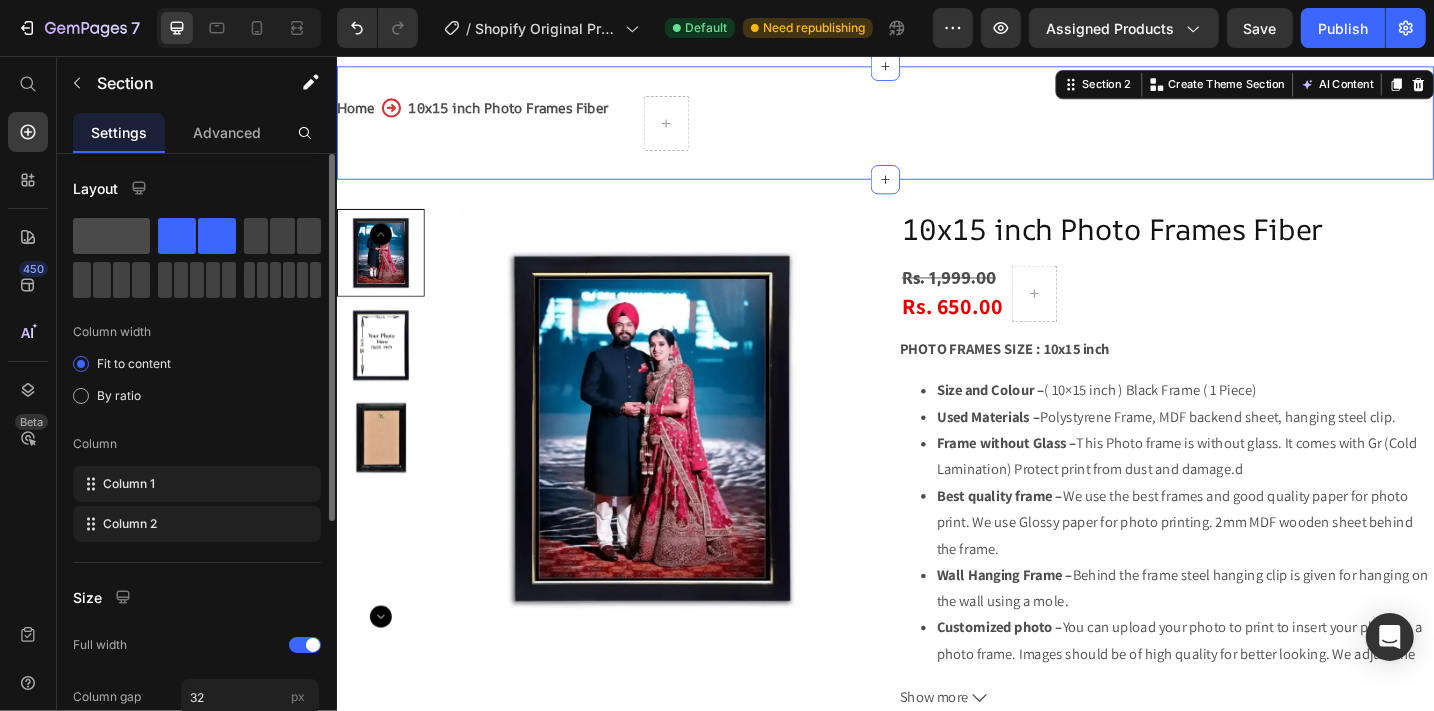 click 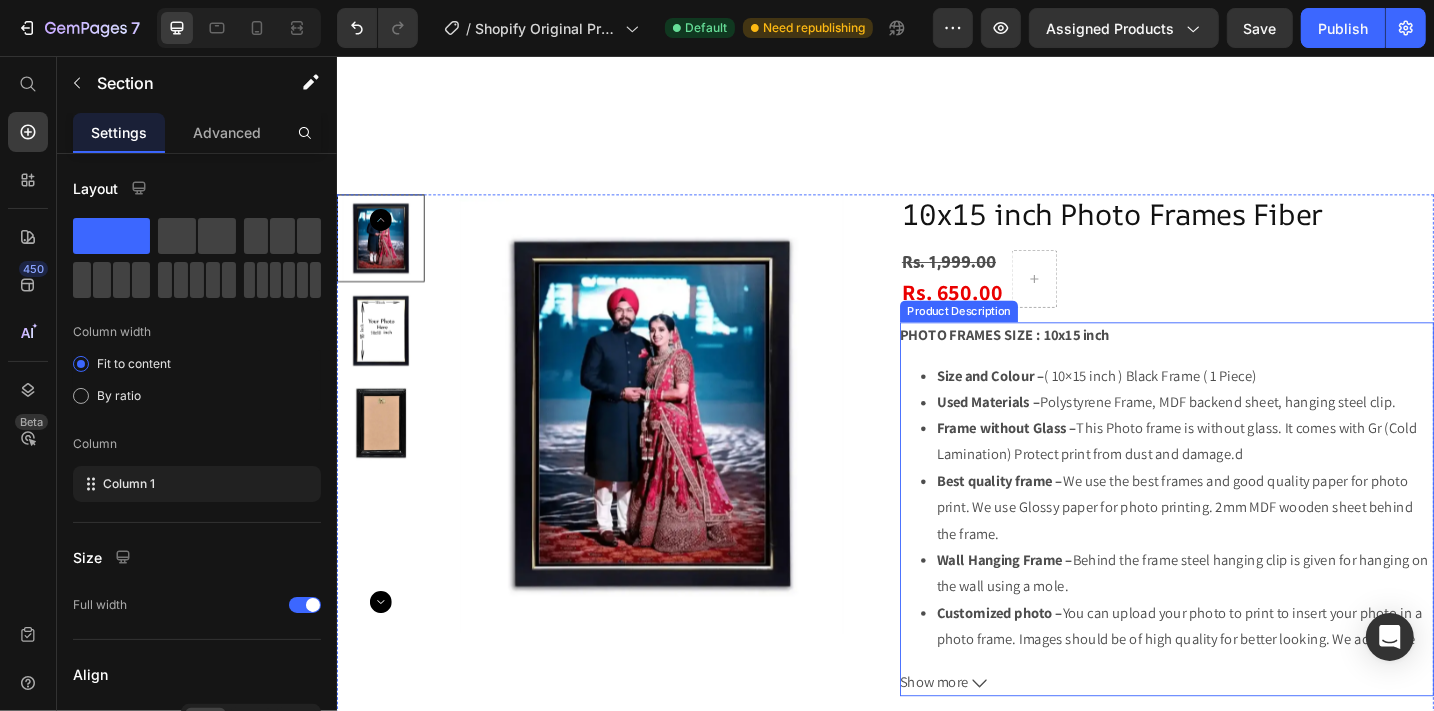 scroll, scrollTop: 760, scrollLeft: 0, axis: vertical 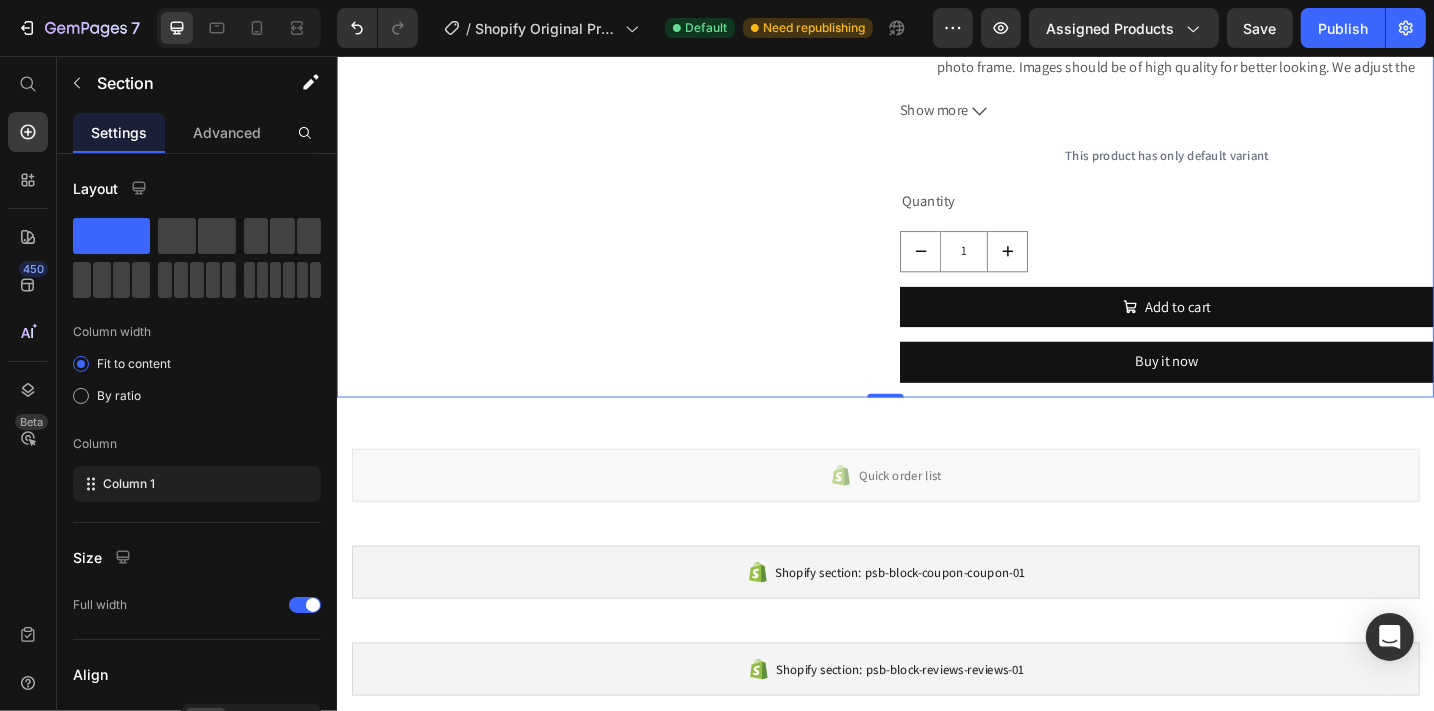 click on "10x15 inch Photo Frames Fiber Product Title Rs. 1,999.00 Product Price Rs. 650.00 Product Price
Row PHOTO FRAMES SIZE : 10x15 inch
Size and Colour –   ( 10×15 inch ) Black Frame ( 1 Piece)
Used Materials –  Polystyrene Frame, MDF backend sheet, hanging steel clip.
Frame without Glass –  This Photo frame is without glass. It comes with Gr (Cold Lamination) Protect print from dust and damage.d
Best quality frame –  We use the best frames and good quality paper for photo print. We use Glossy paper for photo printing. 2mm MDF wooden sheet behind the frame.
Wall Hanging Frame –  Behind the frame steel hanging clip is given for hanging on the wall using a mole.
Customized photo –  You can upload your photo to print to insert your photo in a photo frame. Images should be of high quality for better looking. We adjust the frame Horizontally or Vertically after looking at your photo.
Enter Your Text –
Given Occasion – Birthday ,  wedding ,  ,  ." at bounding box center (1244, 6) 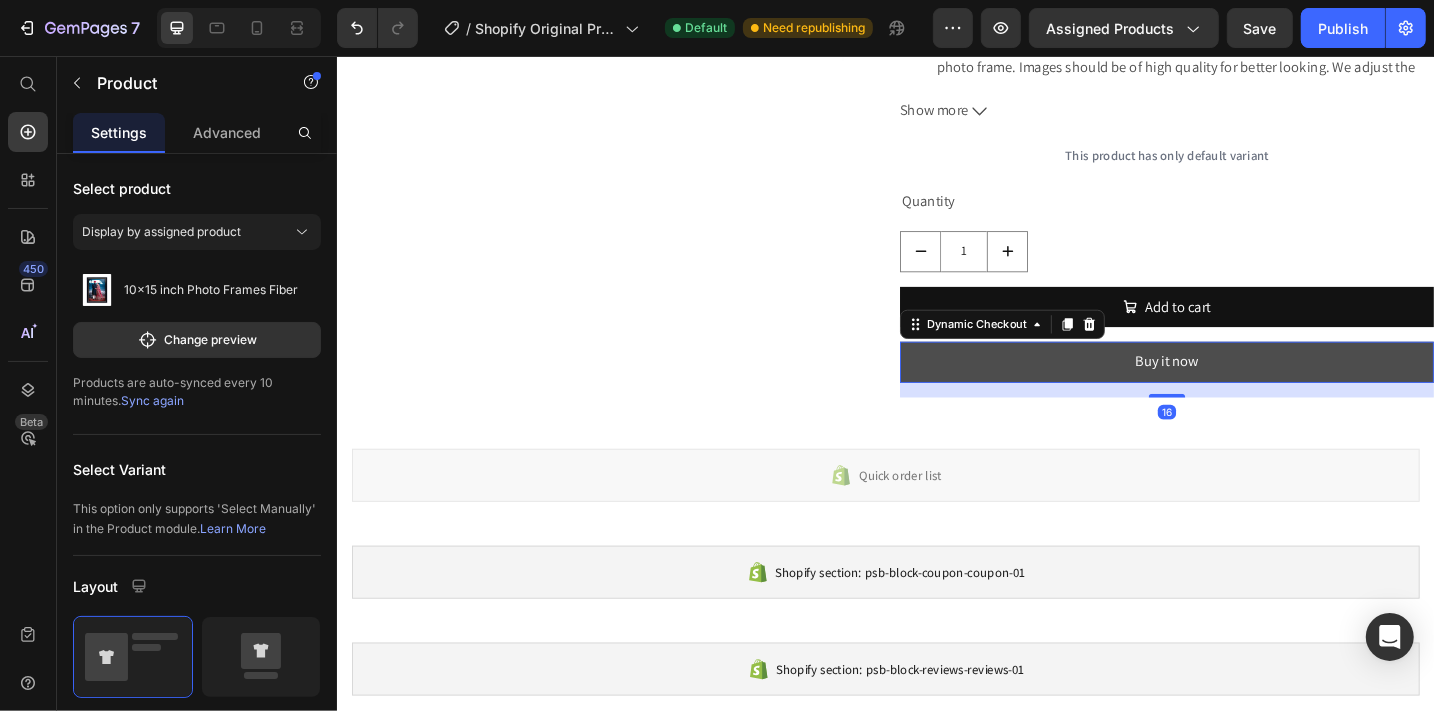 click on "Buy it now" at bounding box center [1244, 391] 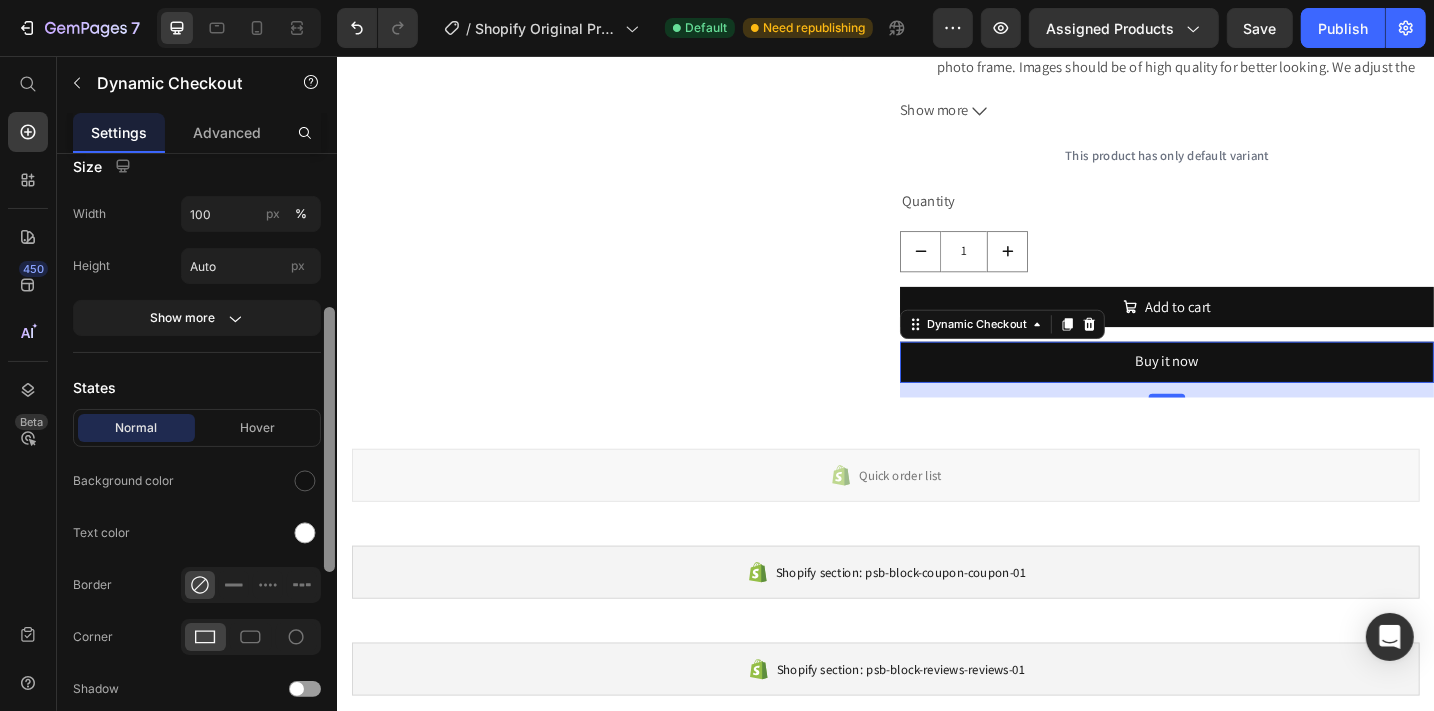 scroll, scrollTop: 412, scrollLeft: 0, axis: vertical 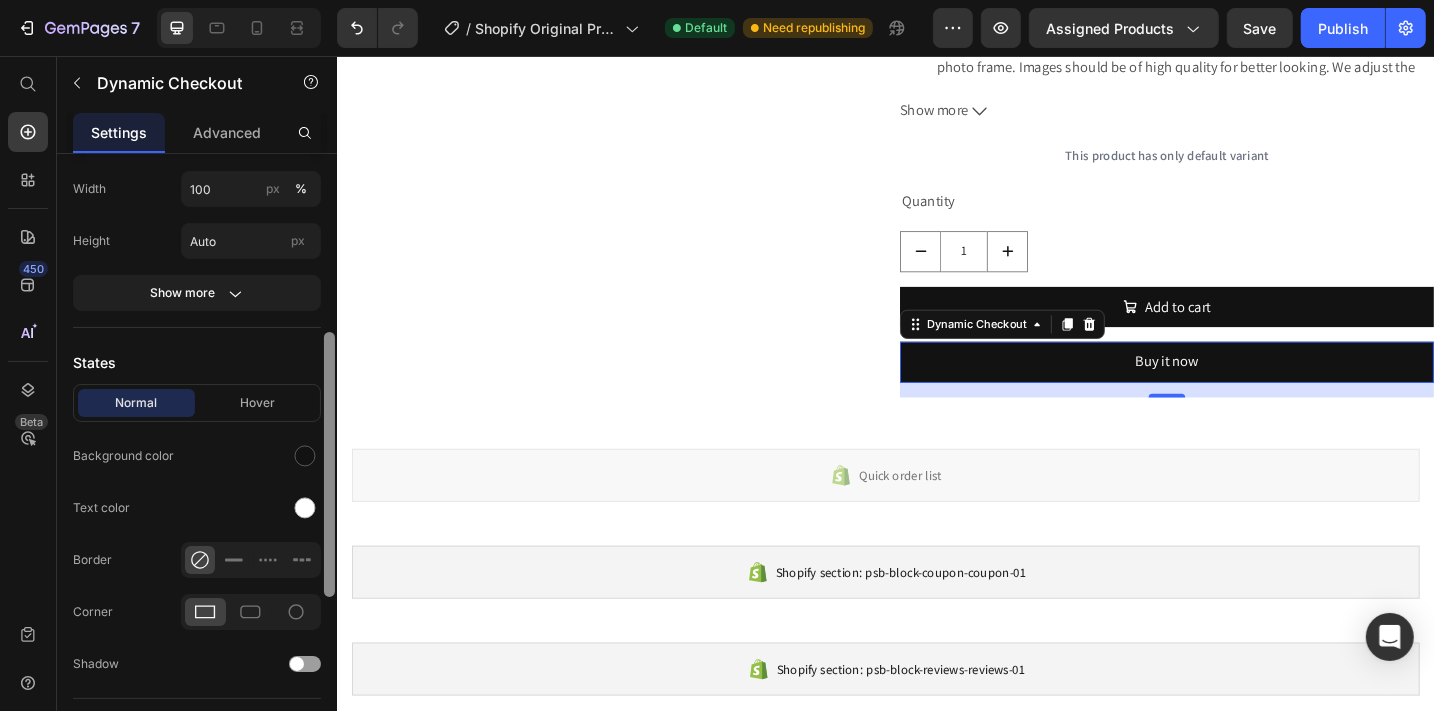 drag, startPoint x: 326, startPoint y: 408, endPoint x: 321, endPoint y: 587, distance: 179.06982 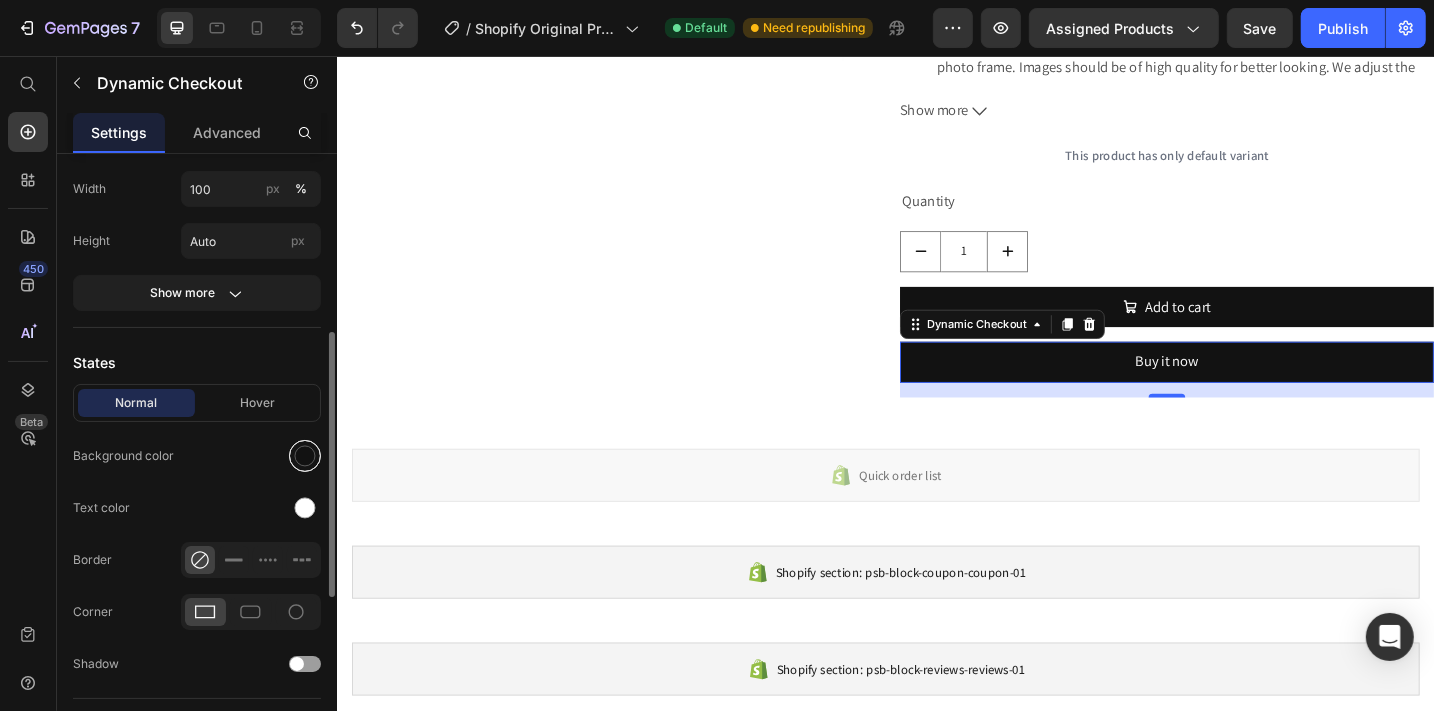 click at bounding box center (305, 456) 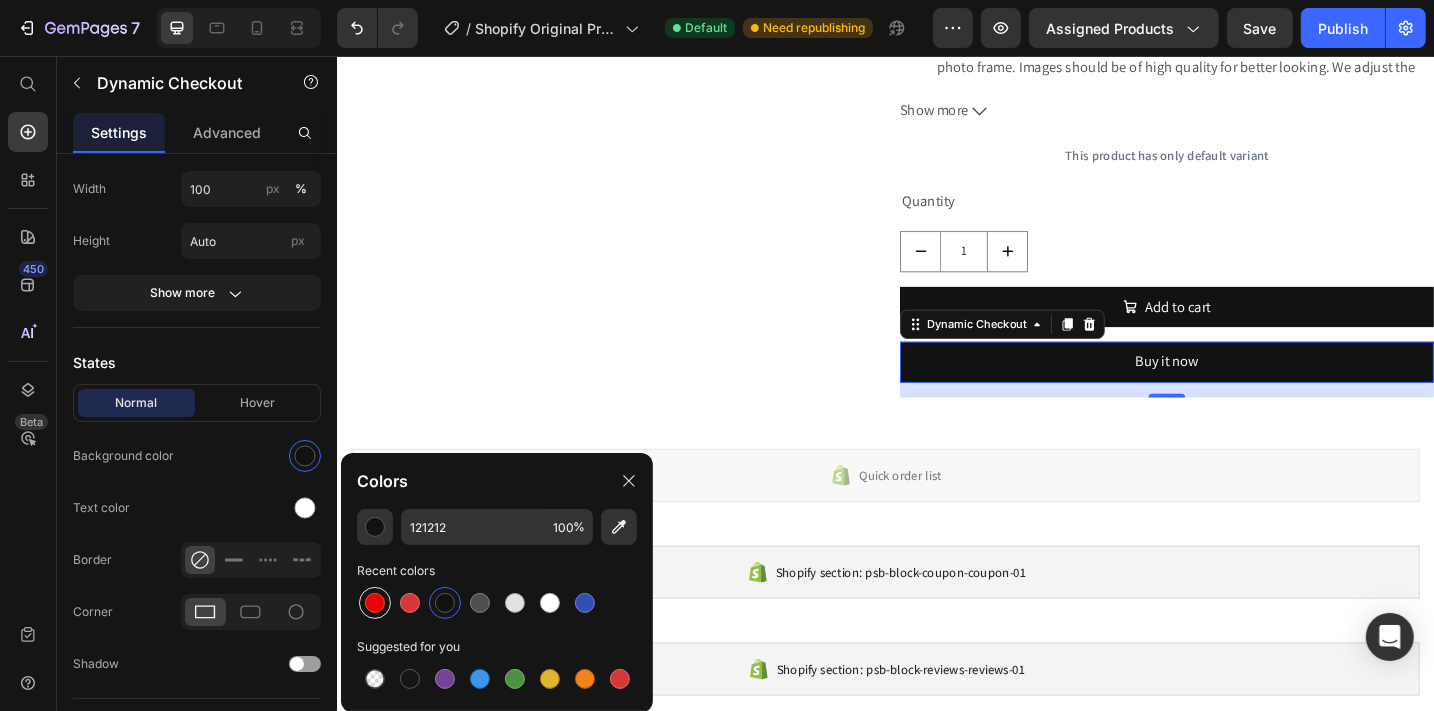 click at bounding box center [375, 603] 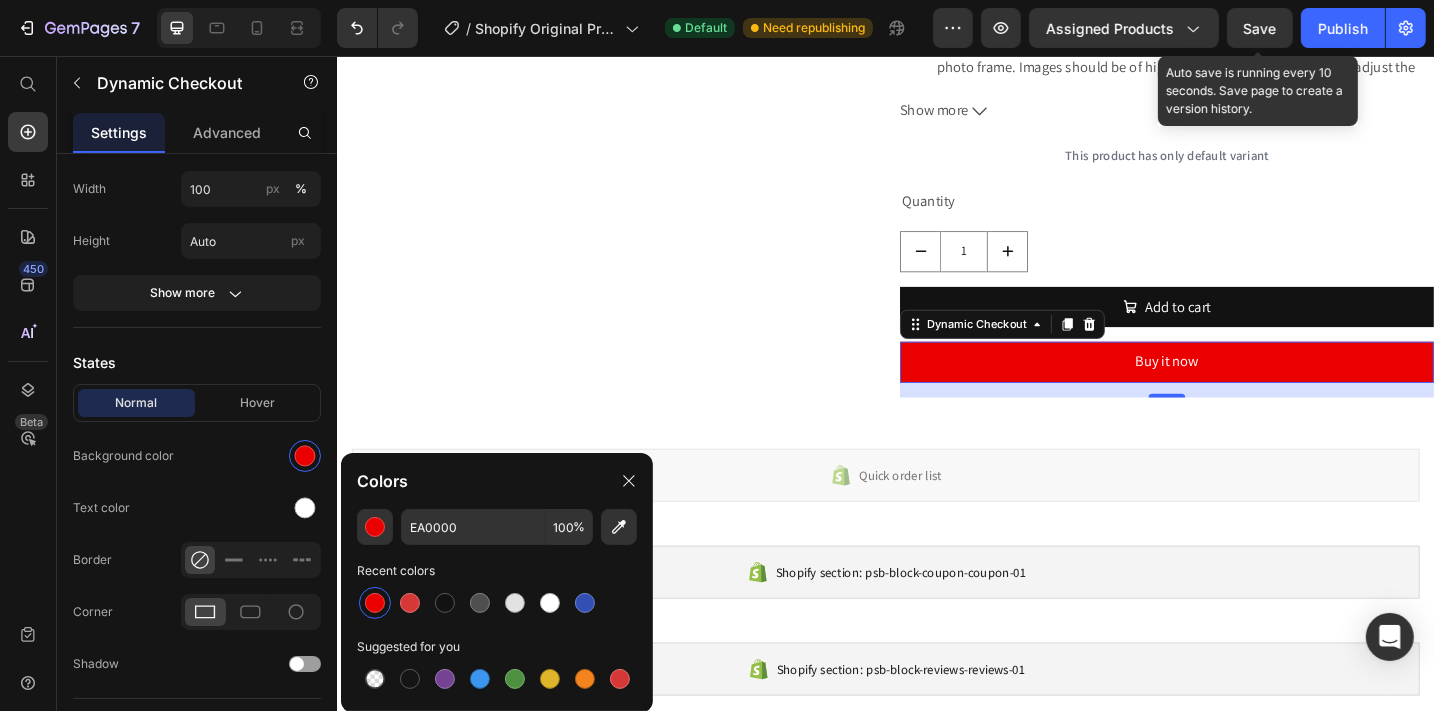 click on "Save" at bounding box center (1260, 28) 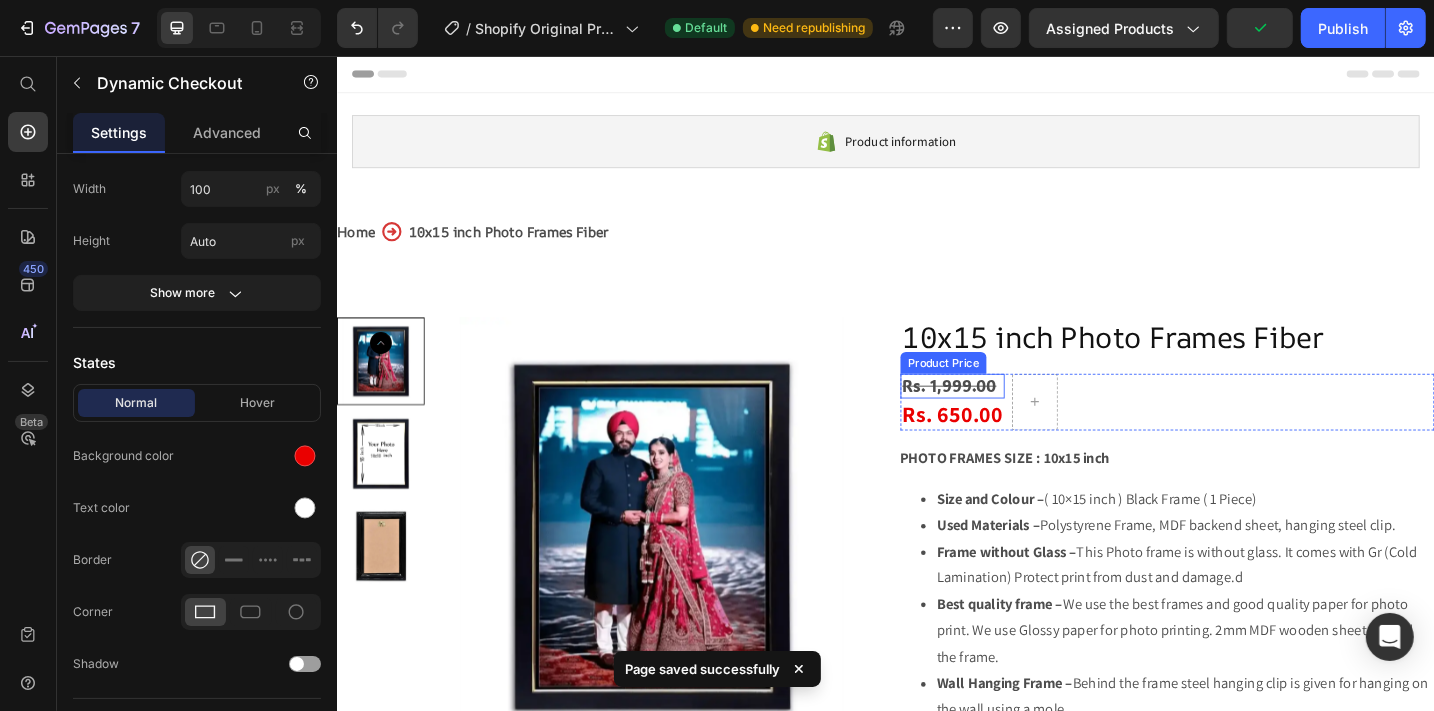 scroll, scrollTop: 626, scrollLeft: 0, axis: vertical 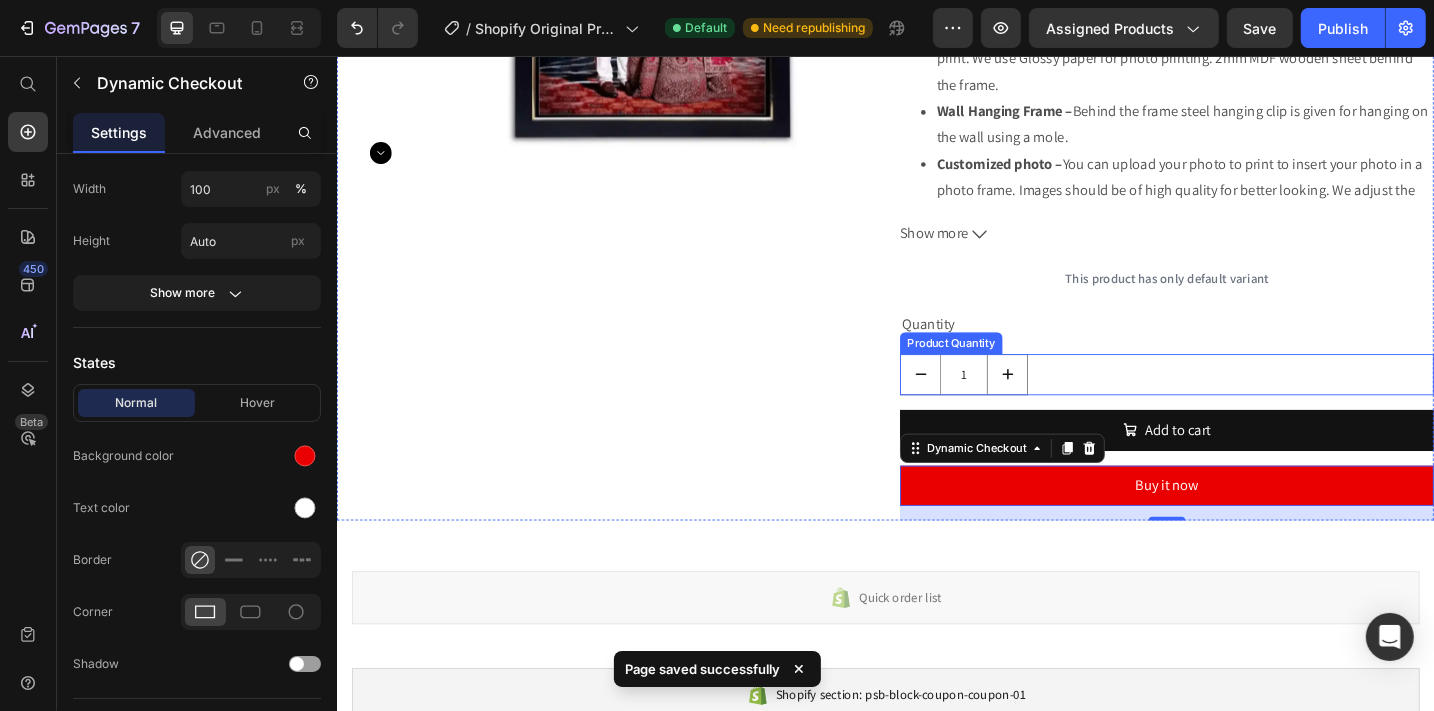 click on "1" at bounding box center (1244, 404) 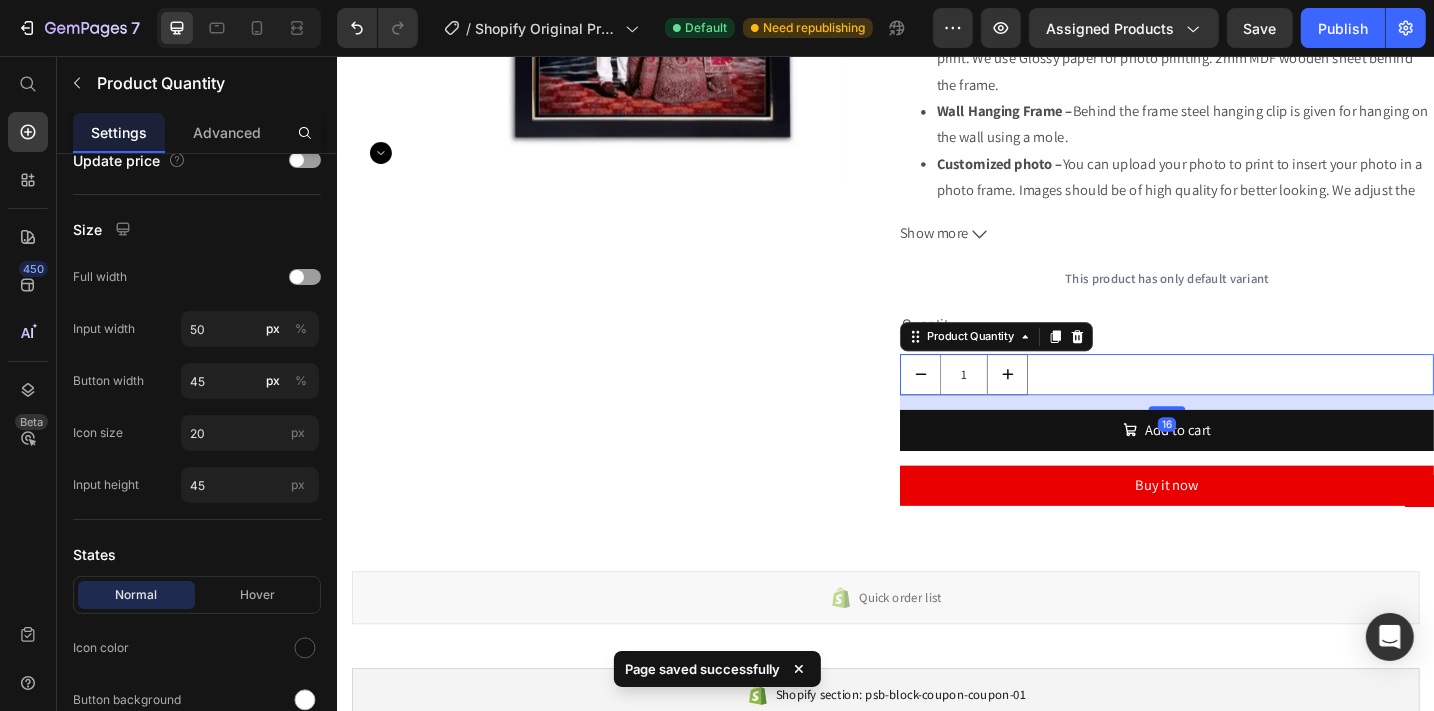 scroll, scrollTop: 0, scrollLeft: 0, axis: both 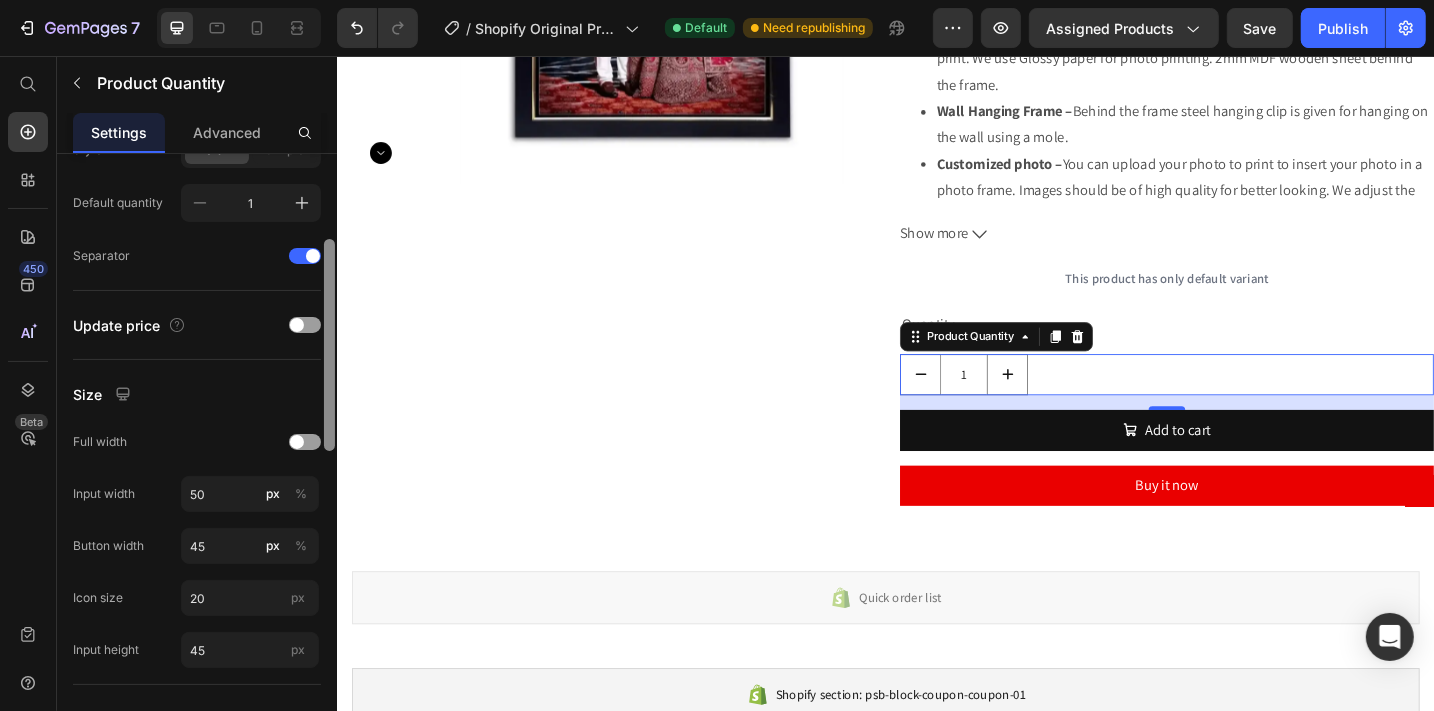 drag, startPoint x: 329, startPoint y: 352, endPoint x: 331, endPoint y: 438, distance: 86.023254 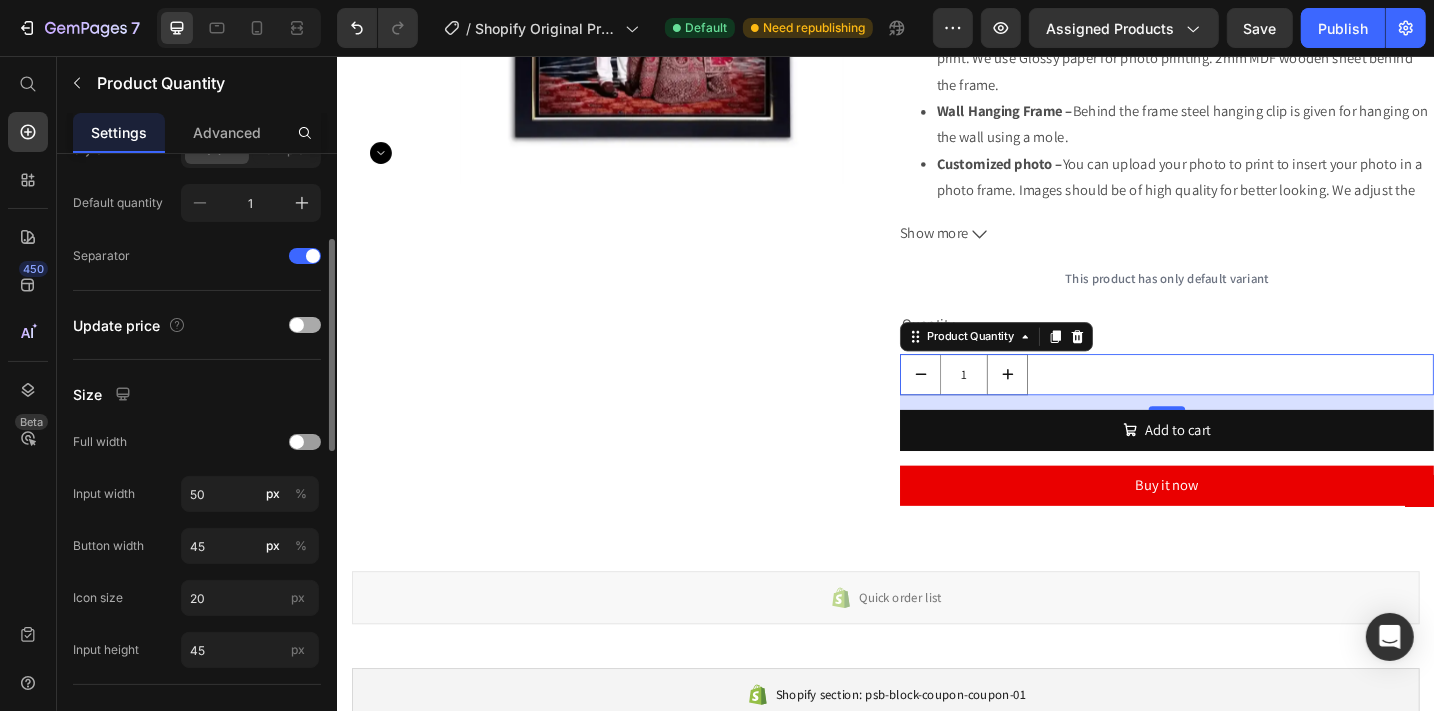 click at bounding box center (297, 325) 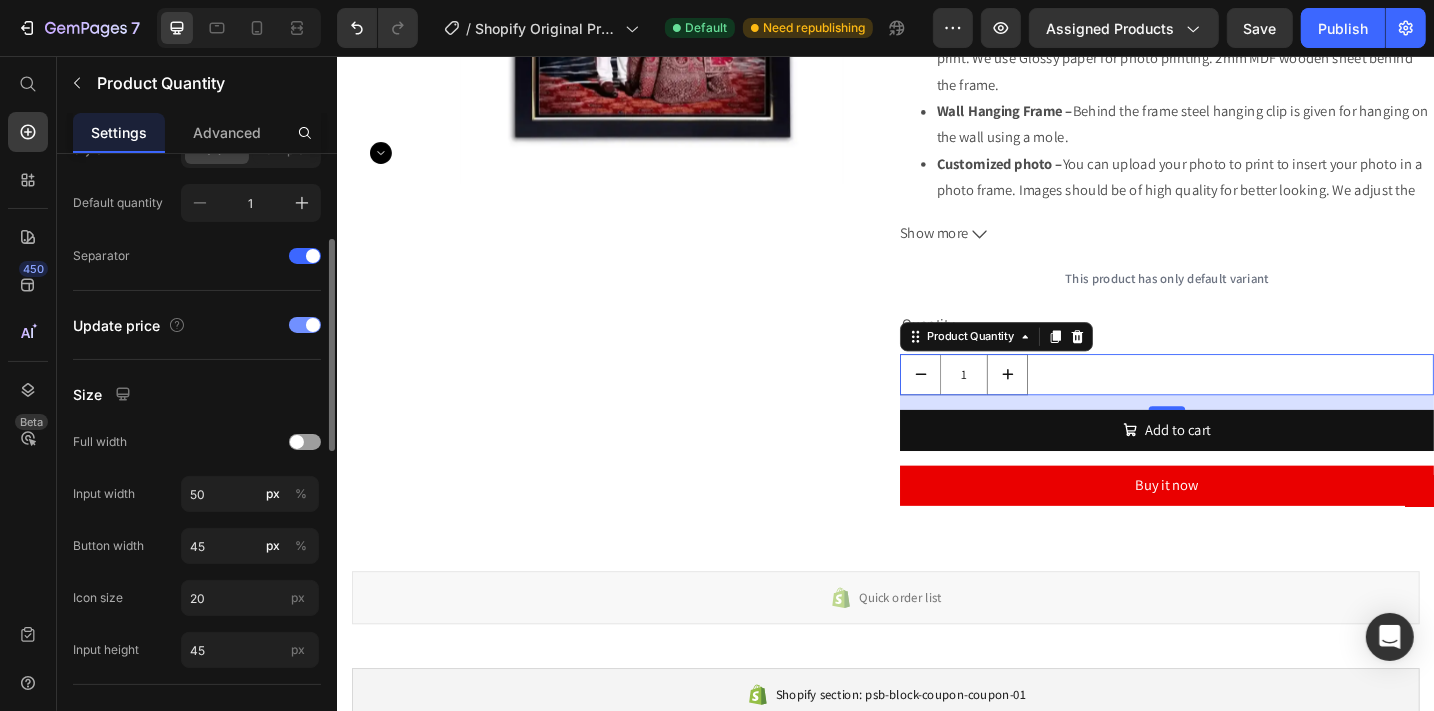 click at bounding box center [305, 325] 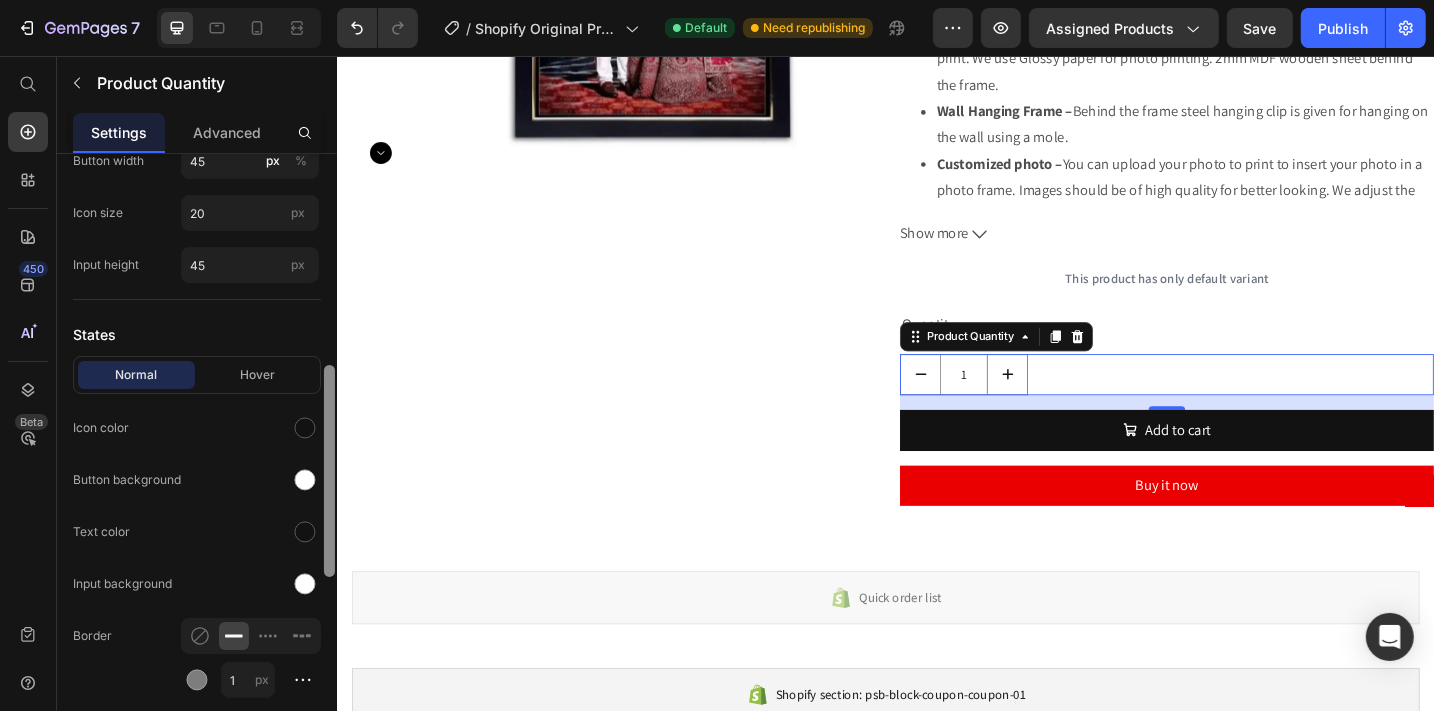 scroll, scrollTop: 635, scrollLeft: 0, axis: vertical 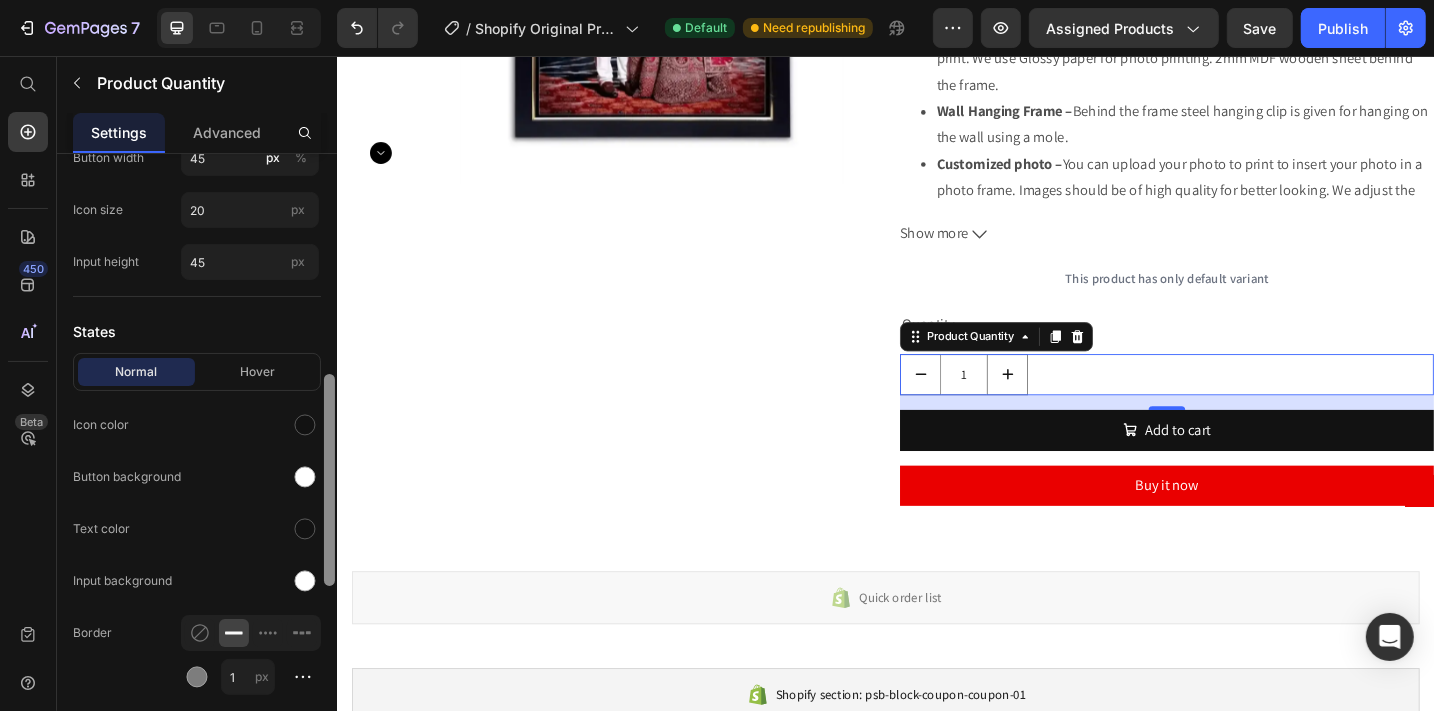 drag, startPoint x: 326, startPoint y: 324, endPoint x: 326, endPoint y: 459, distance: 135 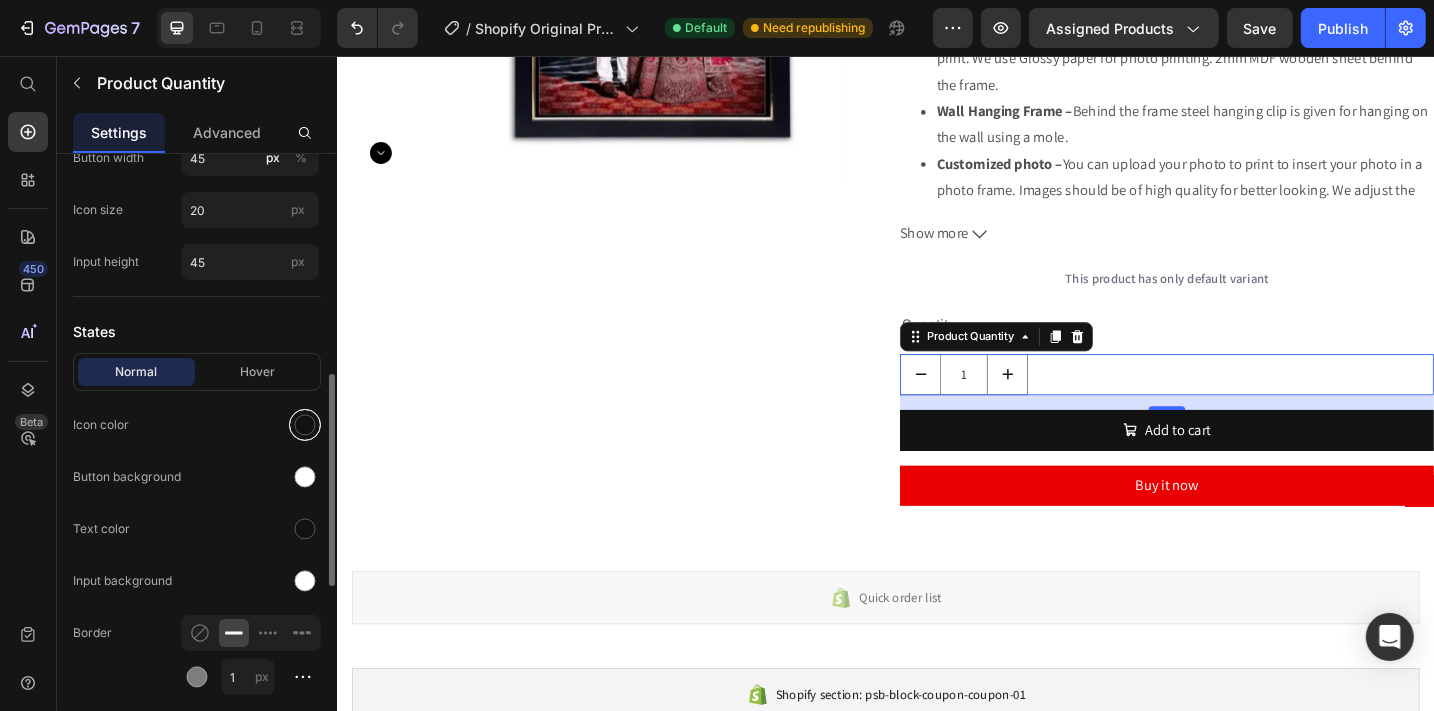 click at bounding box center [305, 425] 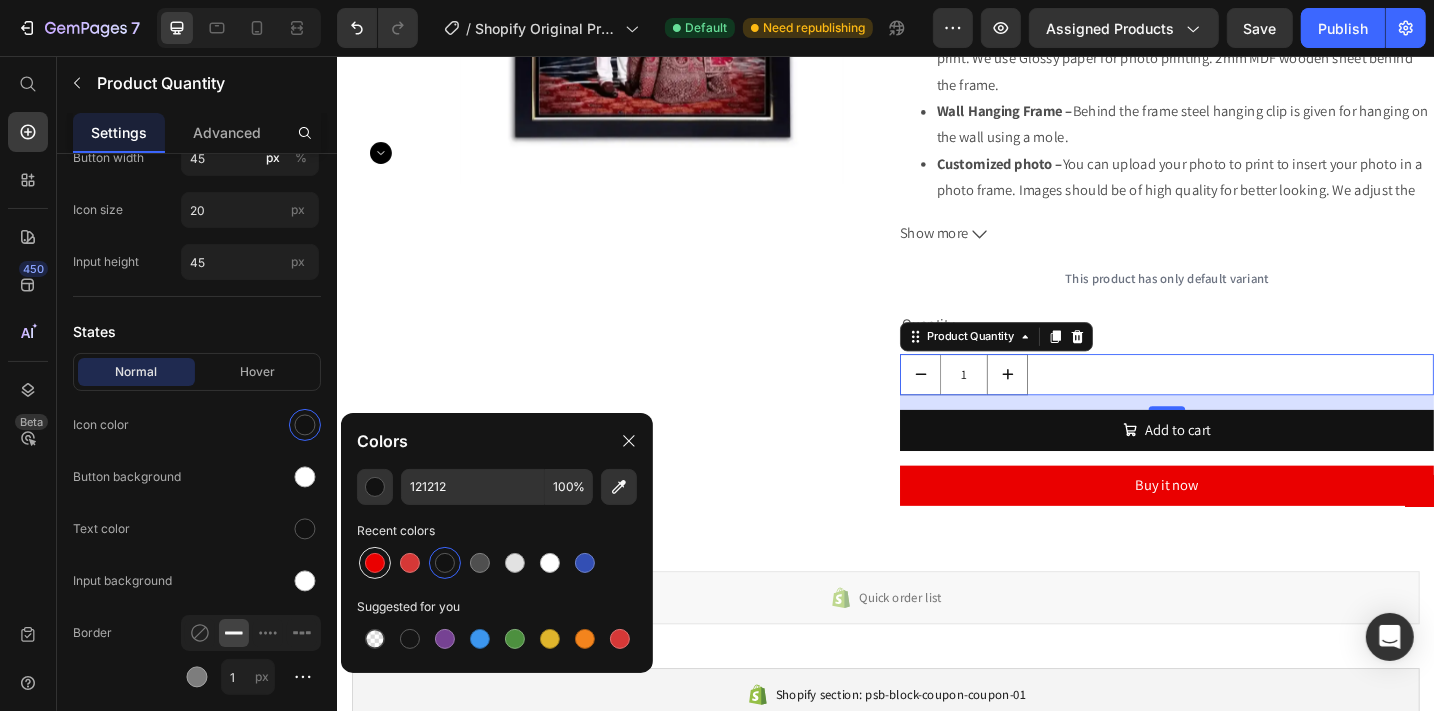 click at bounding box center [375, 563] 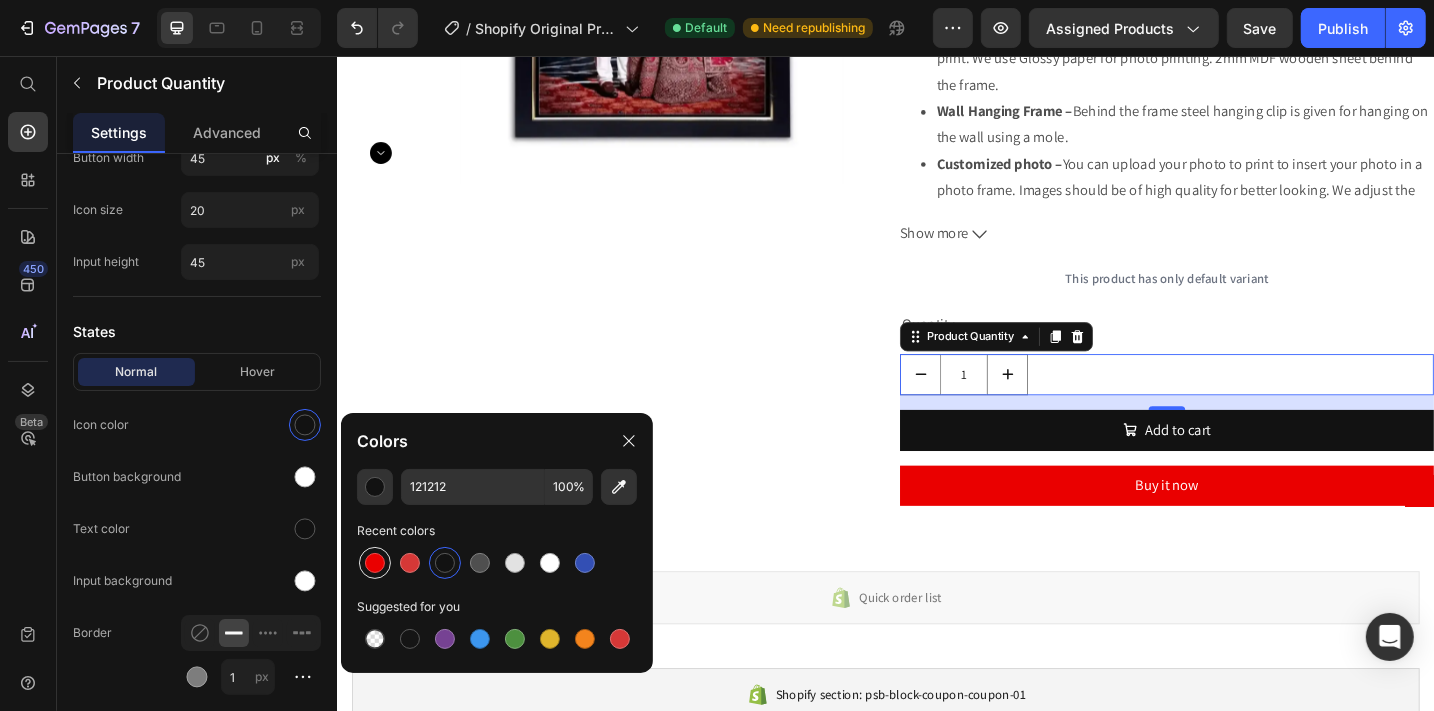 type on "EA0000" 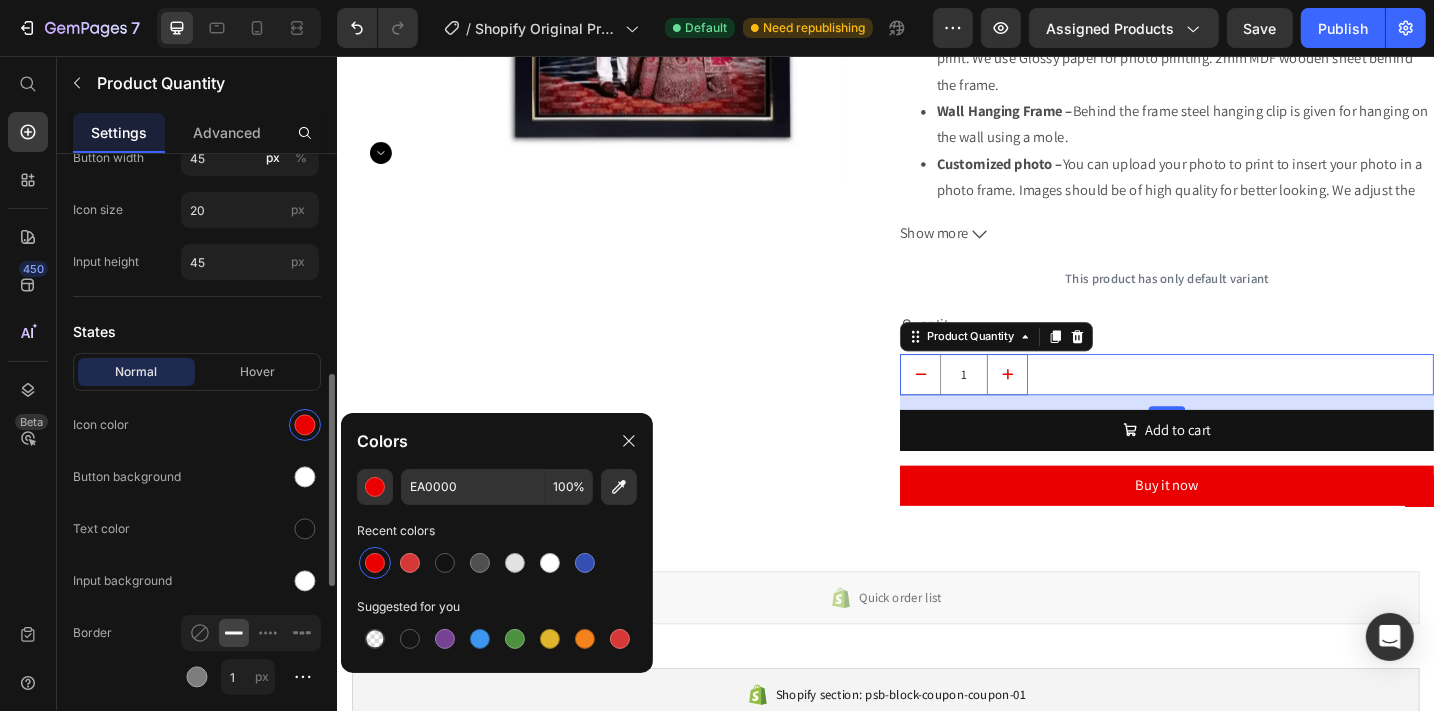 scroll, scrollTop: 637, scrollLeft: 0, axis: vertical 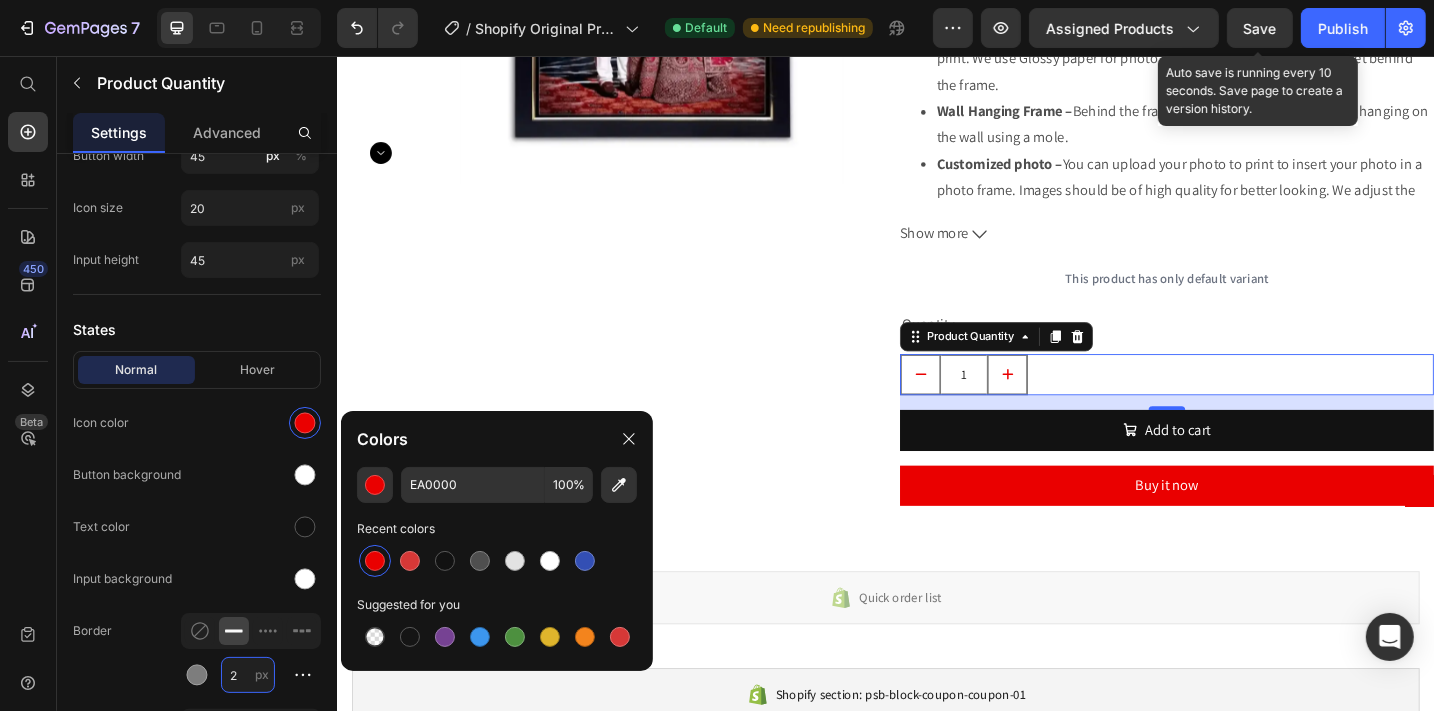 type on "2" 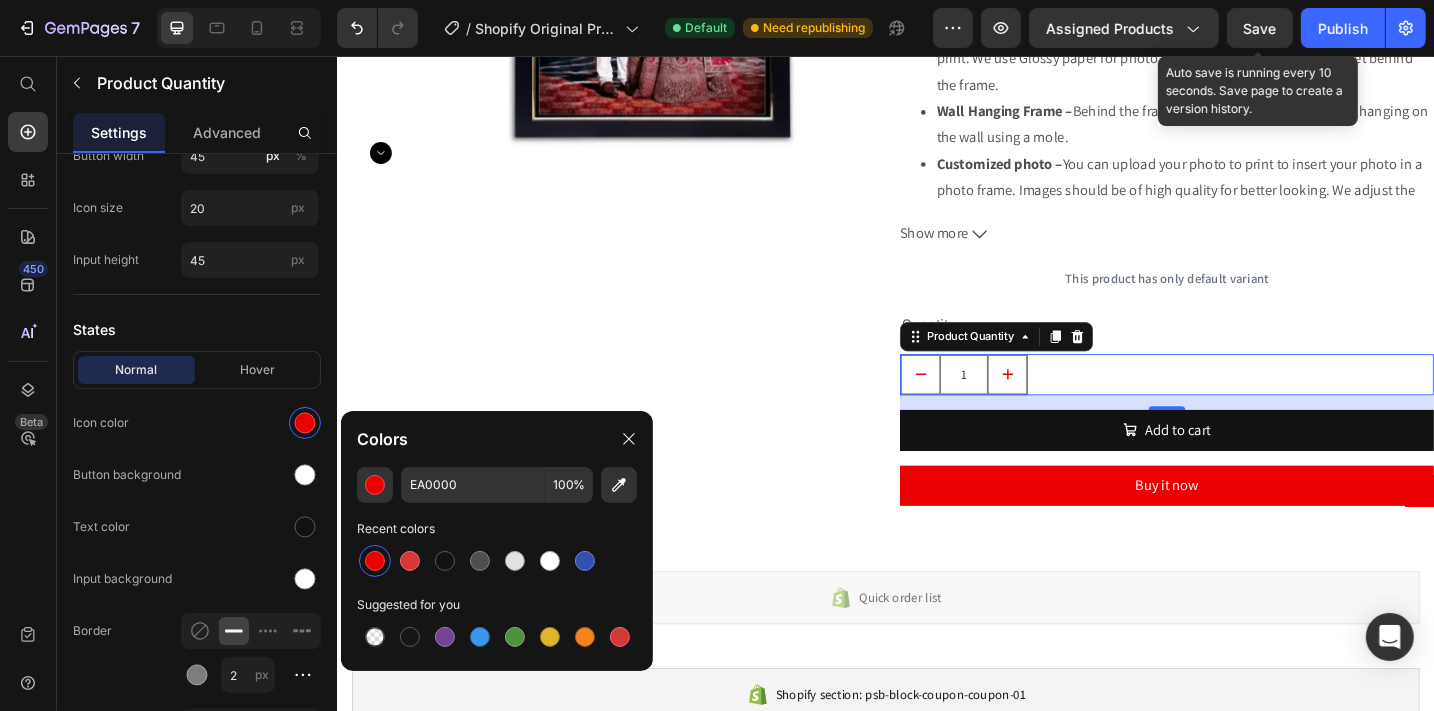 click on "Save" at bounding box center (1260, 28) 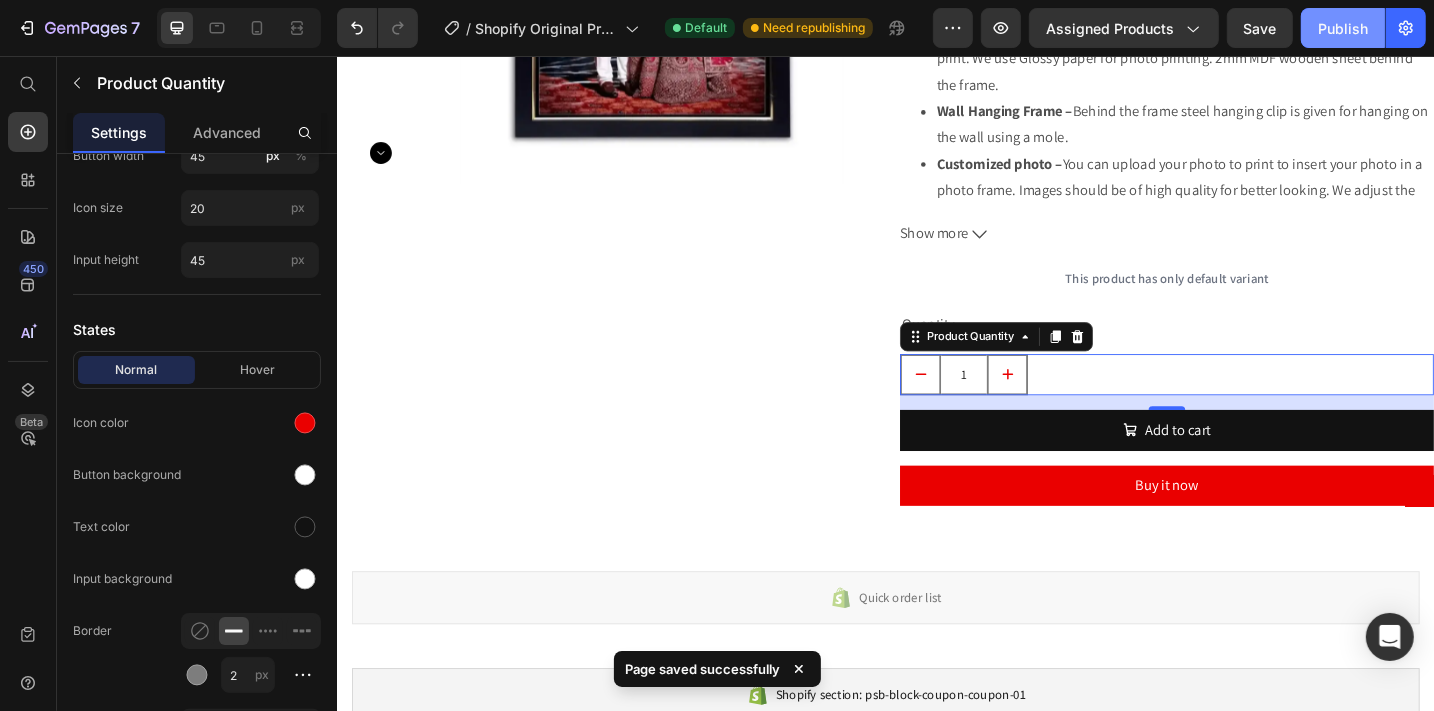 click on "Publish" at bounding box center [1343, 28] 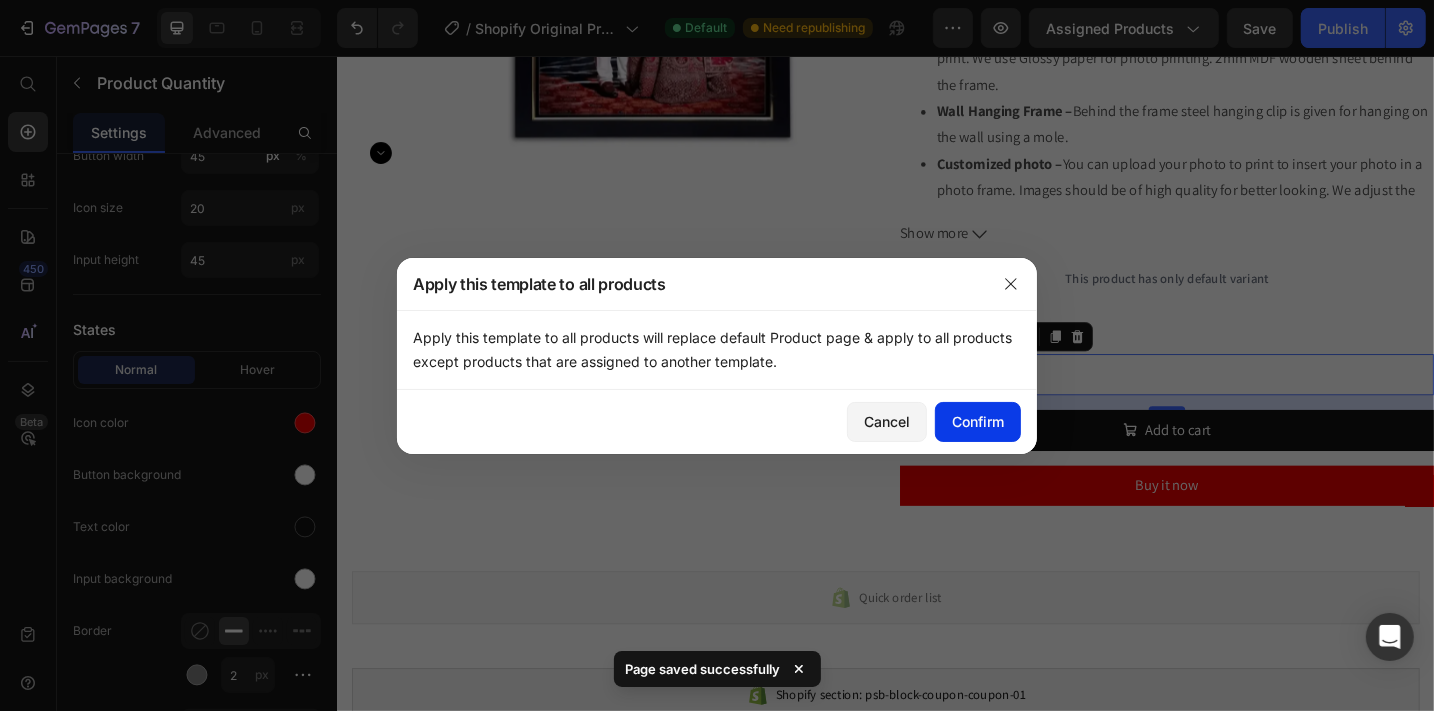 click on "Confirm" at bounding box center (978, 421) 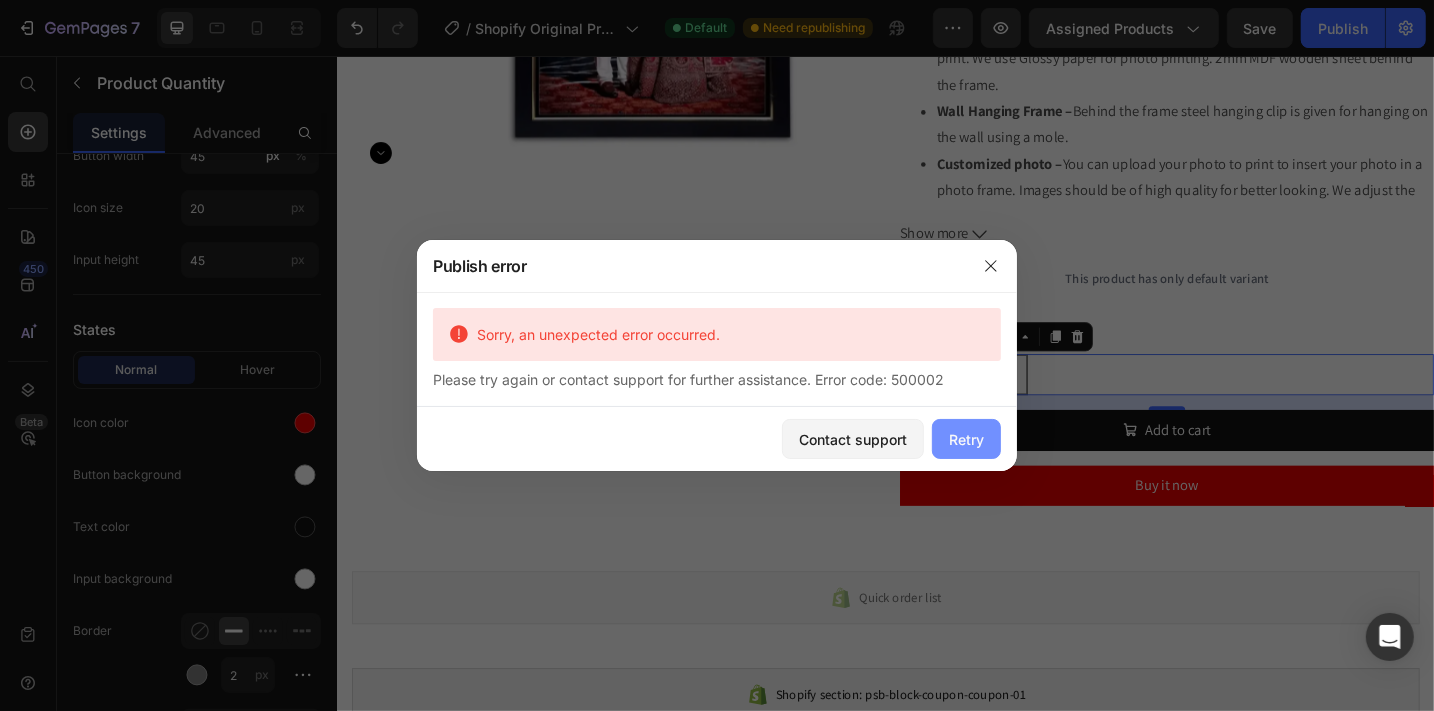 click on "Retry" at bounding box center (966, 439) 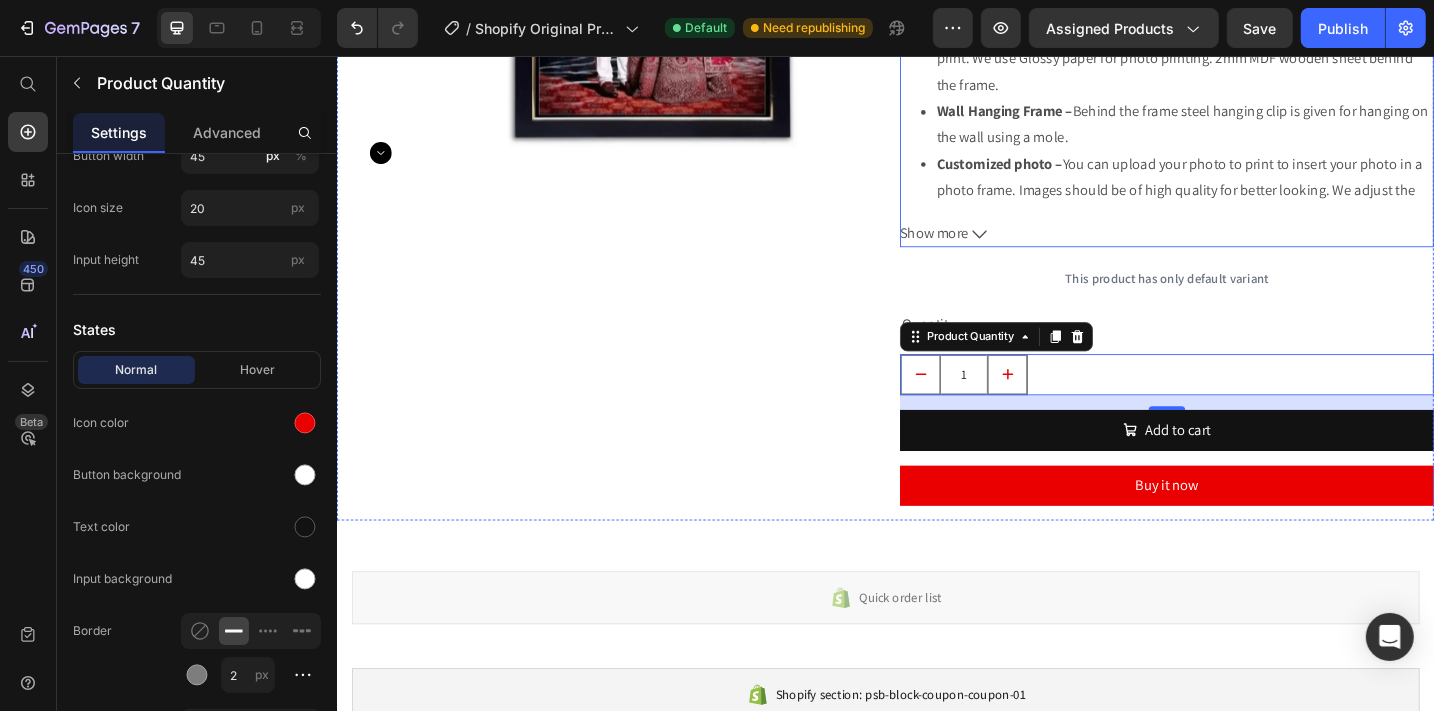 scroll, scrollTop: 0, scrollLeft: 0, axis: both 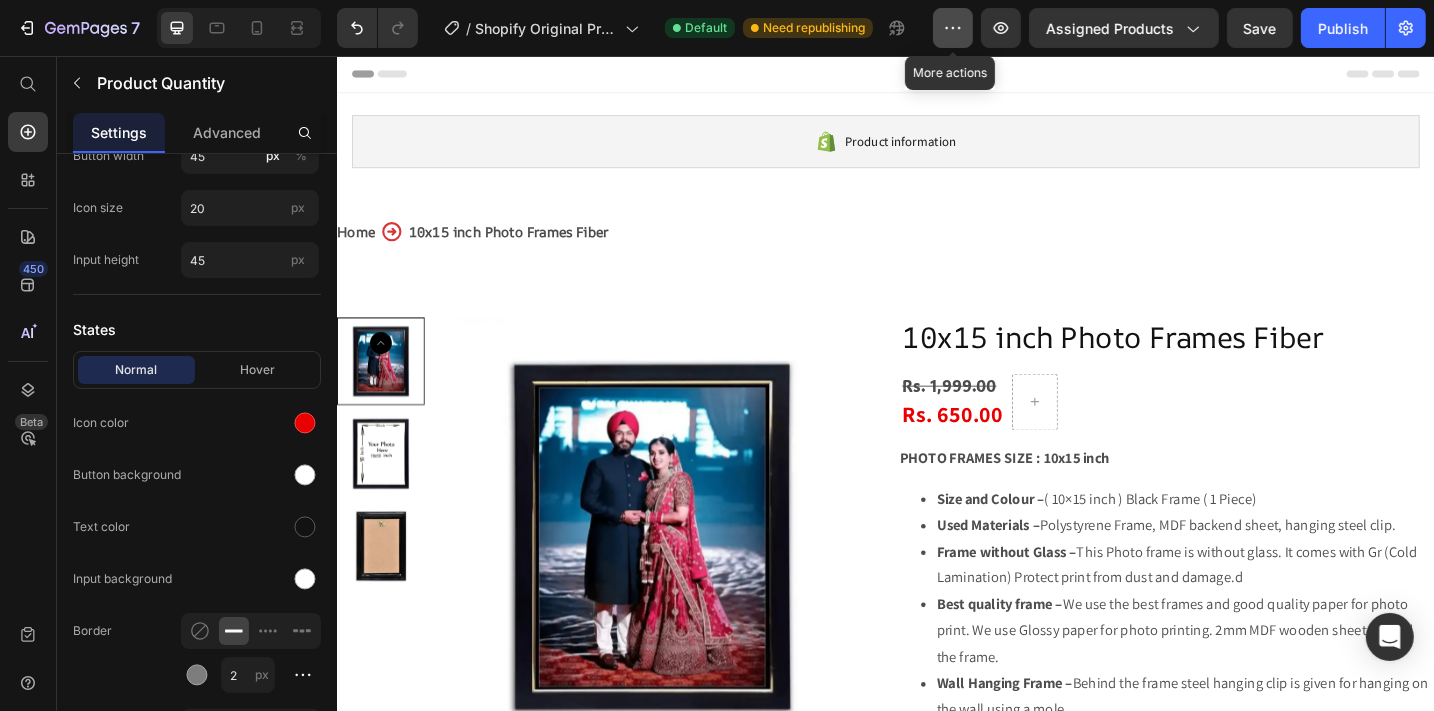 click 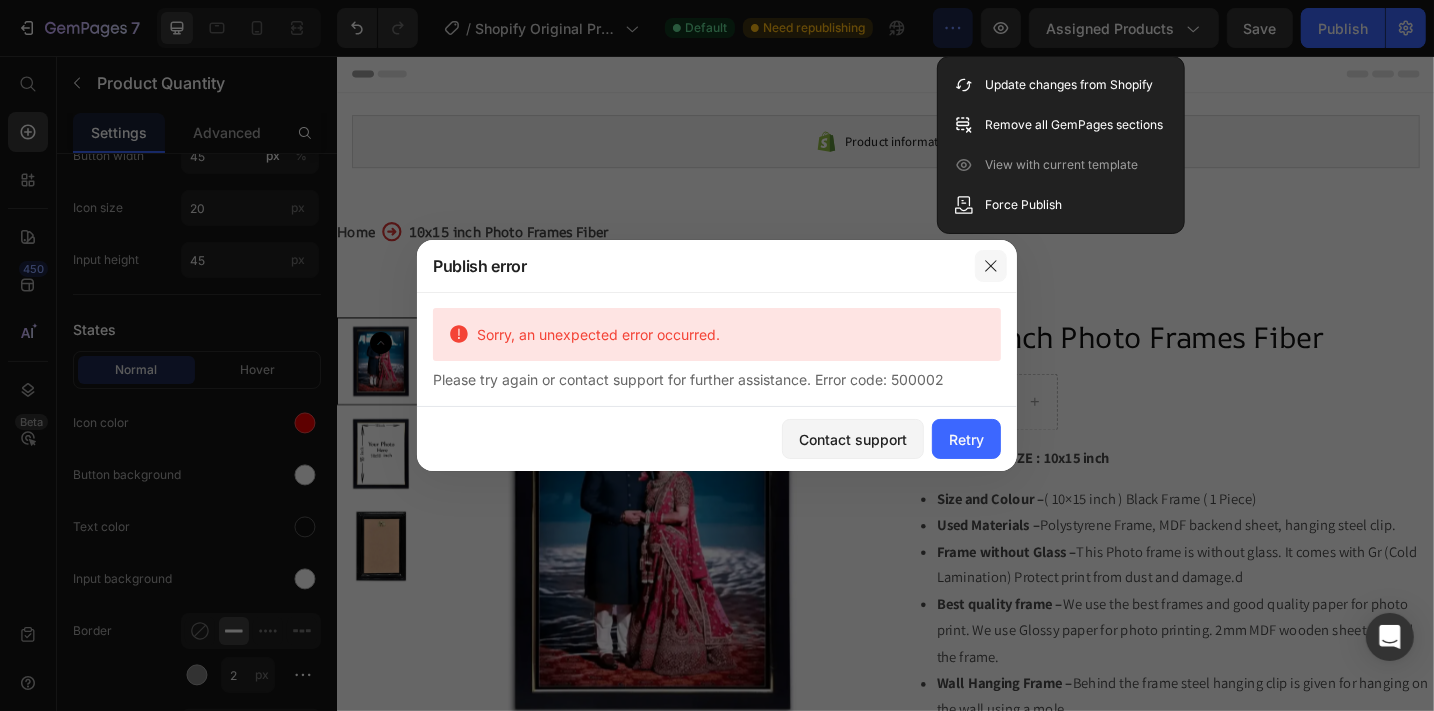 click at bounding box center [991, 266] 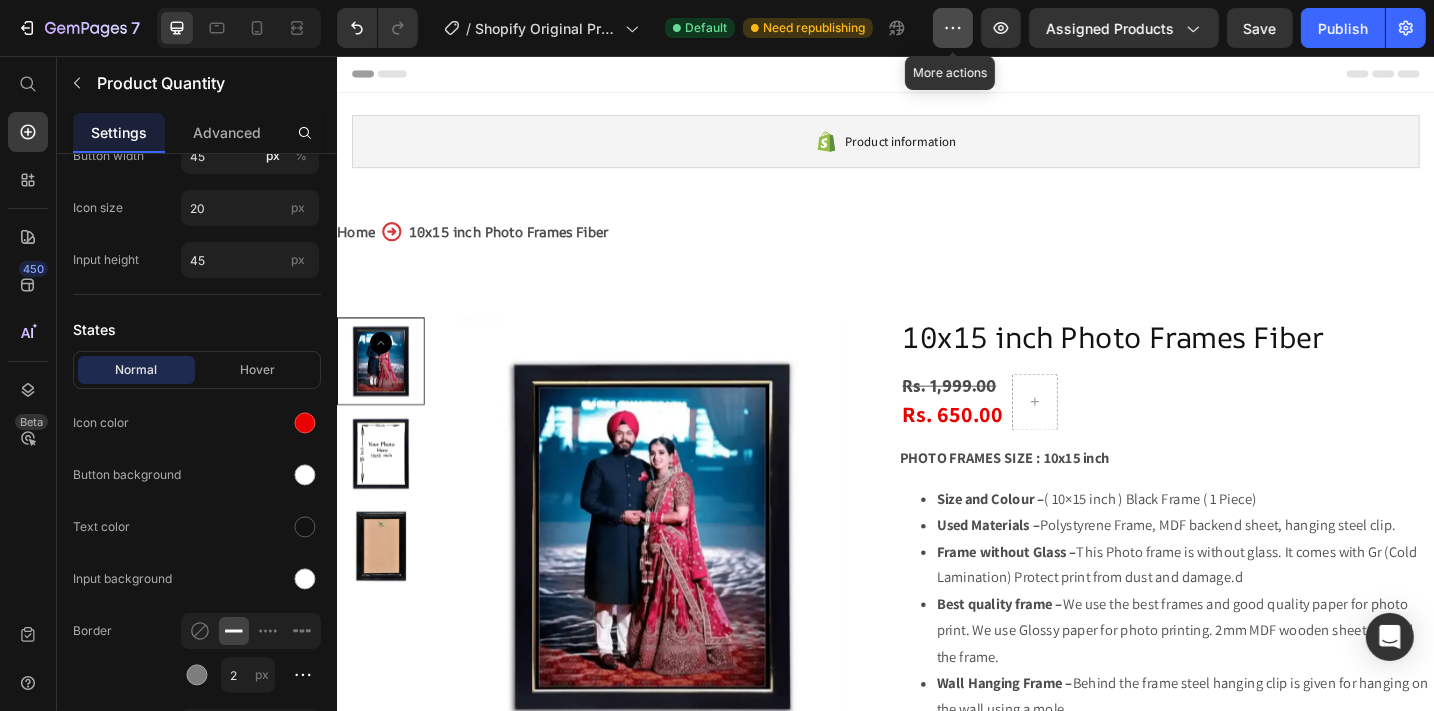 click 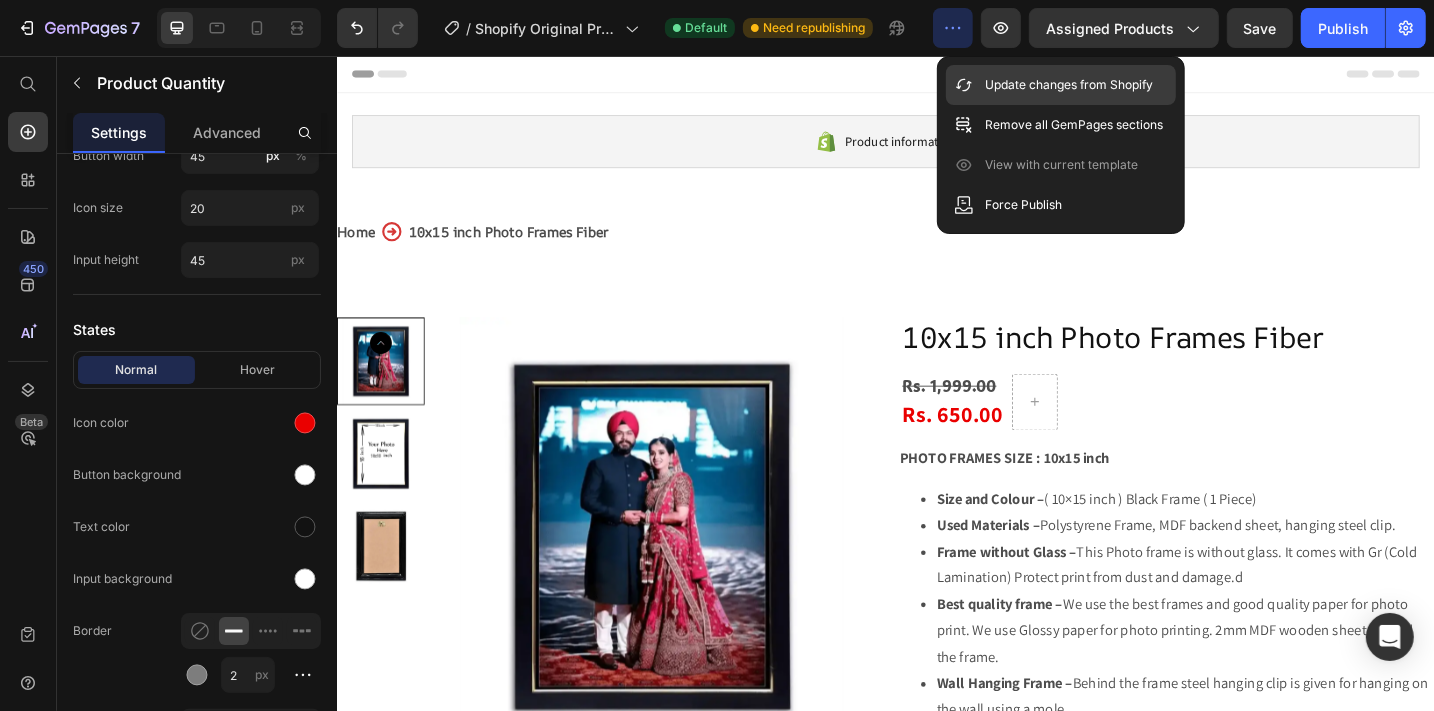 click on "Update changes from Shopify" at bounding box center (1070, 85) 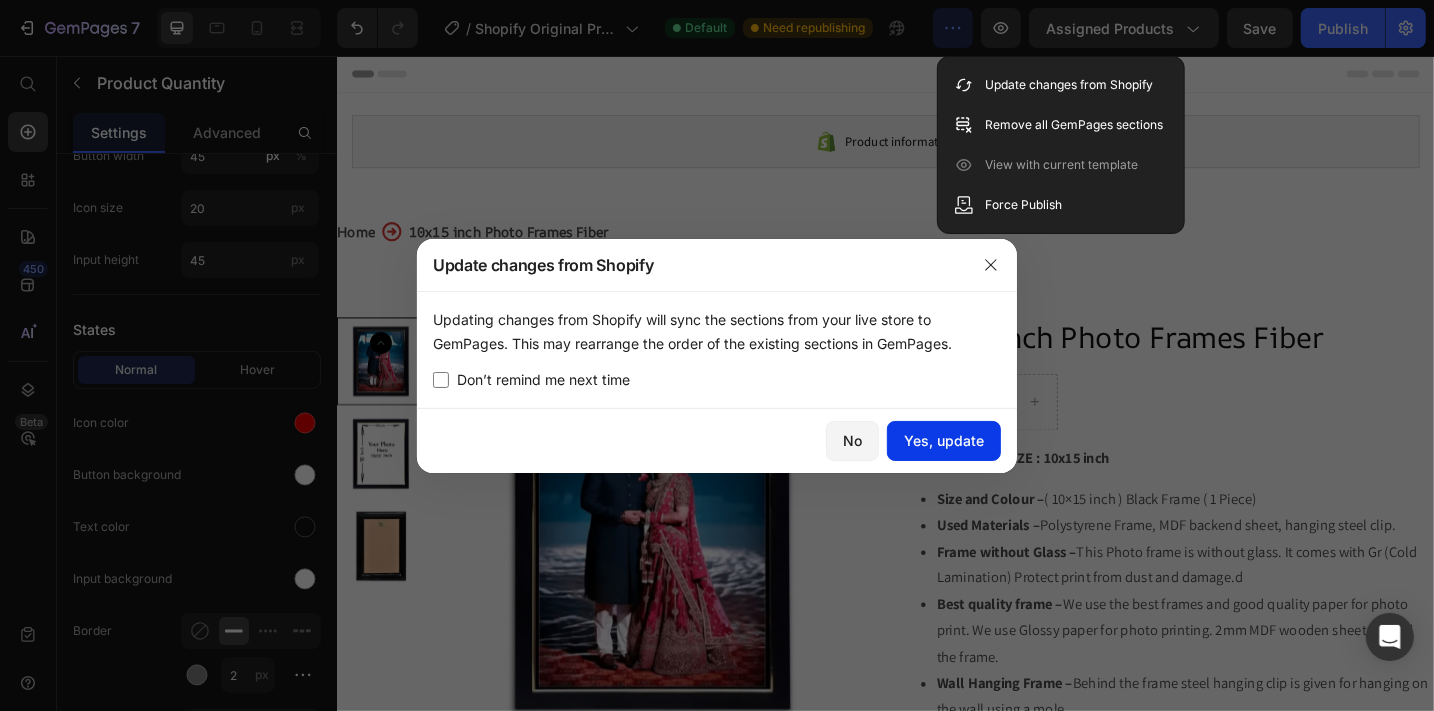 click on "Yes, update" at bounding box center [944, 440] 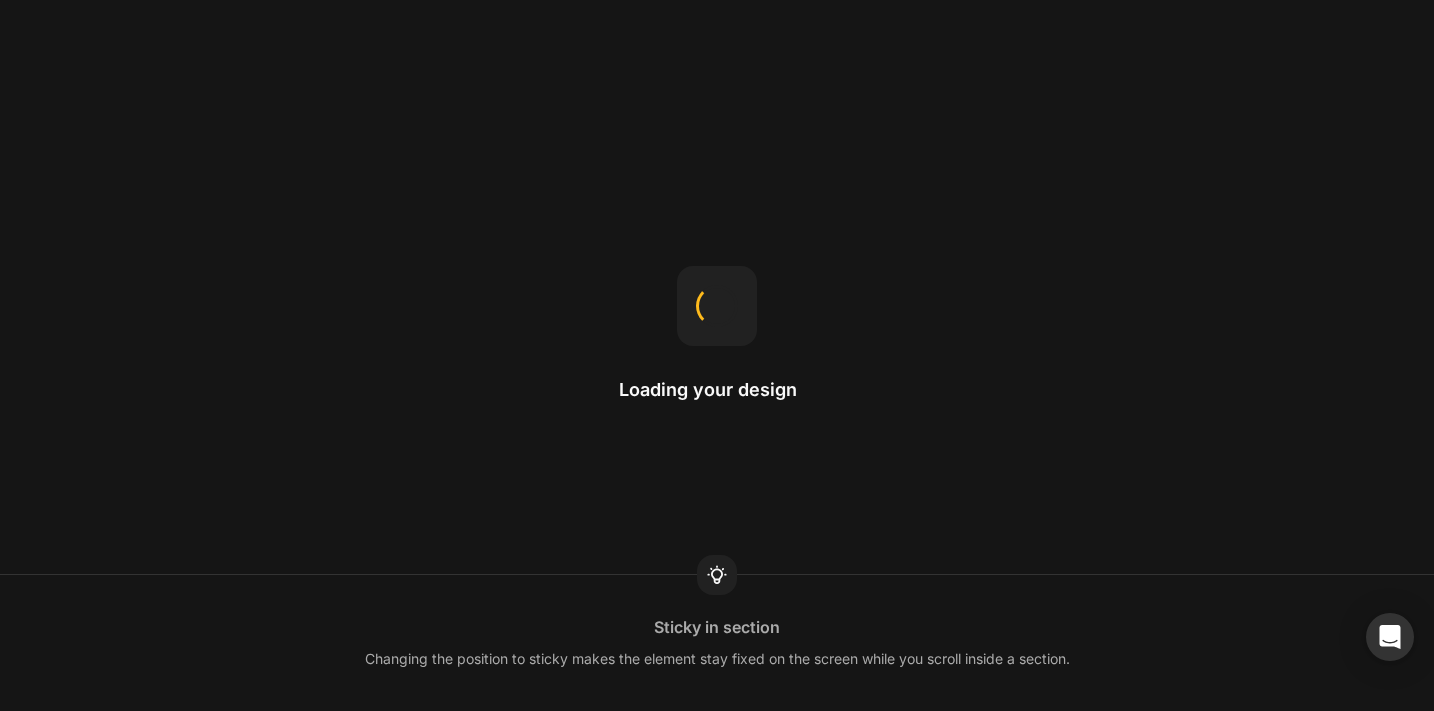 scroll, scrollTop: 0, scrollLeft: 0, axis: both 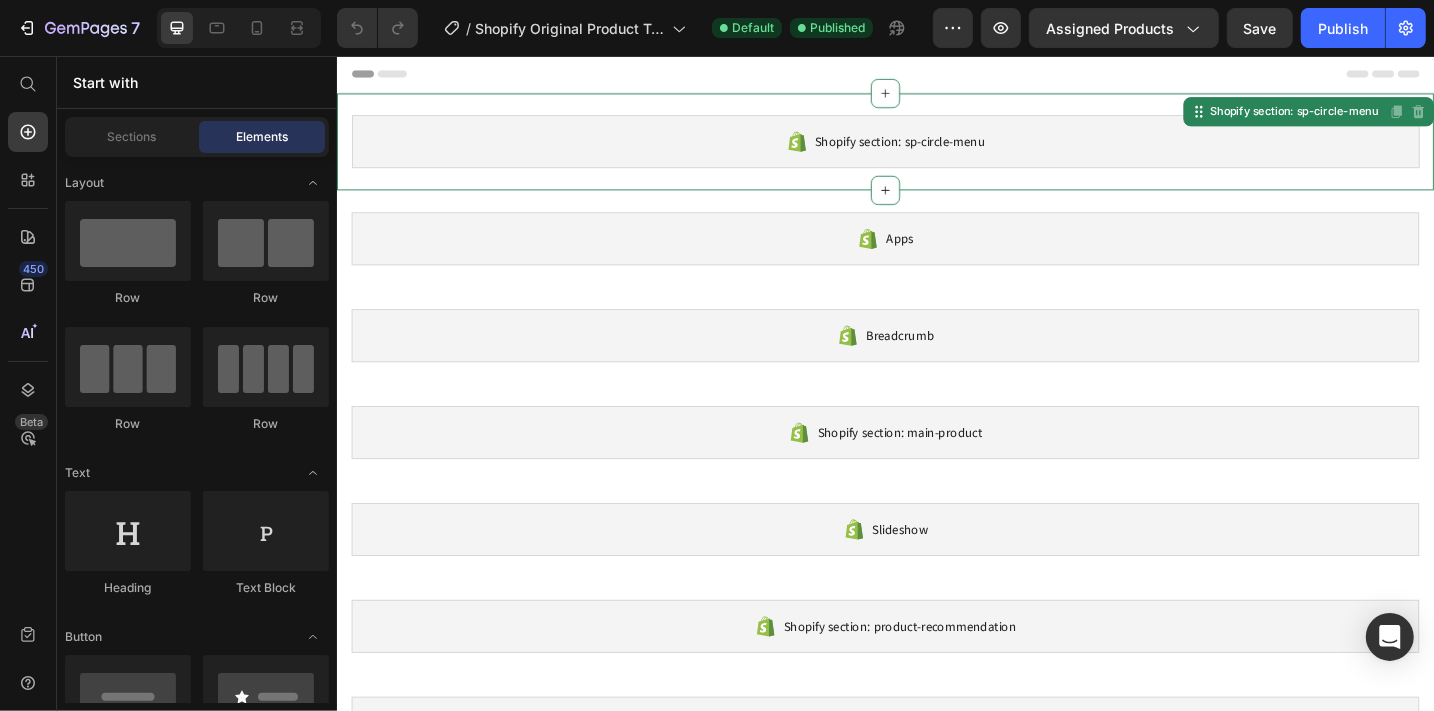 click on "Shopify section: sp-circle-menu" at bounding box center [936, 150] 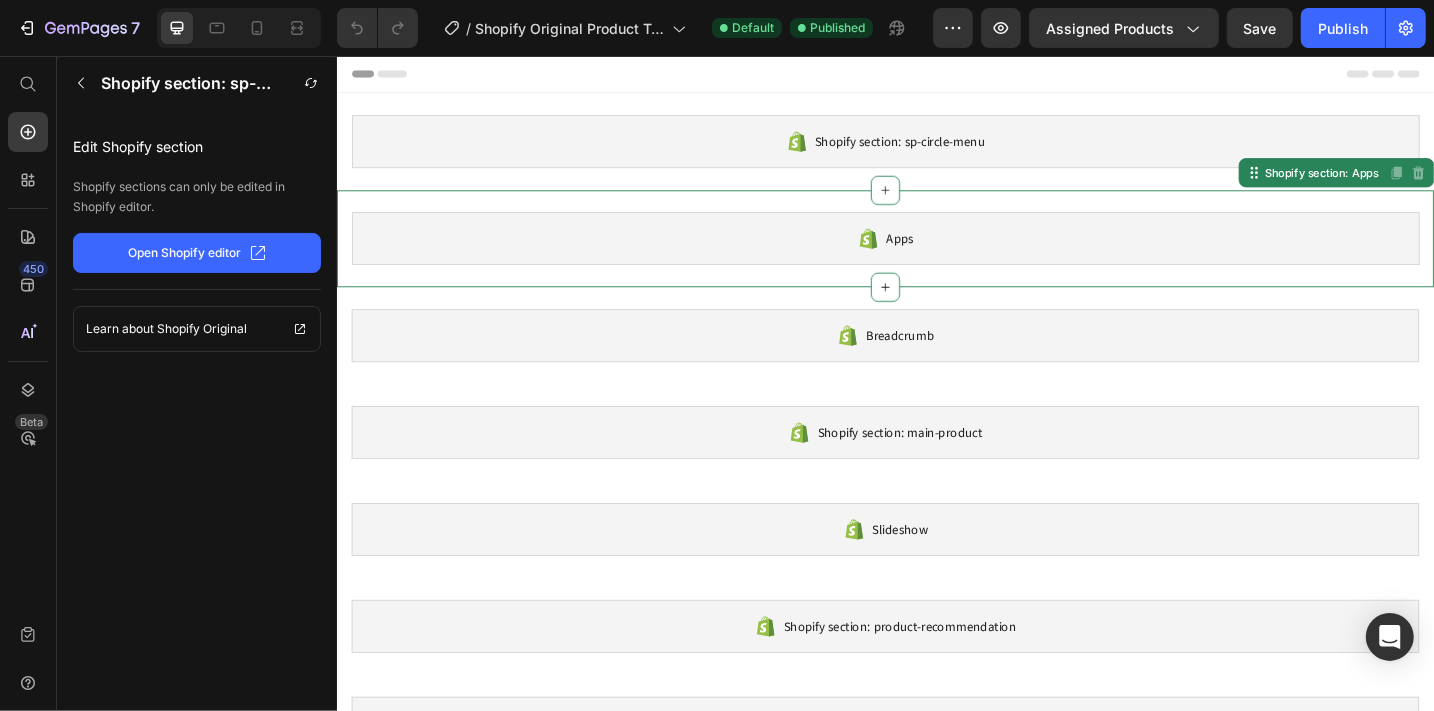 click on "Apps" at bounding box center (936, 256) 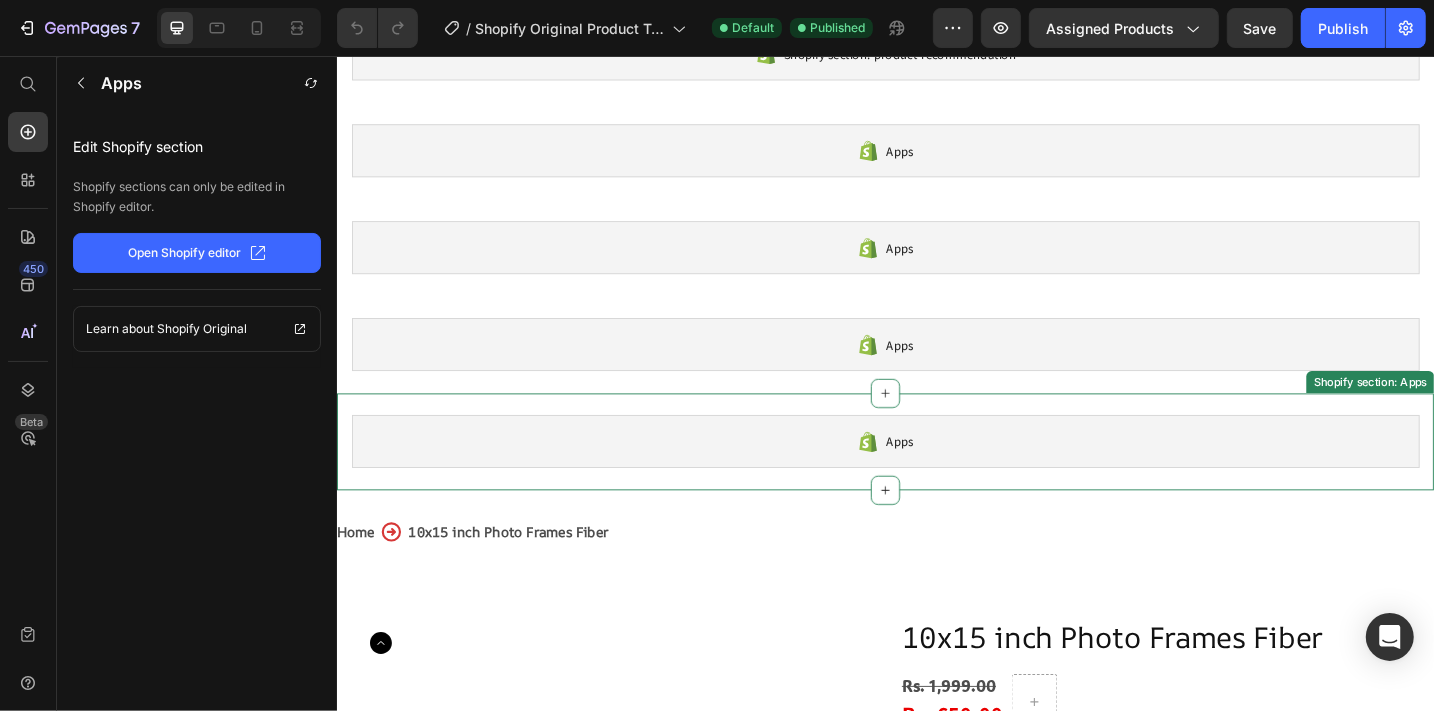 scroll, scrollTop: 0, scrollLeft: 0, axis: both 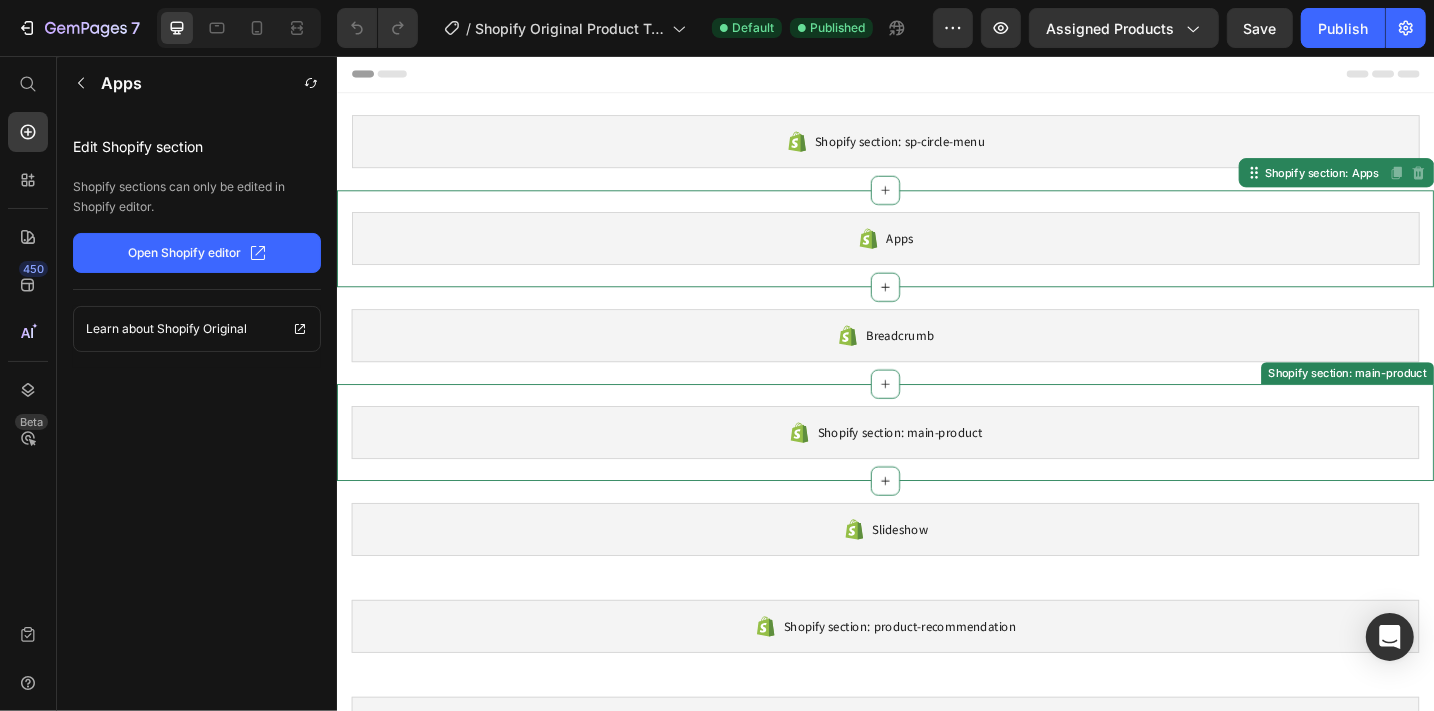 click on "Shopify section: main-product" at bounding box center [936, 468] 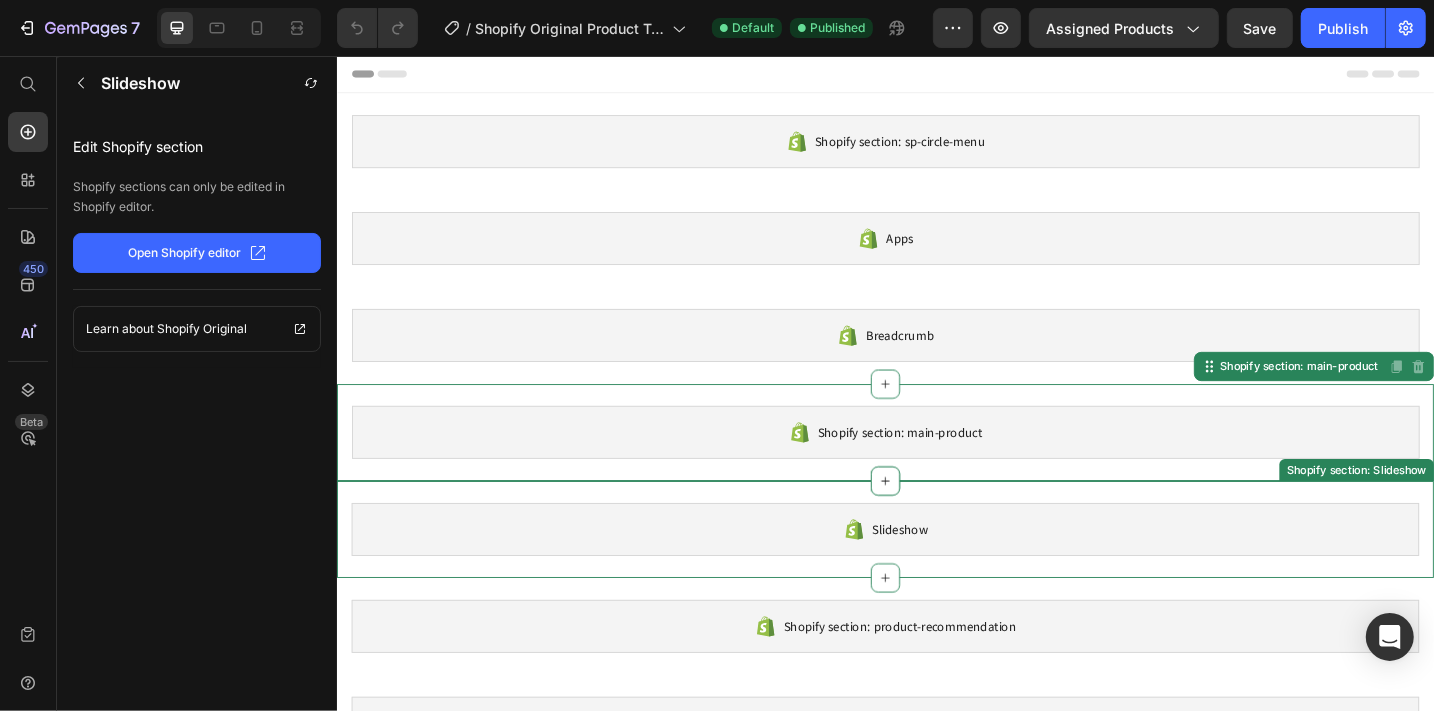 click on "Slideshow" at bounding box center (936, 574) 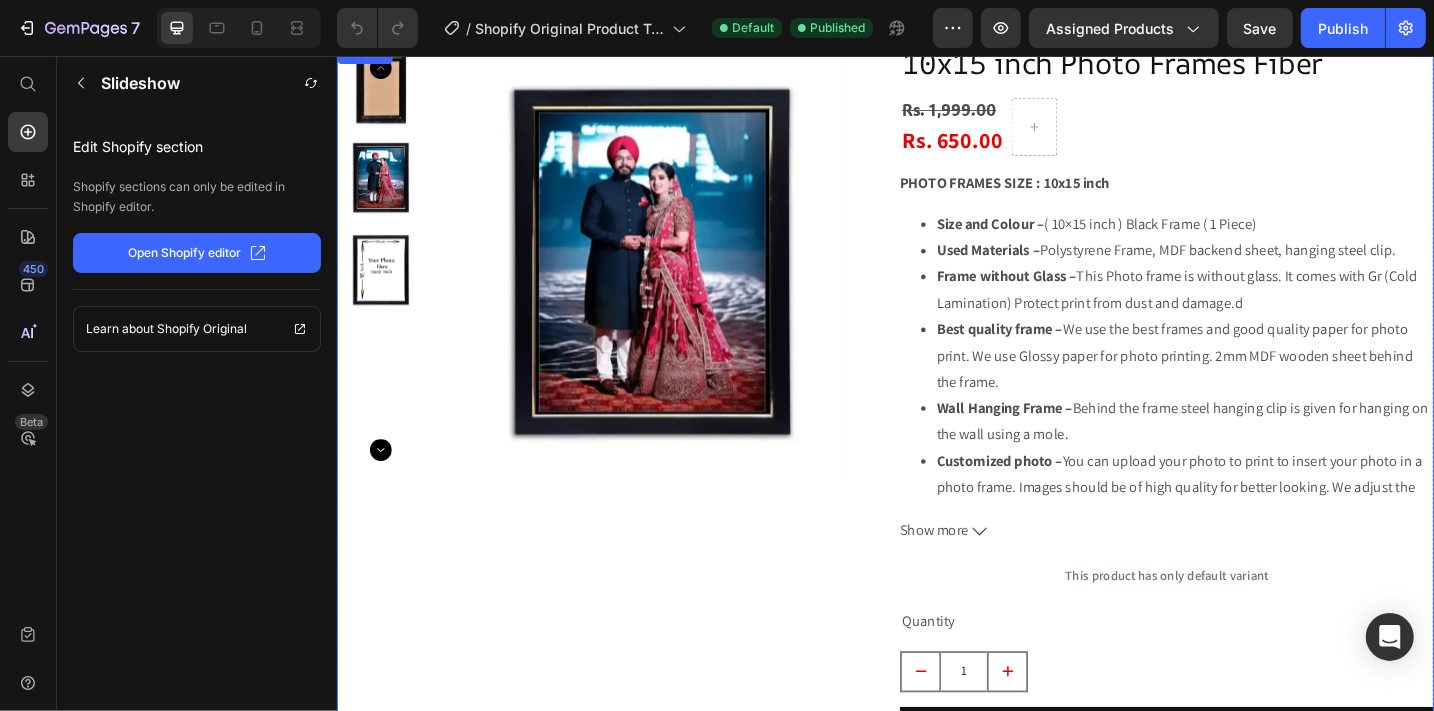 scroll, scrollTop: 1627, scrollLeft: 0, axis: vertical 